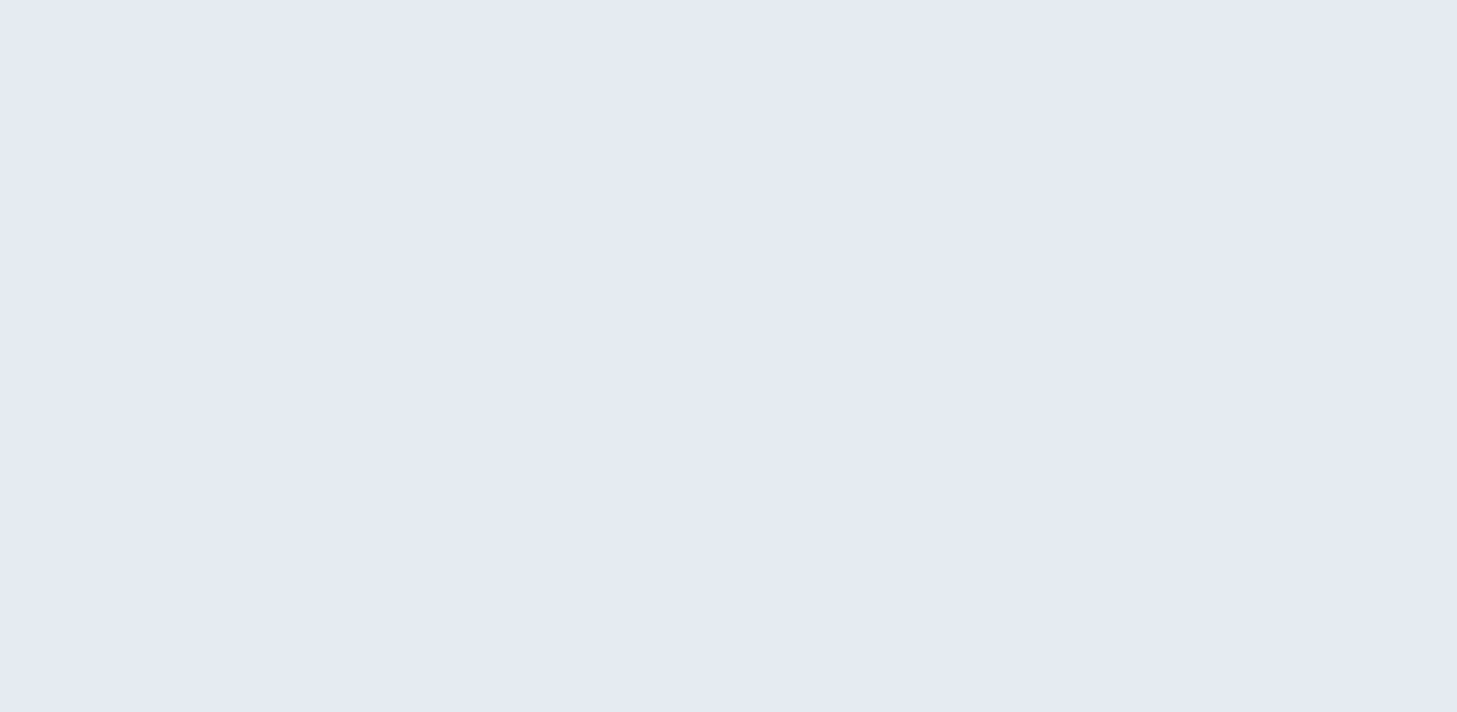 scroll, scrollTop: 0, scrollLeft: 0, axis: both 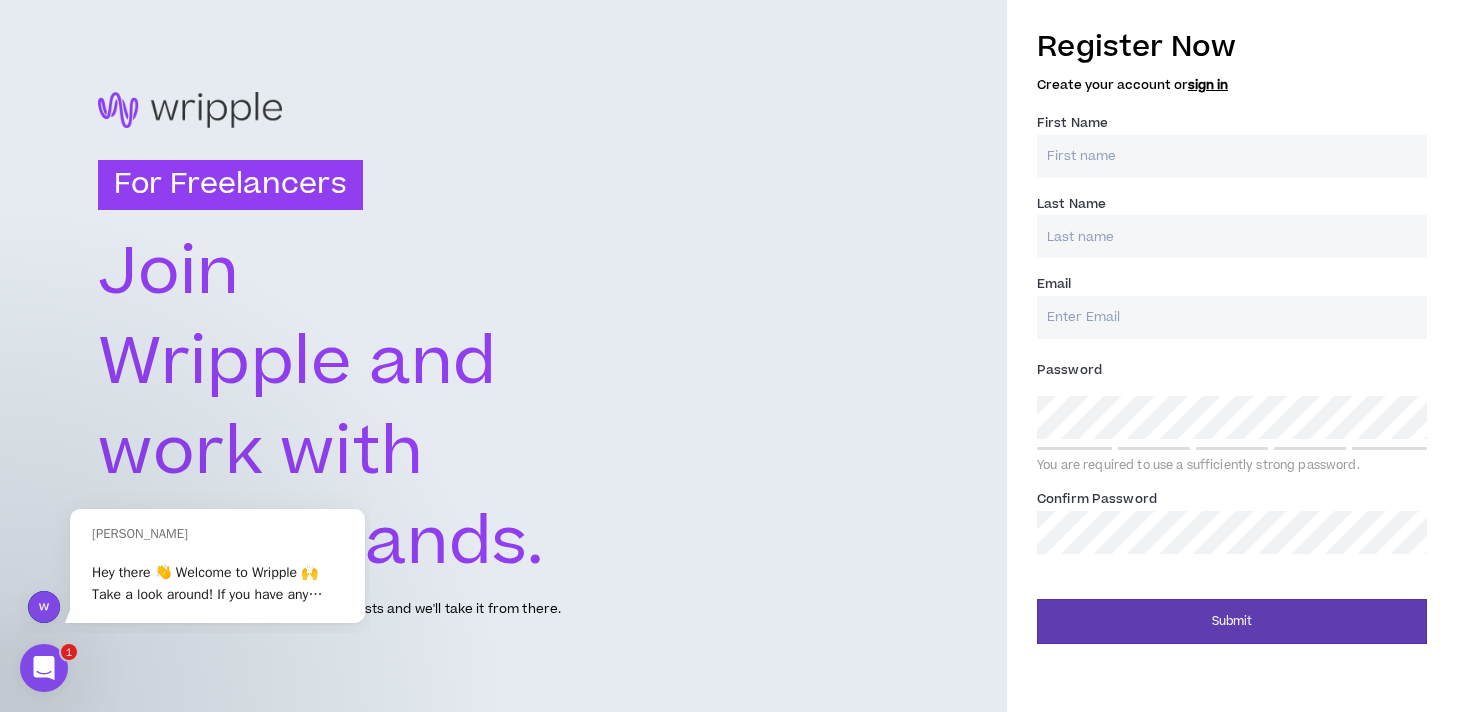 click on "First Name  *" at bounding box center [1232, 156] 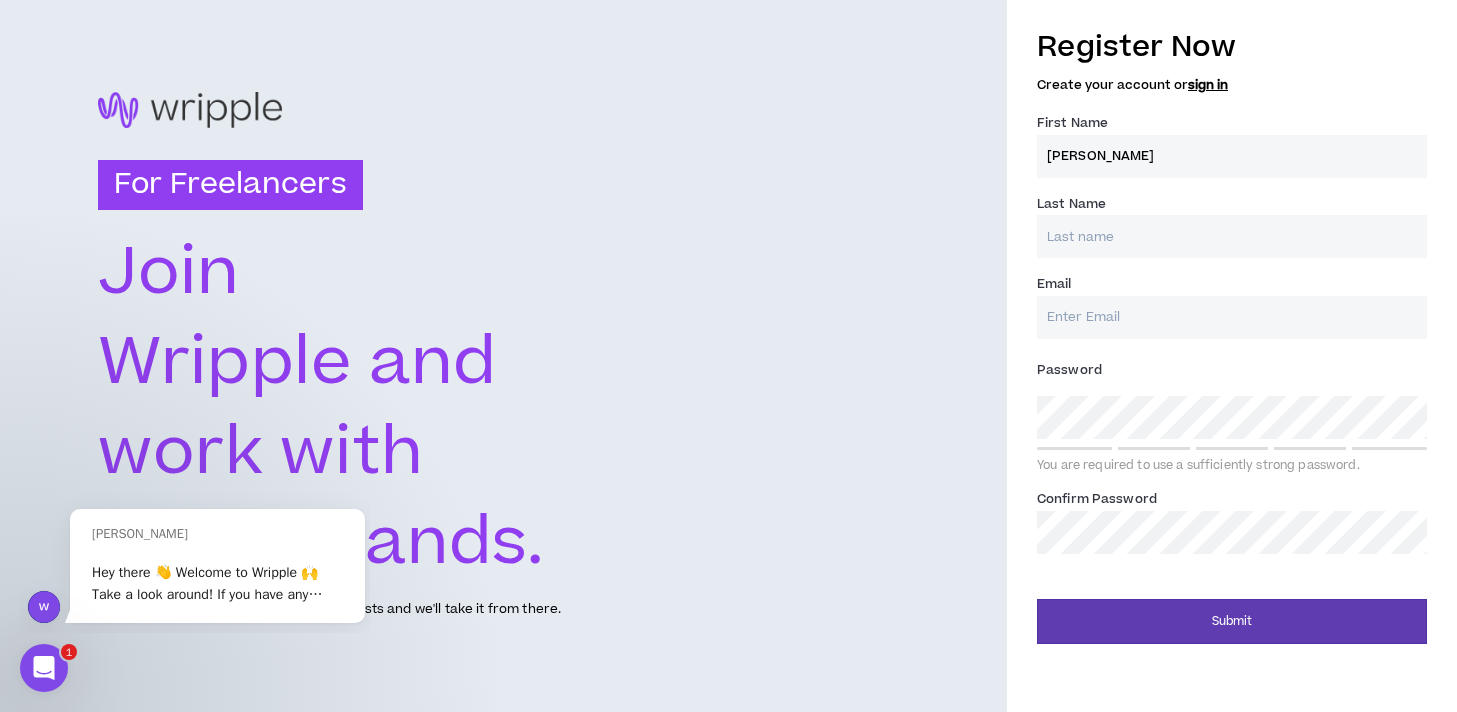 type on "[PERSON_NAME]" 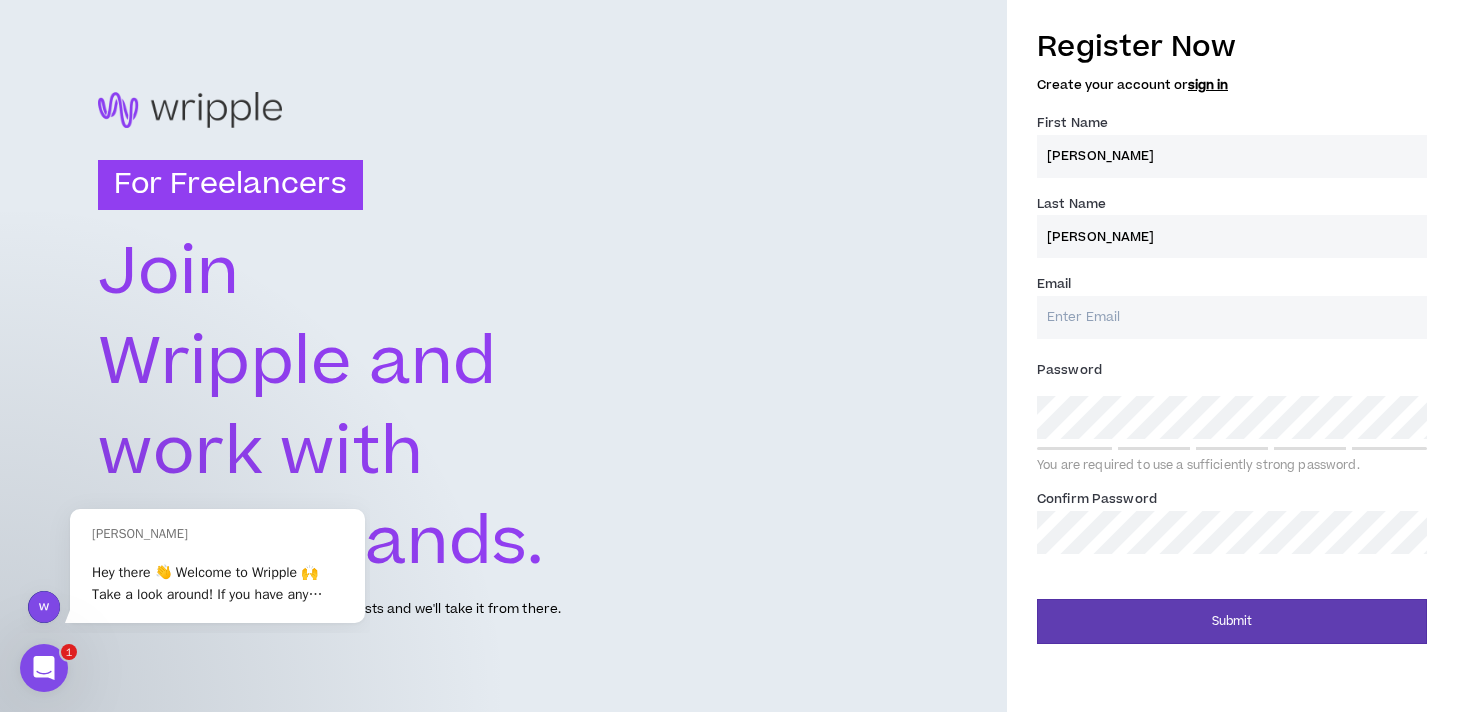type on "[PERSON_NAME]" 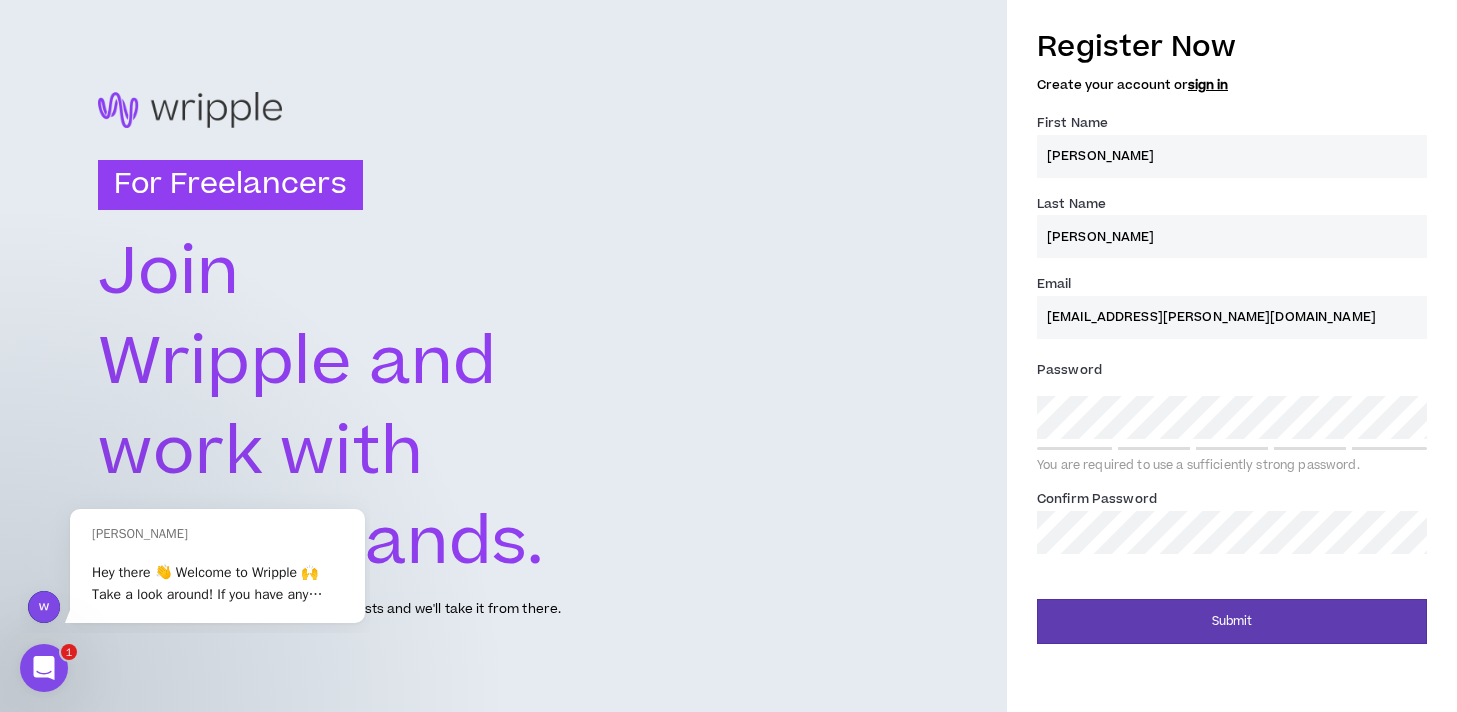 type on "[EMAIL_ADDRESS][PERSON_NAME][DOMAIN_NAME]" 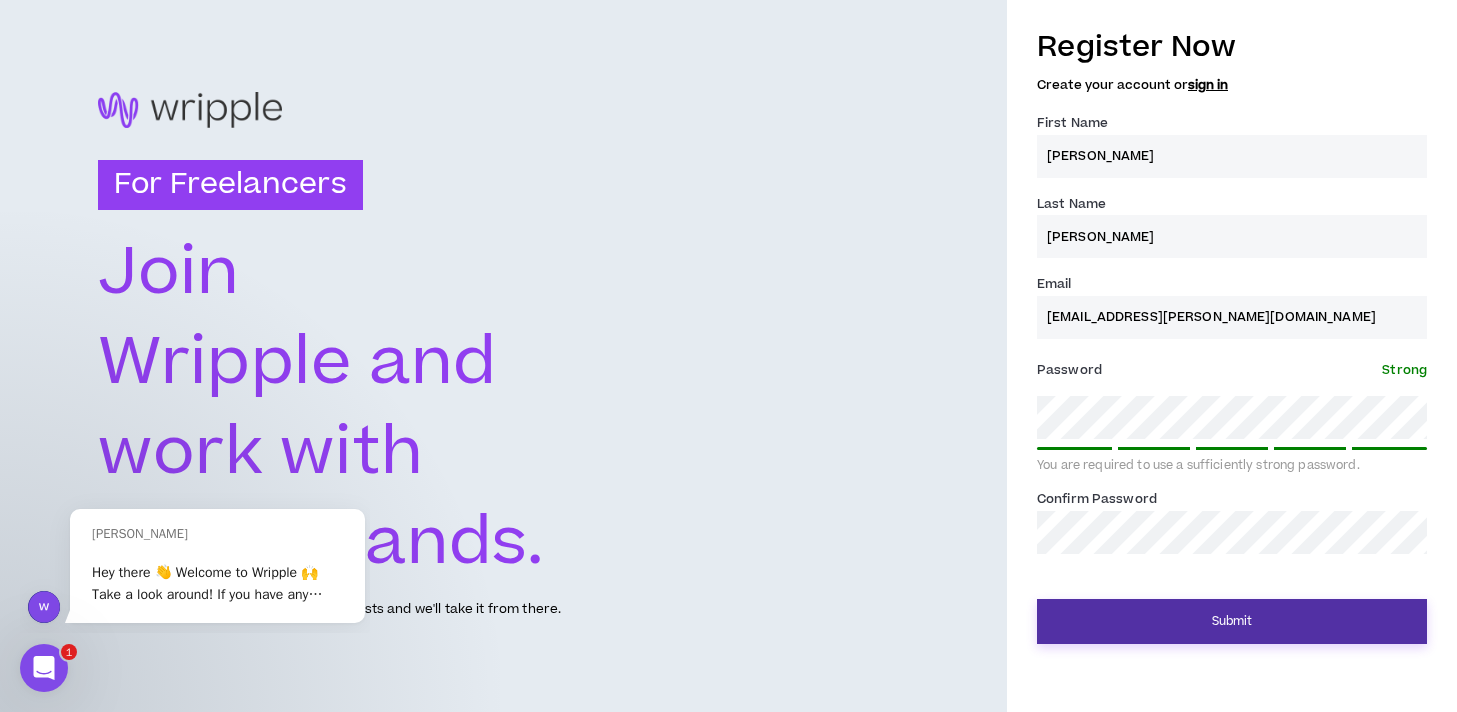 click on "Submit" at bounding box center [1232, 621] 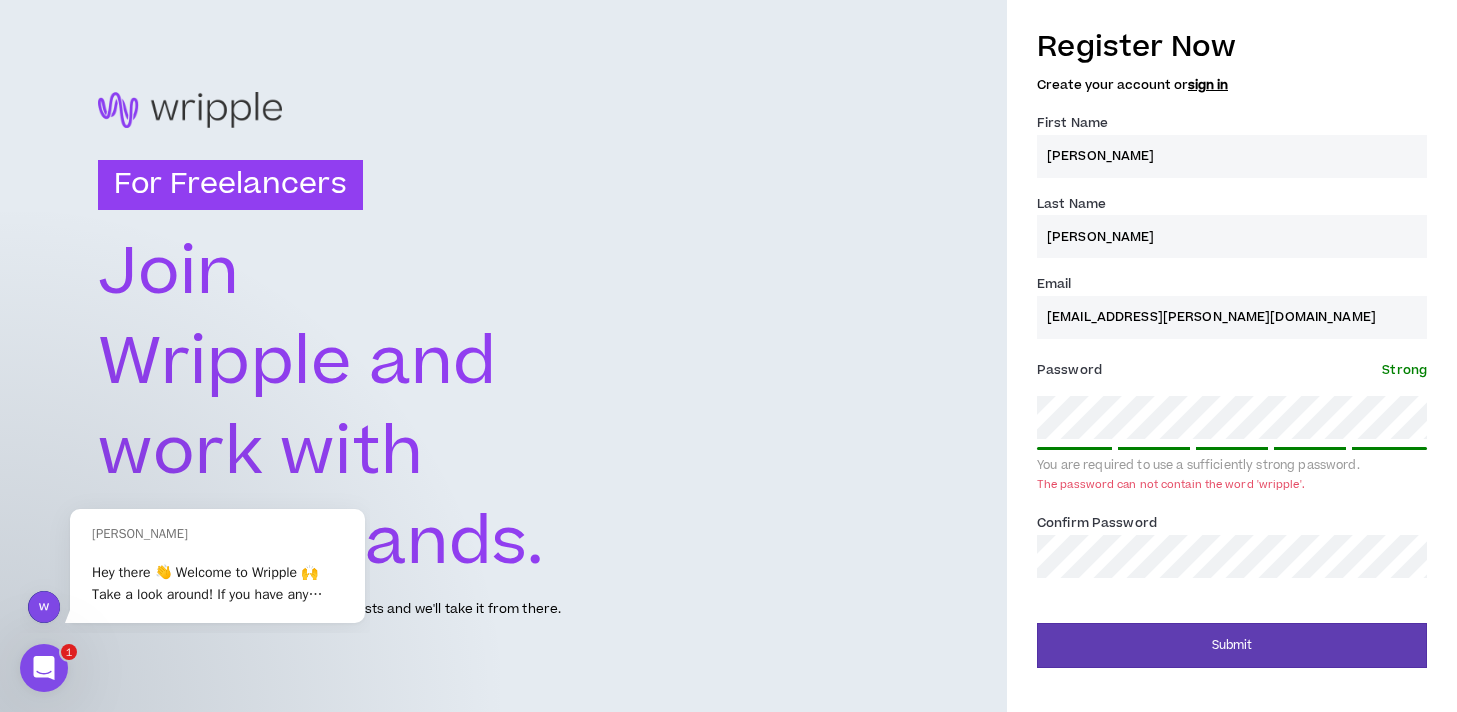 click on "Register Now Create your account or  sign in First Name  * [PERSON_NAME] Last Name  * [PERSON_NAME] Email  * [EMAIL_ADDRESS][PERSON_NAME][DOMAIN_NAME] Password  * Strong You are required to use a sufficiently strong password. The password can not contain the word 'wripple'. Confirm Password  * Submit" at bounding box center [1232, 342] 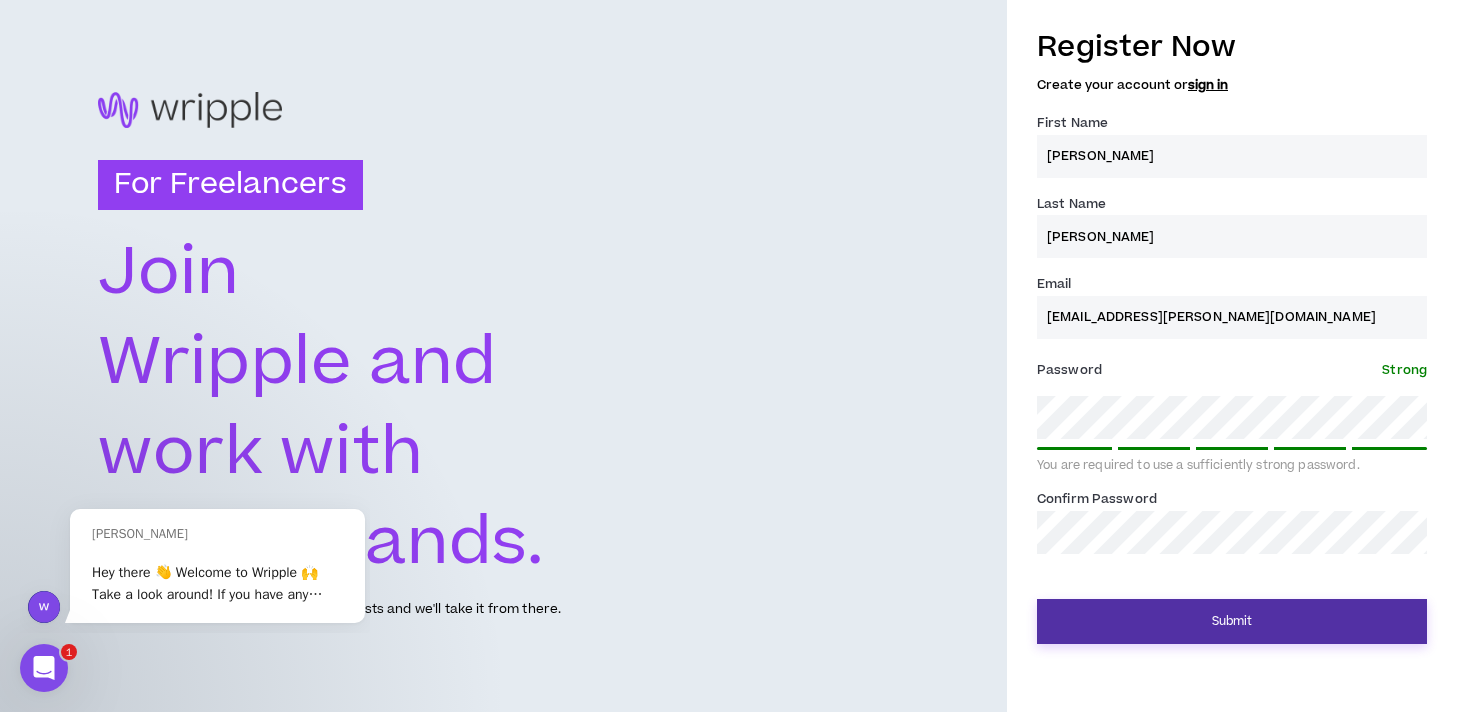 click on "Submit" at bounding box center (1232, 621) 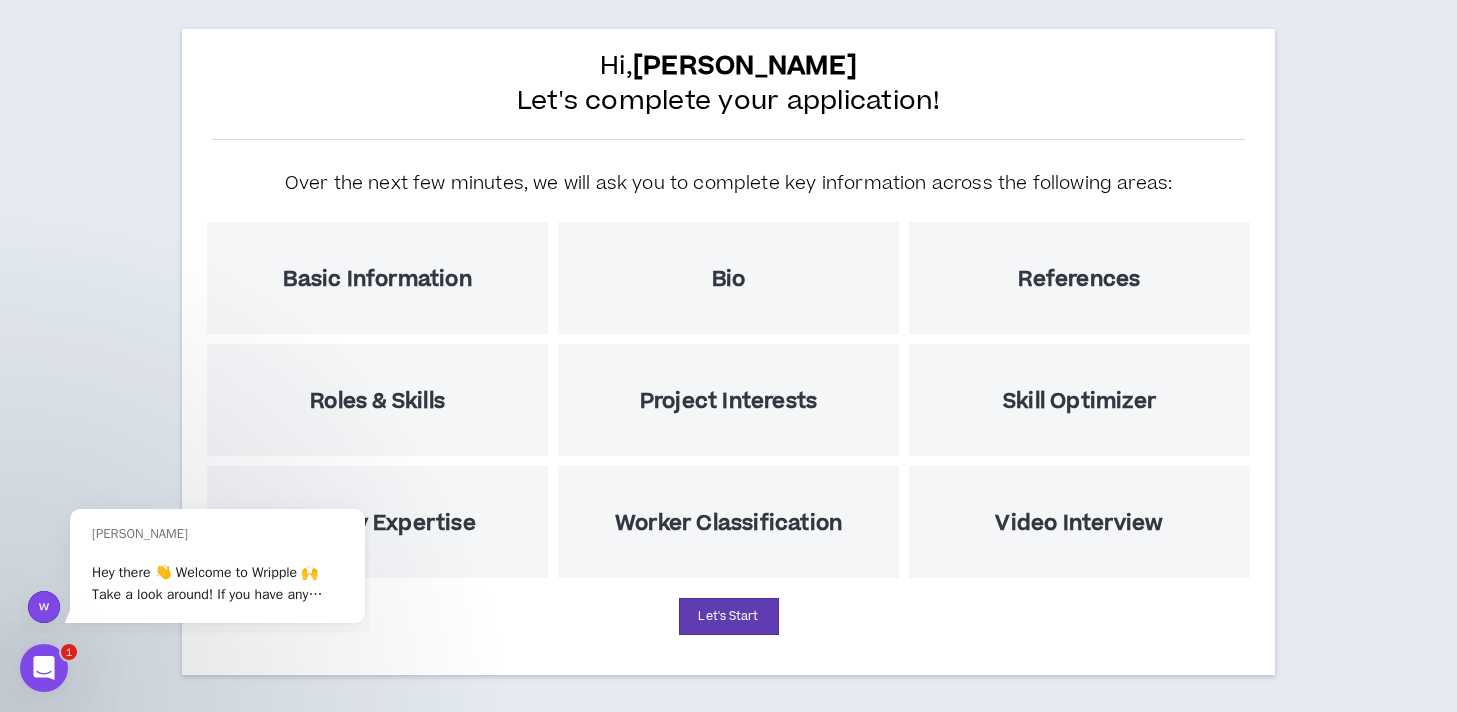 scroll, scrollTop: 104, scrollLeft: 0, axis: vertical 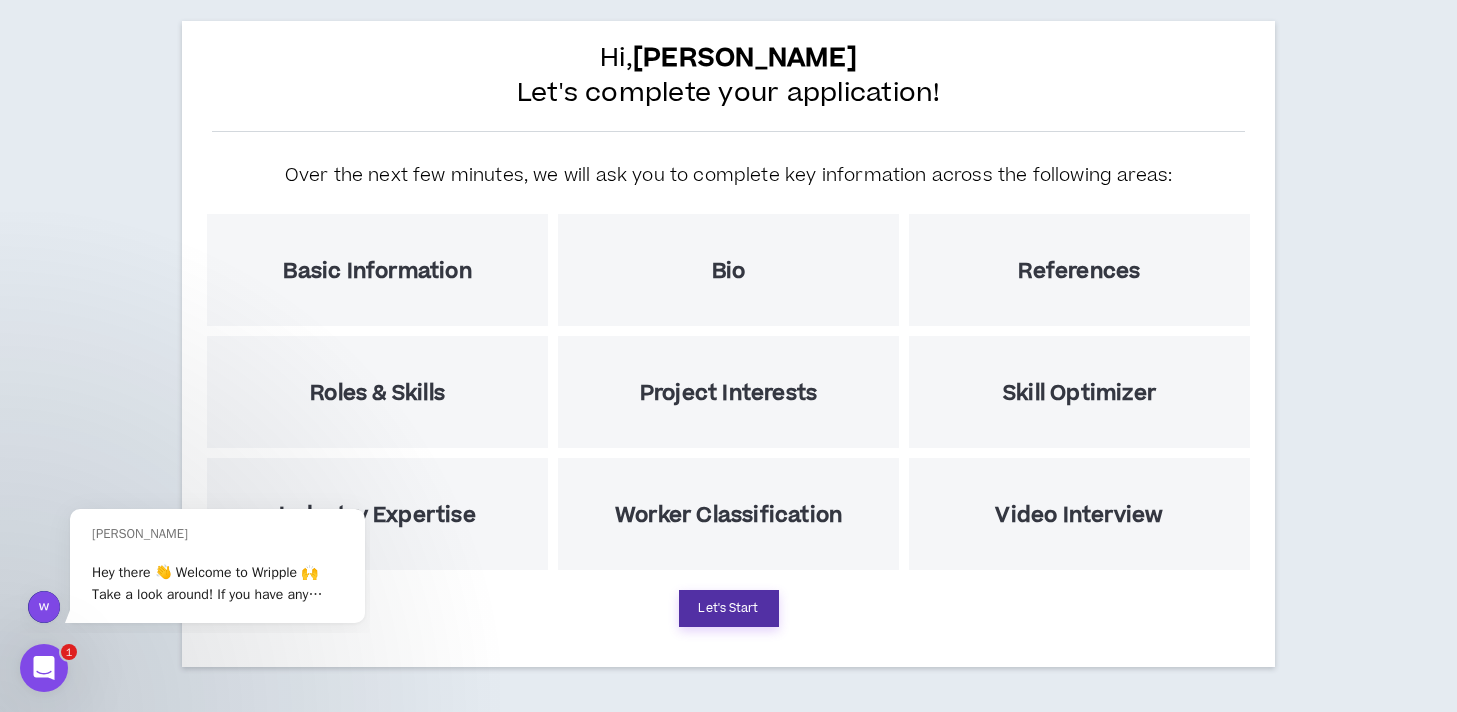 click on "Let's Start" at bounding box center (729, 608) 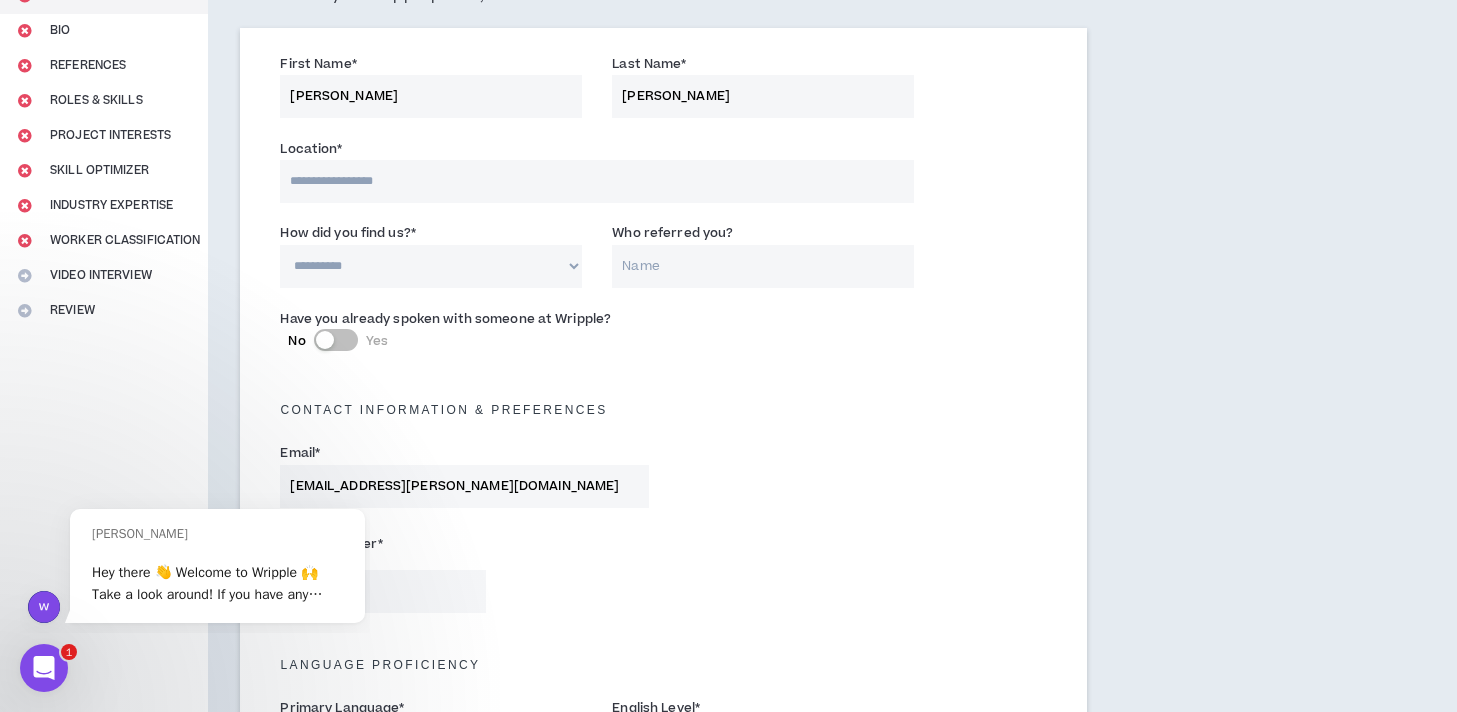 scroll, scrollTop: 196, scrollLeft: 0, axis: vertical 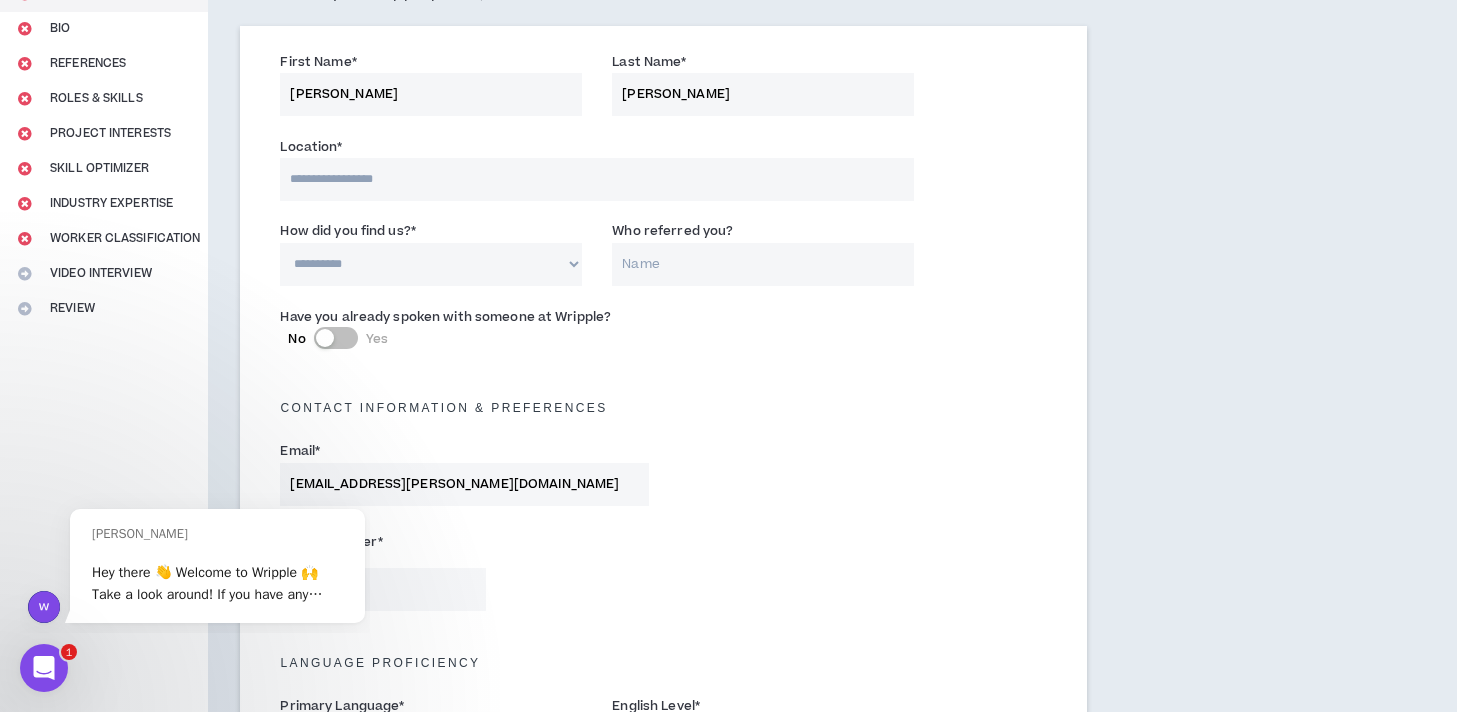 click at bounding box center [597, 179] 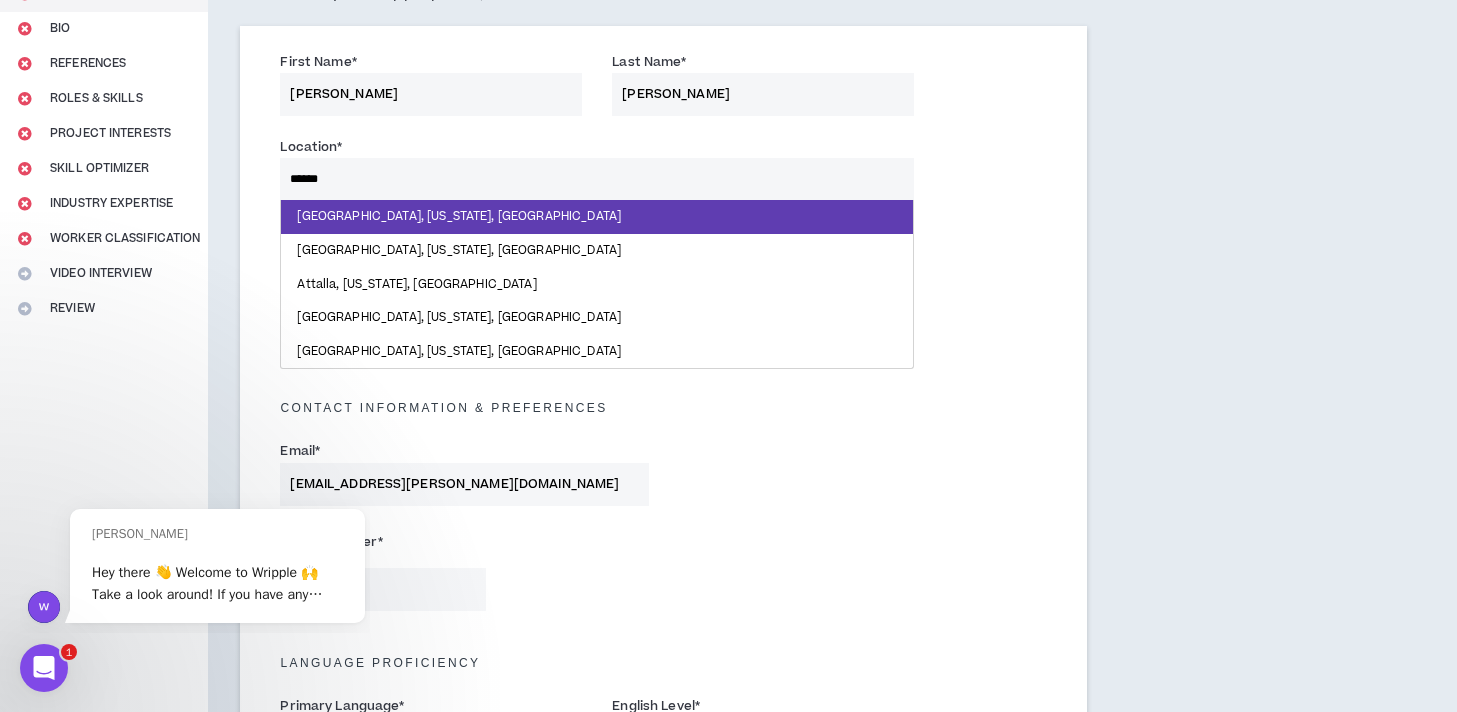 type on "*******" 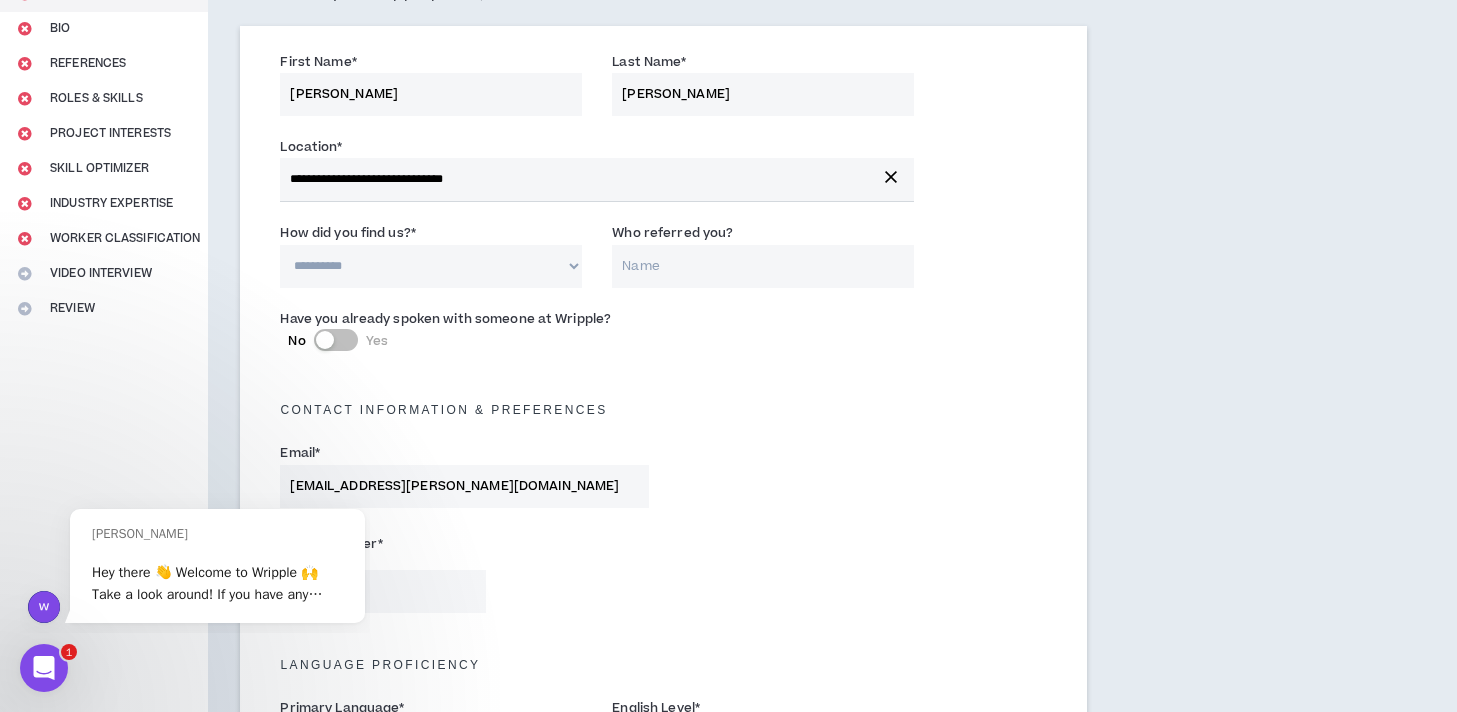 click on "**********" at bounding box center [431, 266] 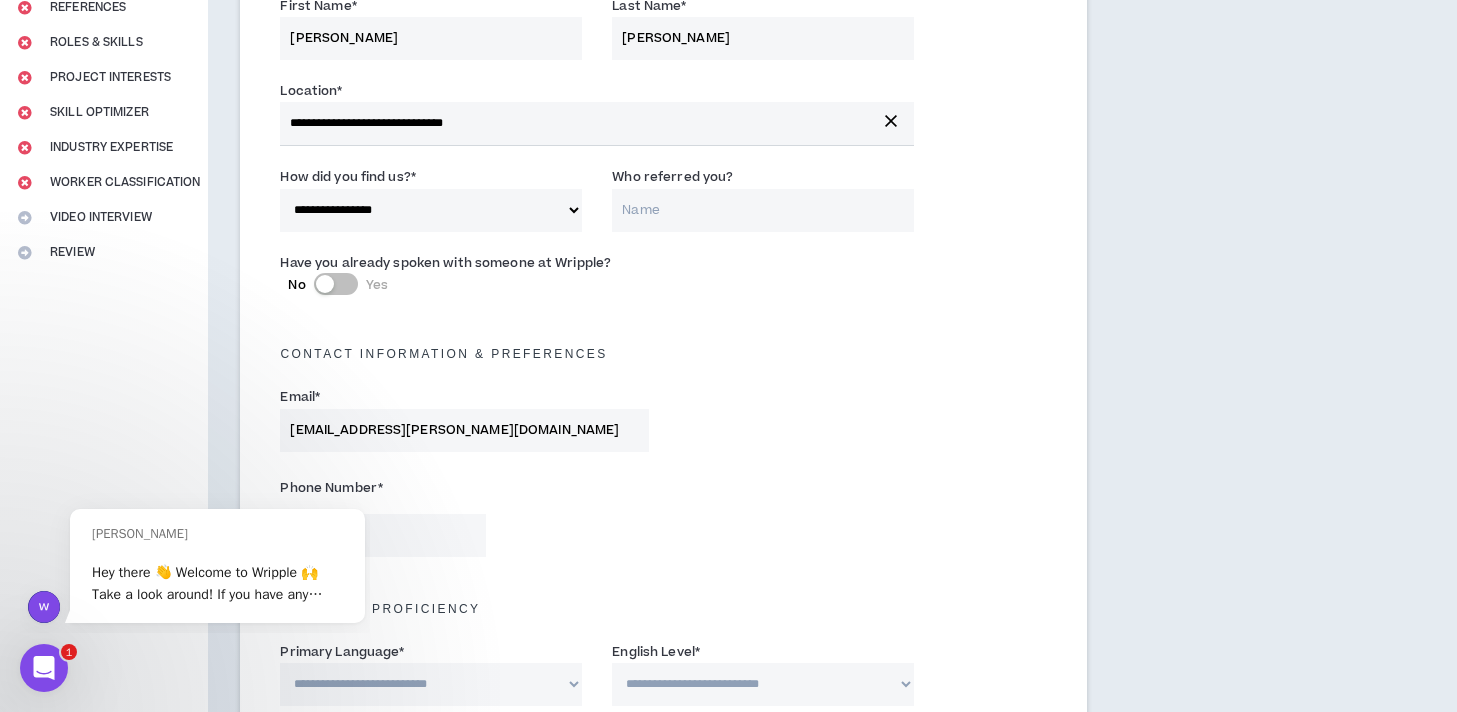 scroll, scrollTop: 266, scrollLeft: 0, axis: vertical 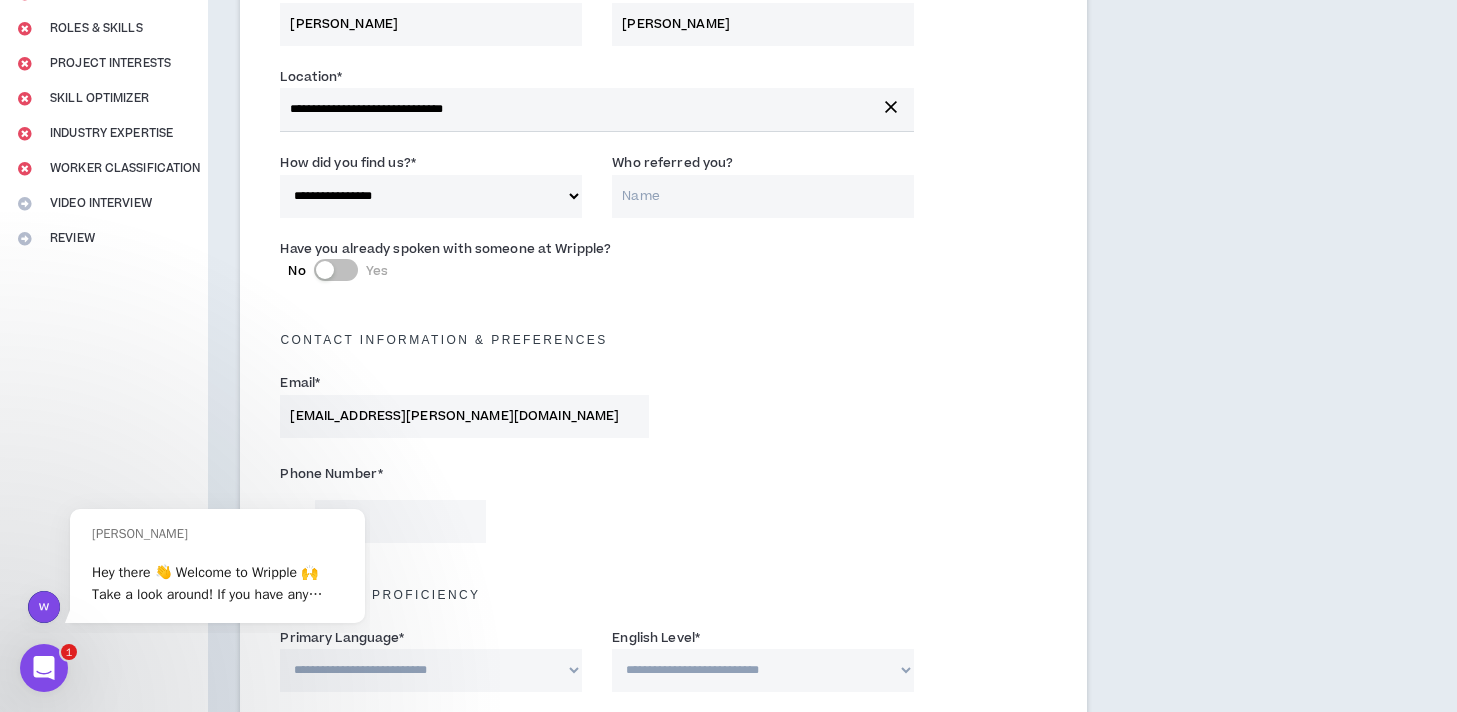 click at bounding box center [325, 270] 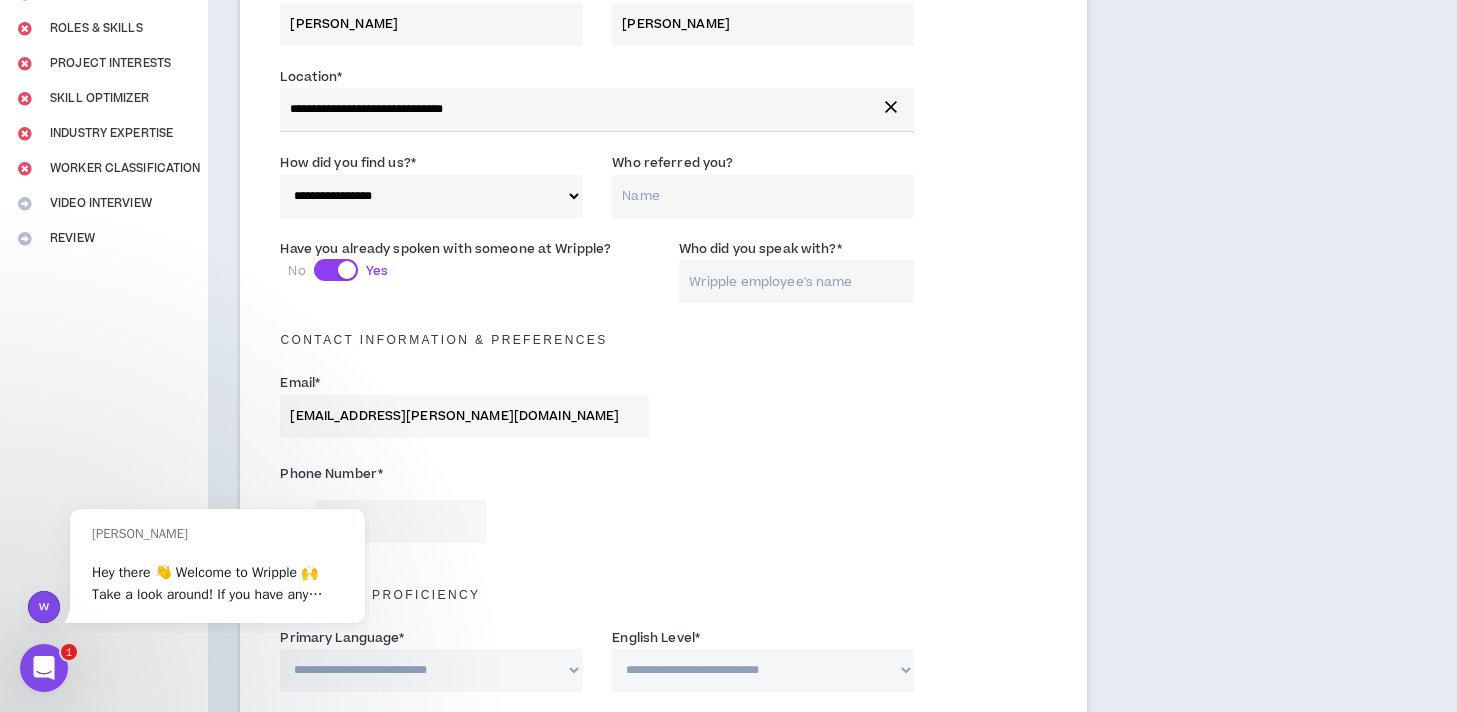 click on "Who referred you?" at bounding box center (763, 196) 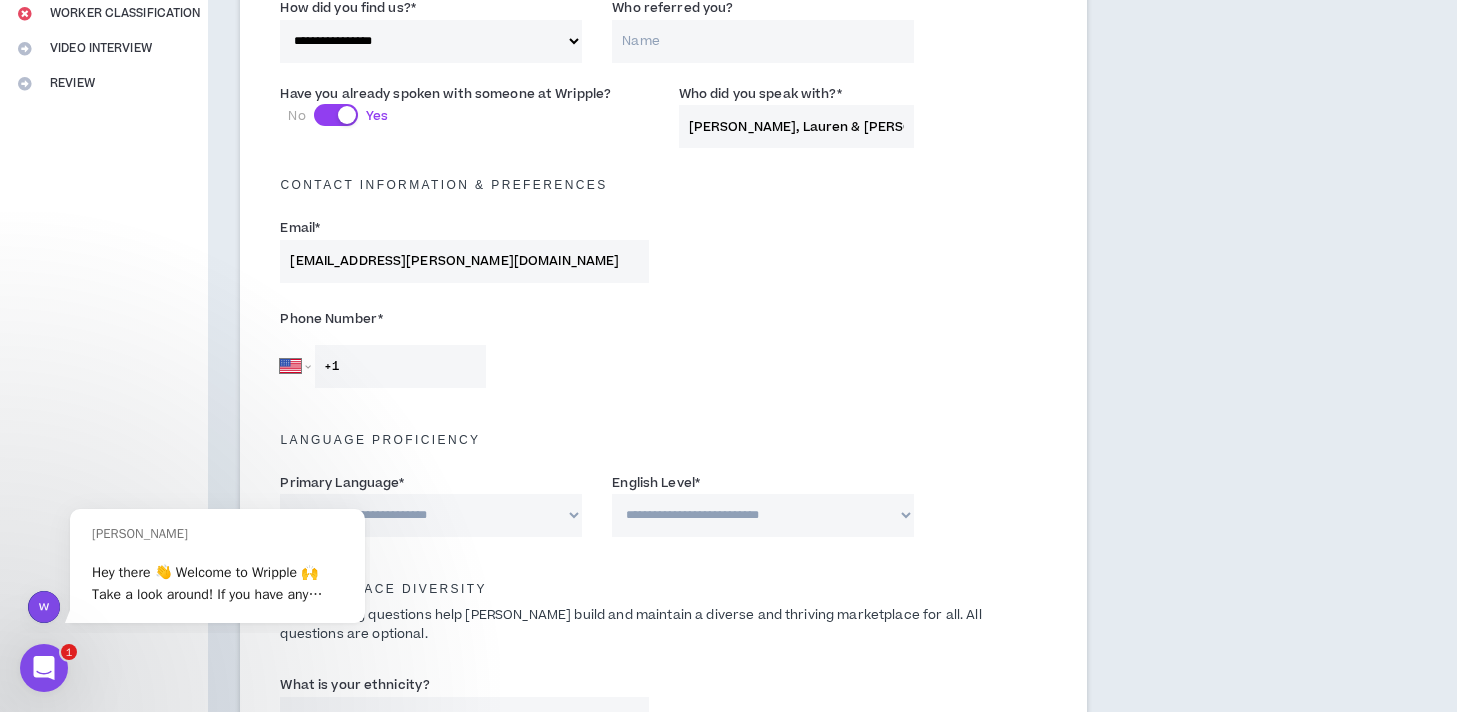 scroll, scrollTop: 442, scrollLeft: 0, axis: vertical 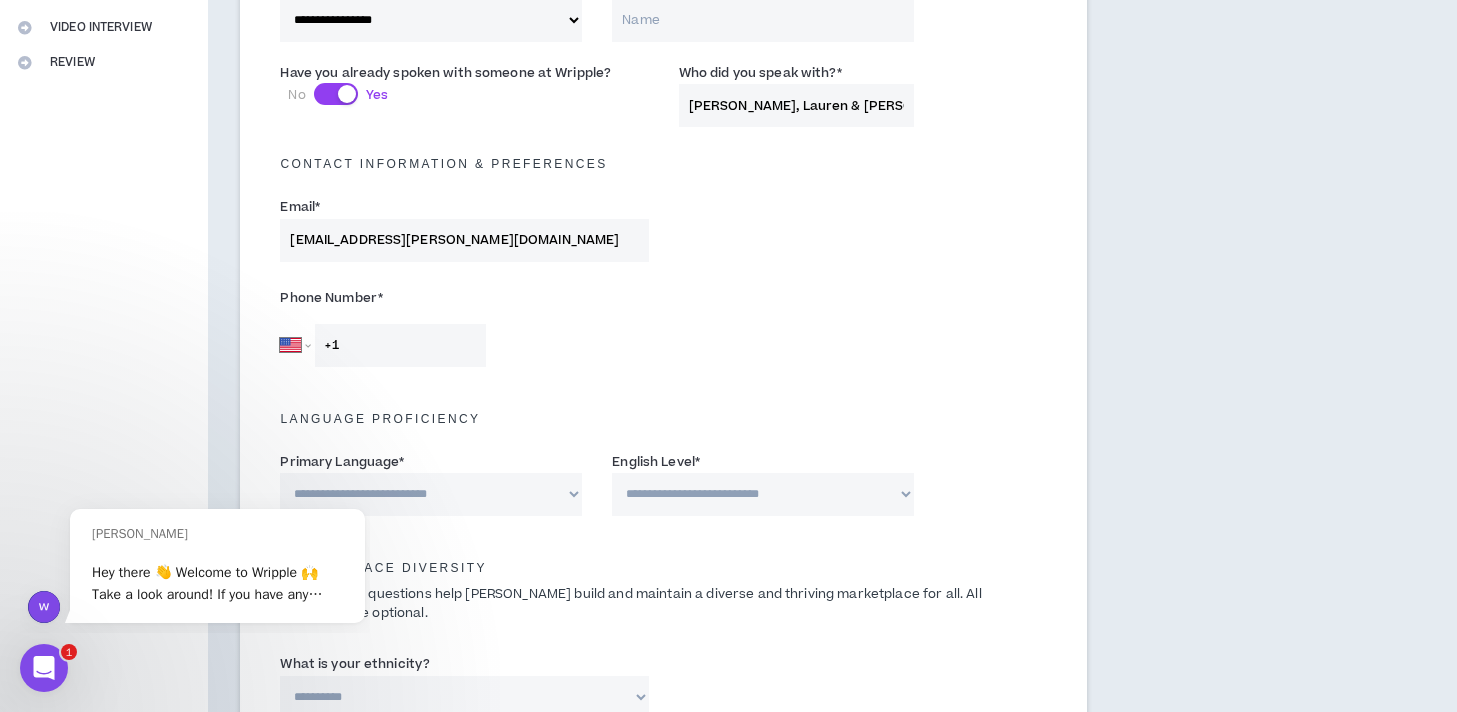 type on "[PERSON_NAME], Lauren & [PERSON_NAME]" 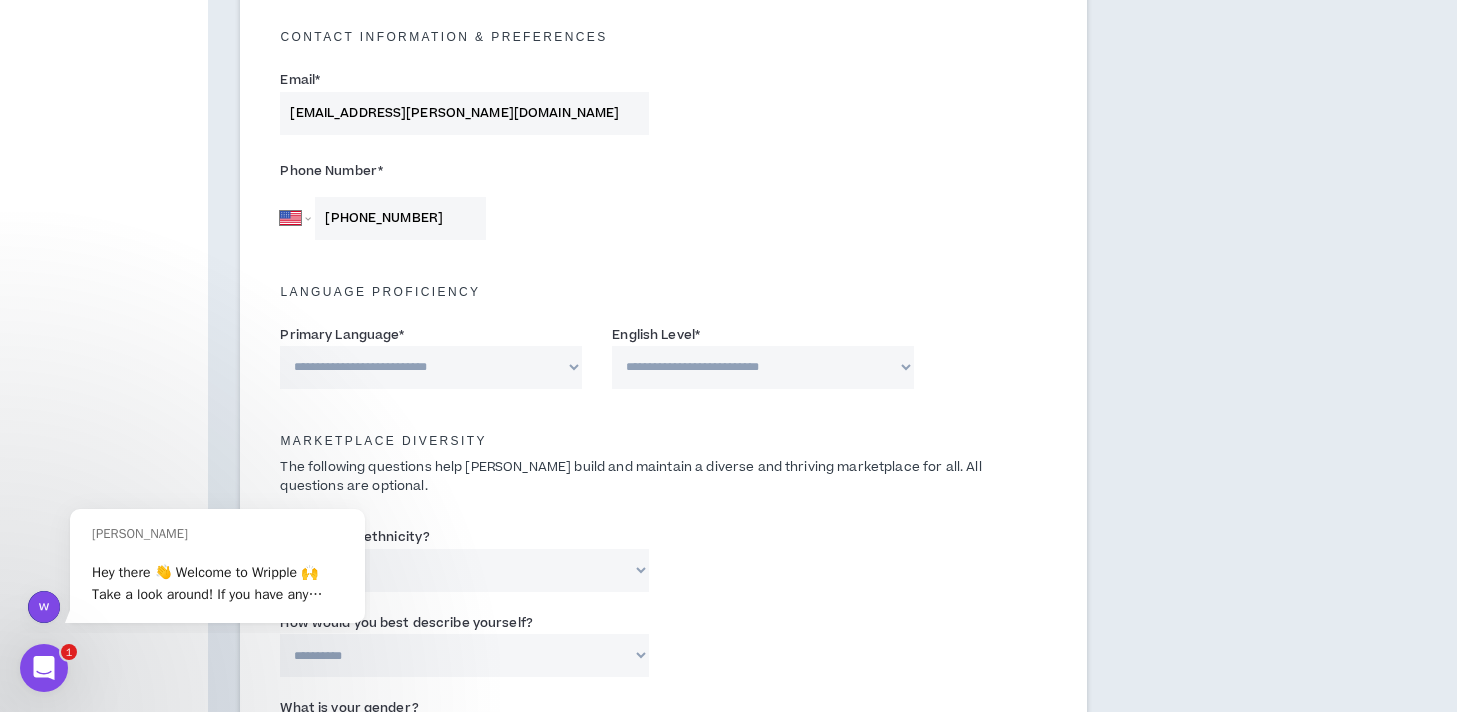 scroll, scrollTop: 608, scrollLeft: 0, axis: vertical 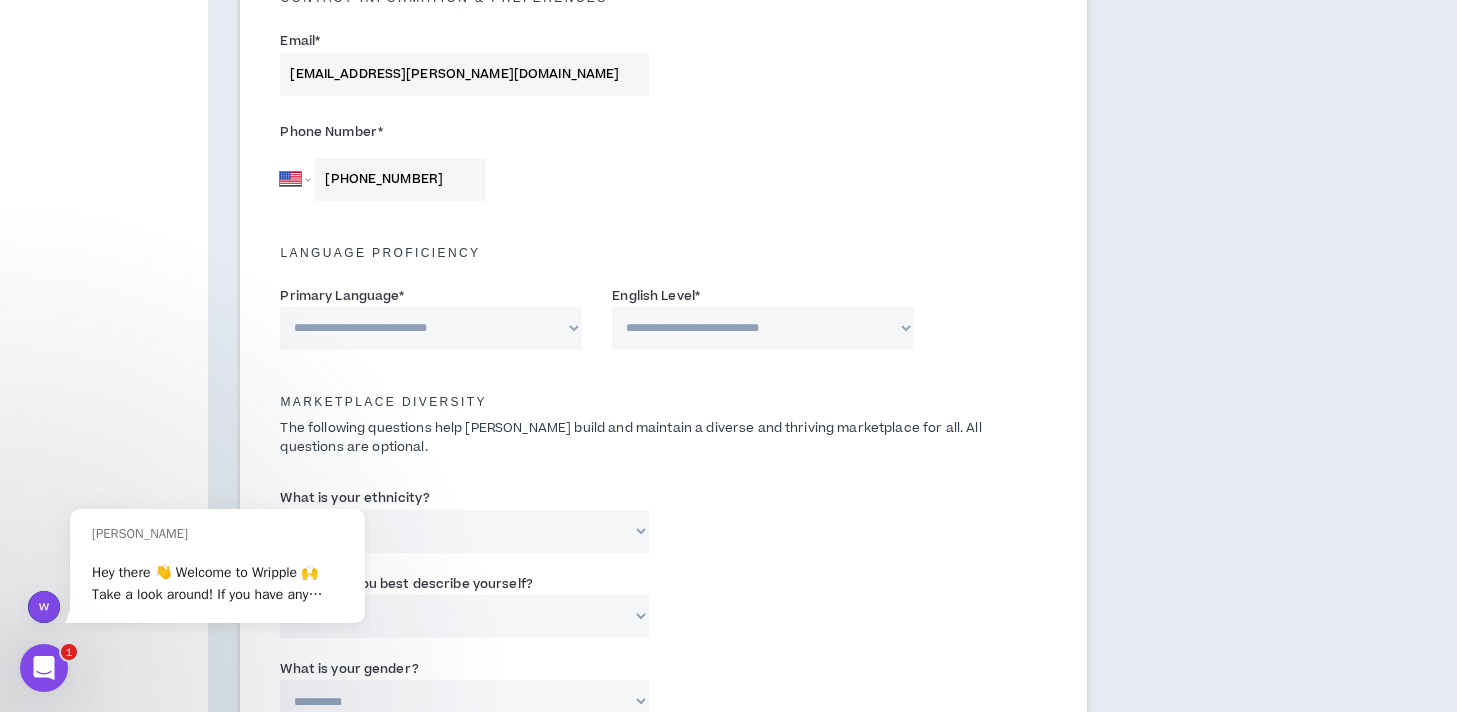 type on "[PHONE_NUMBER]" 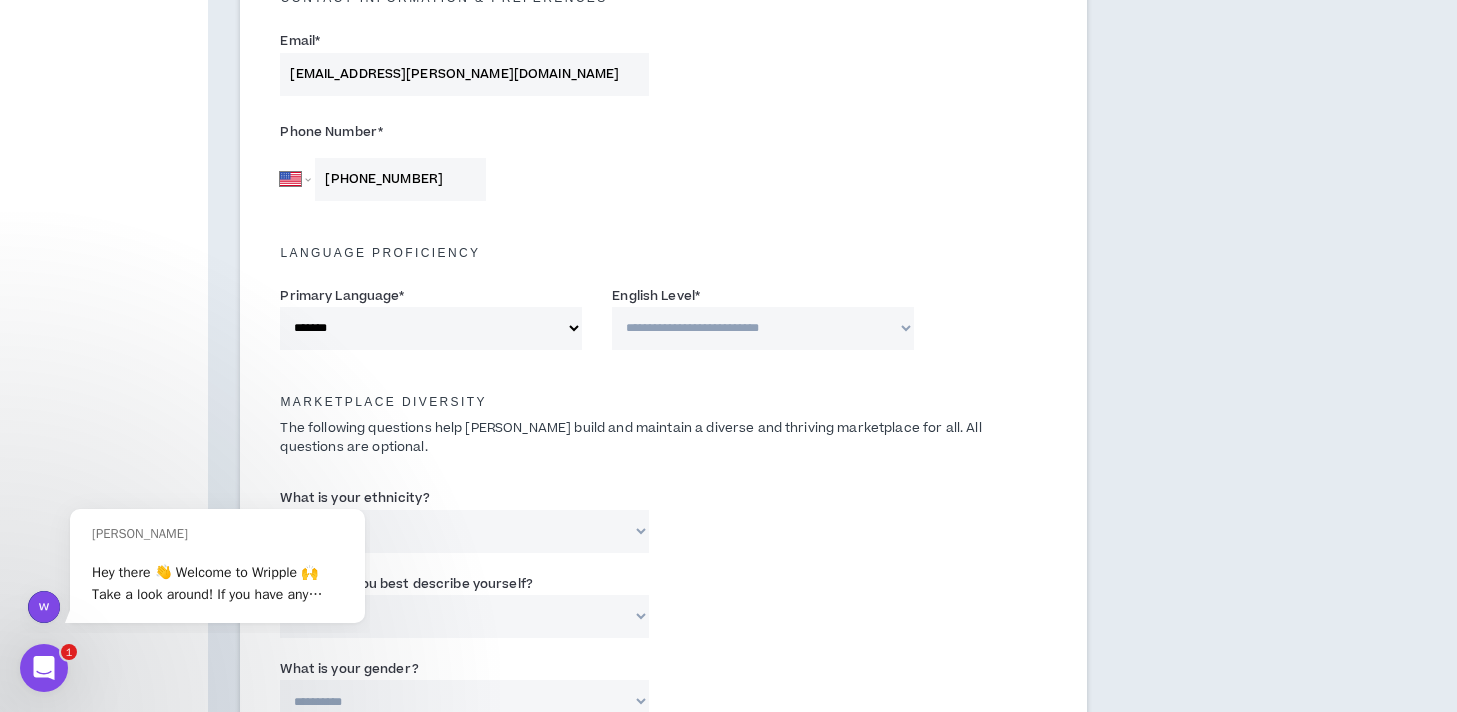 click on "**********" at bounding box center [763, 328] 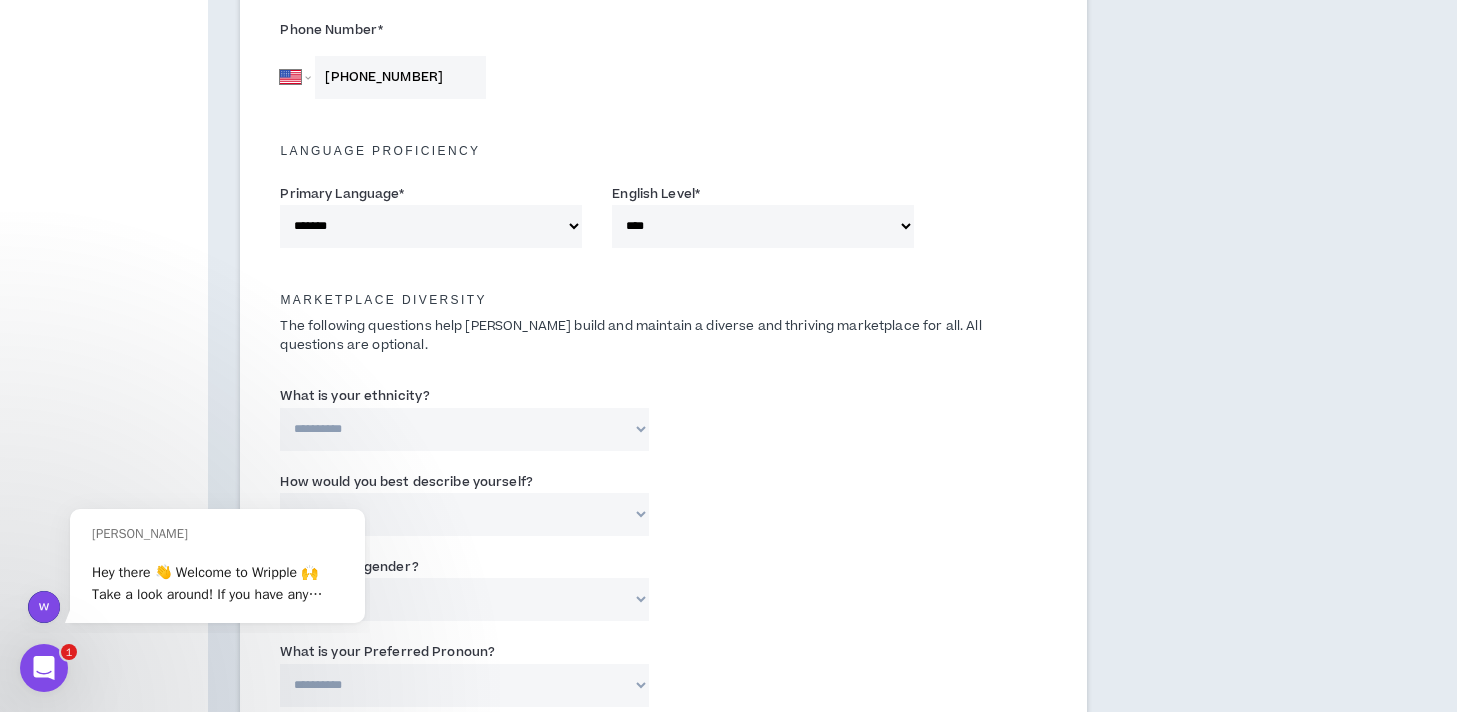 scroll, scrollTop: 712, scrollLeft: 0, axis: vertical 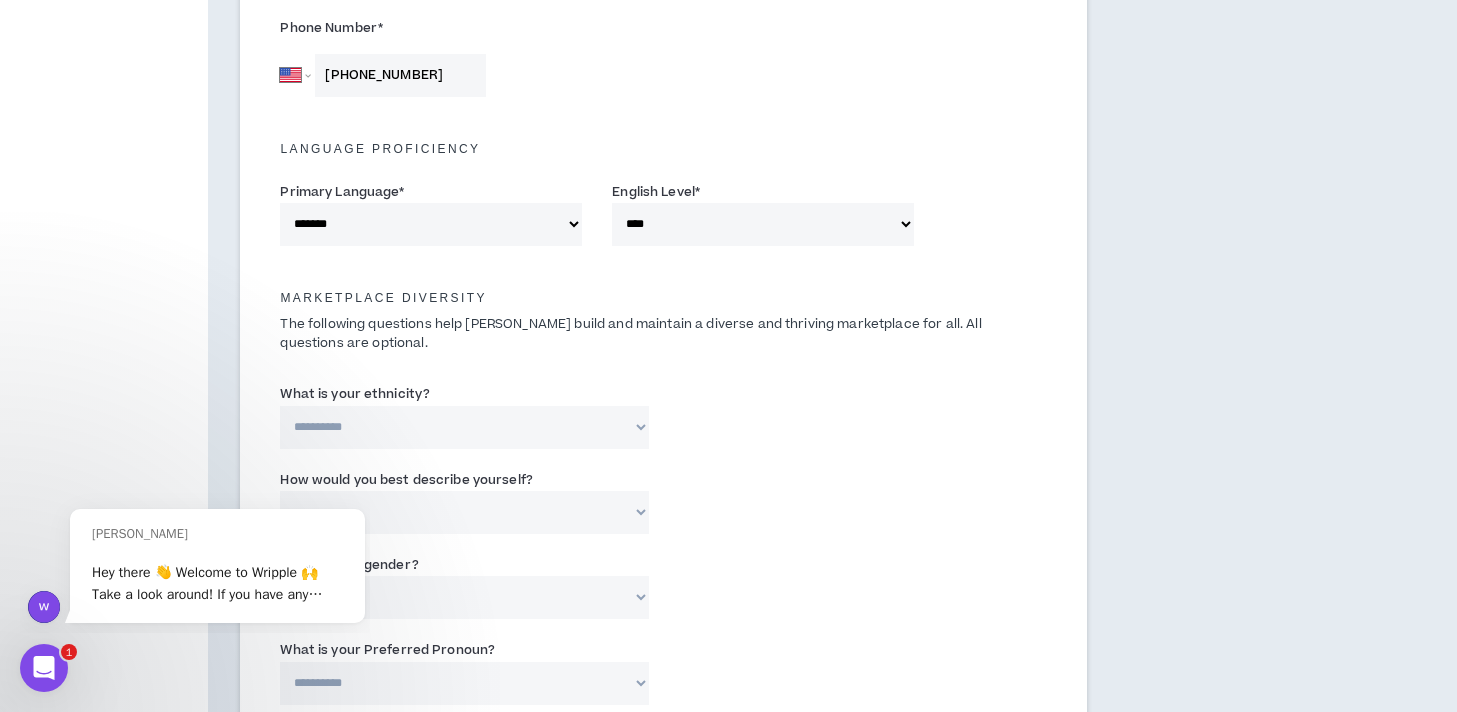 click on "**********" at bounding box center [464, 427] 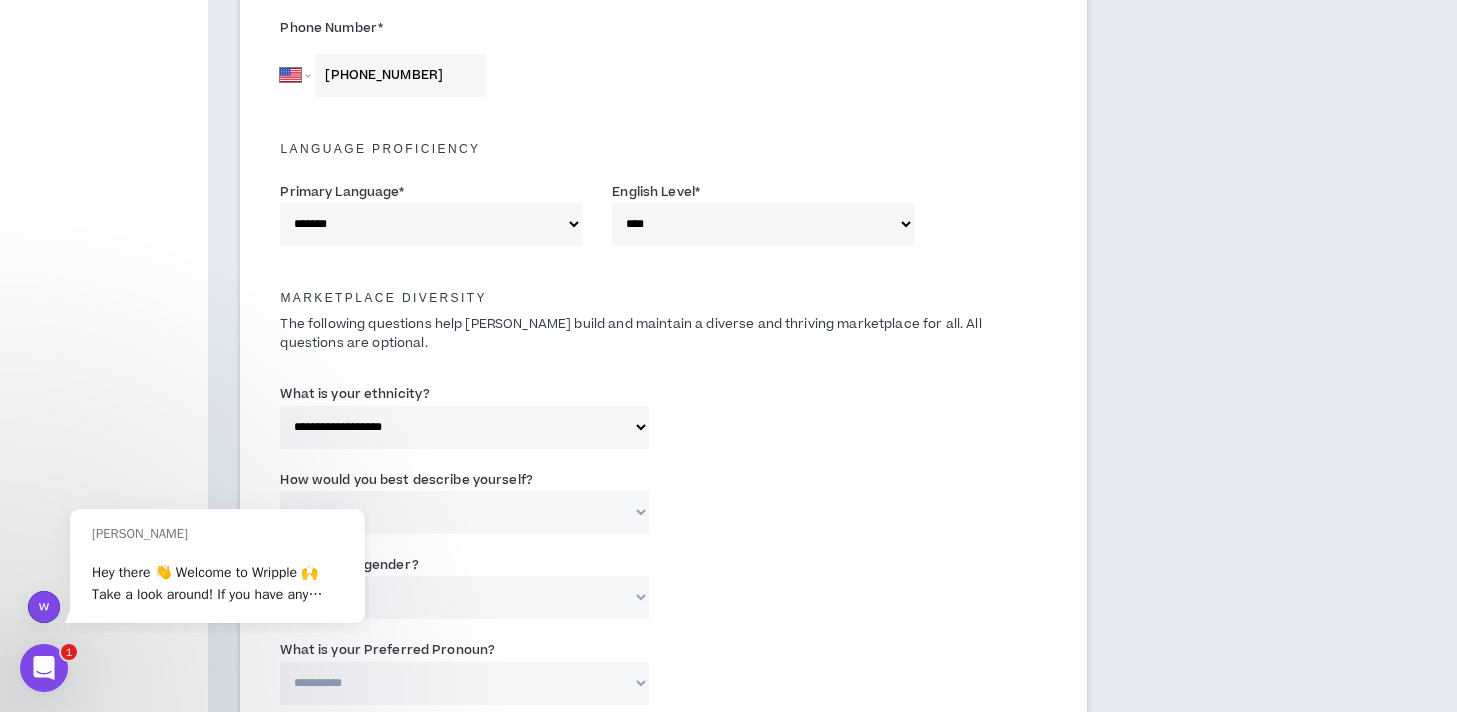 click on "**********" at bounding box center [763, 224] 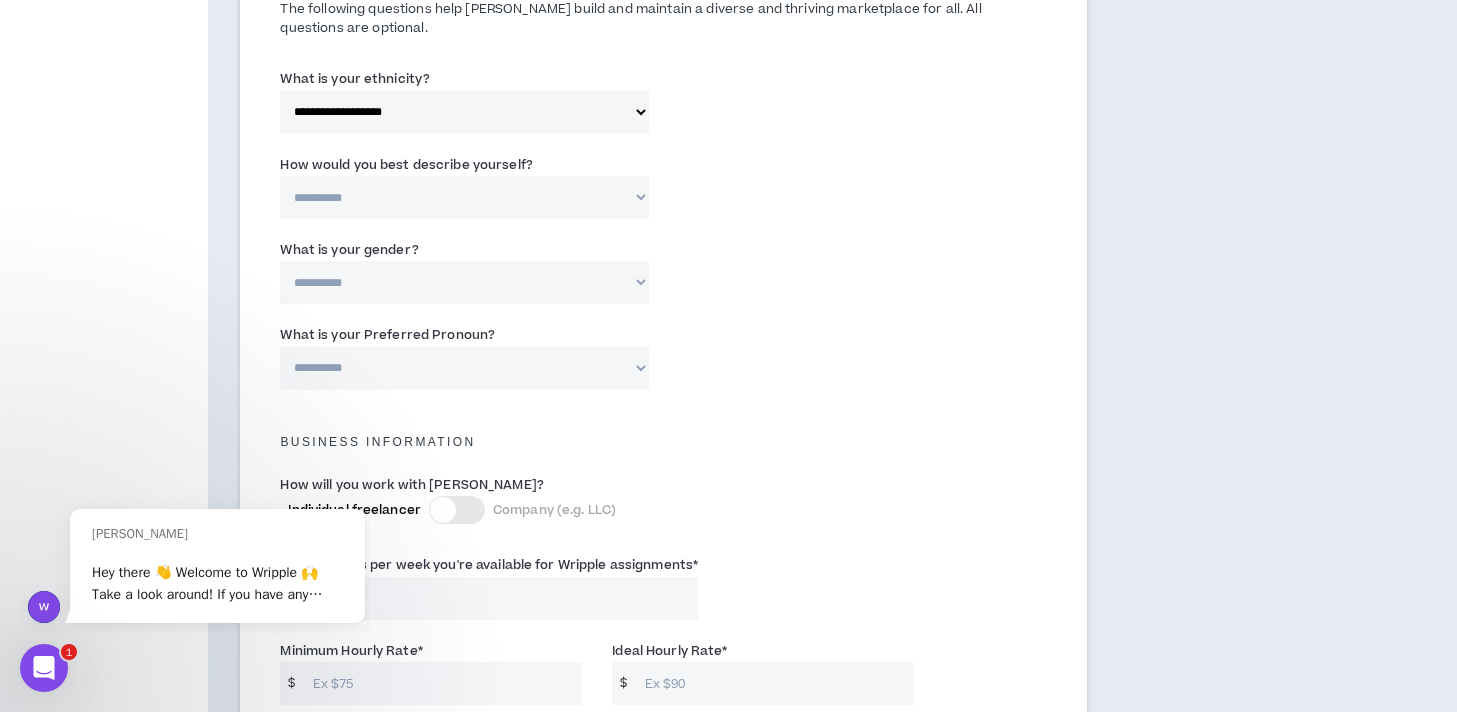 scroll, scrollTop: 1028, scrollLeft: 0, axis: vertical 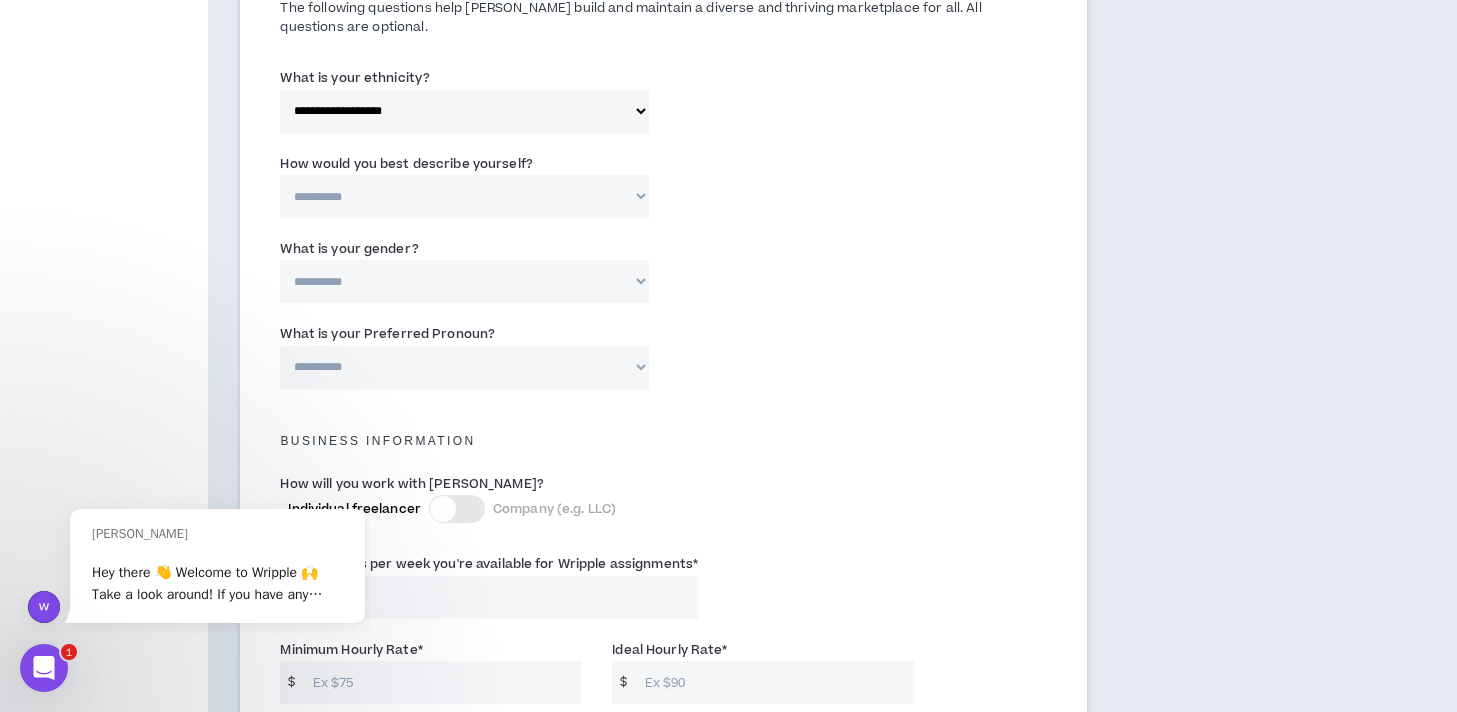 click on "**********" at bounding box center [464, 196] 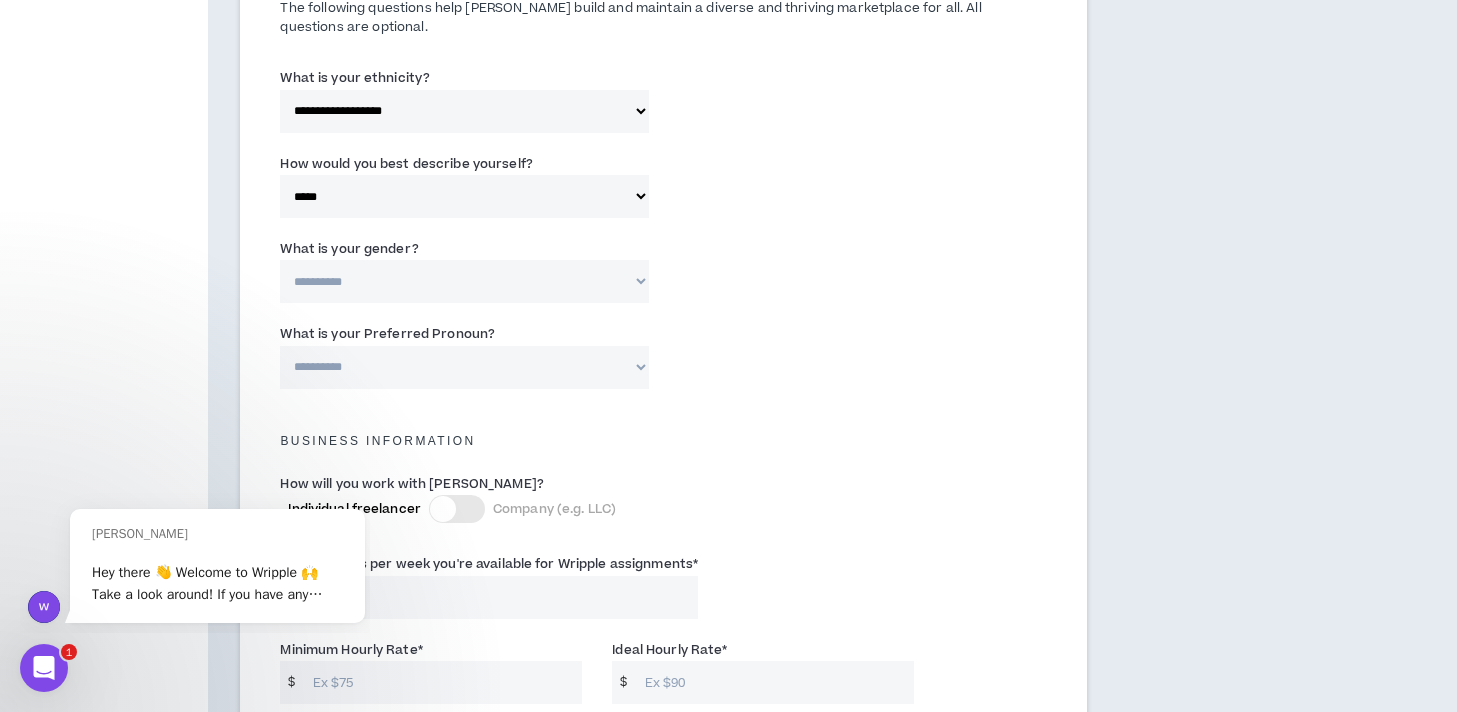 click on "**********" at bounding box center [464, 281] 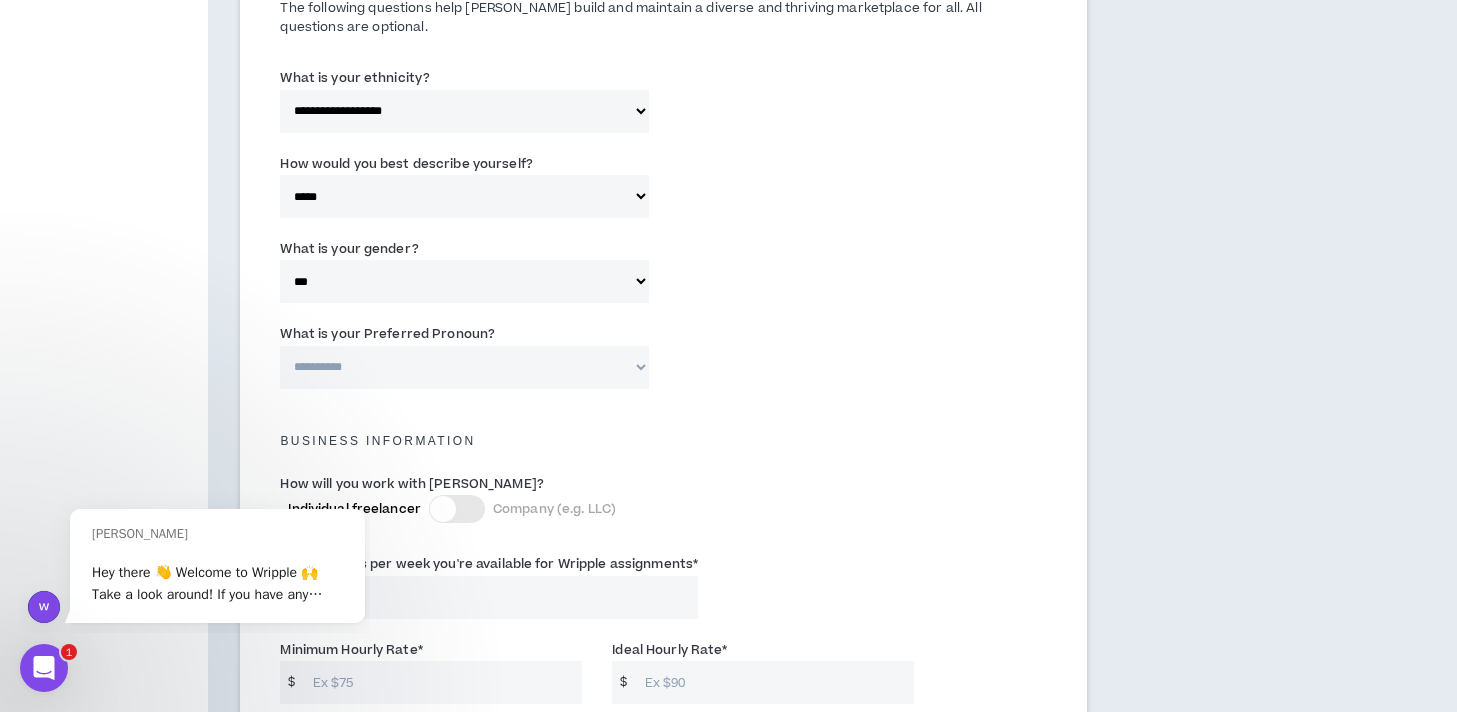 click on "**********" at bounding box center [464, 367] 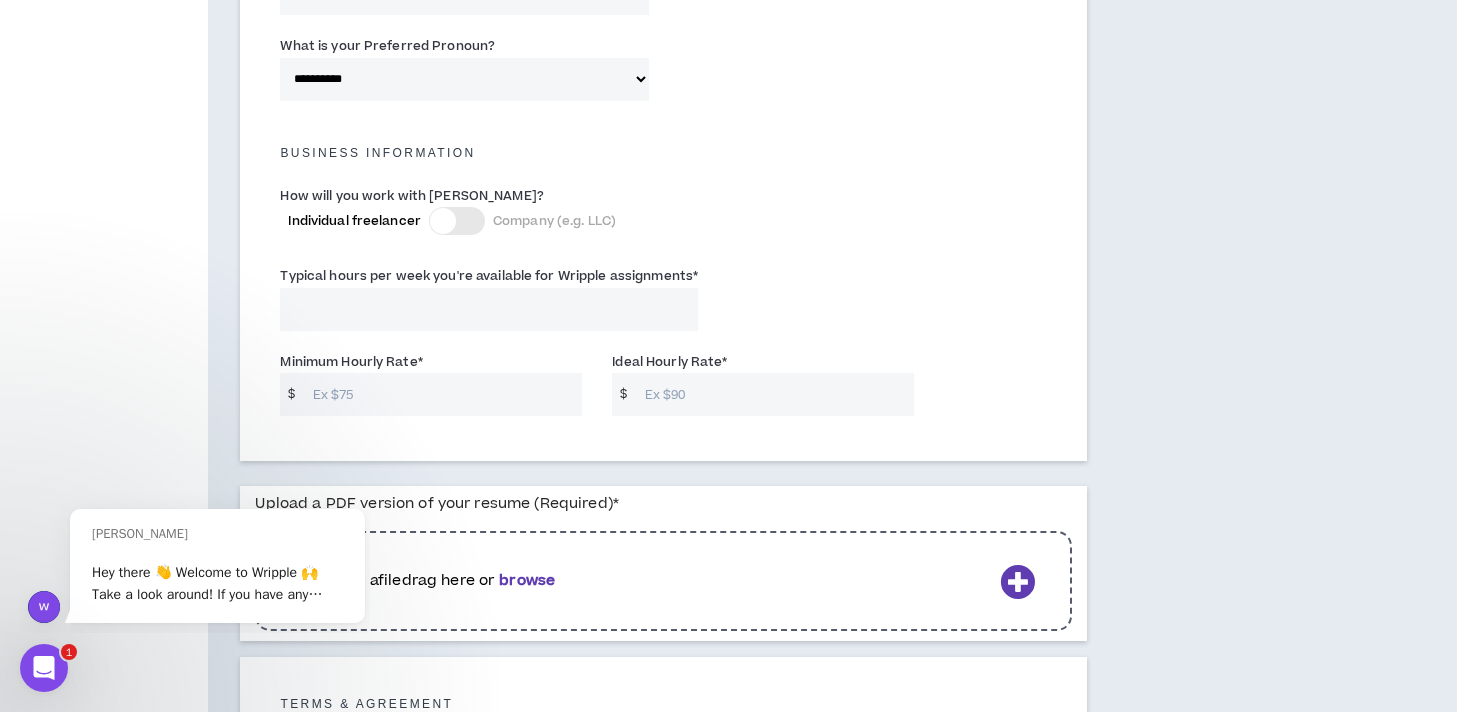 scroll, scrollTop: 1318, scrollLeft: 0, axis: vertical 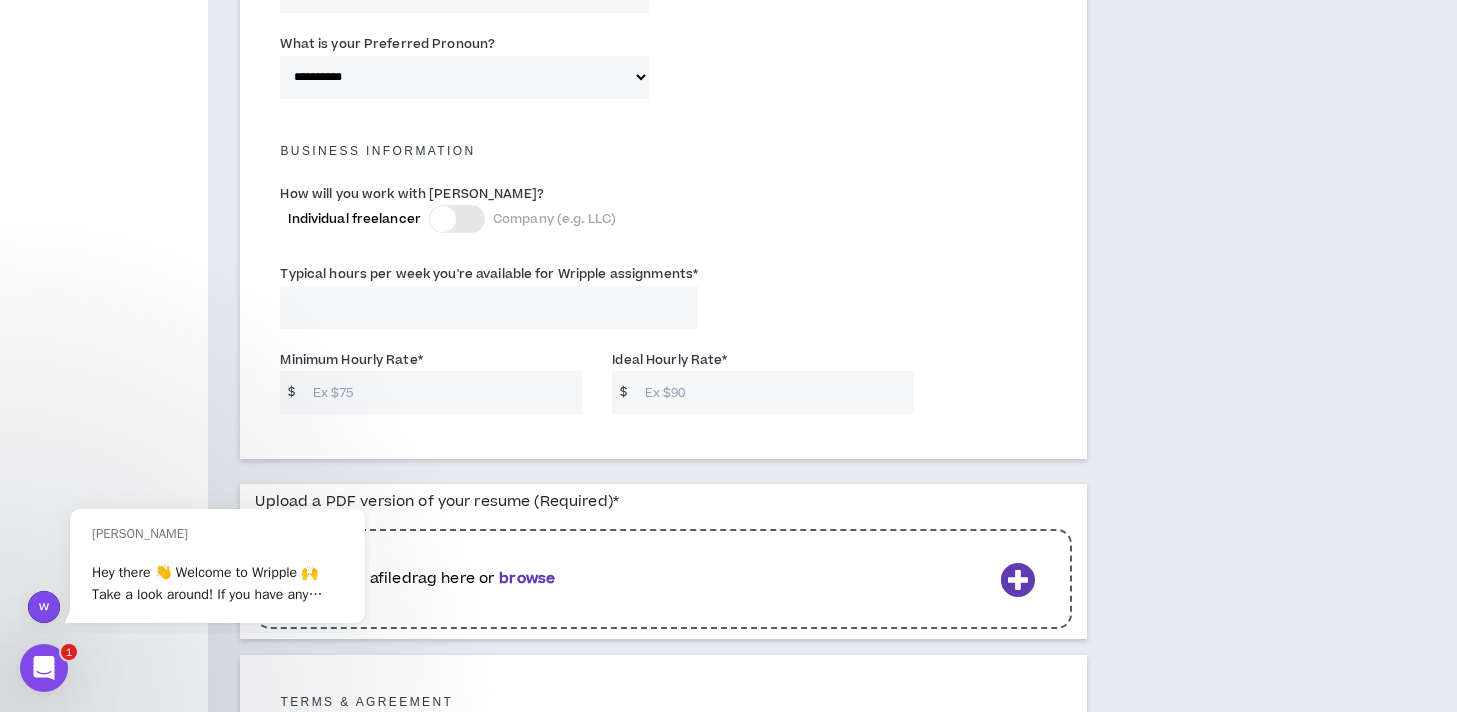 click at bounding box center [443, 219] 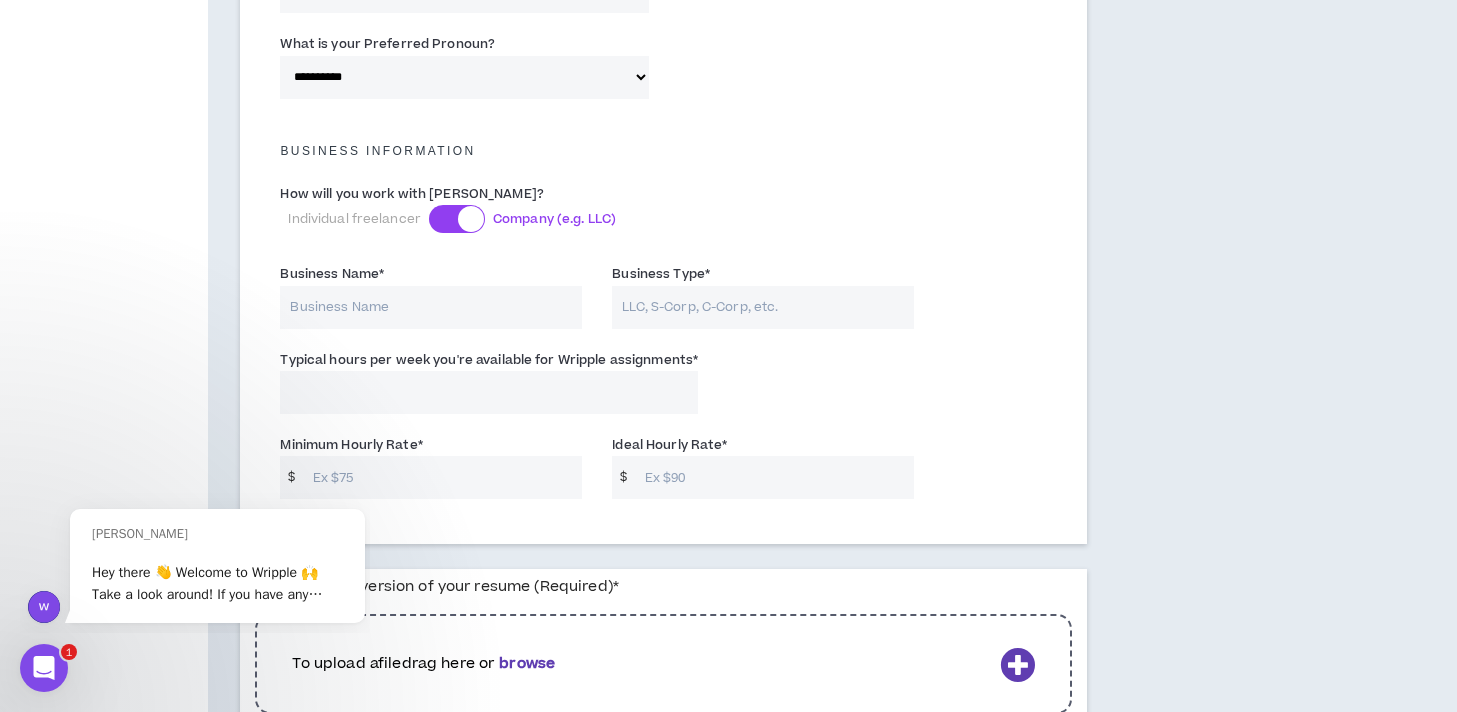 click on "Business Name  *" at bounding box center (431, 307) 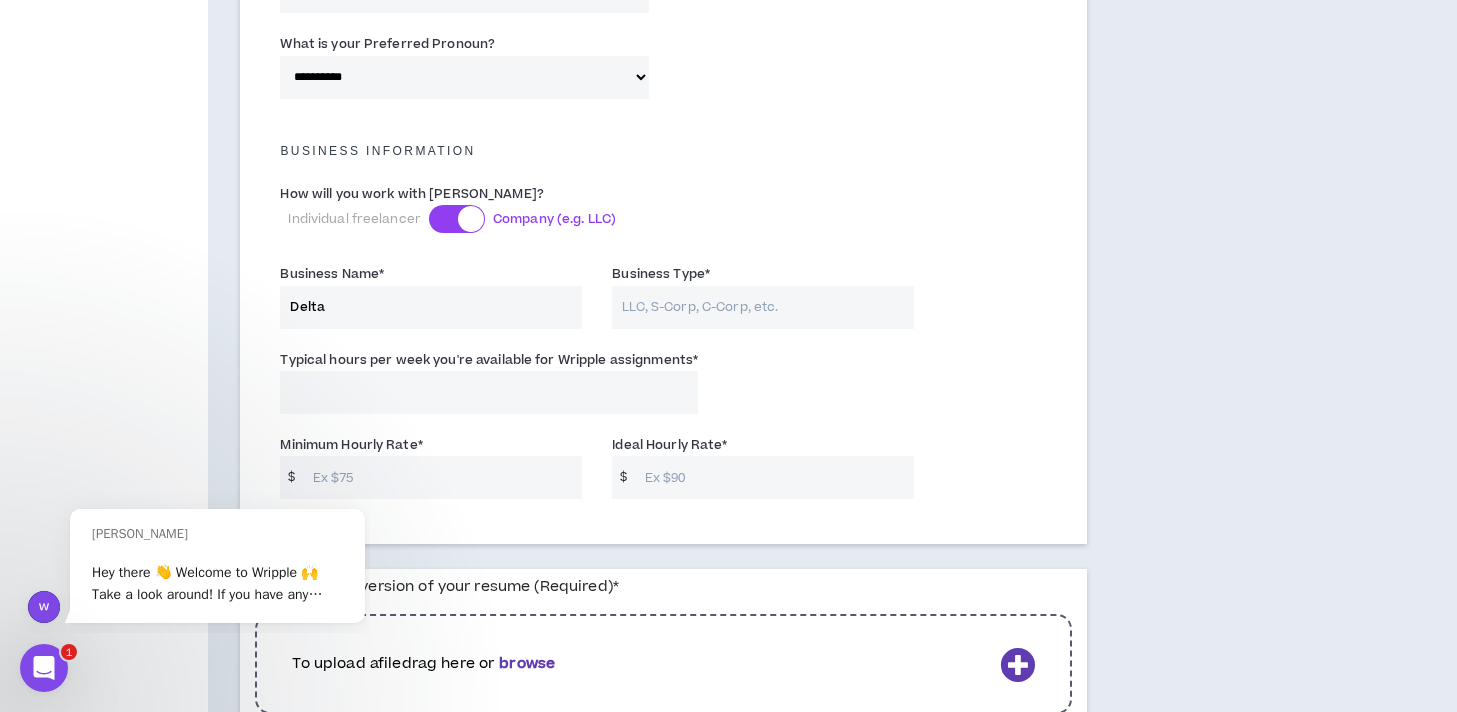 type on "Delta" 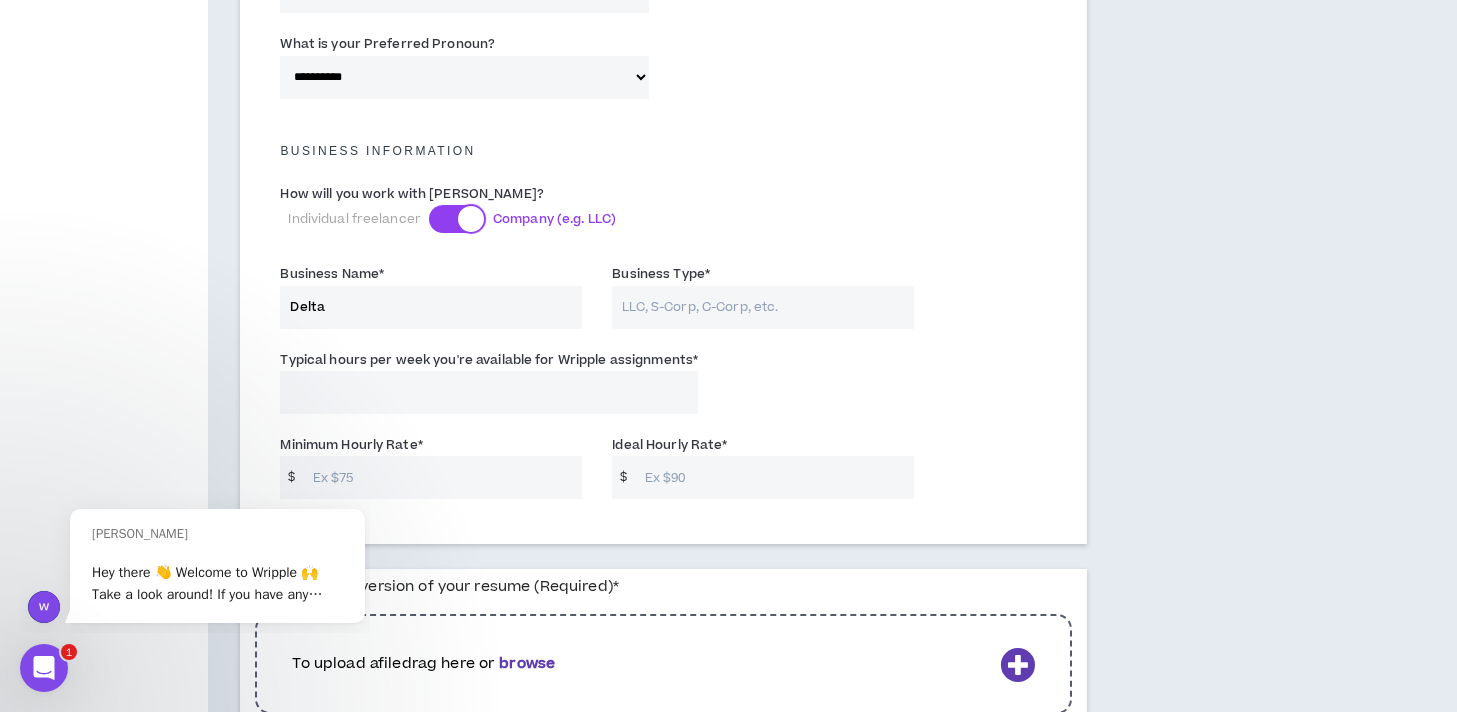 click at bounding box center (471, 219) 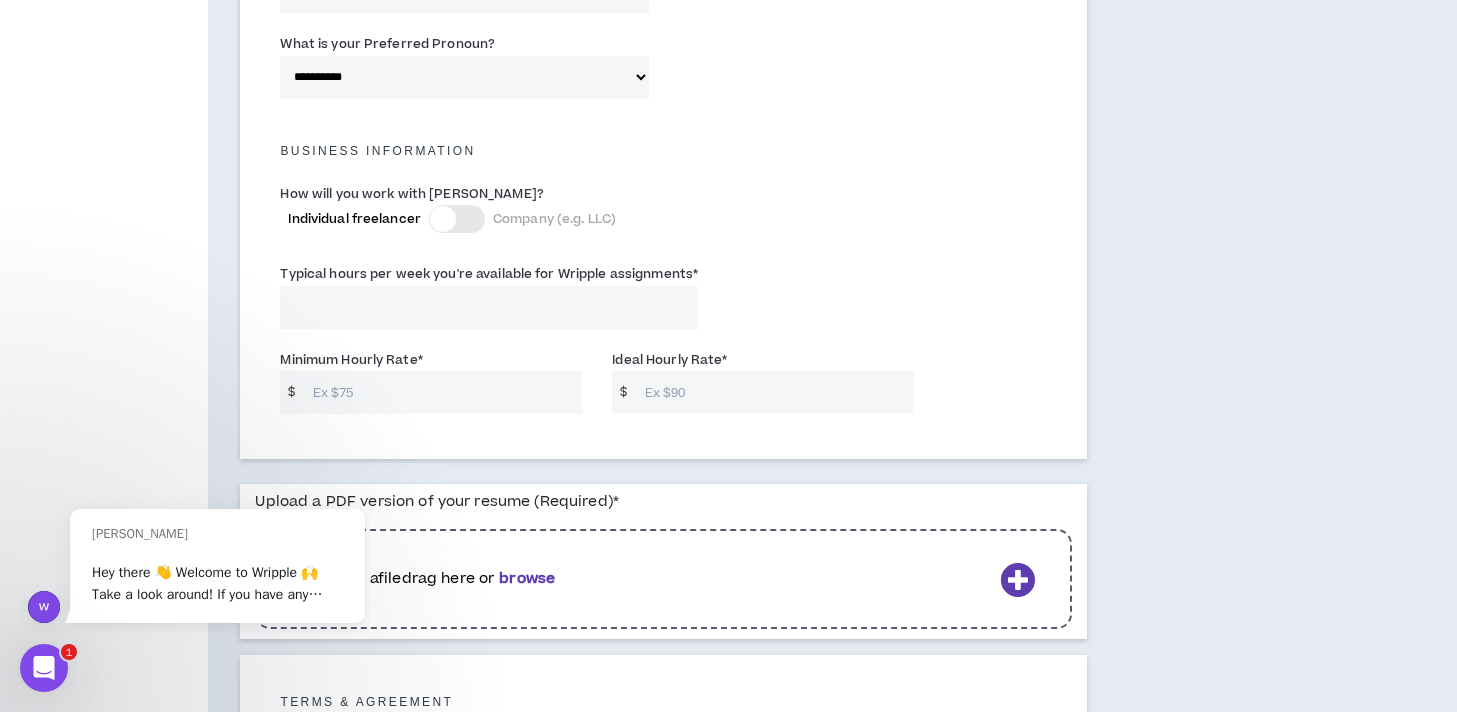 click on "Typical hours per week you're available for Wripple assignments  *" at bounding box center [489, 307] 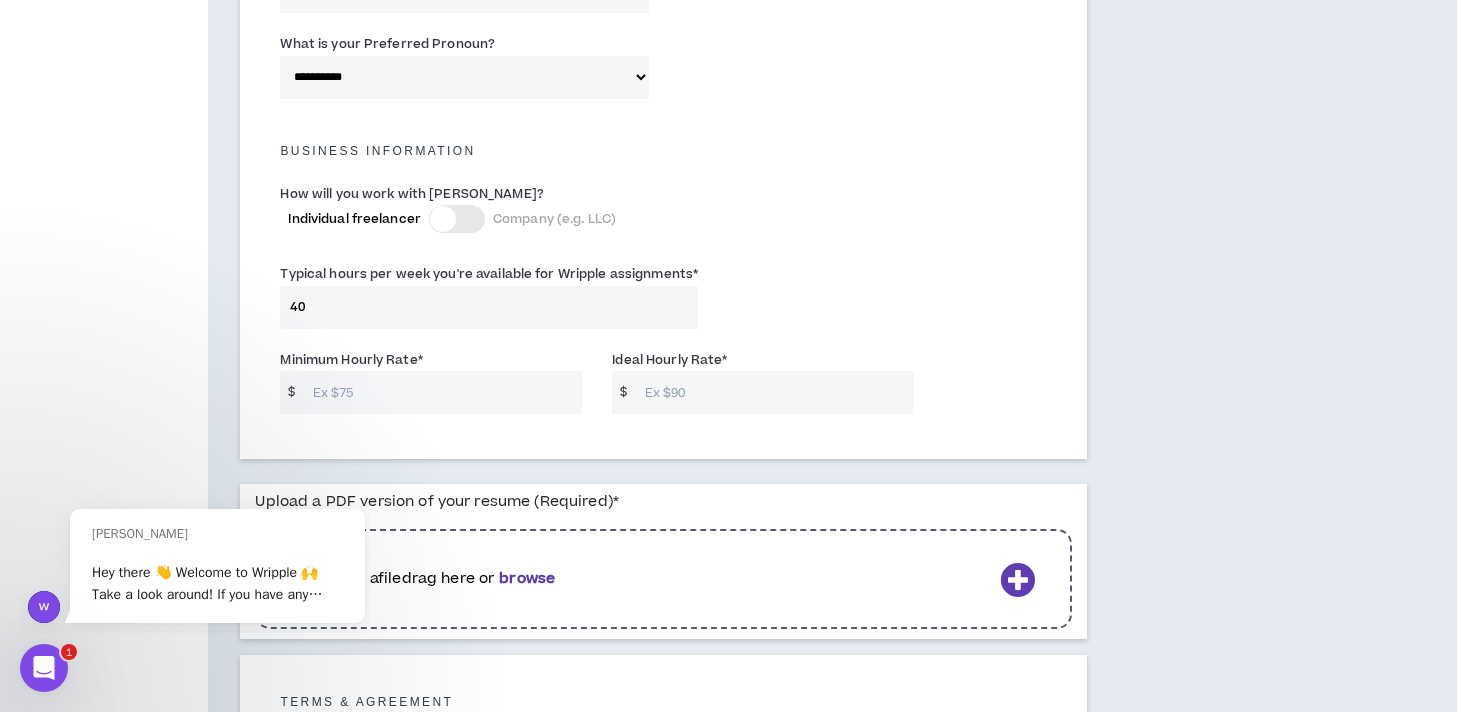 type on "40" 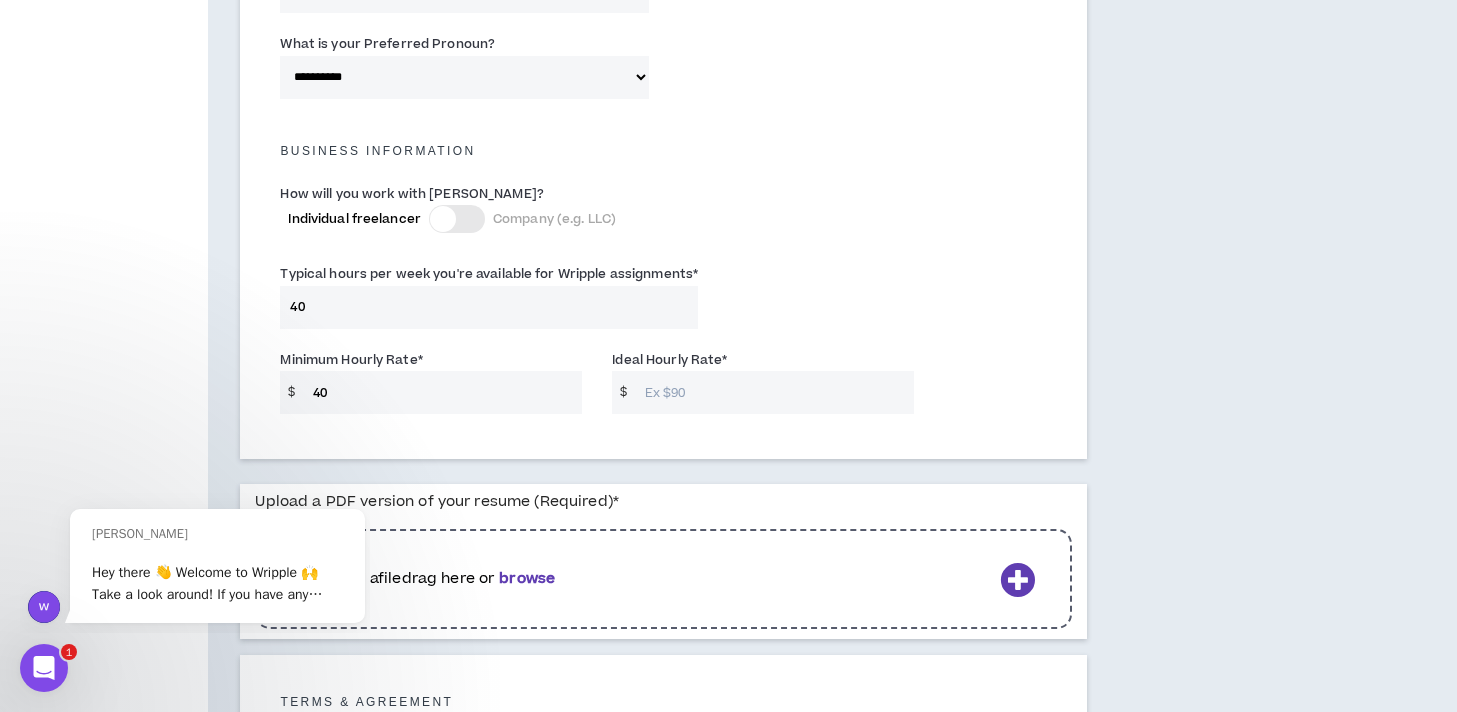 click on "Ideal Hourly Rate  *" at bounding box center (775, 392) 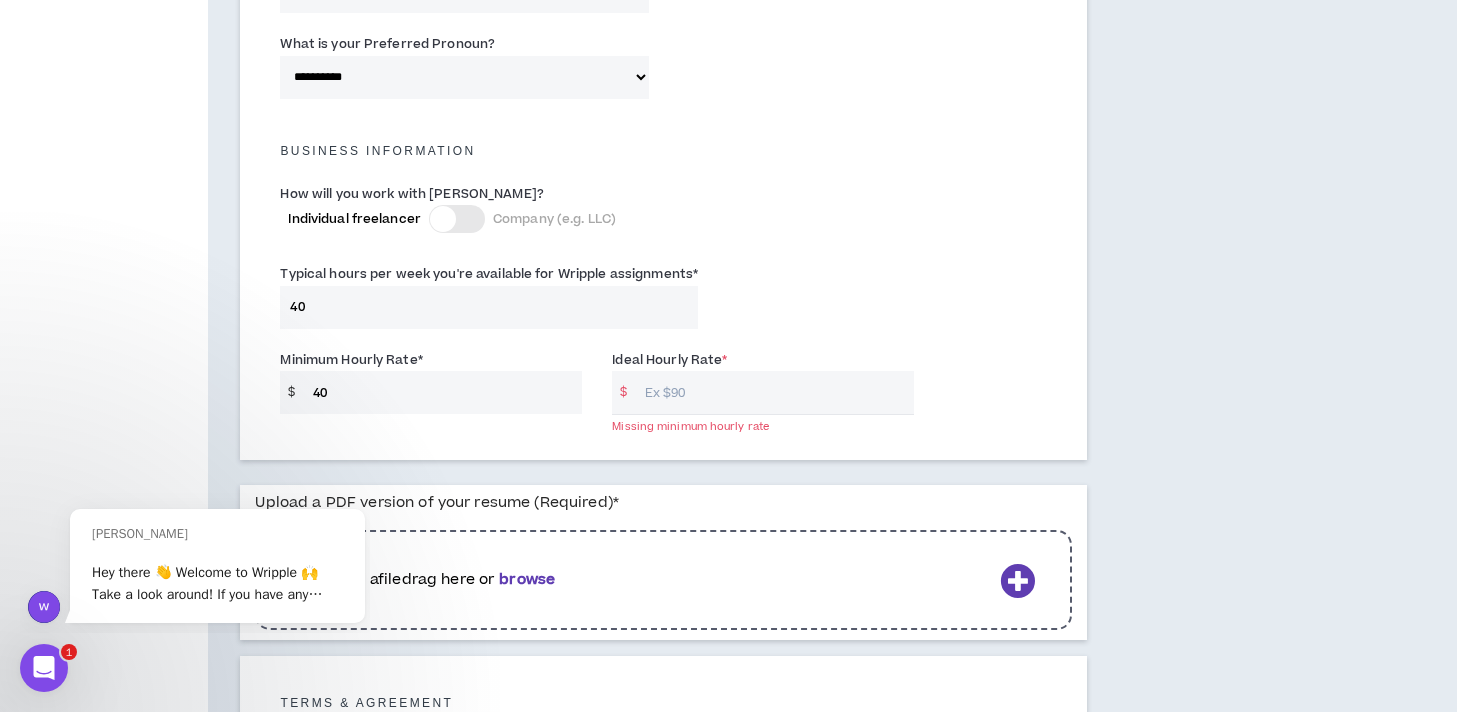 drag, startPoint x: 335, startPoint y: 394, endPoint x: 307, endPoint y: 391, distance: 28.160255 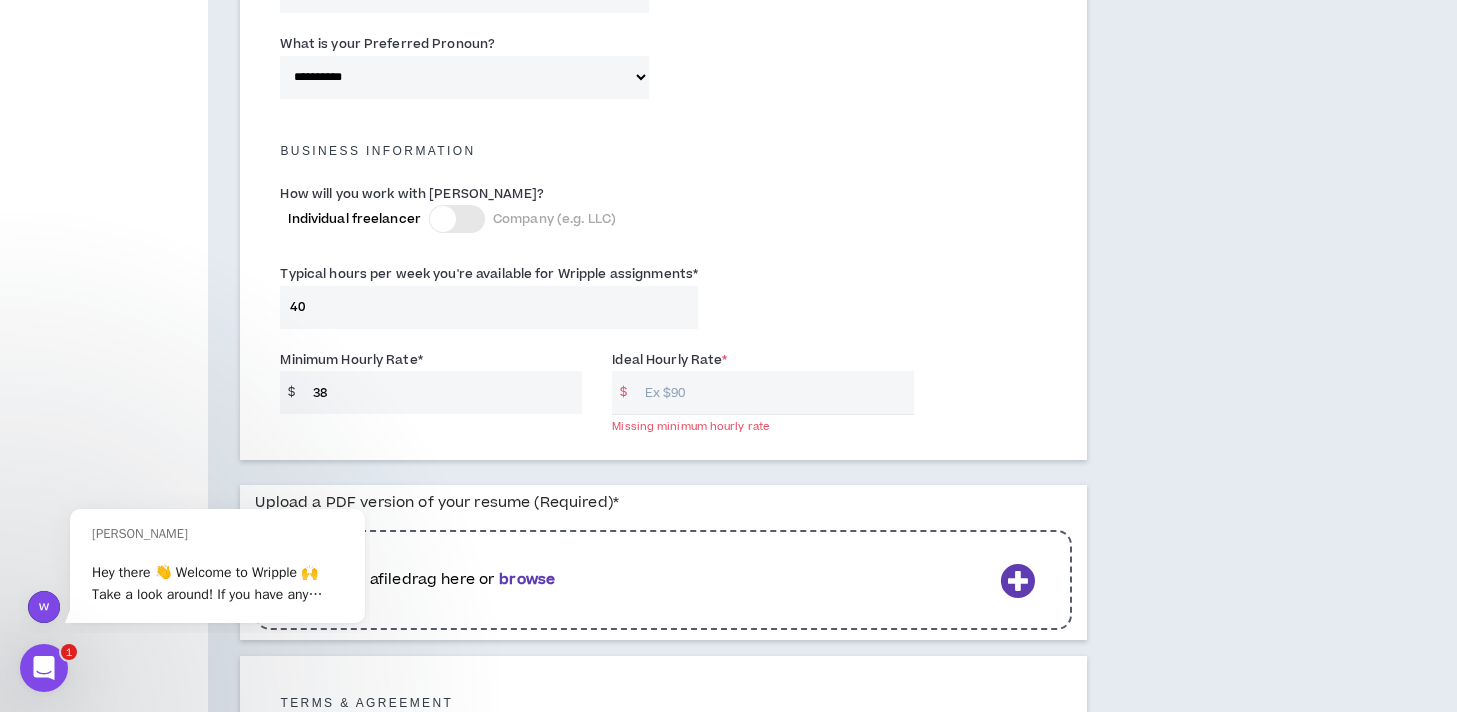 type on "38" 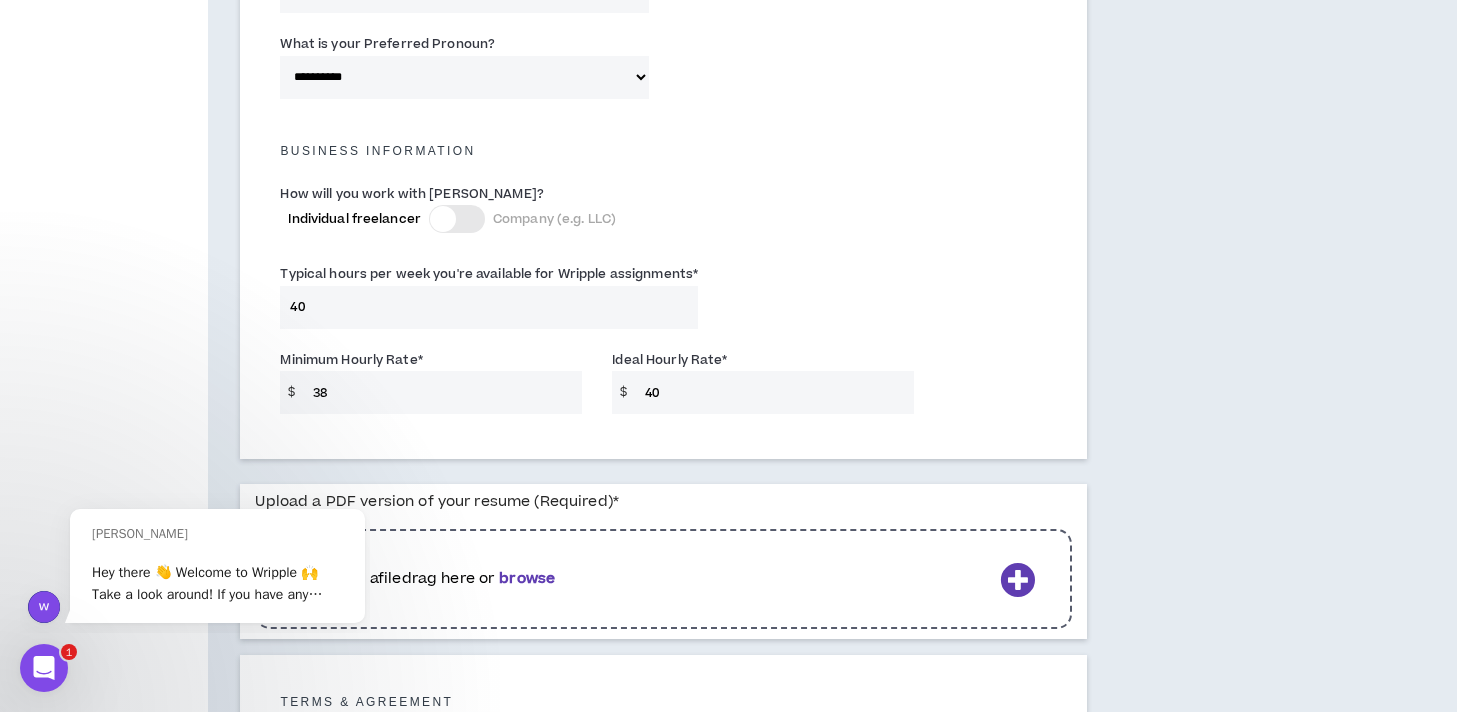 type on "40" 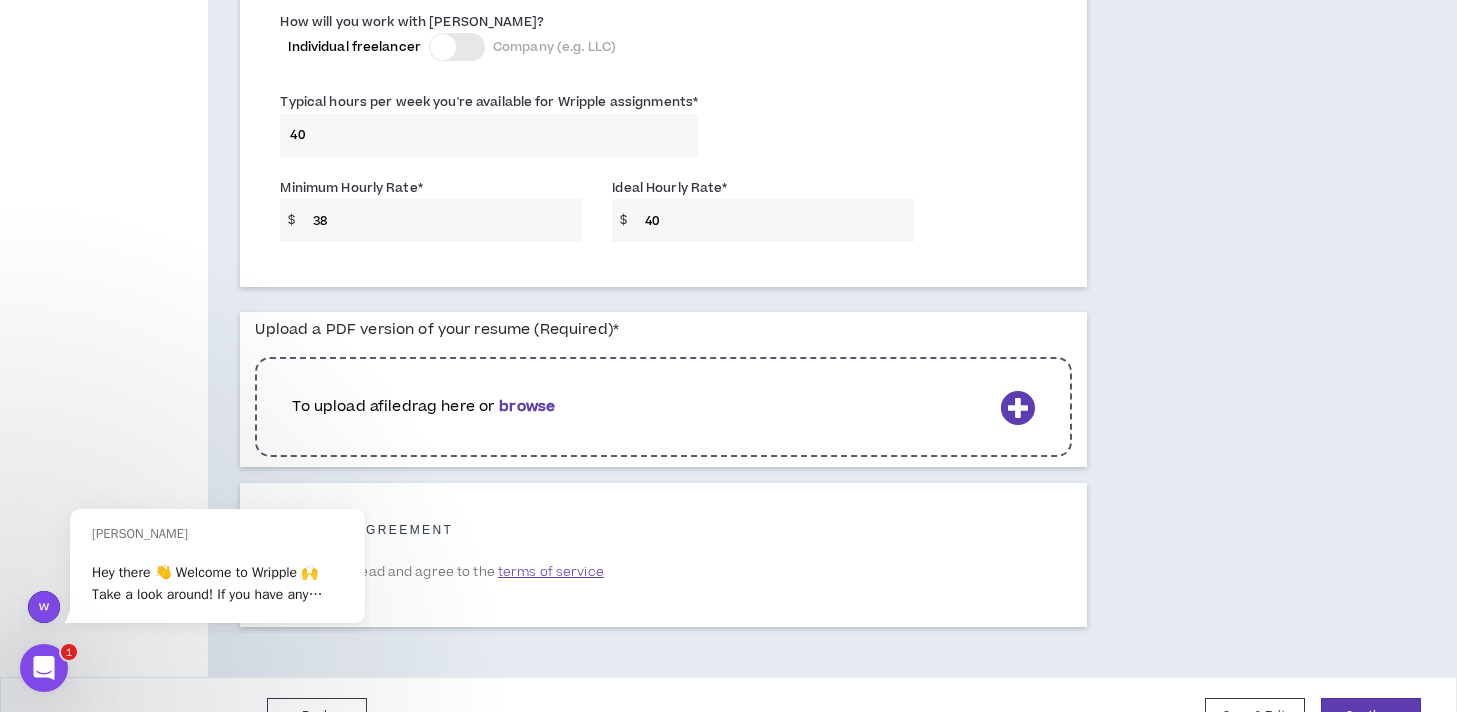 scroll, scrollTop: 1534, scrollLeft: 0, axis: vertical 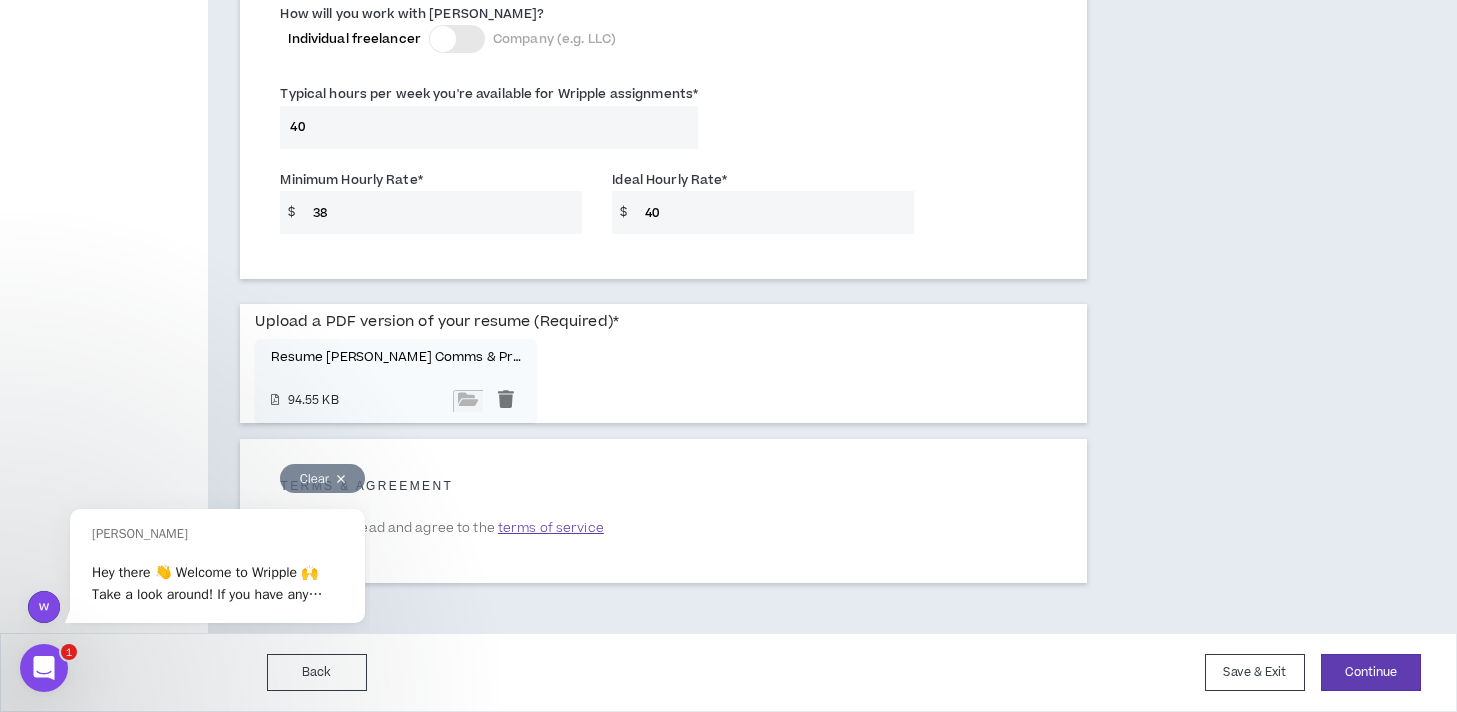 click at bounding box center [44, 607] 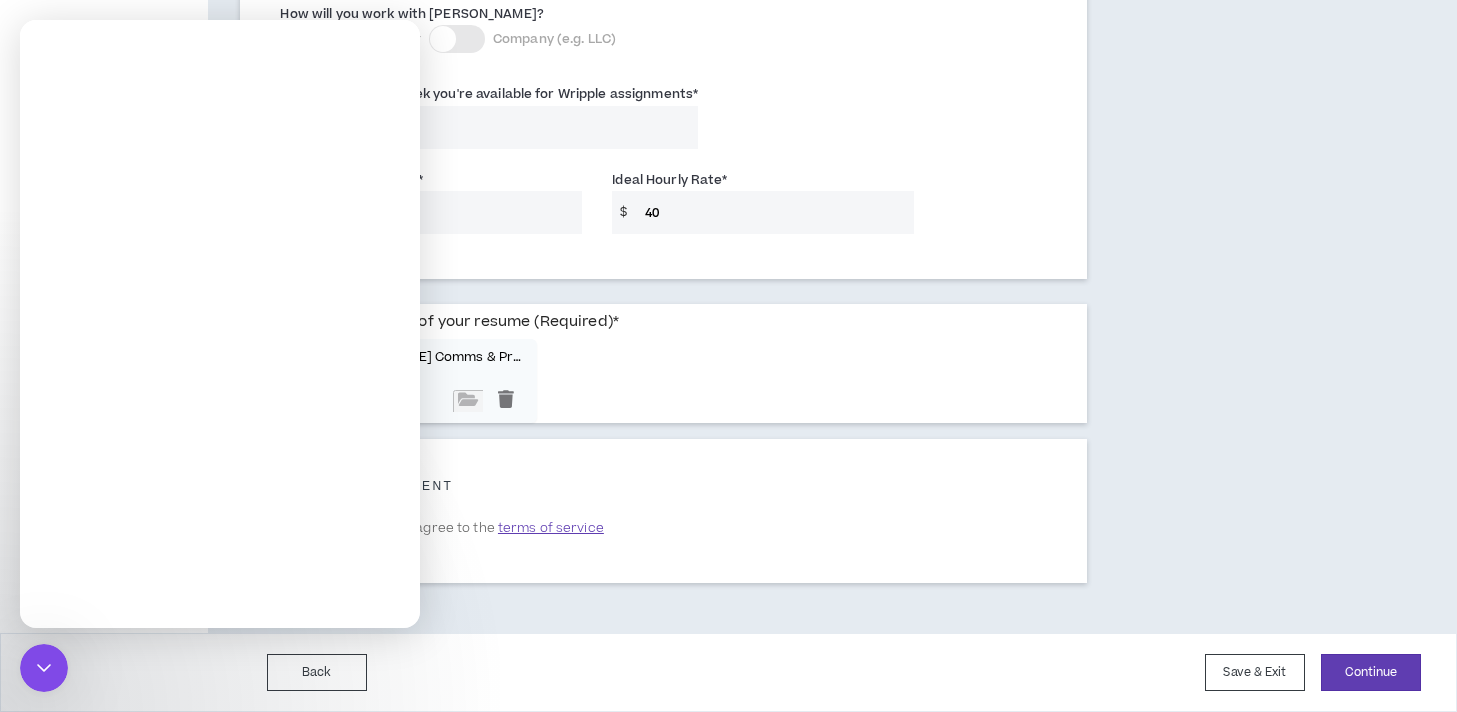 scroll, scrollTop: 0, scrollLeft: 0, axis: both 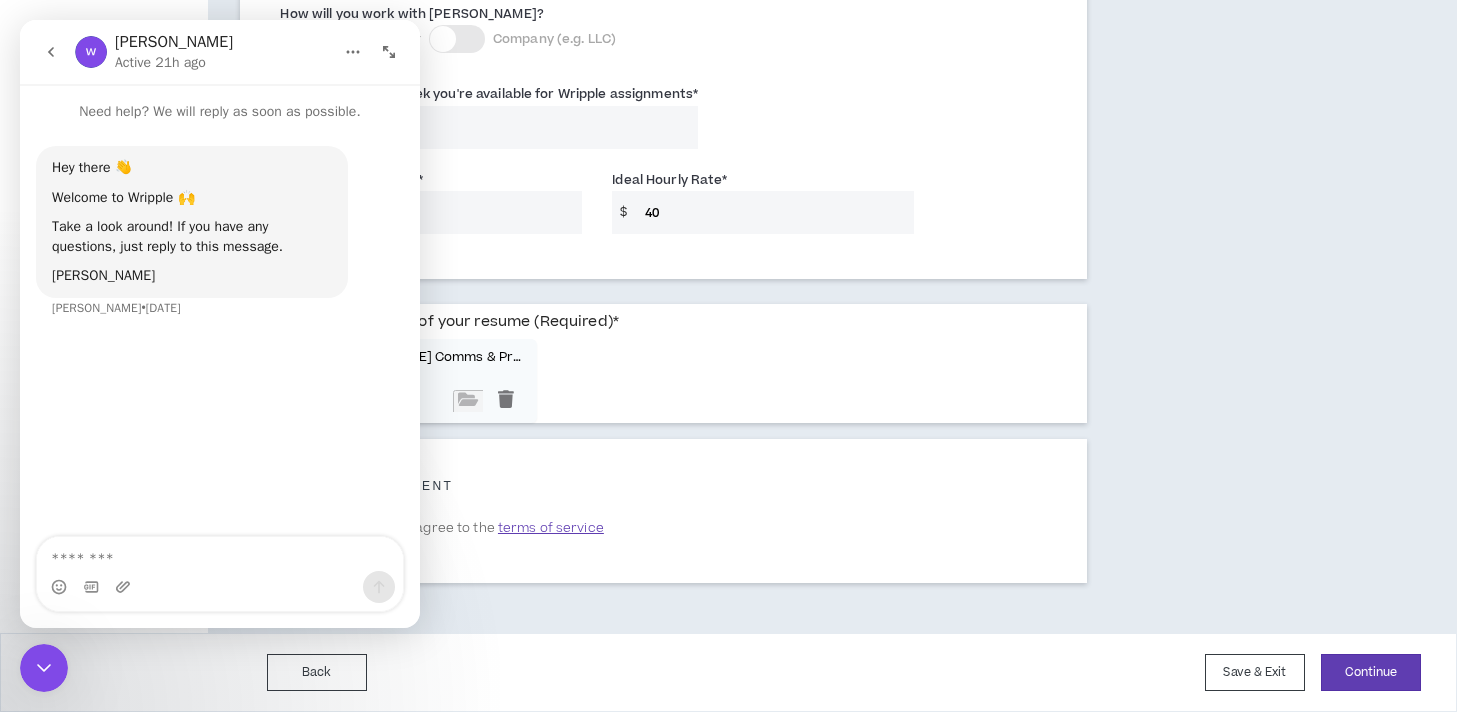 click 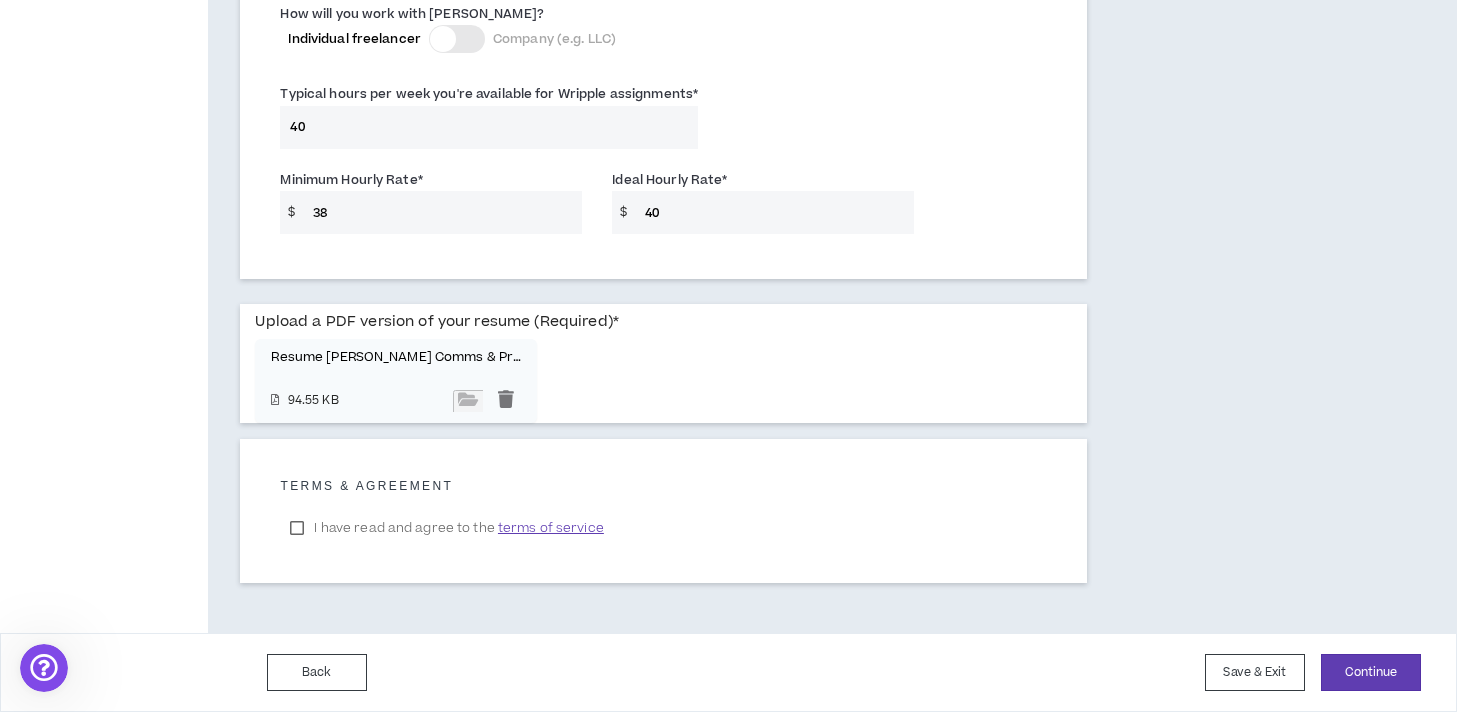 scroll, scrollTop: 0, scrollLeft: 0, axis: both 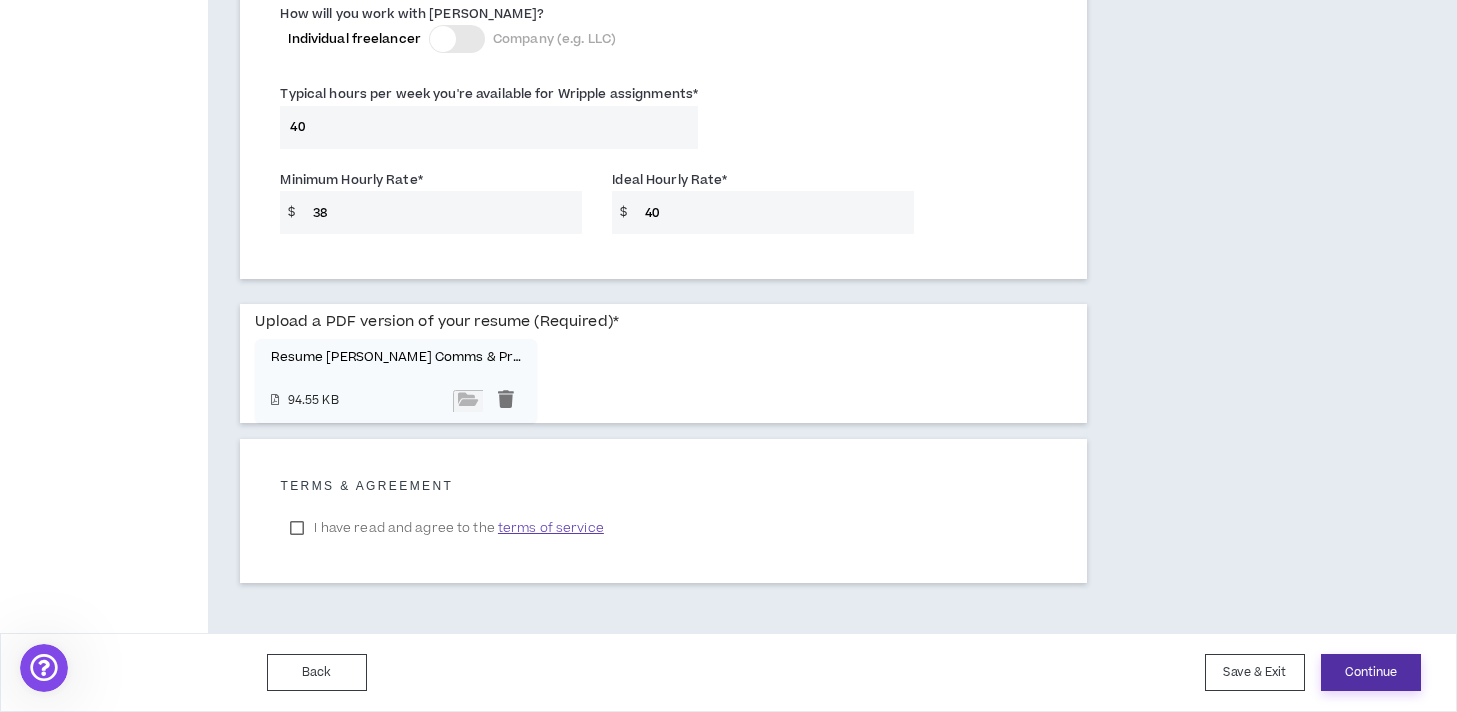 click on "Continue" at bounding box center [1371, 672] 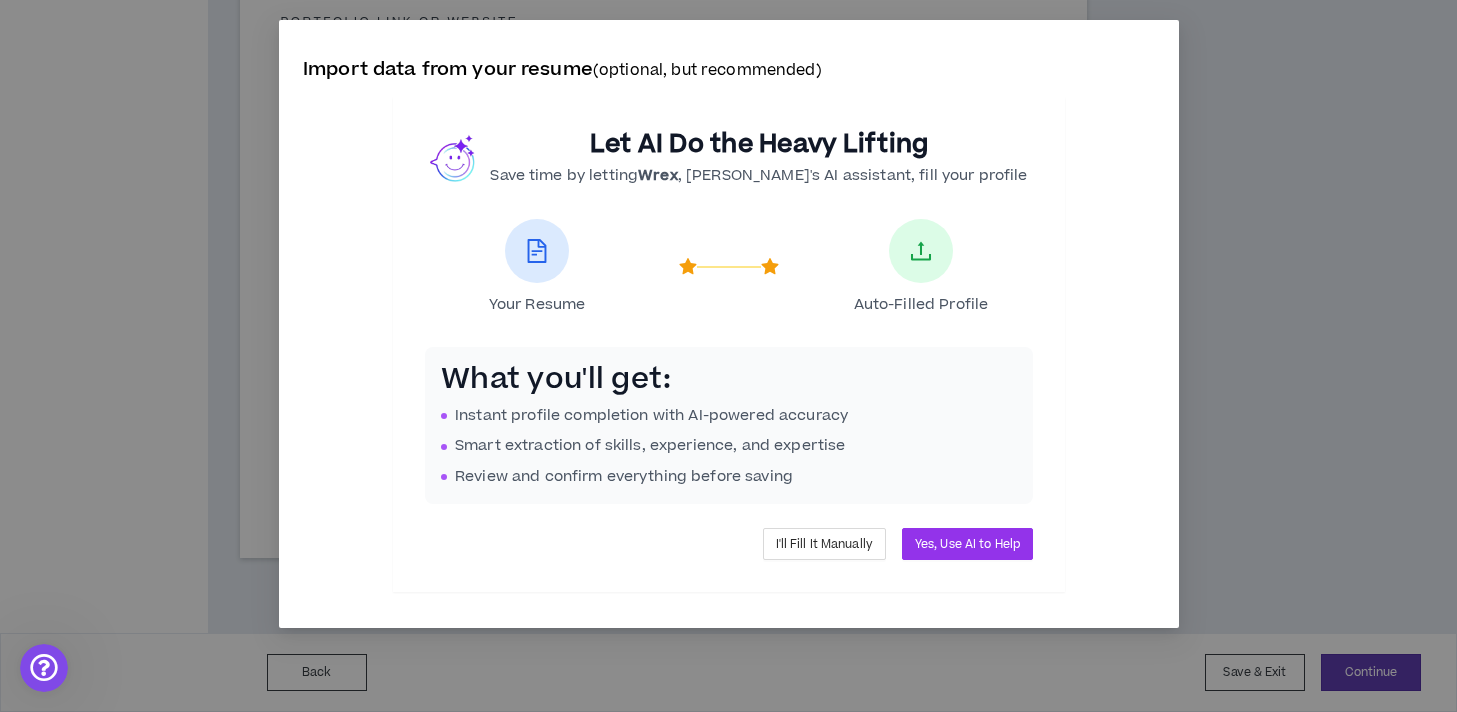 scroll, scrollTop: 611, scrollLeft: 0, axis: vertical 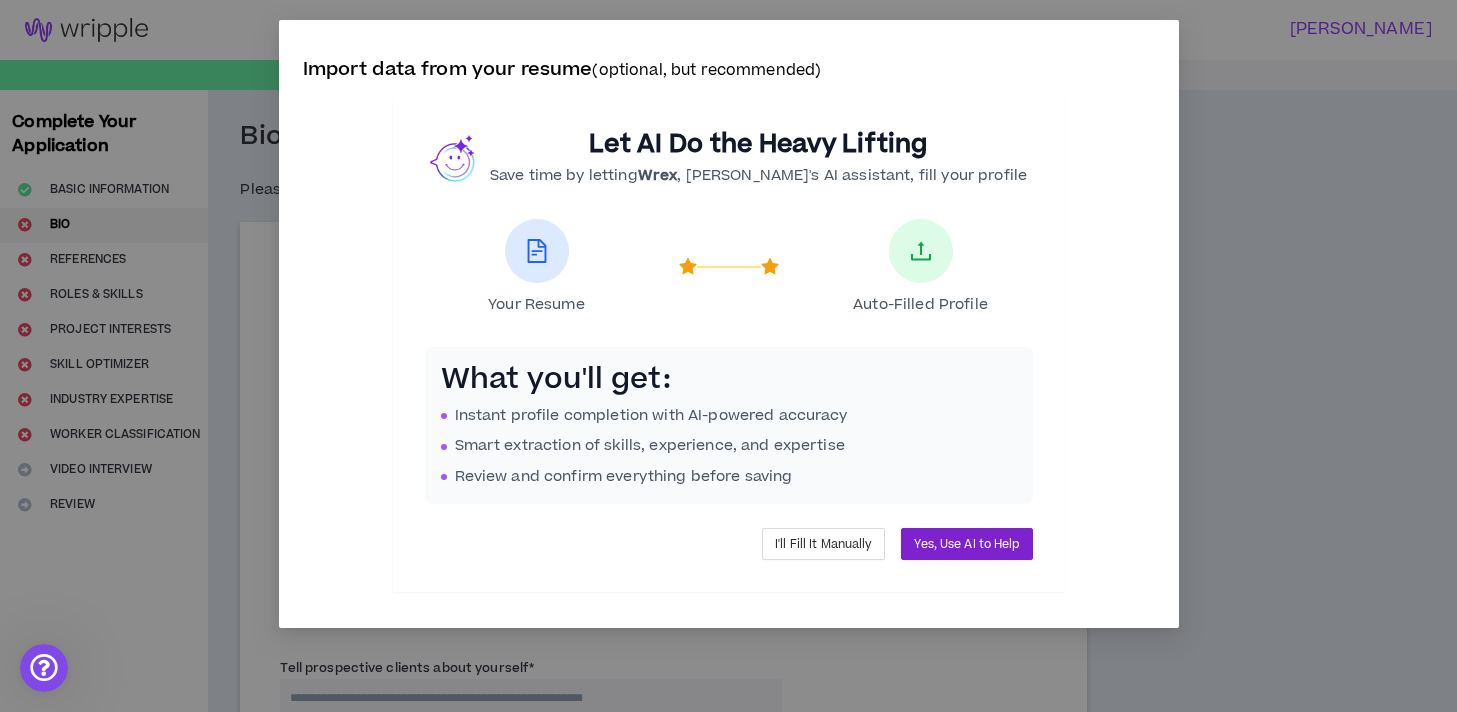 click on "Yes, Use AI to Help" at bounding box center [966, 544] 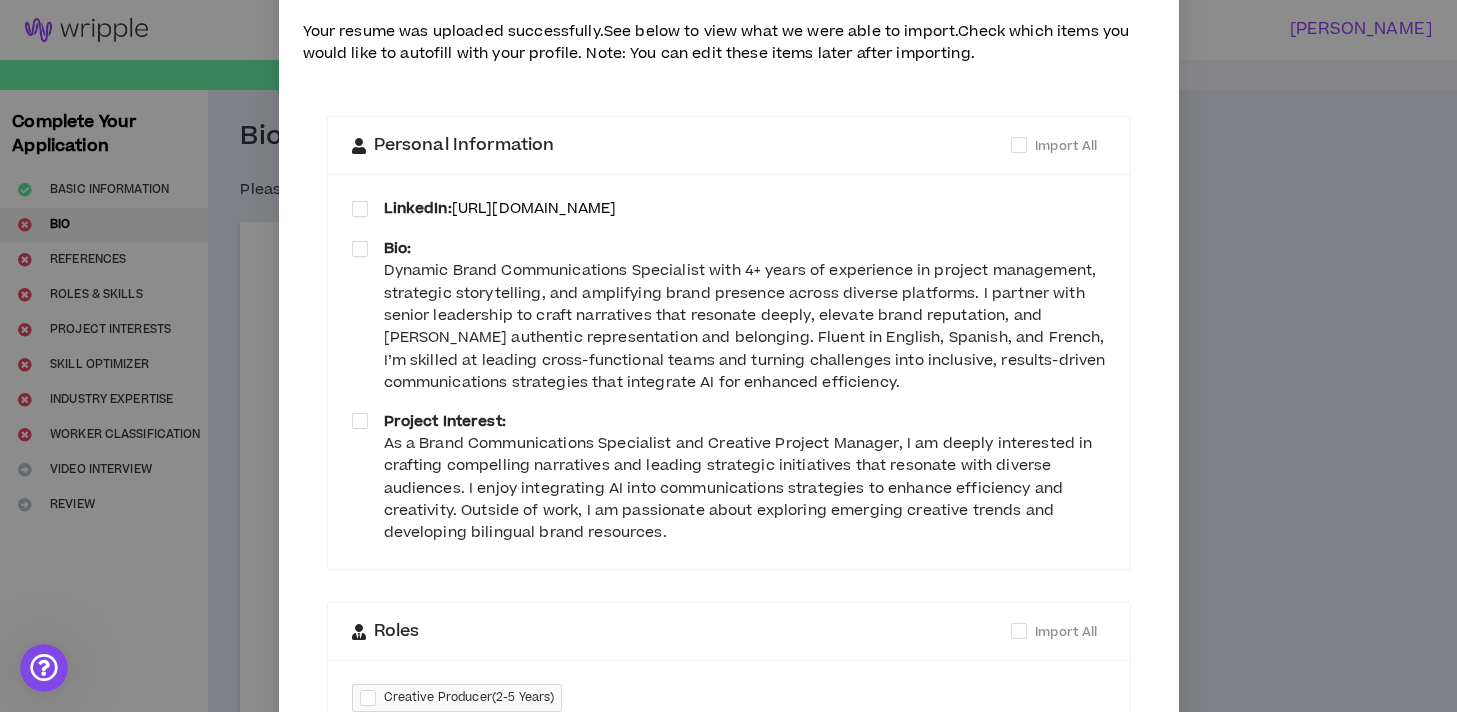 scroll, scrollTop: 92, scrollLeft: 0, axis: vertical 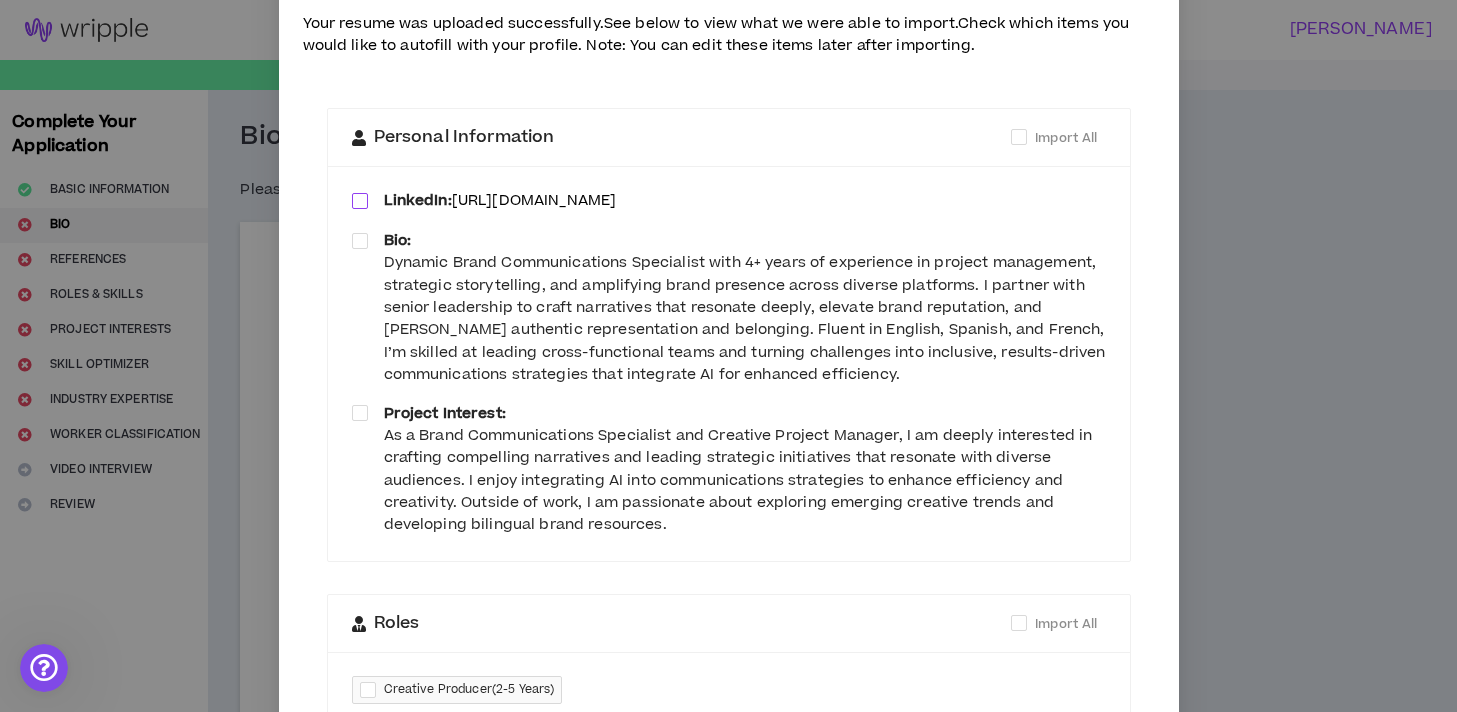 click at bounding box center [360, 201] 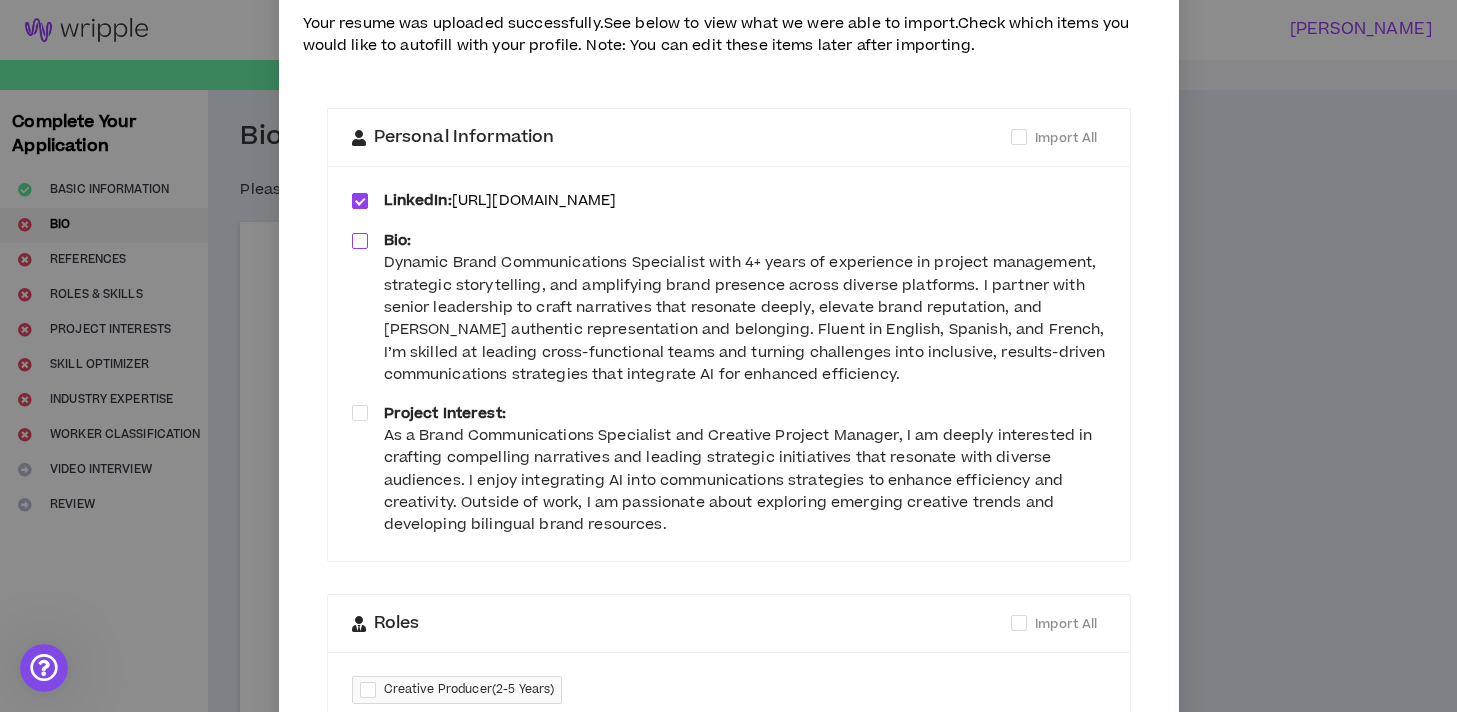 click at bounding box center (360, 241) 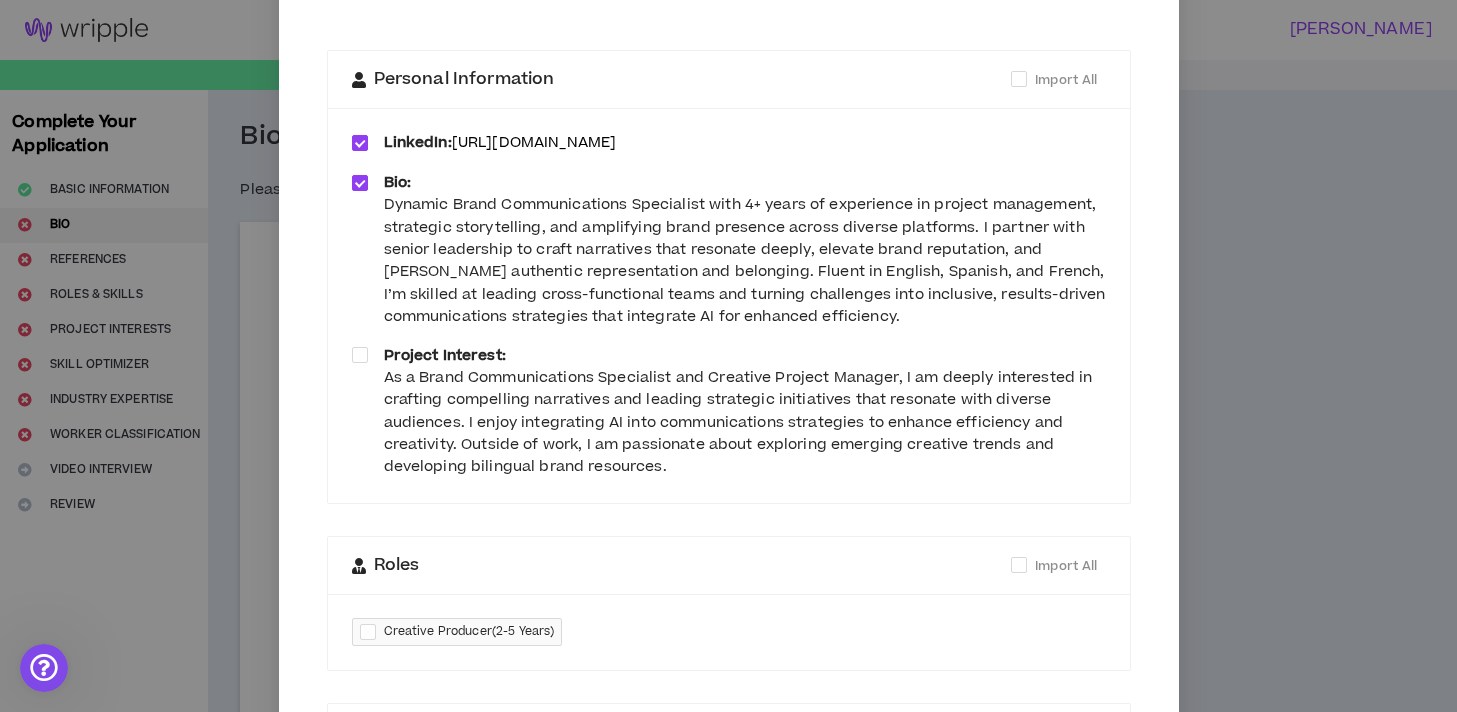 scroll, scrollTop: 154, scrollLeft: 0, axis: vertical 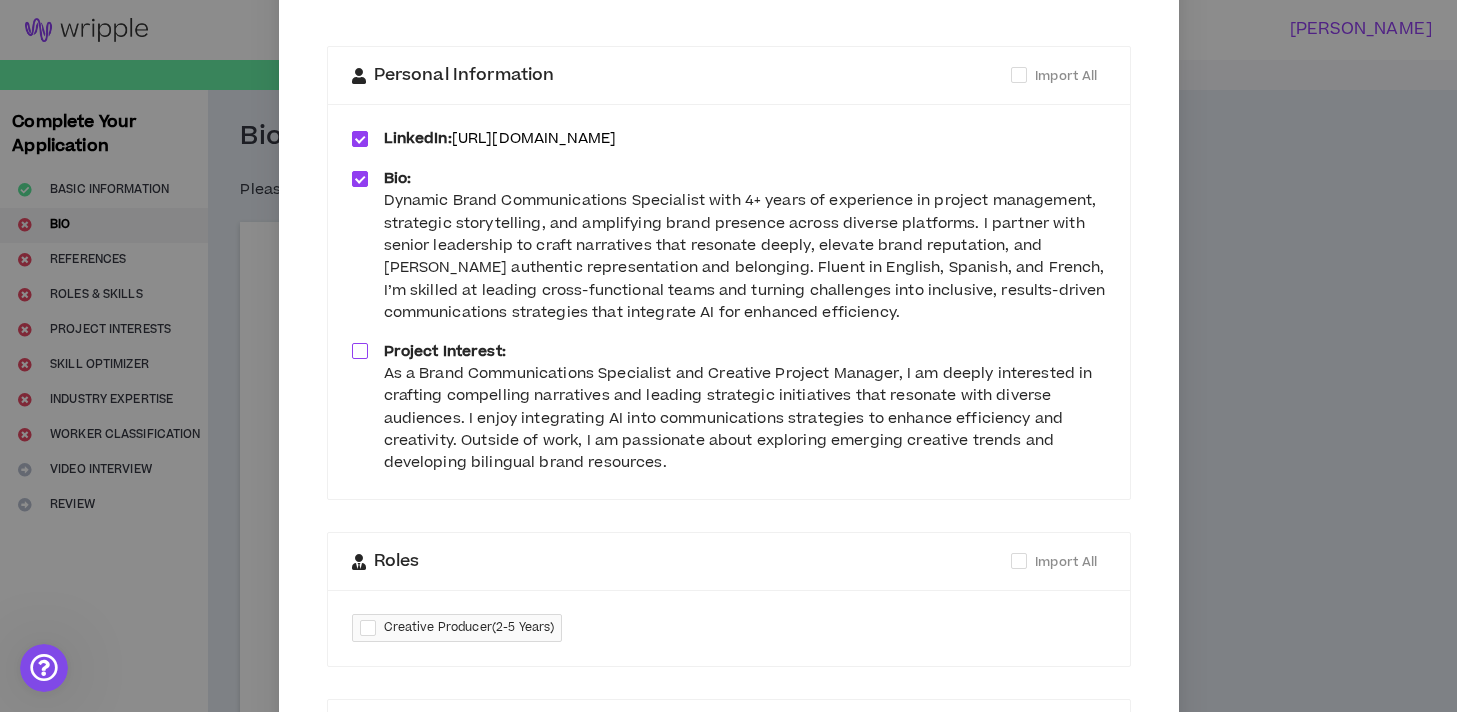 click at bounding box center [360, 351] 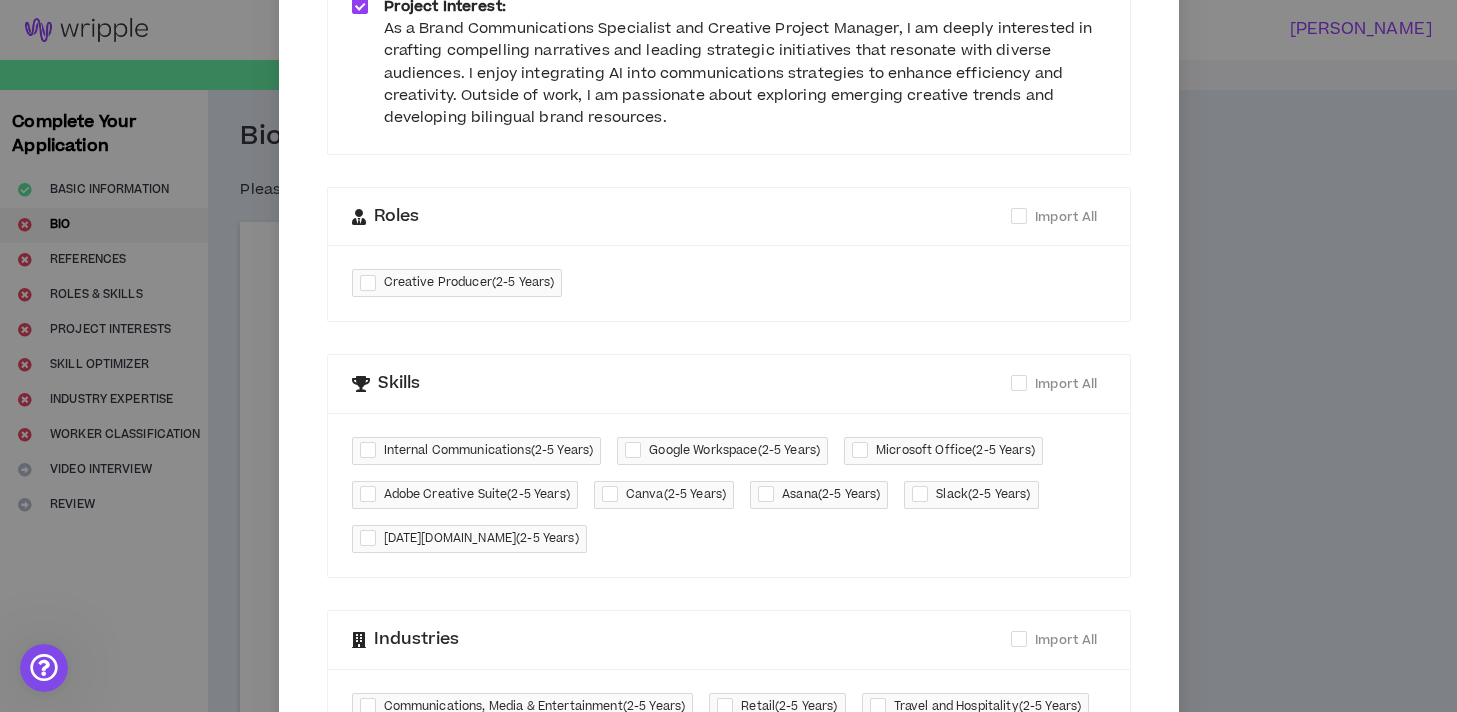 scroll, scrollTop: 496, scrollLeft: 0, axis: vertical 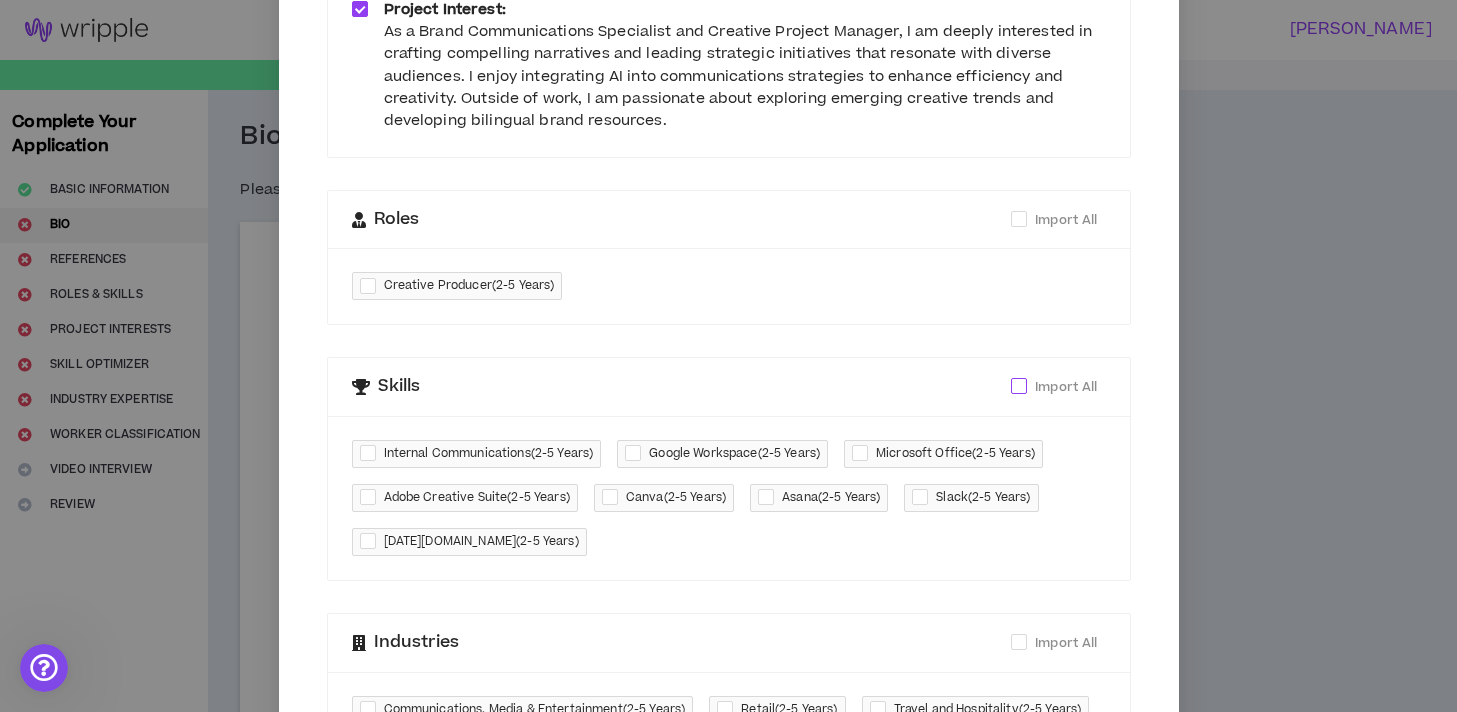 click at bounding box center (1019, 386) 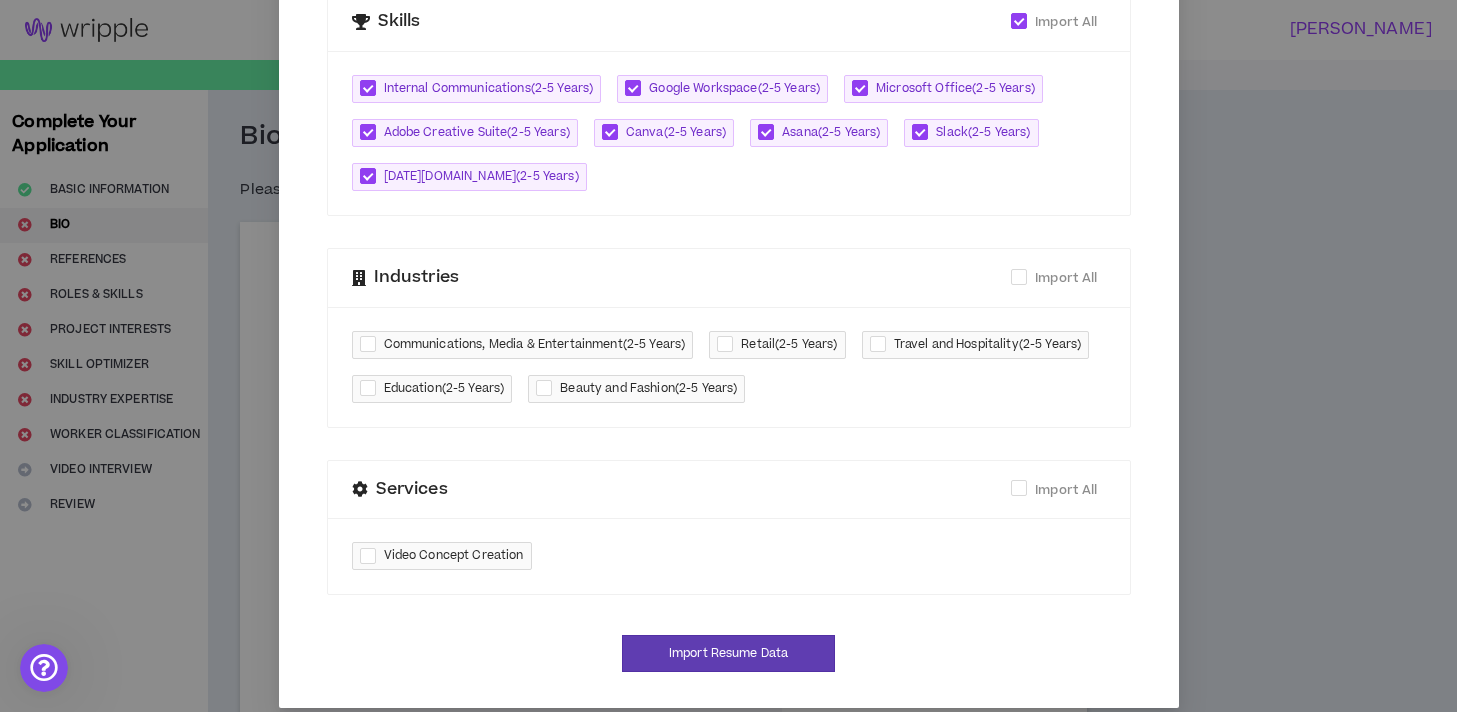 scroll, scrollTop: 867, scrollLeft: 0, axis: vertical 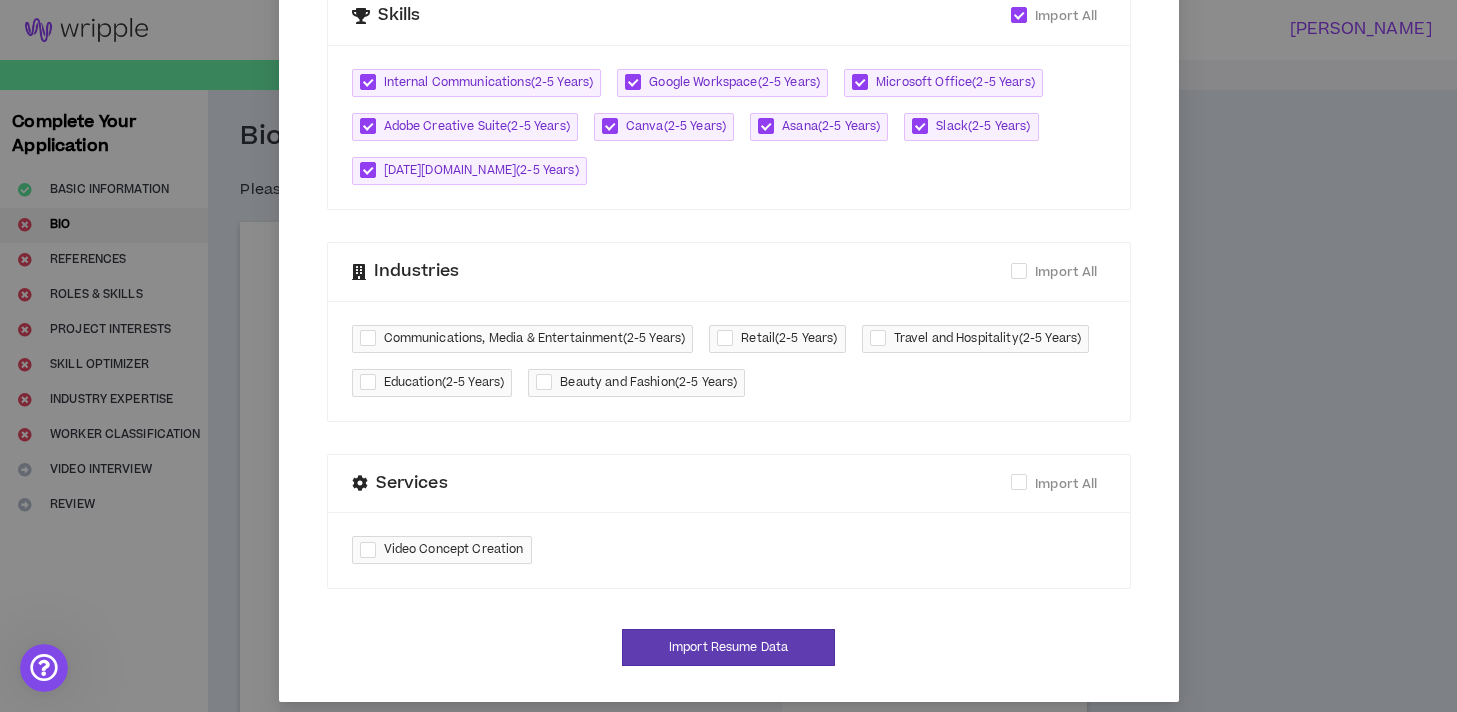 click at bounding box center (729, 338) 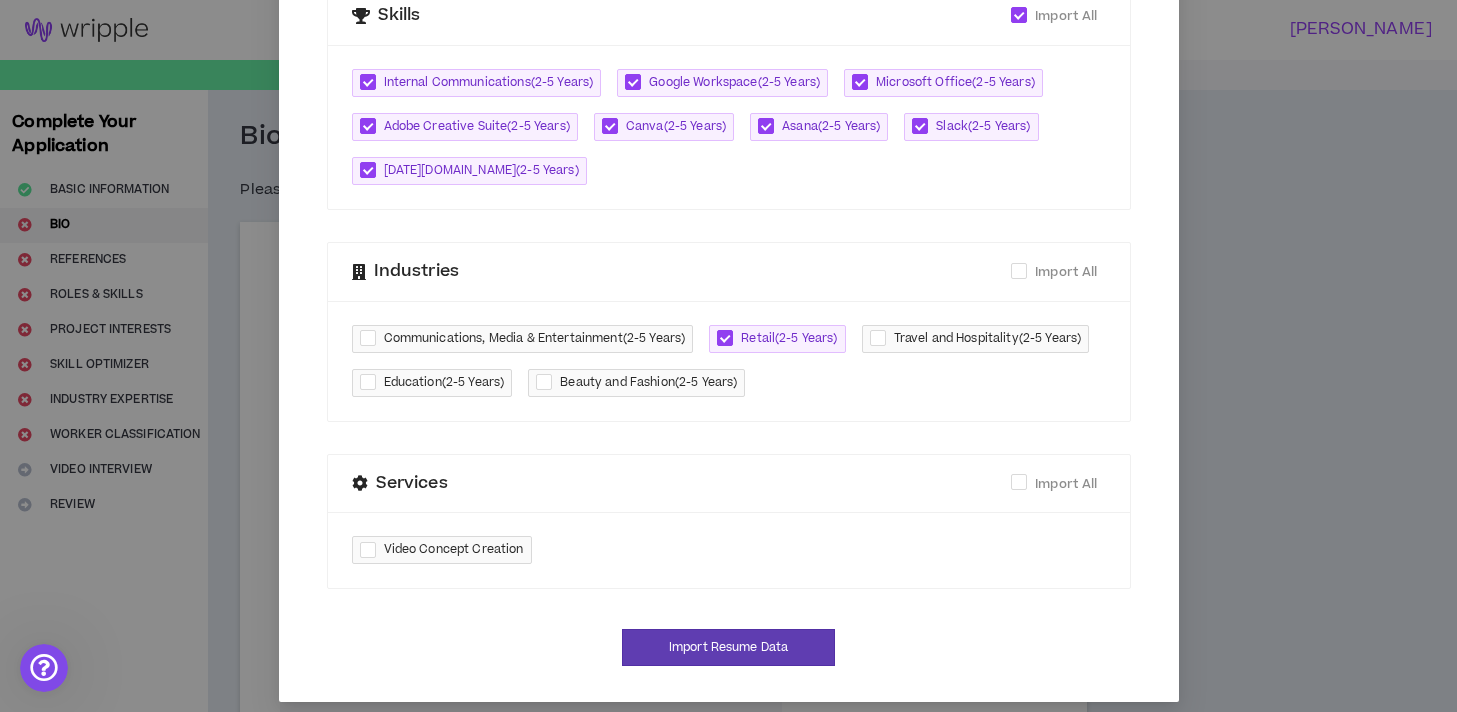 click at bounding box center [372, 338] 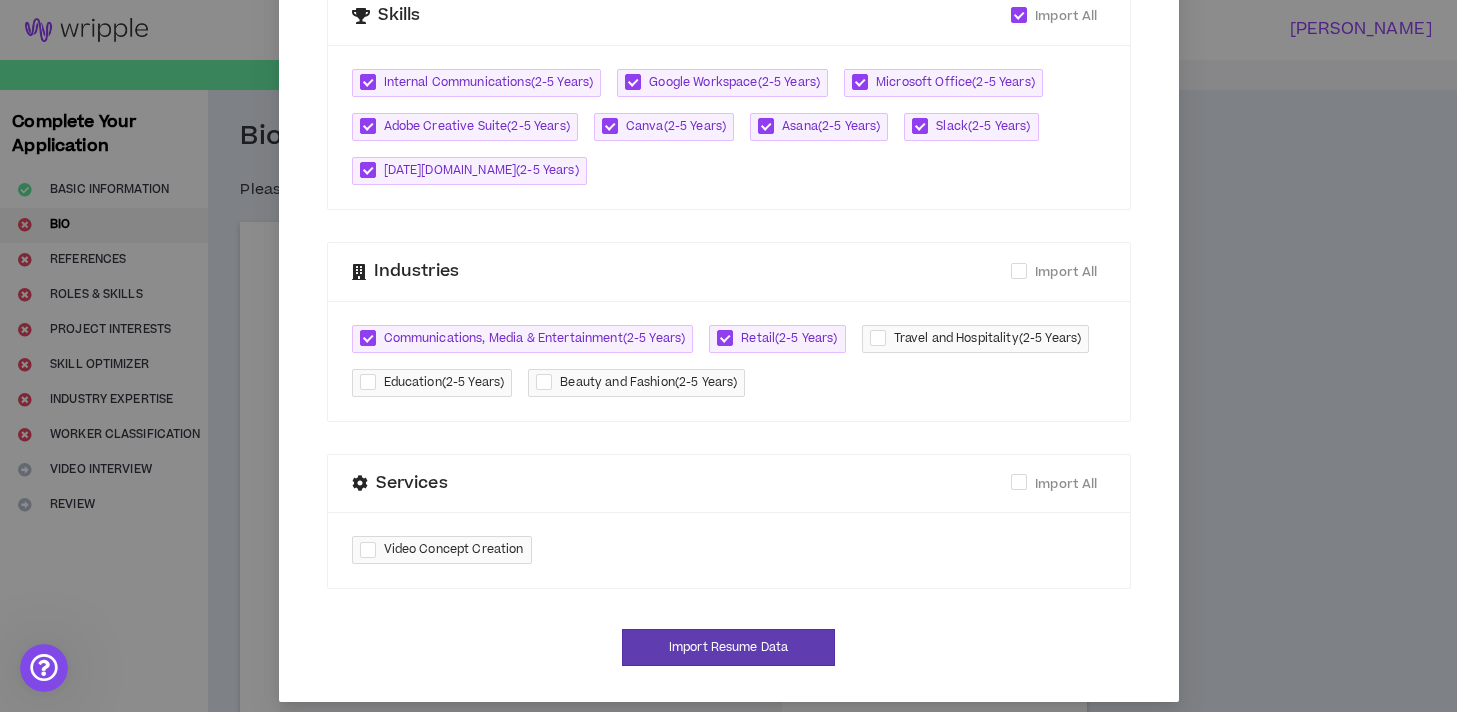 scroll, scrollTop: 881, scrollLeft: 0, axis: vertical 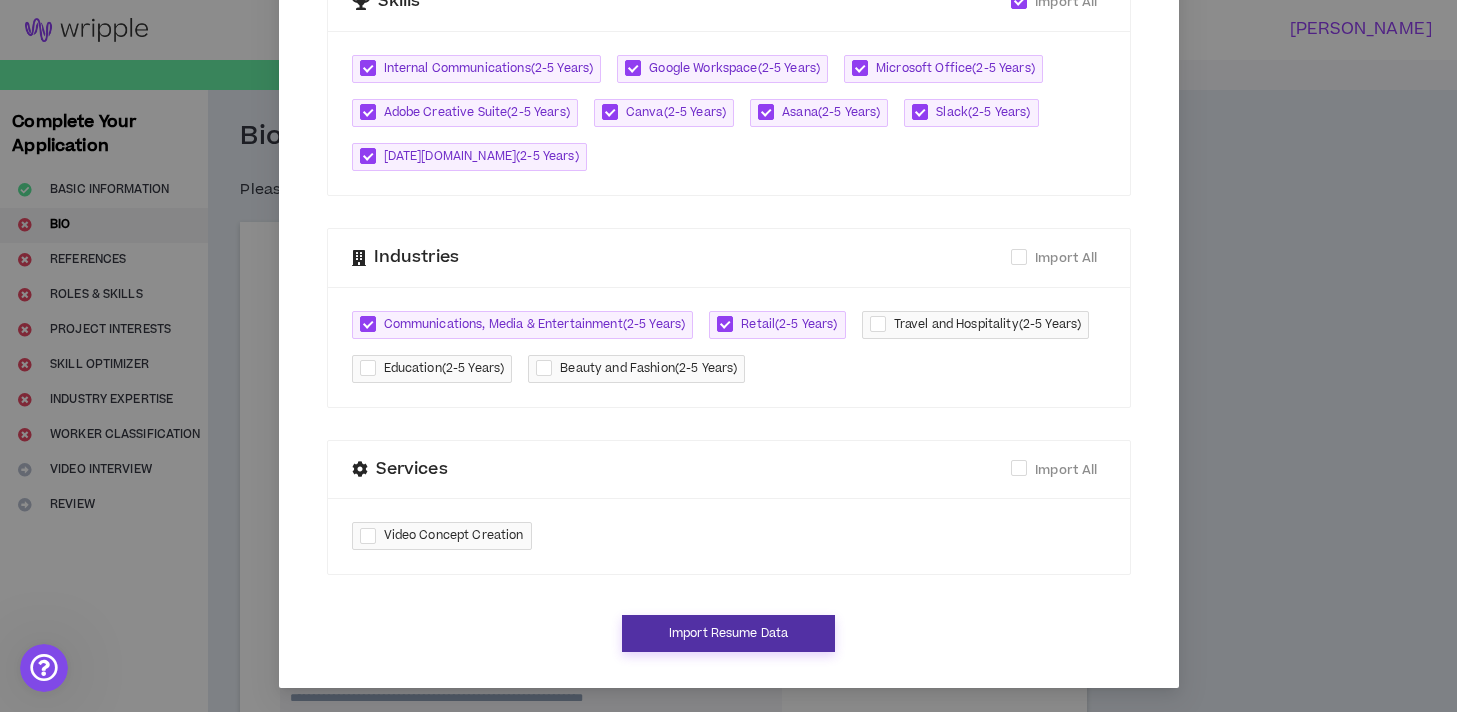 click on "Import Resume Data" at bounding box center [728, 633] 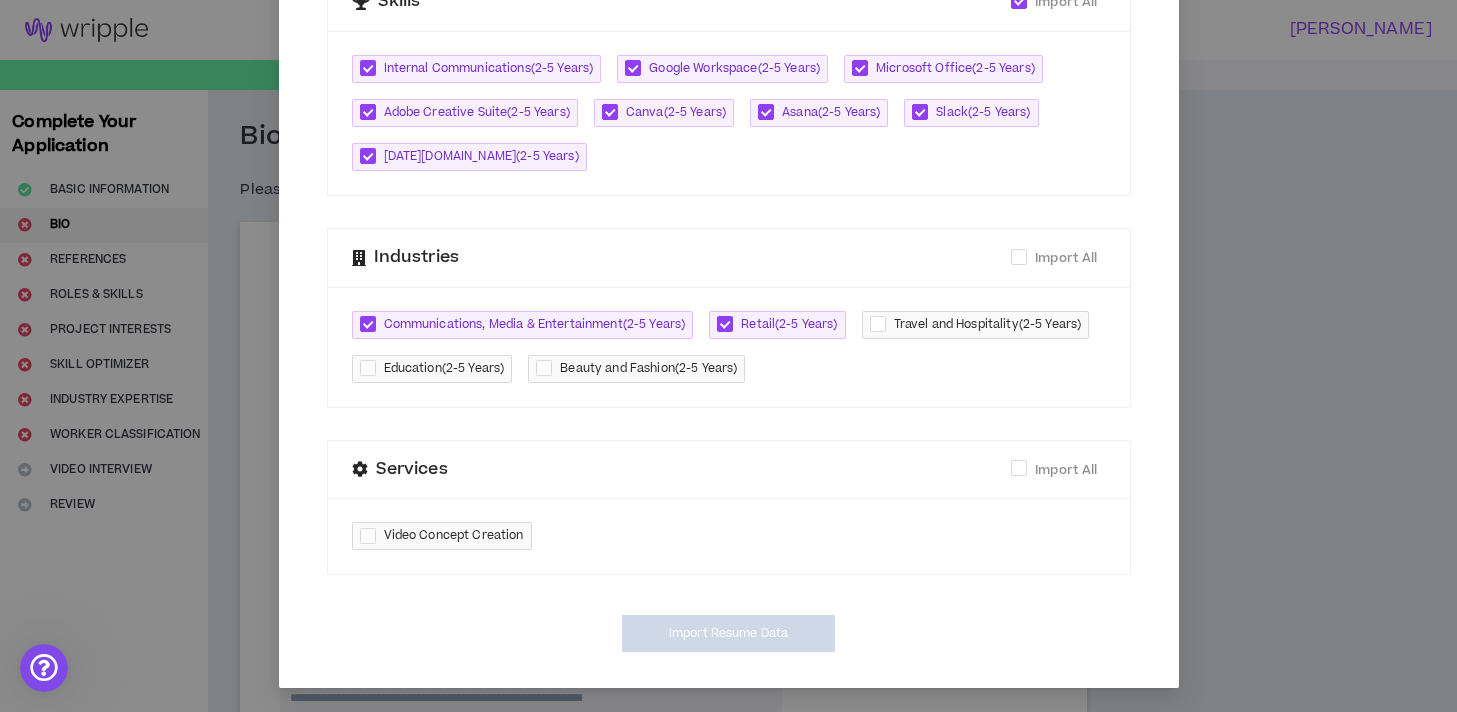 type on "[URL][DOMAIN_NAME]" 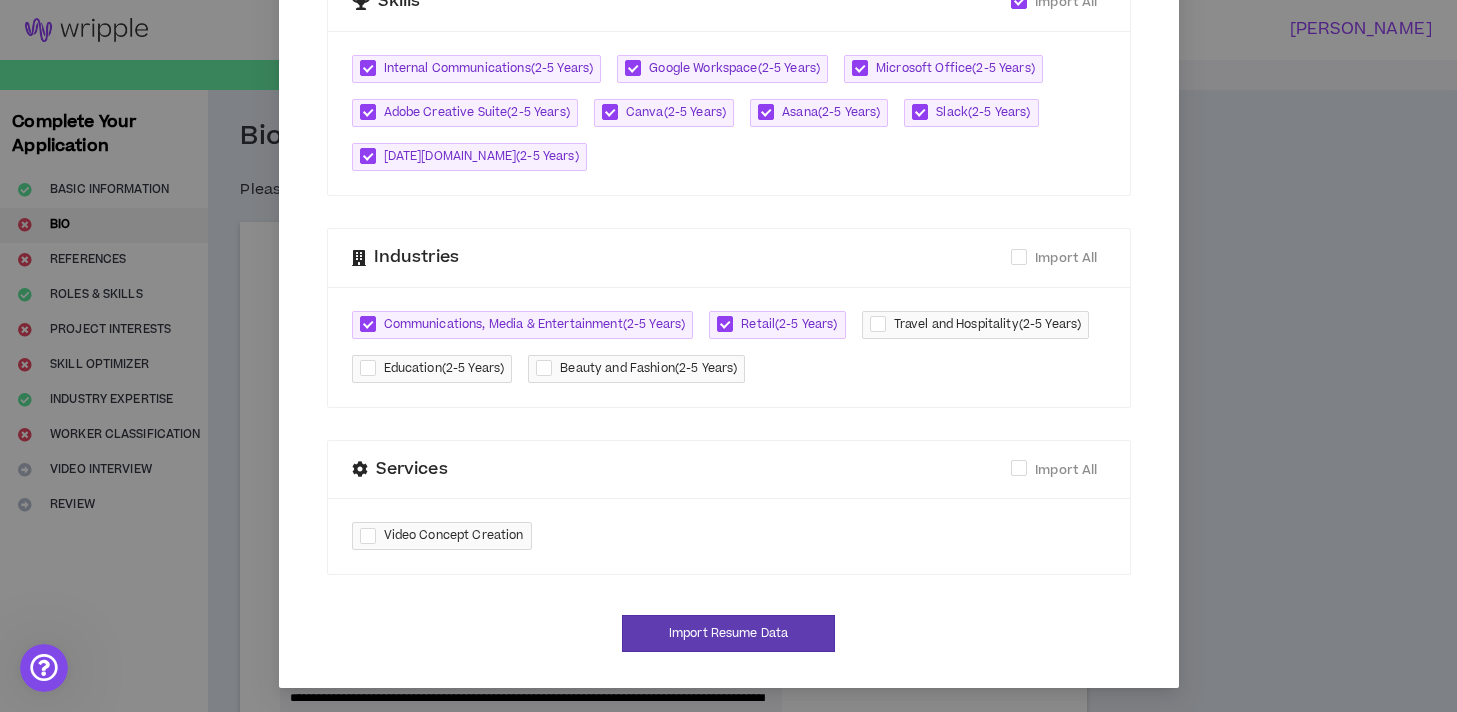scroll, scrollTop: 861, scrollLeft: 0, axis: vertical 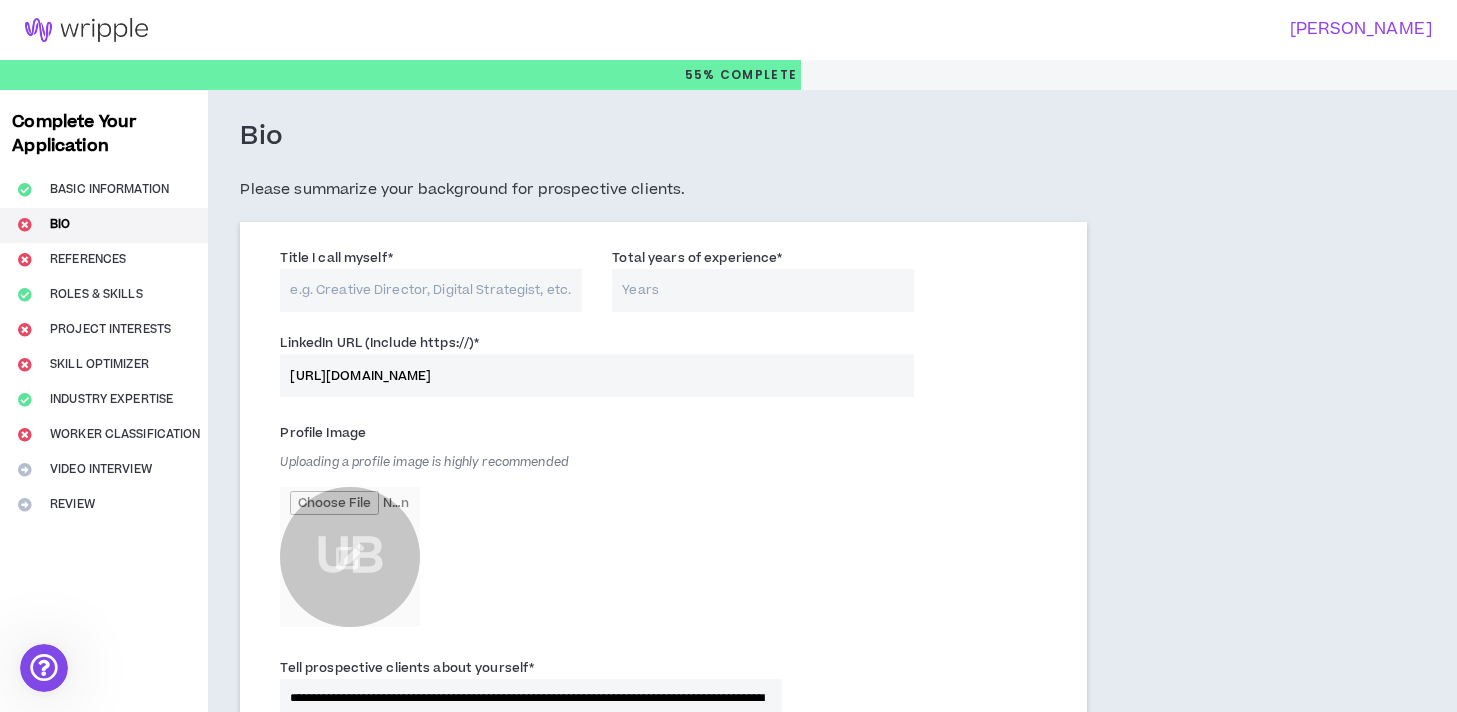 click on "Title I call myself  *" at bounding box center (431, 290) 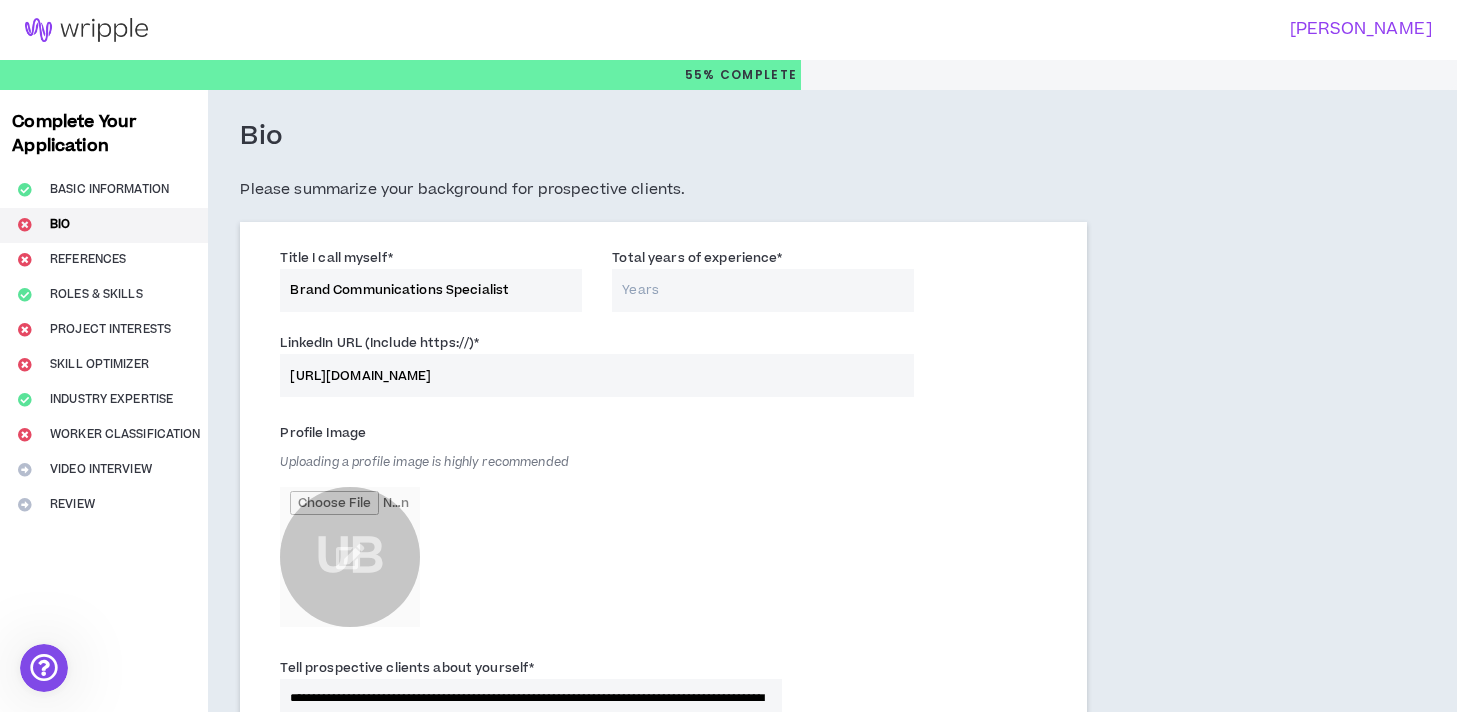type on "Brand Communications Specialist" 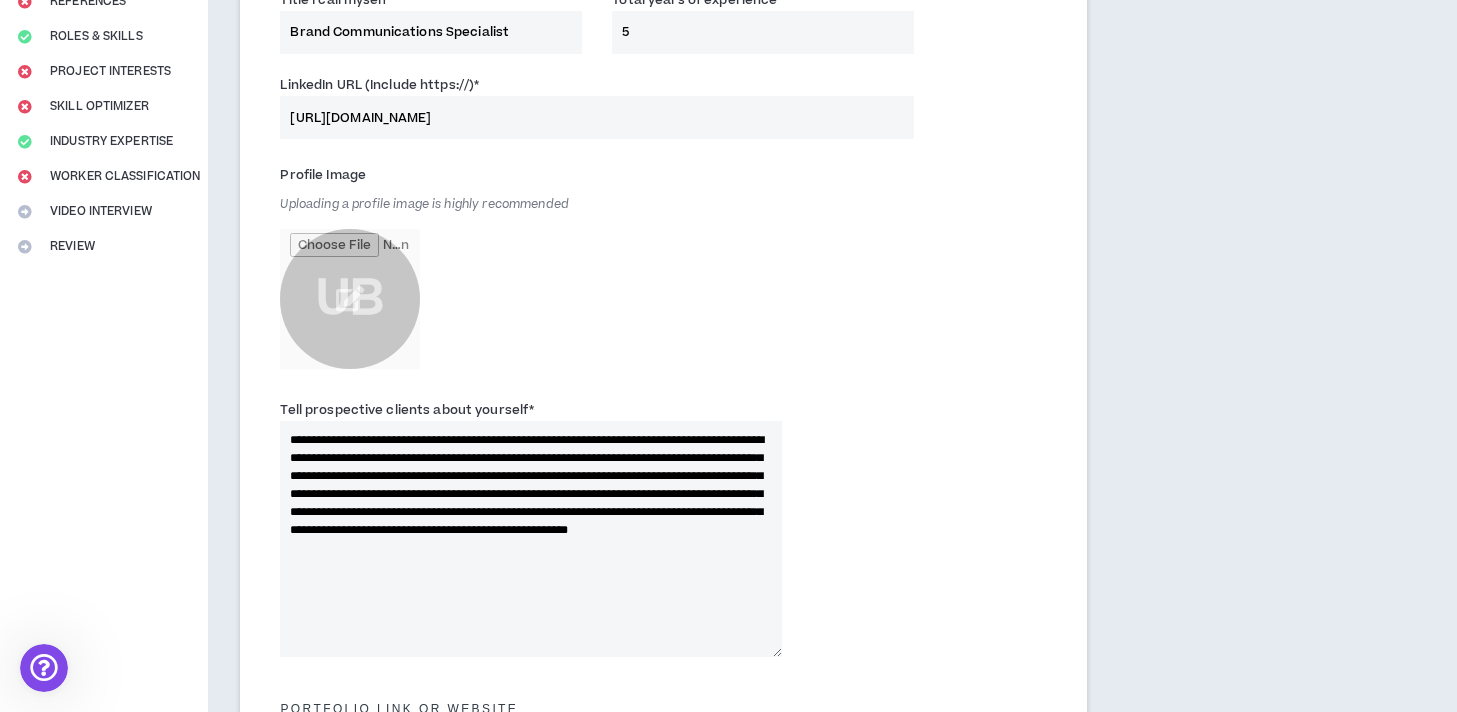 scroll, scrollTop: 262, scrollLeft: 0, axis: vertical 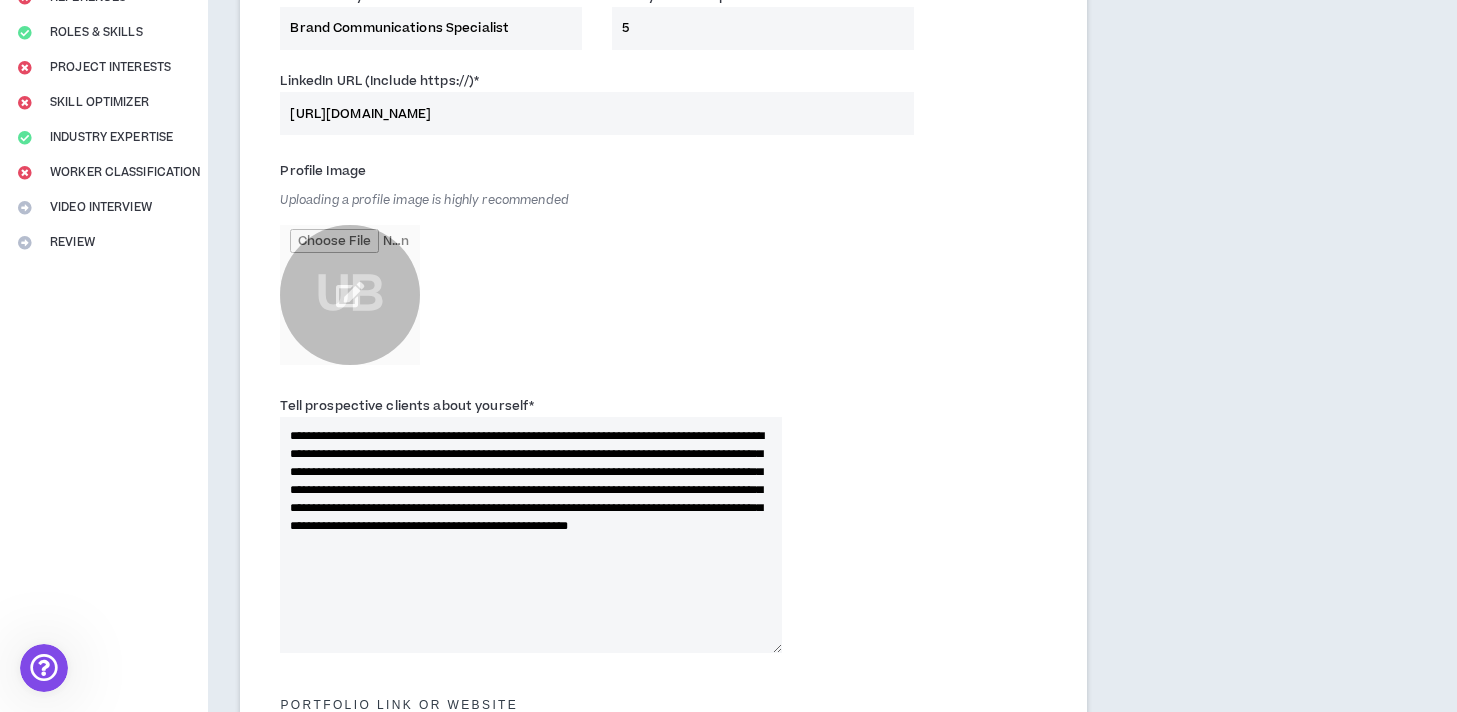 type on "5" 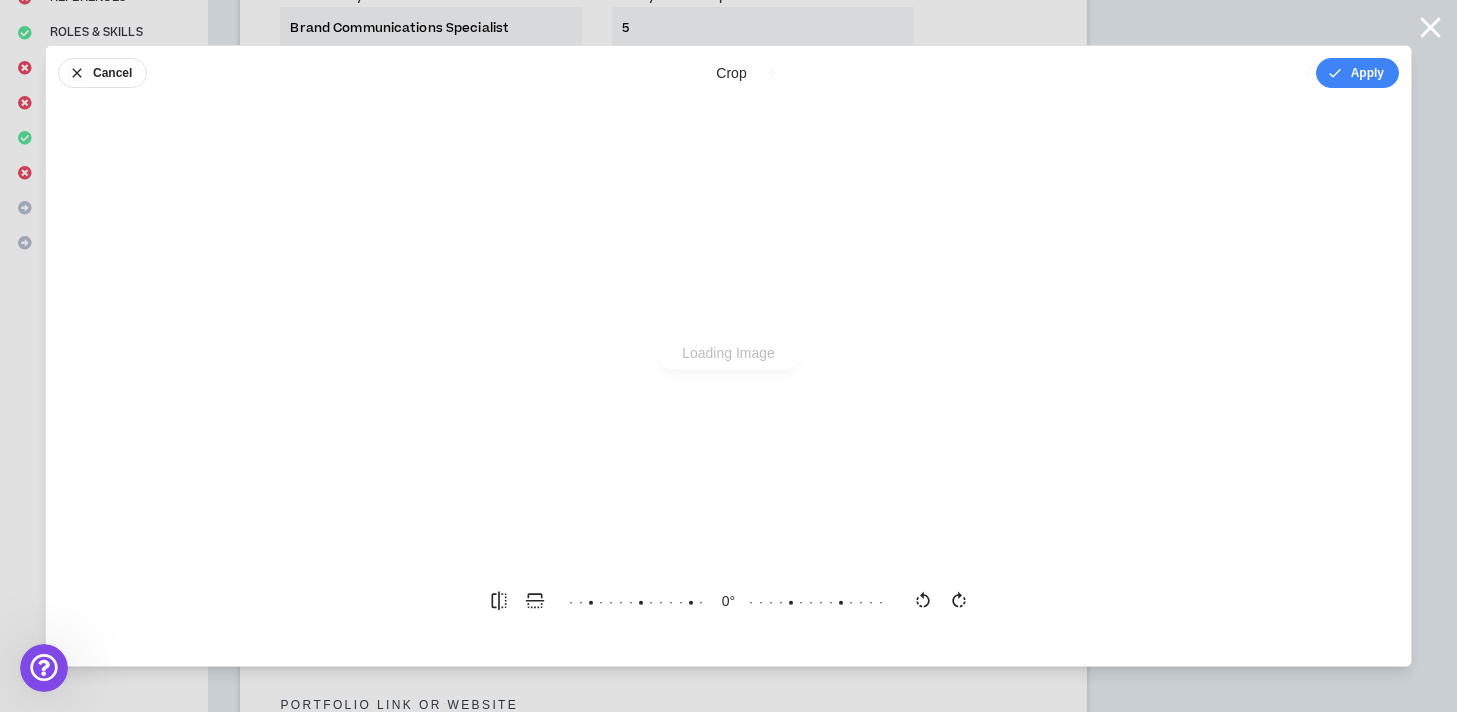 scroll, scrollTop: 0, scrollLeft: 0, axis: both 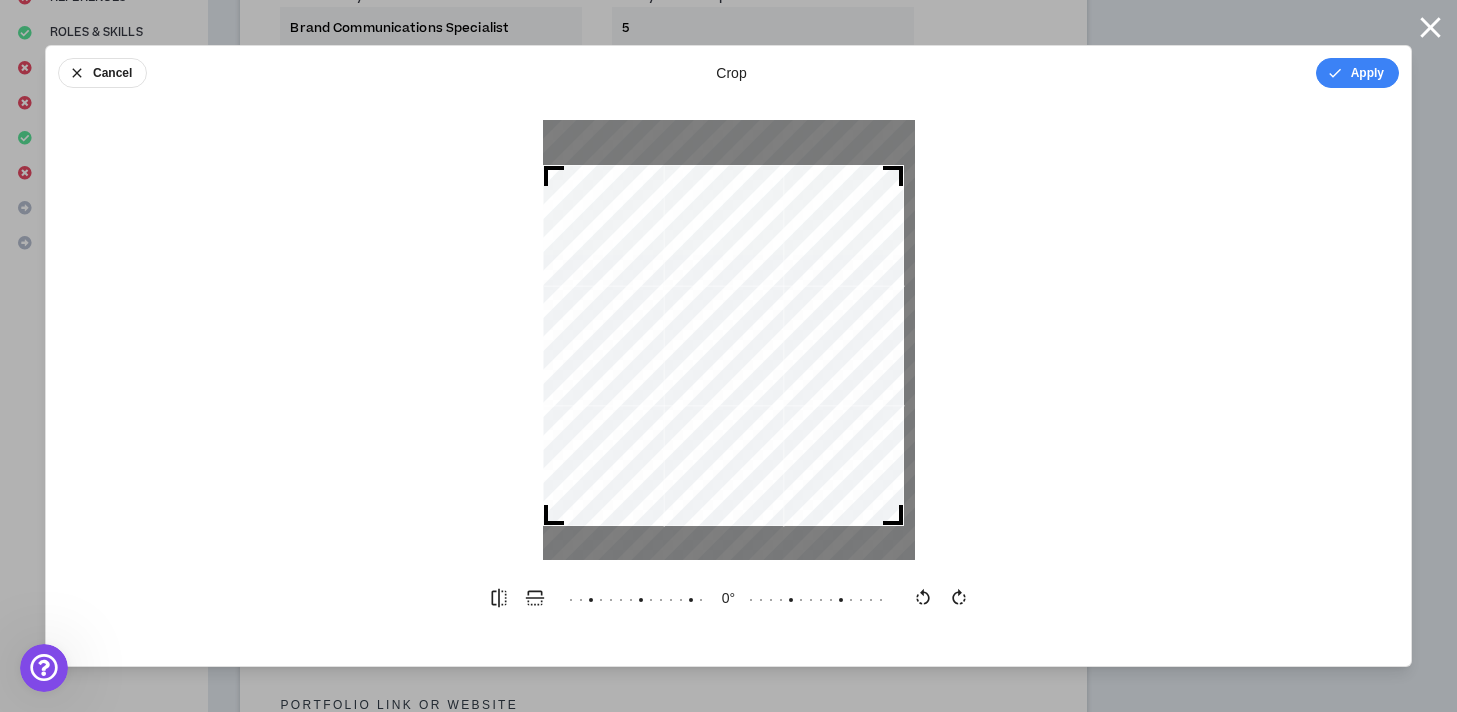 drag, startPoint x: 904, startPoint y: 158, endPoint x: 1076, endPoint y: 75, distance: 190.97905 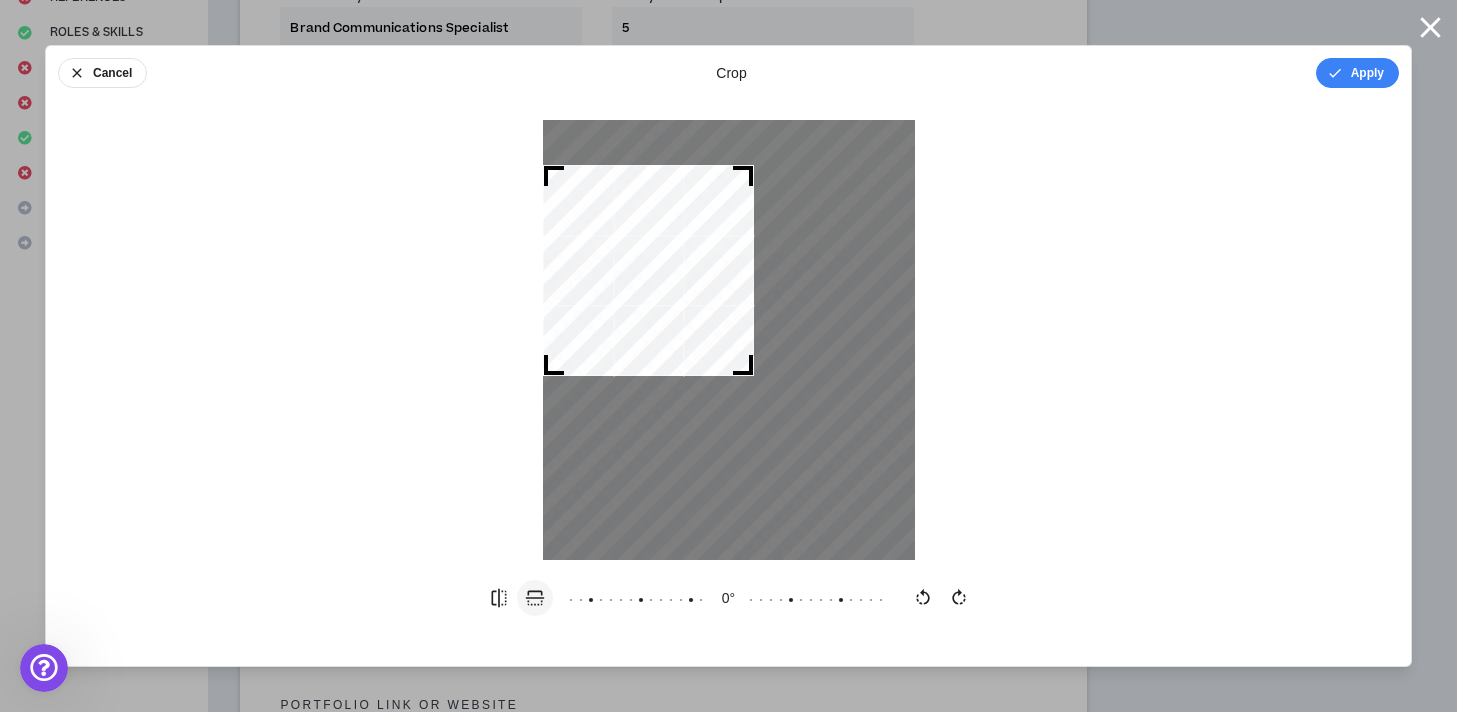 drag, startPoint x: 551, startPoint y: 520, endPoint x: 525, endPoint y: 600, distance: 84.118965 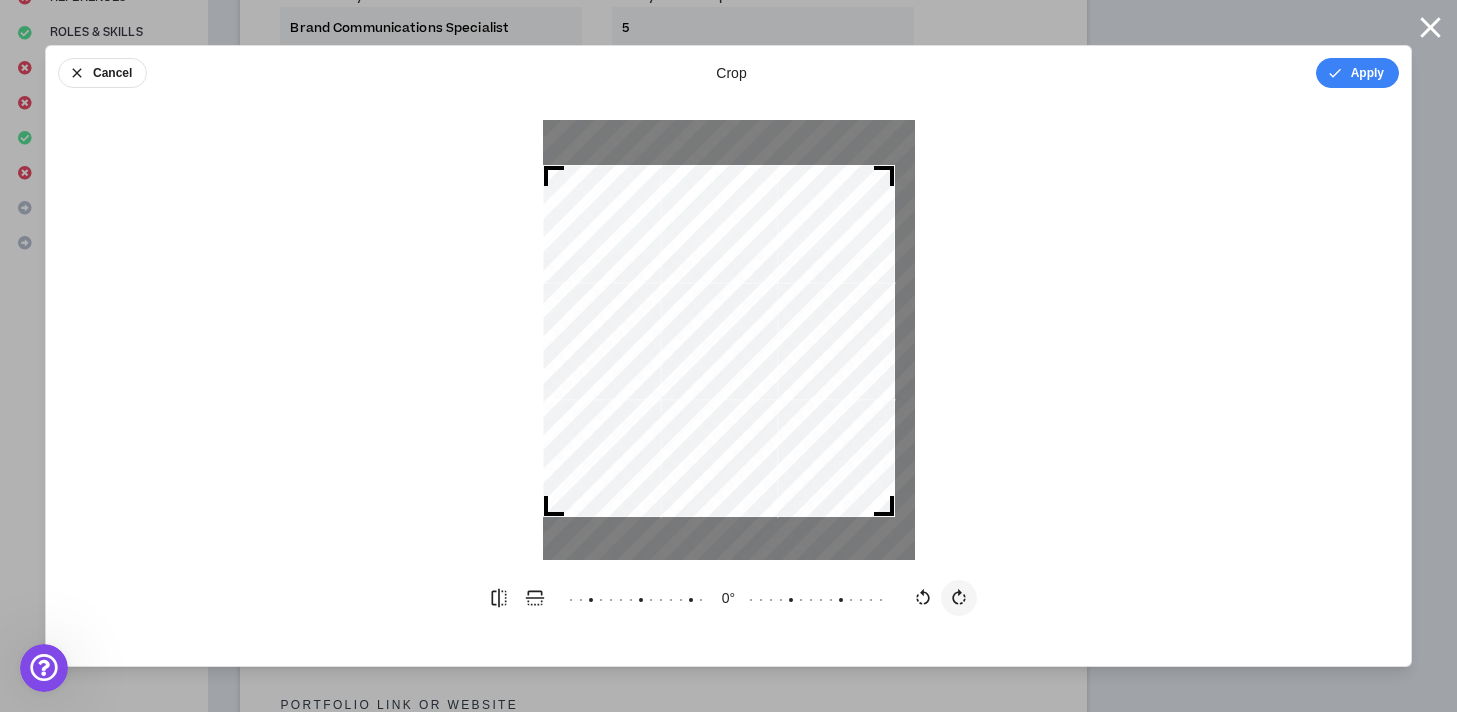 drag, startPoint x: 749, startPoint y: 372, endPoint x: 962, endPoint y: 612, distance: 320.88782 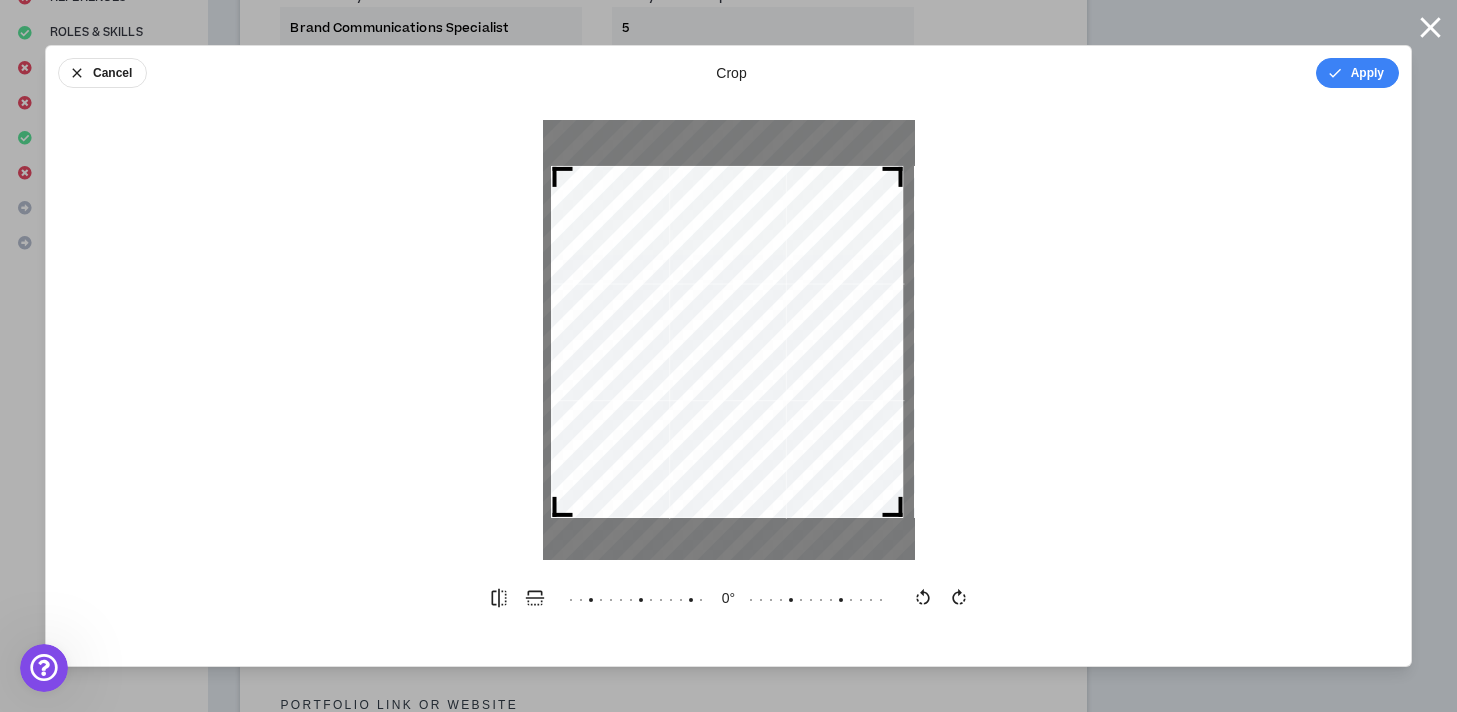 click at bounding box center [727, 342] 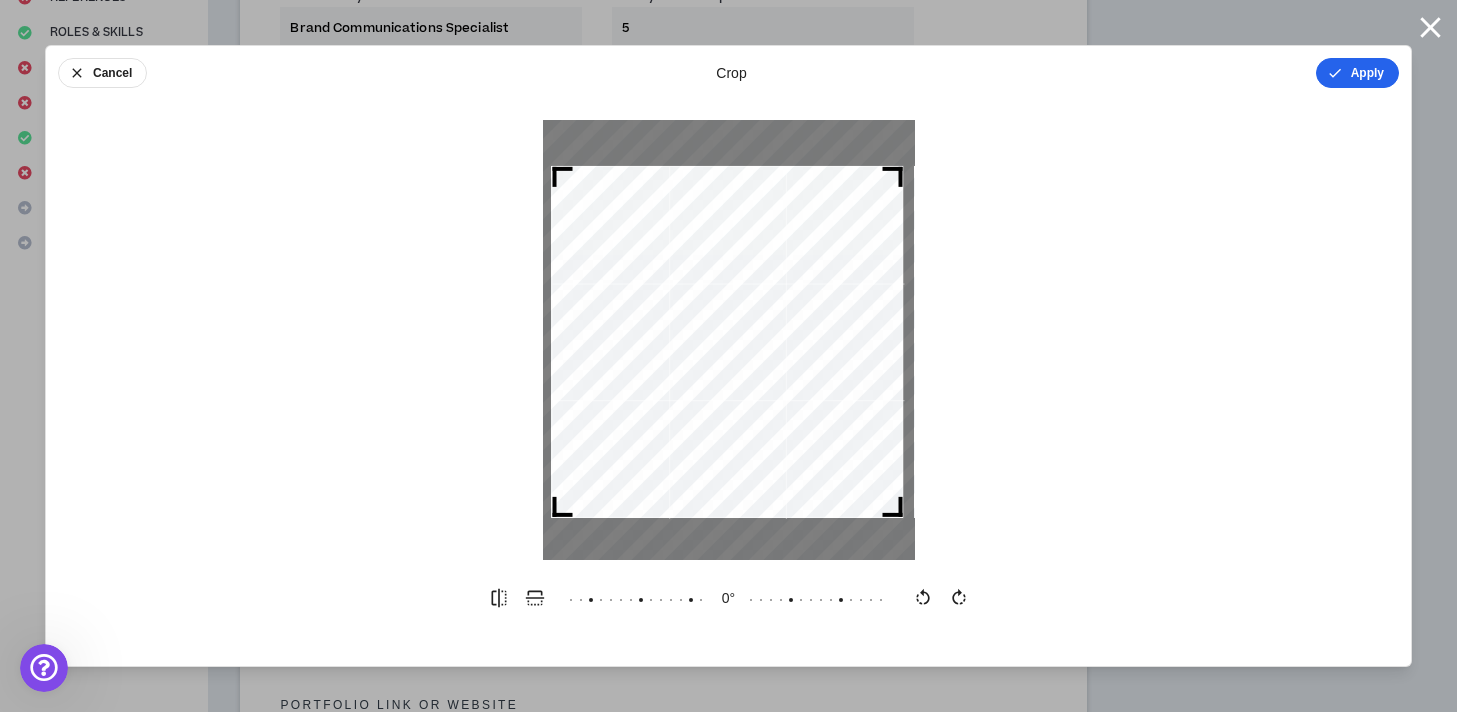 click on "Apply" at bounding box center [1357, 73] 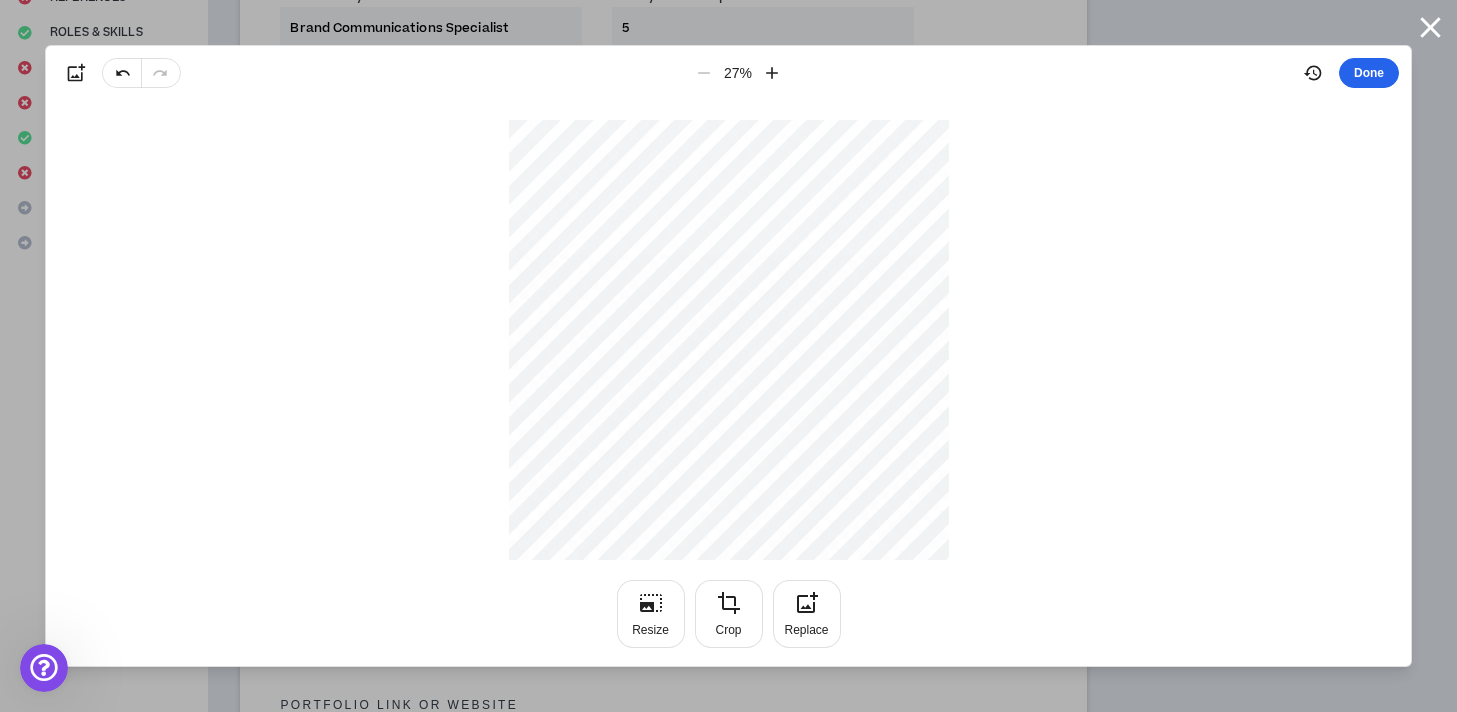 click on "Done" at bounding box center [1369, 73] 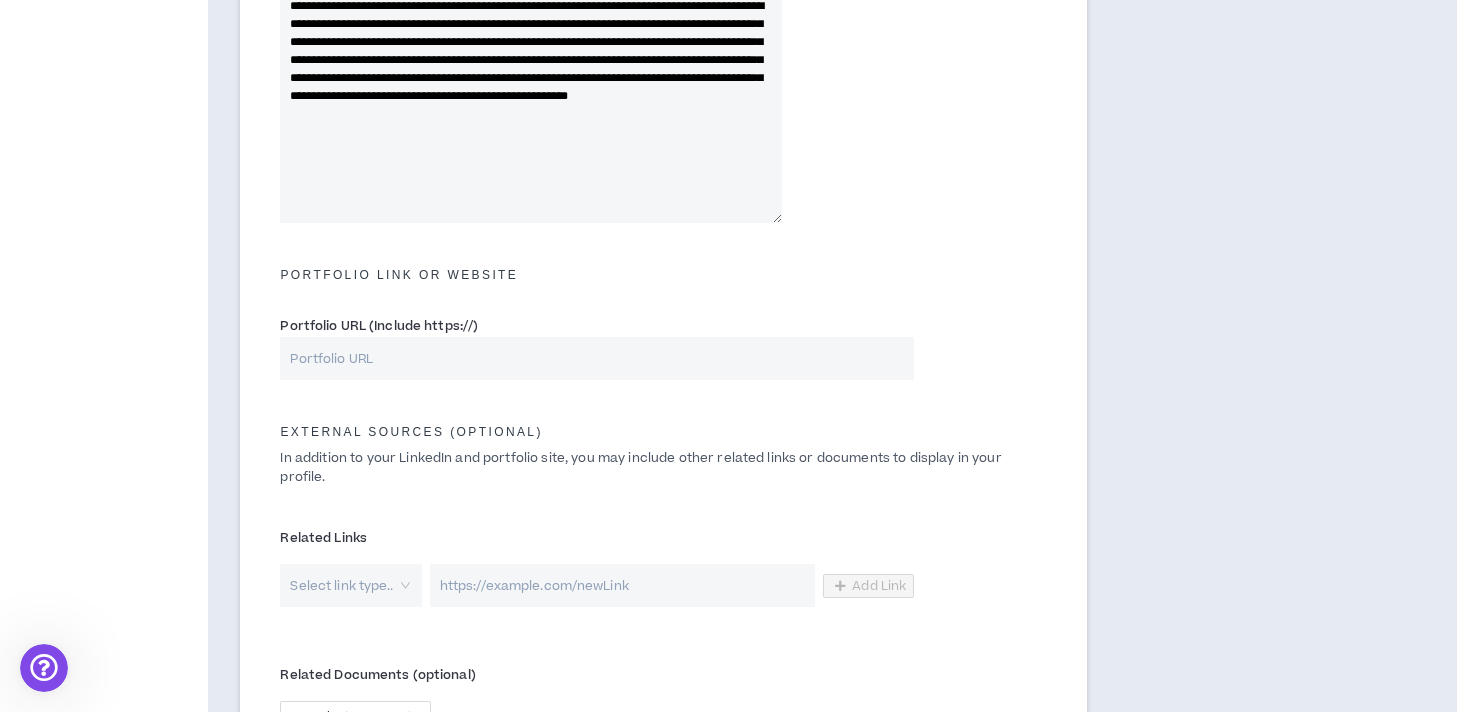 scroll, scrollTop: 769, scrollLeft: 0, axis: vertical 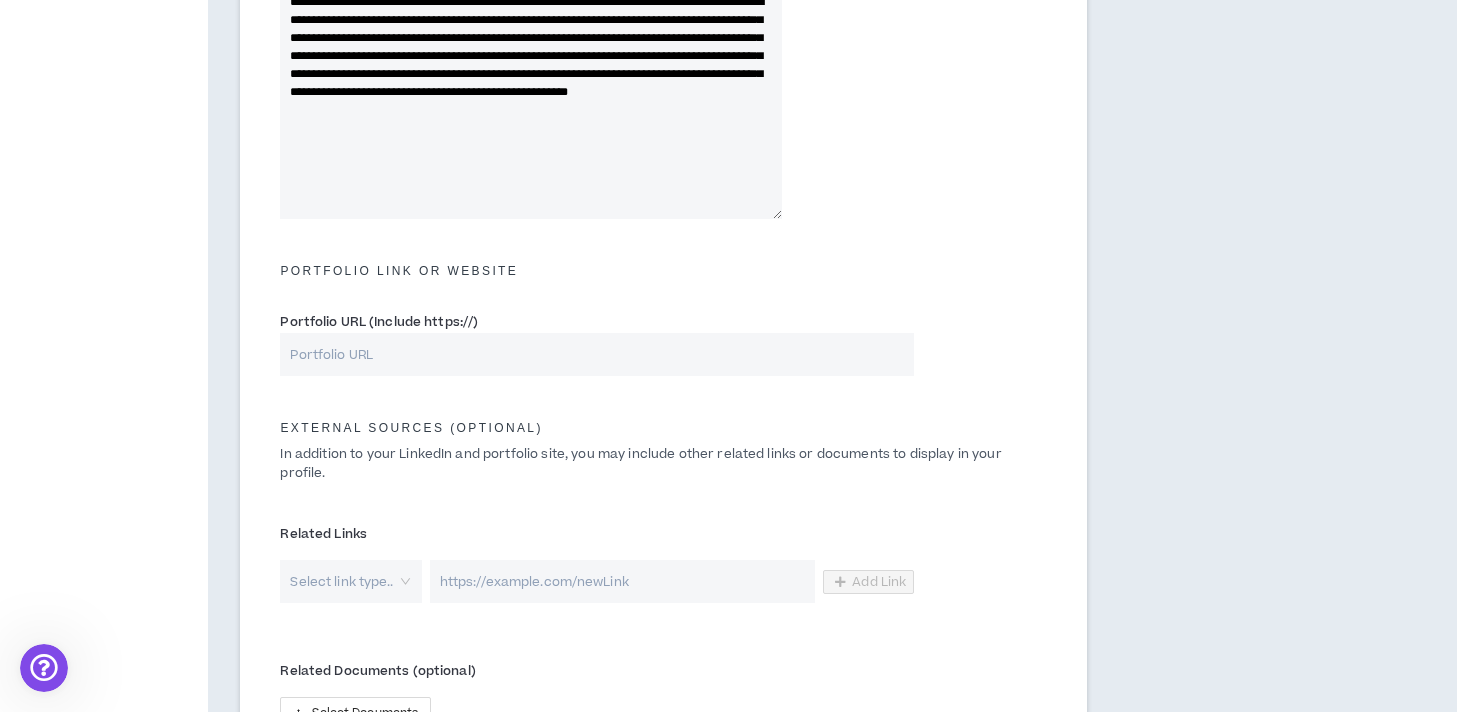 click on "Portfolio URL (Include https://)" at bounding box center [597, 354] 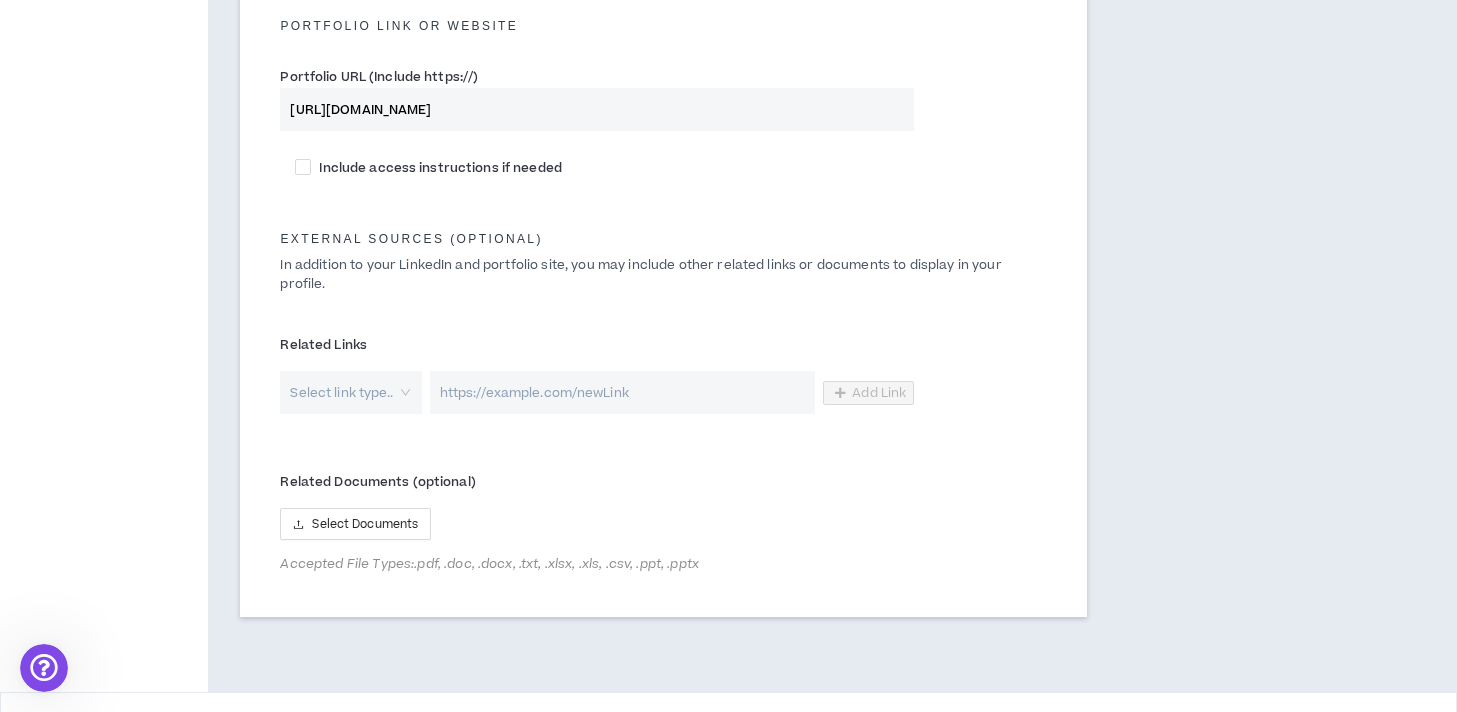 scroll, scrollTop: 1055, scrollLeft: 0, axis: vertical 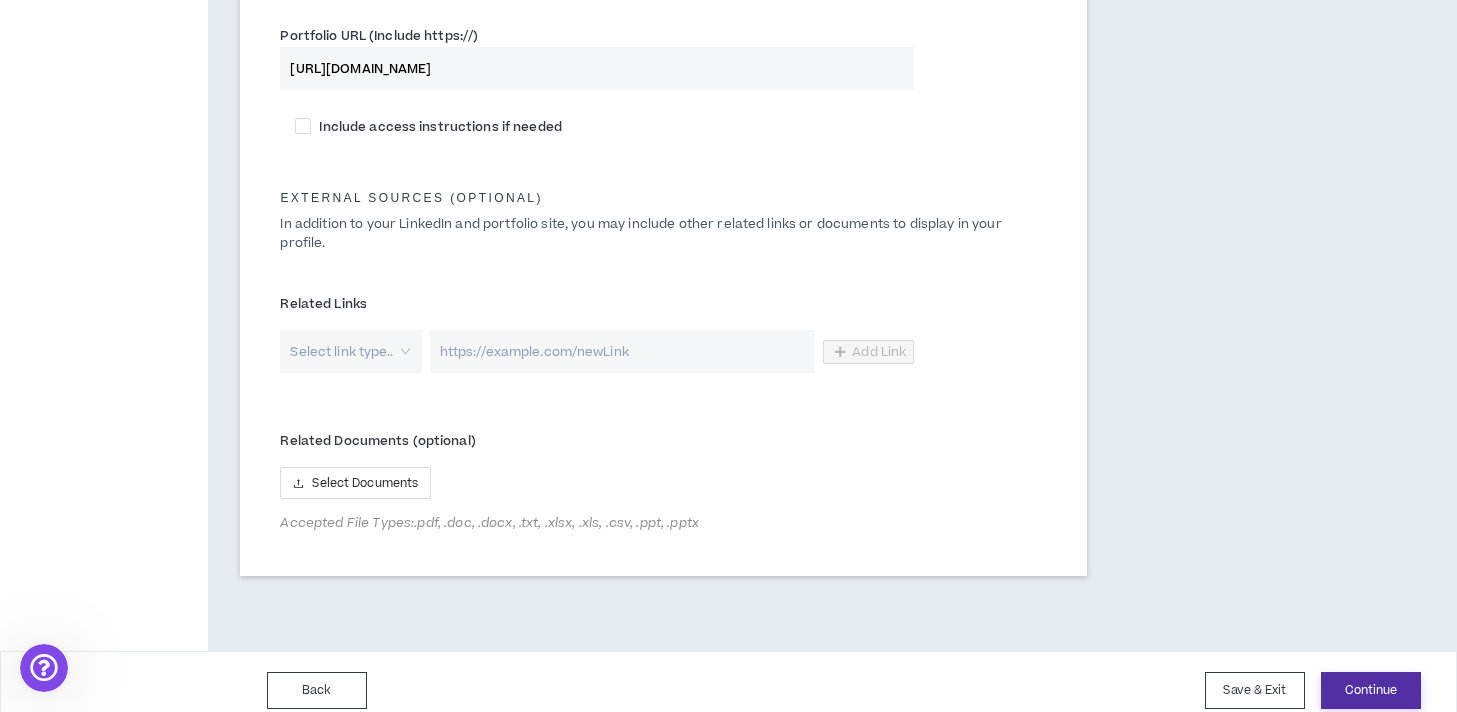 type on "[URL][DOMAIN_NAME]" 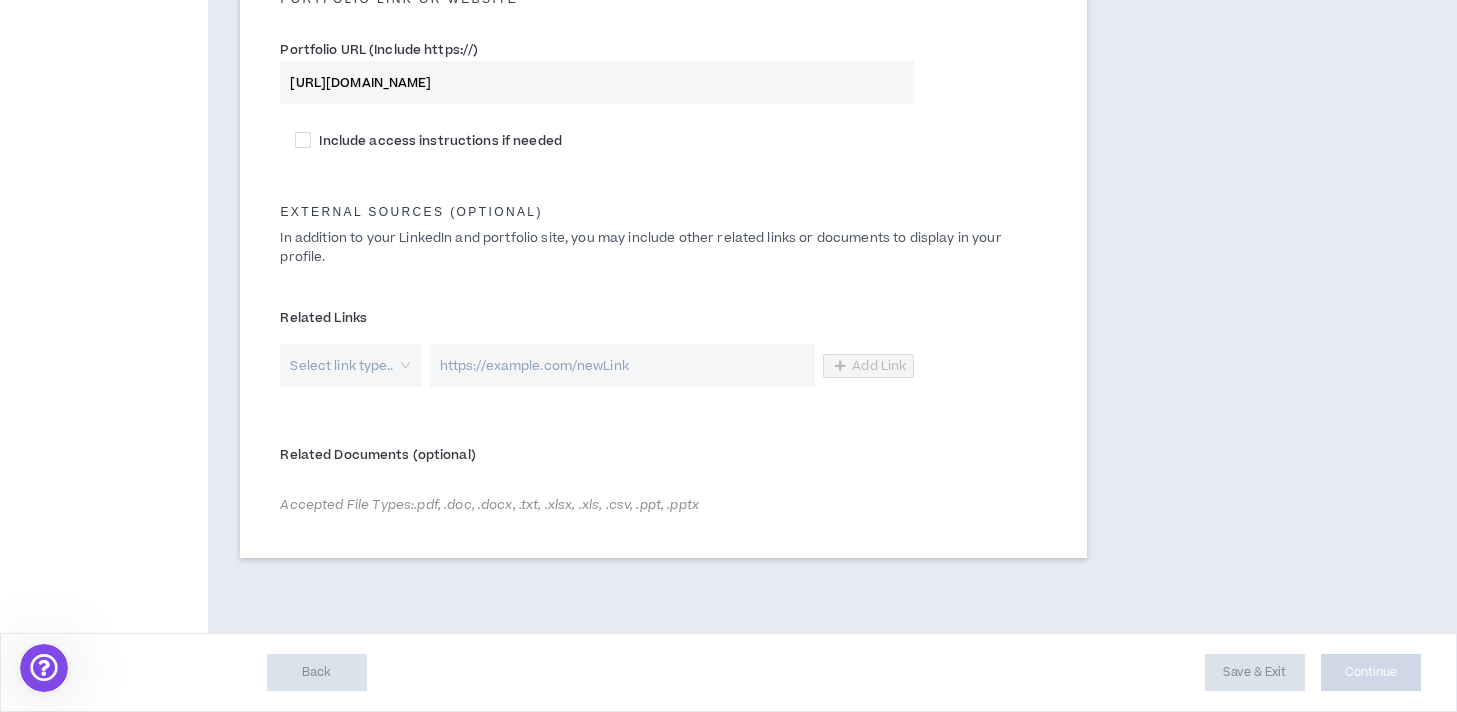 scroll, scrollTop: 1023, scrollLeft: 0, axis: vertical 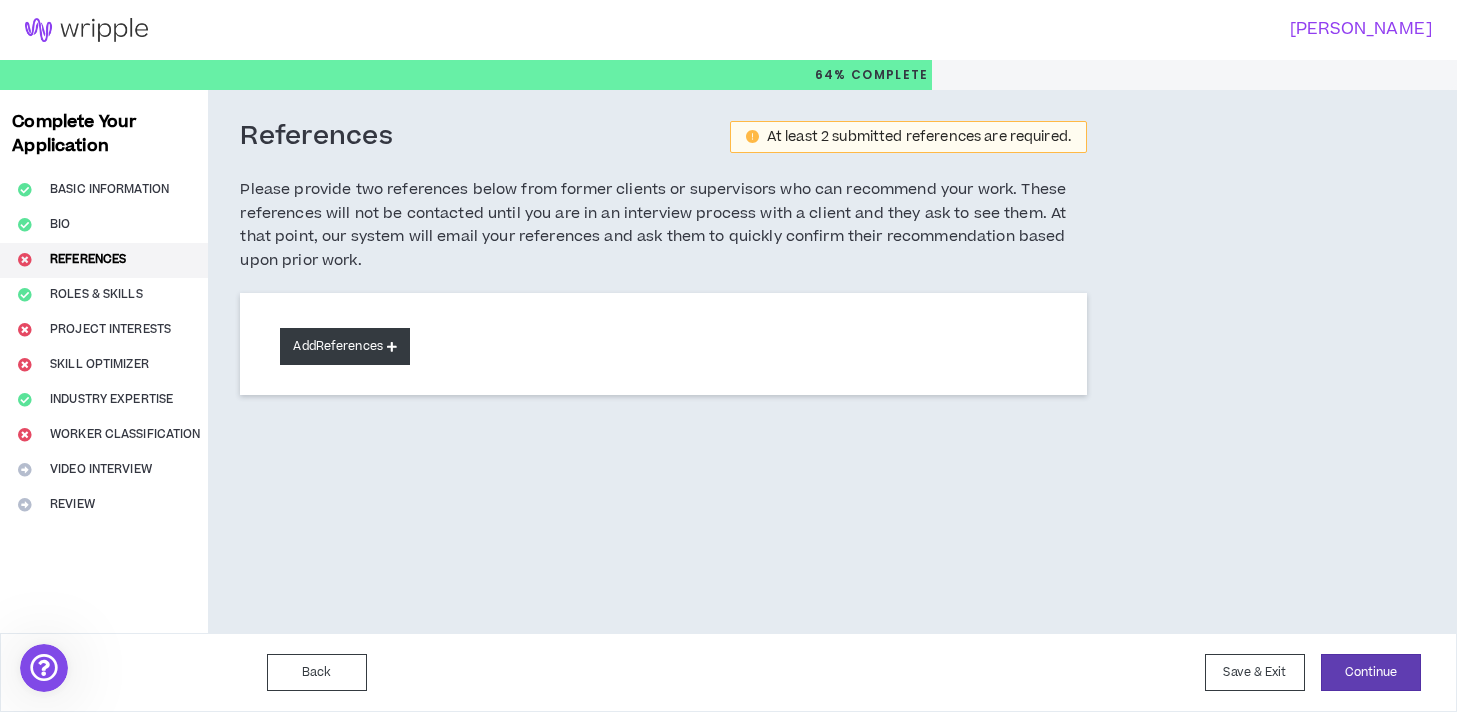 click on "Add  References" at bounding box center (345, 346) 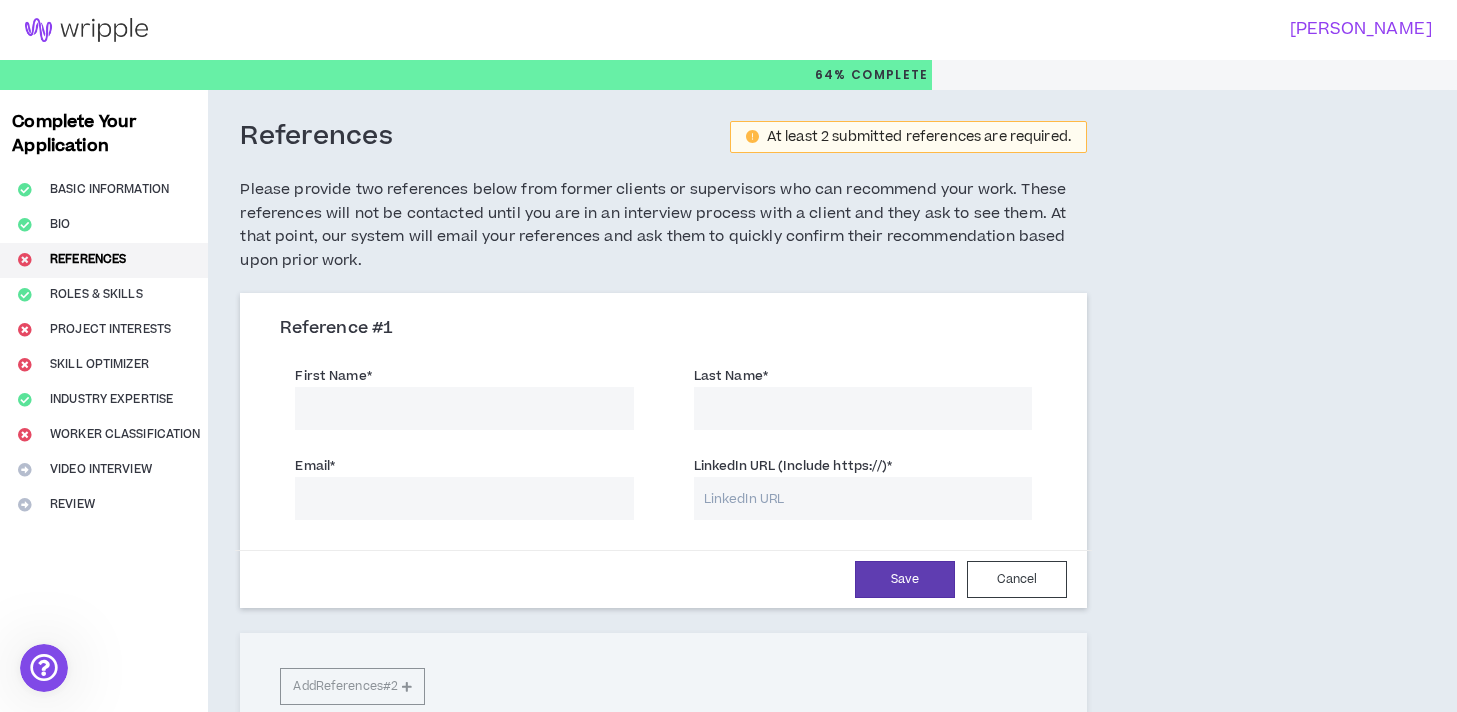 click on "First Name  *" at bounding box center (464, 408) 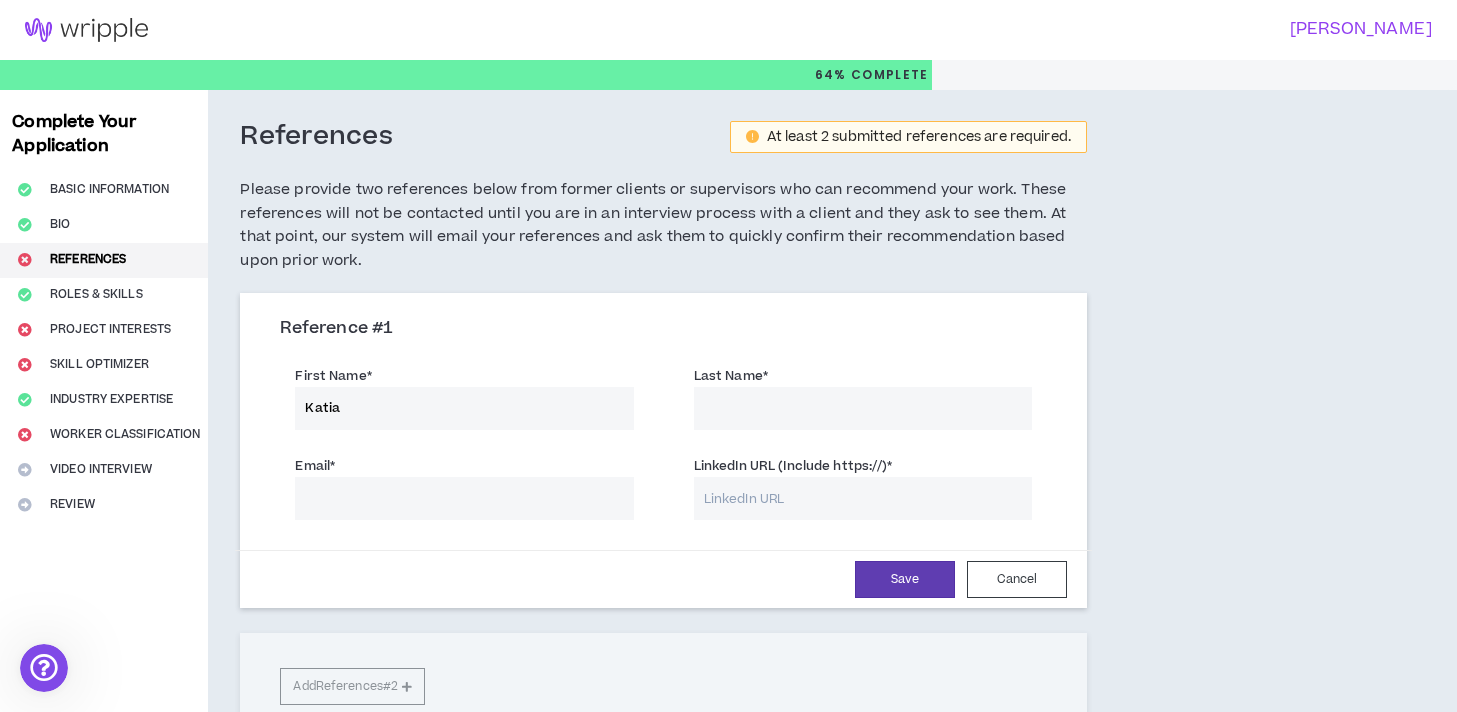 type on "Katia" 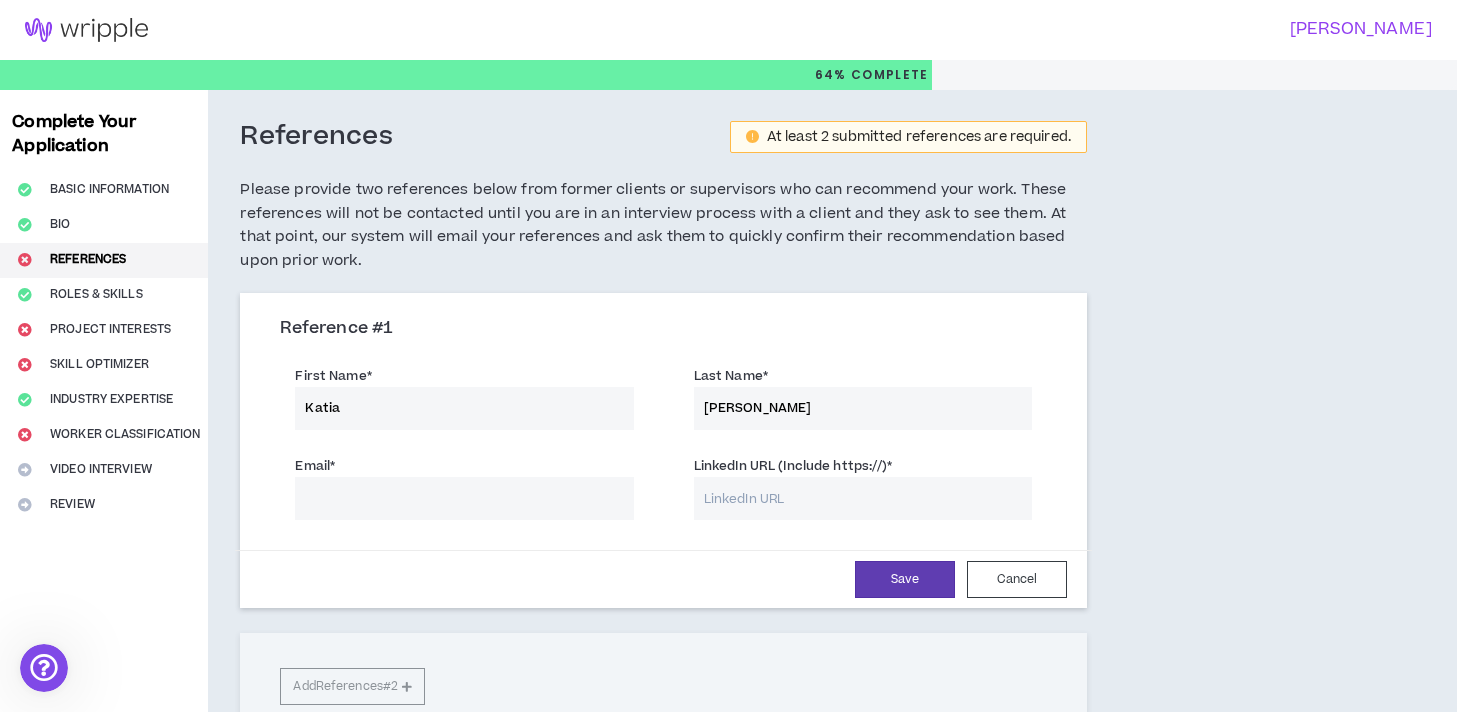 type on "[PERSON_NAME]" 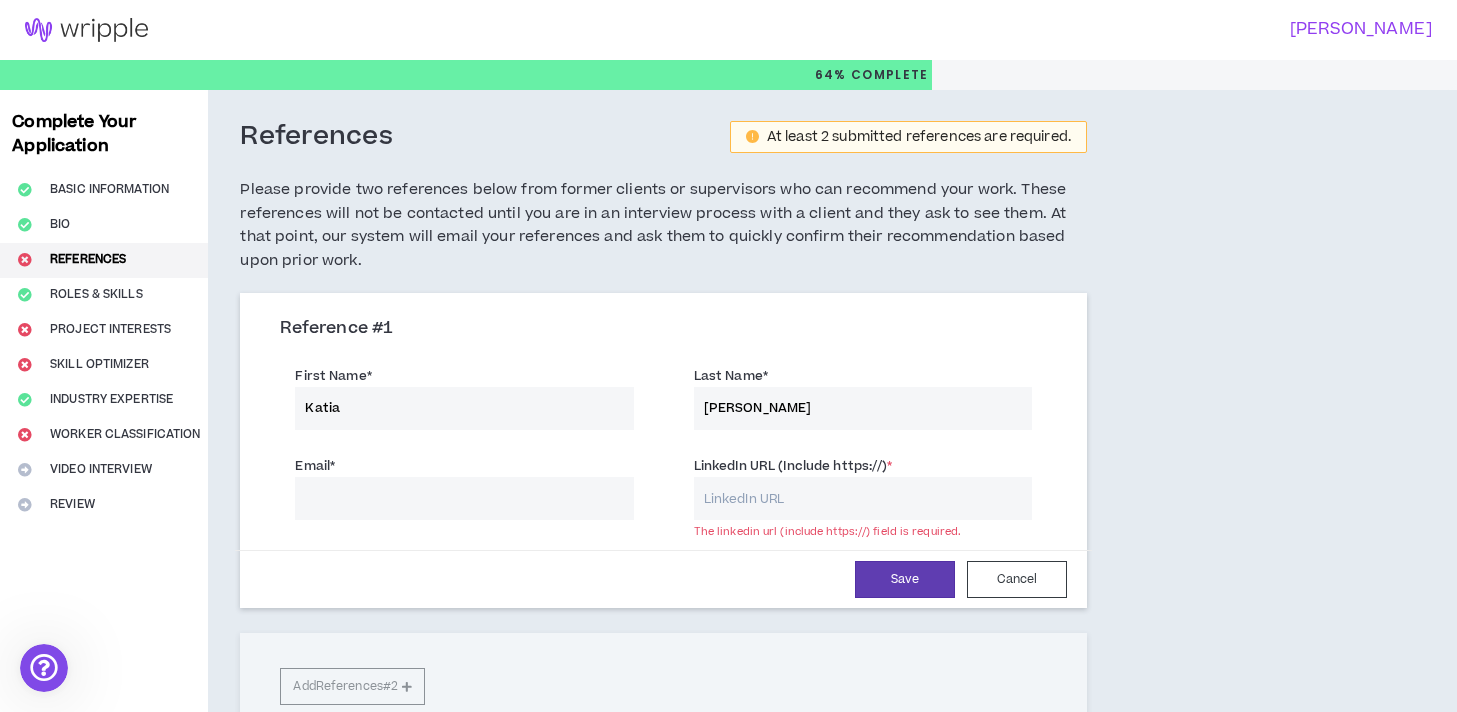 paste on "[EMAIL_ADDRESS][DOMAIN_NAME]" 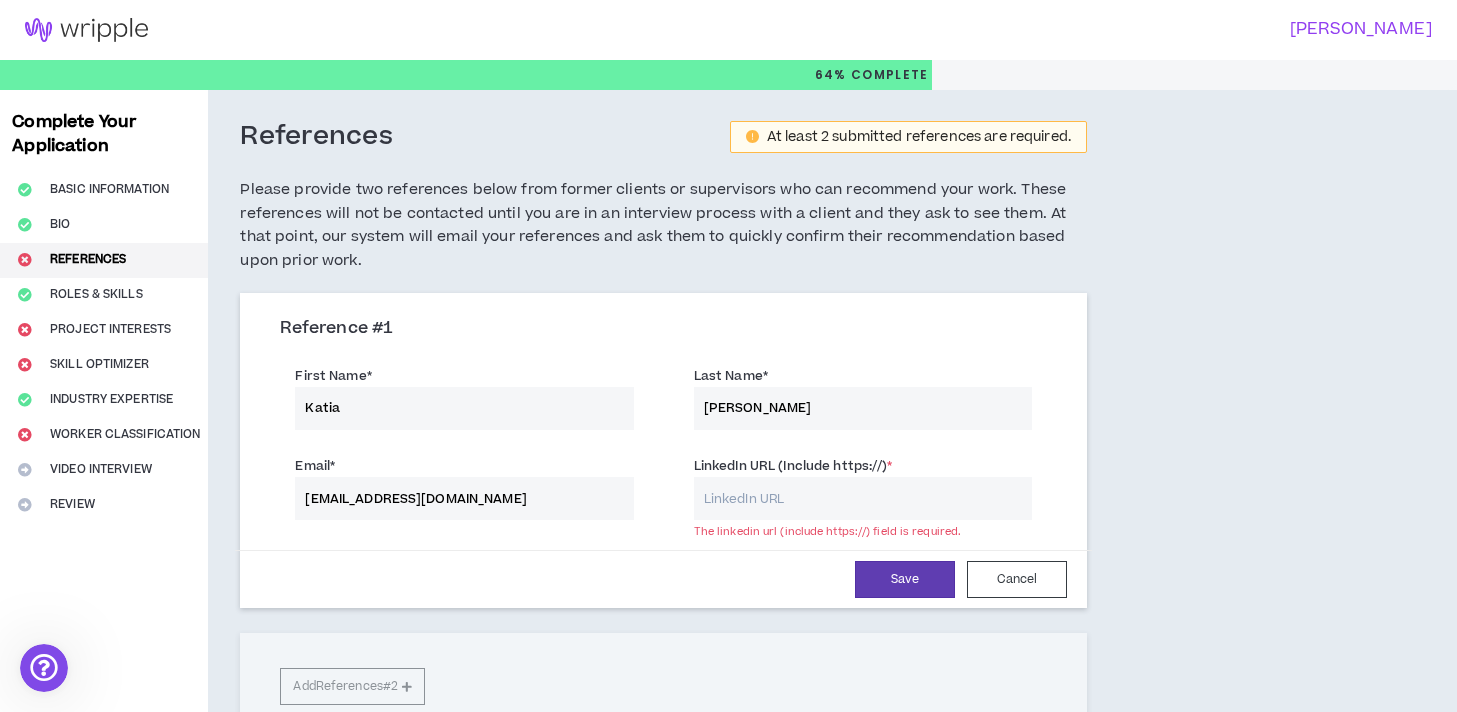 type on "[EMAIL_ADDRESS][DOMAIN_NAME]" 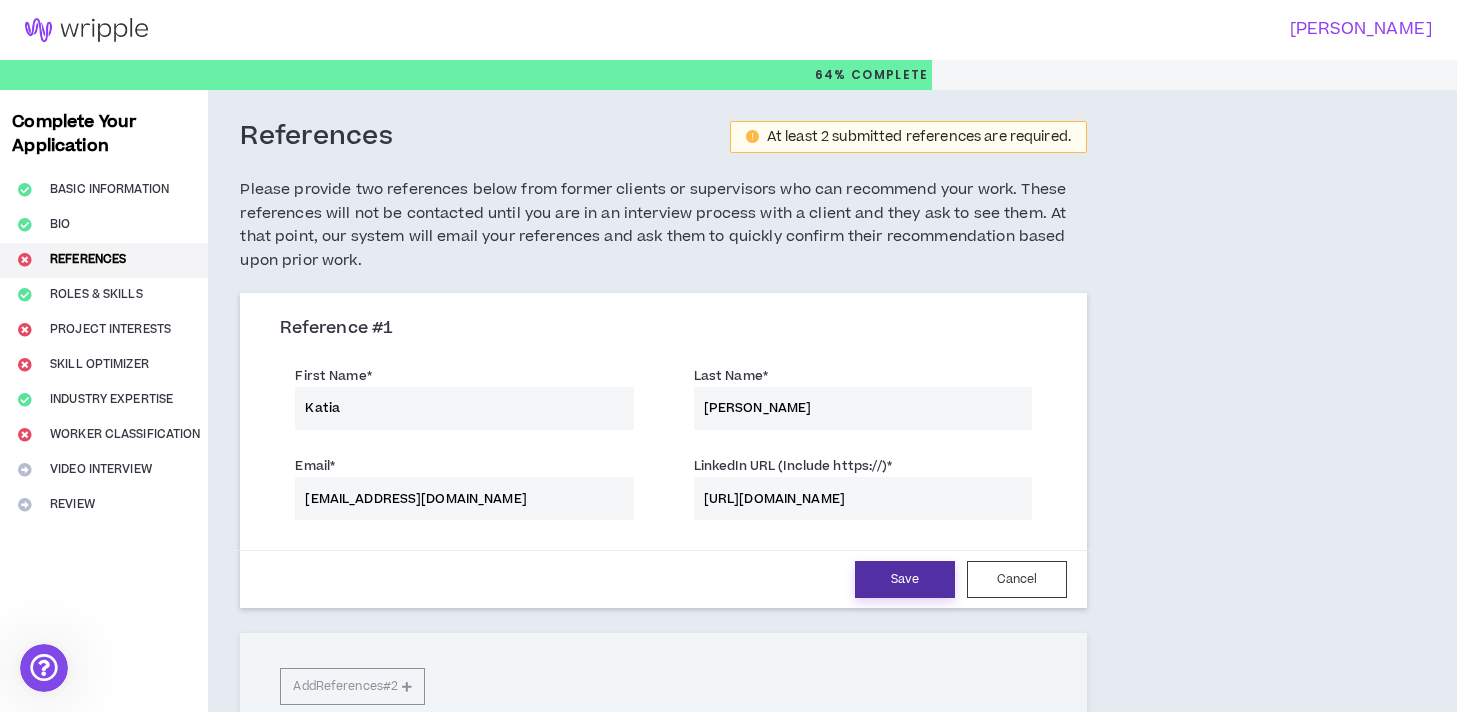 type on "[URL][DOMAIN_NAME]" 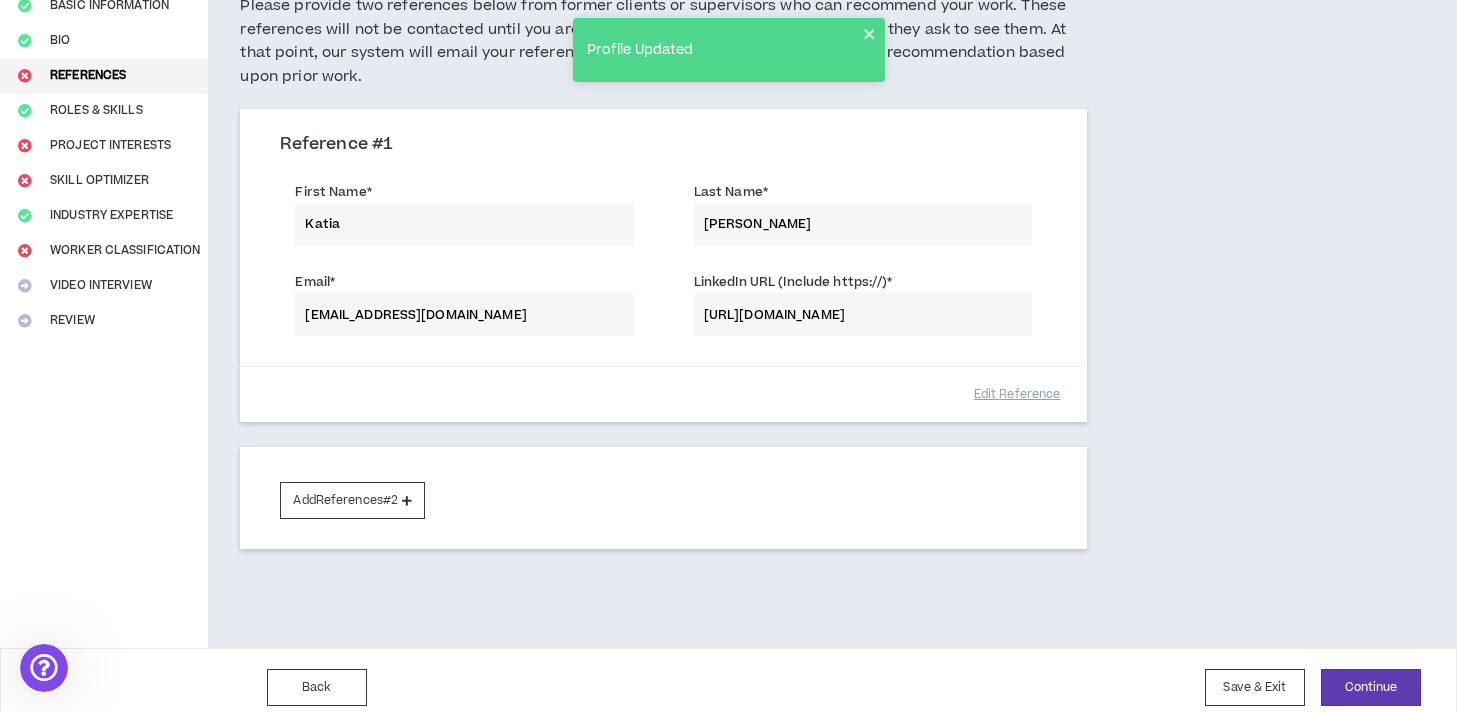 scroll, scrollTop: 199, scrollLeft: 0, axis: vertical 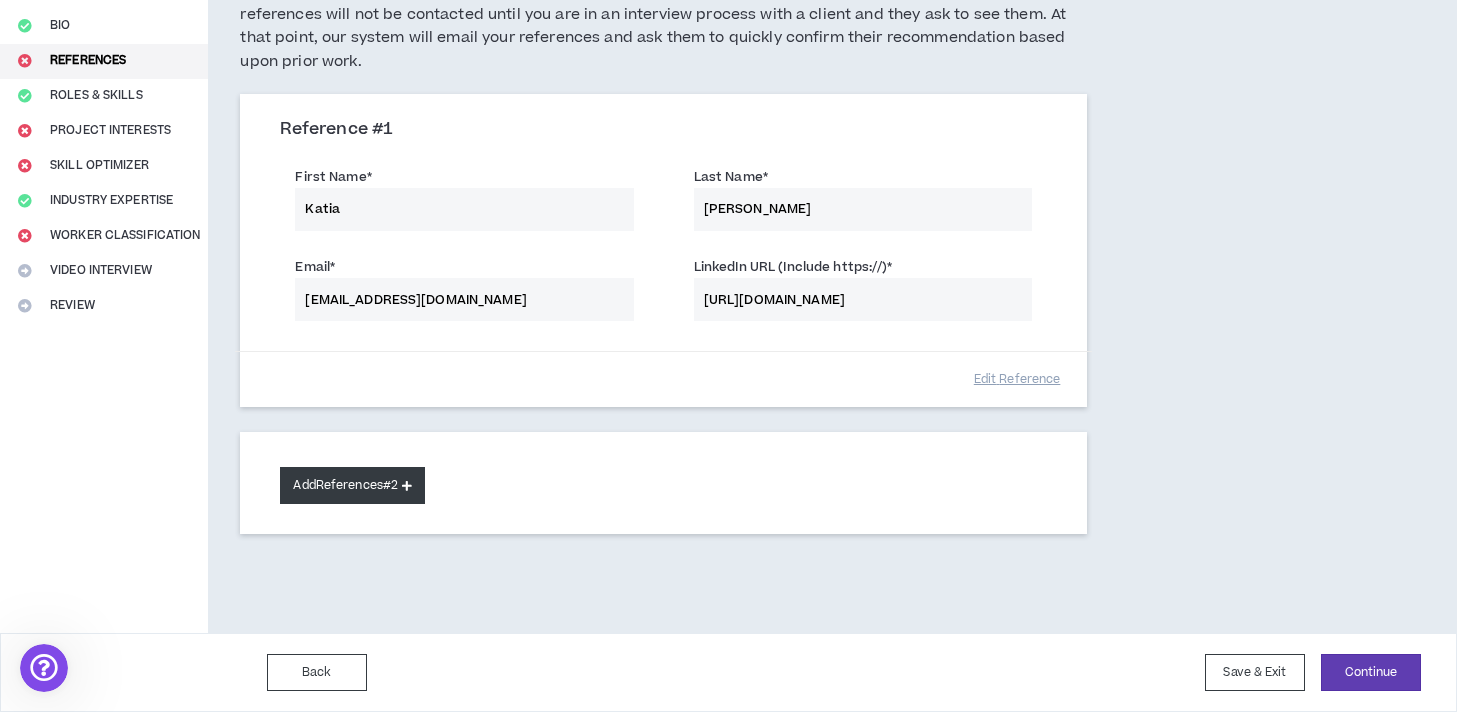 click on "Add  References  #2" at bounding box center [352, 485] 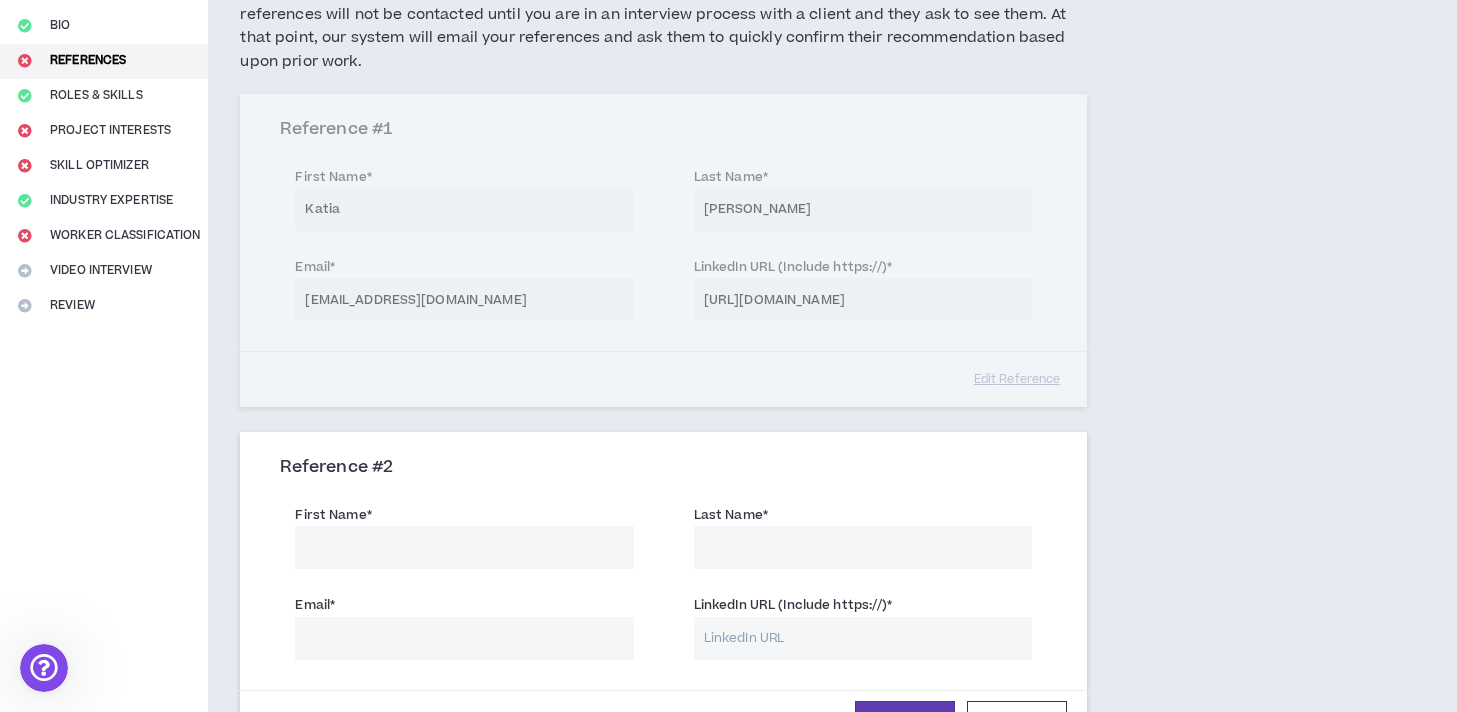 click on "First Name  *" at bounding box center [464, 547] 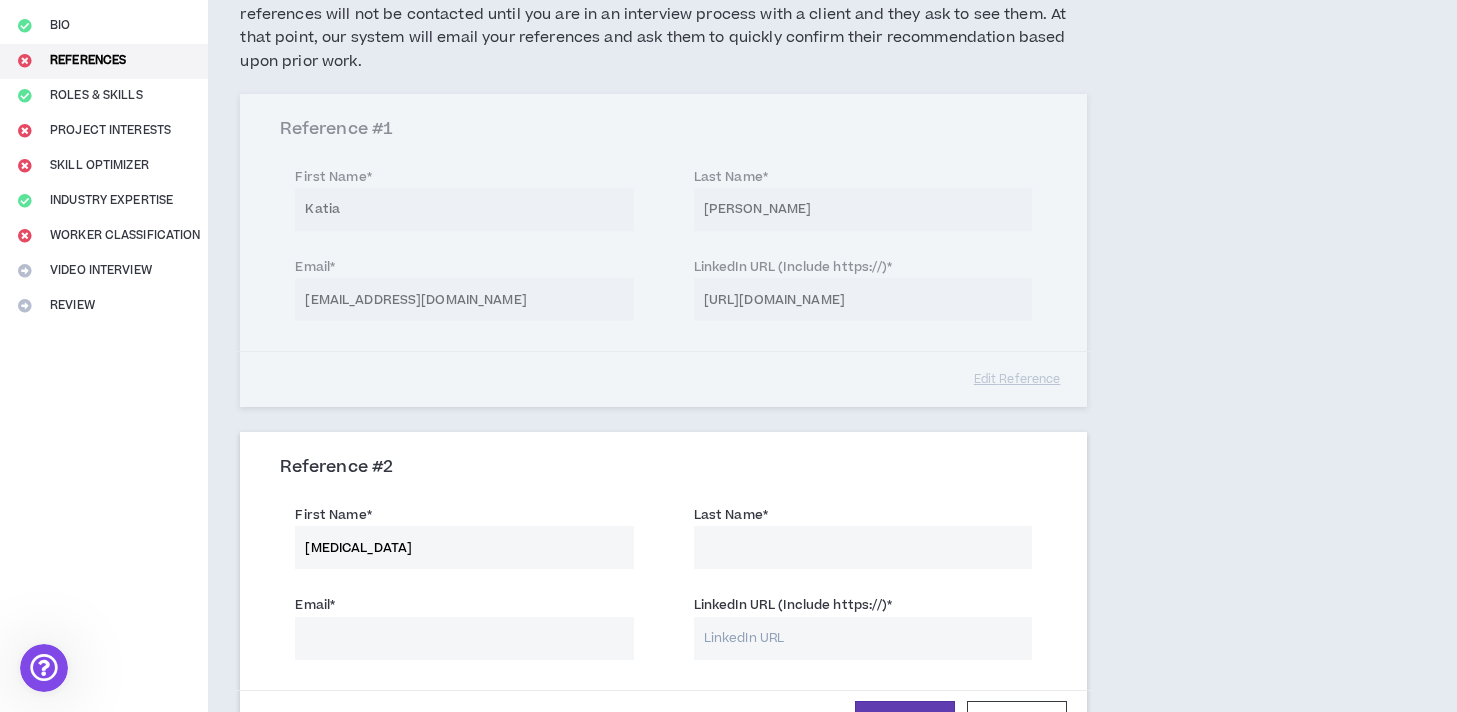 type on "[MEDICAL_DATA]" 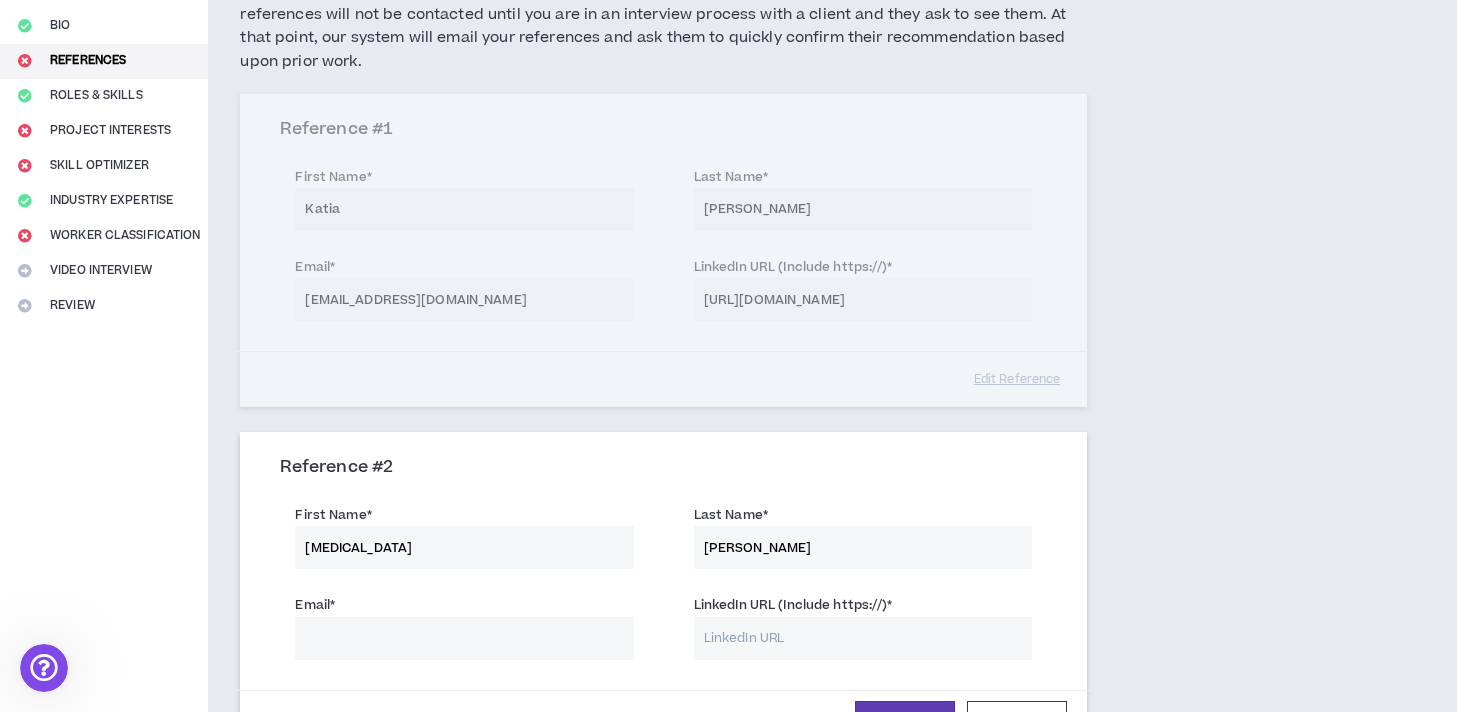 type on "[PERSON_NAME]" 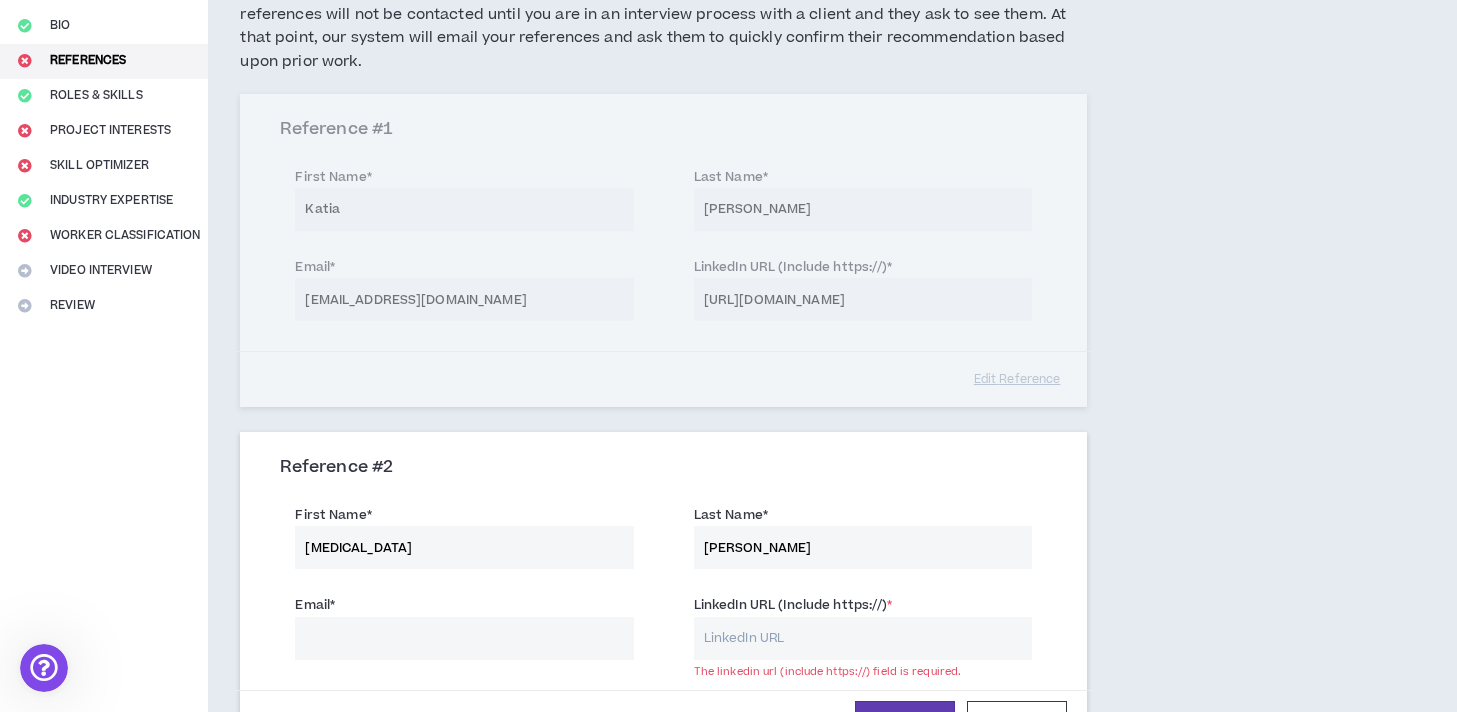 paste on "[EMAIL_ADDRESS][DOMAIN_NAME]" 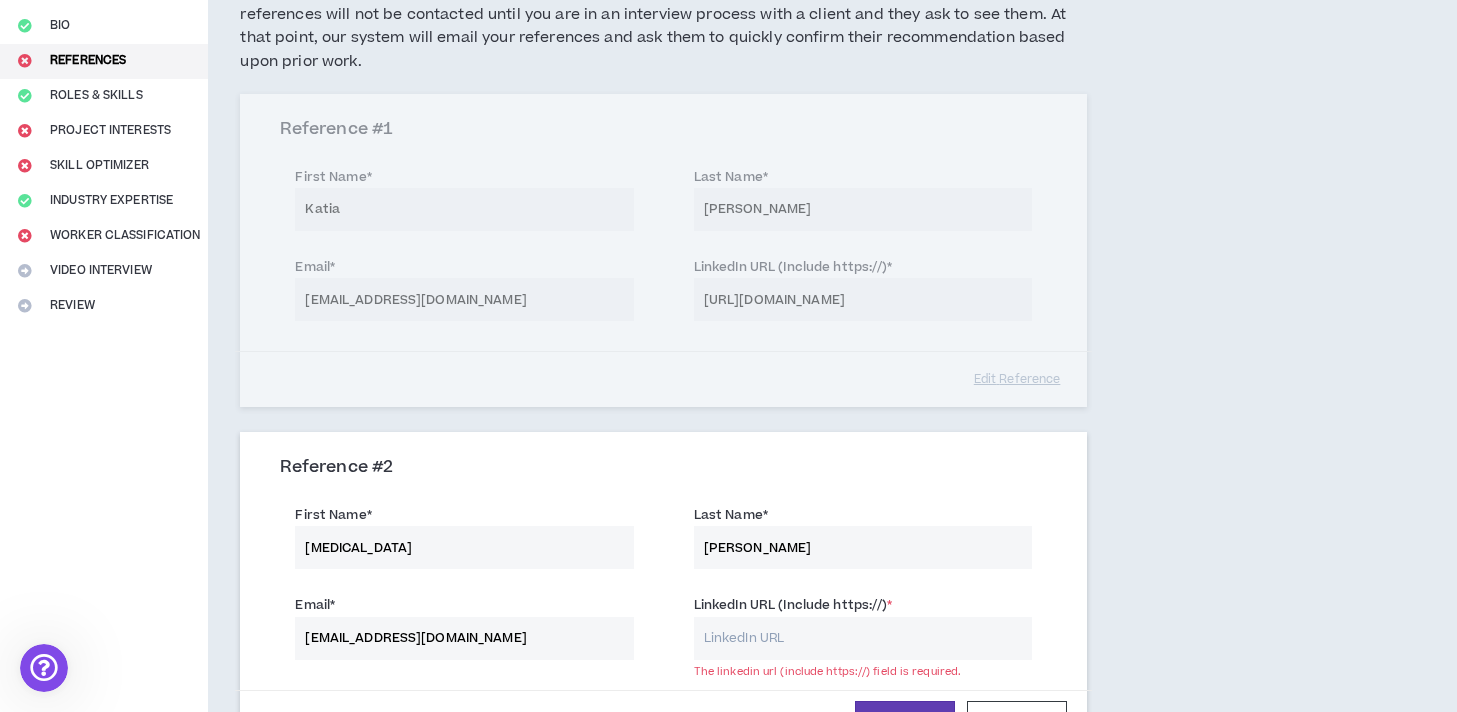 type on "[EMAIL_ADDRESS][DOMAIN_NAME]" 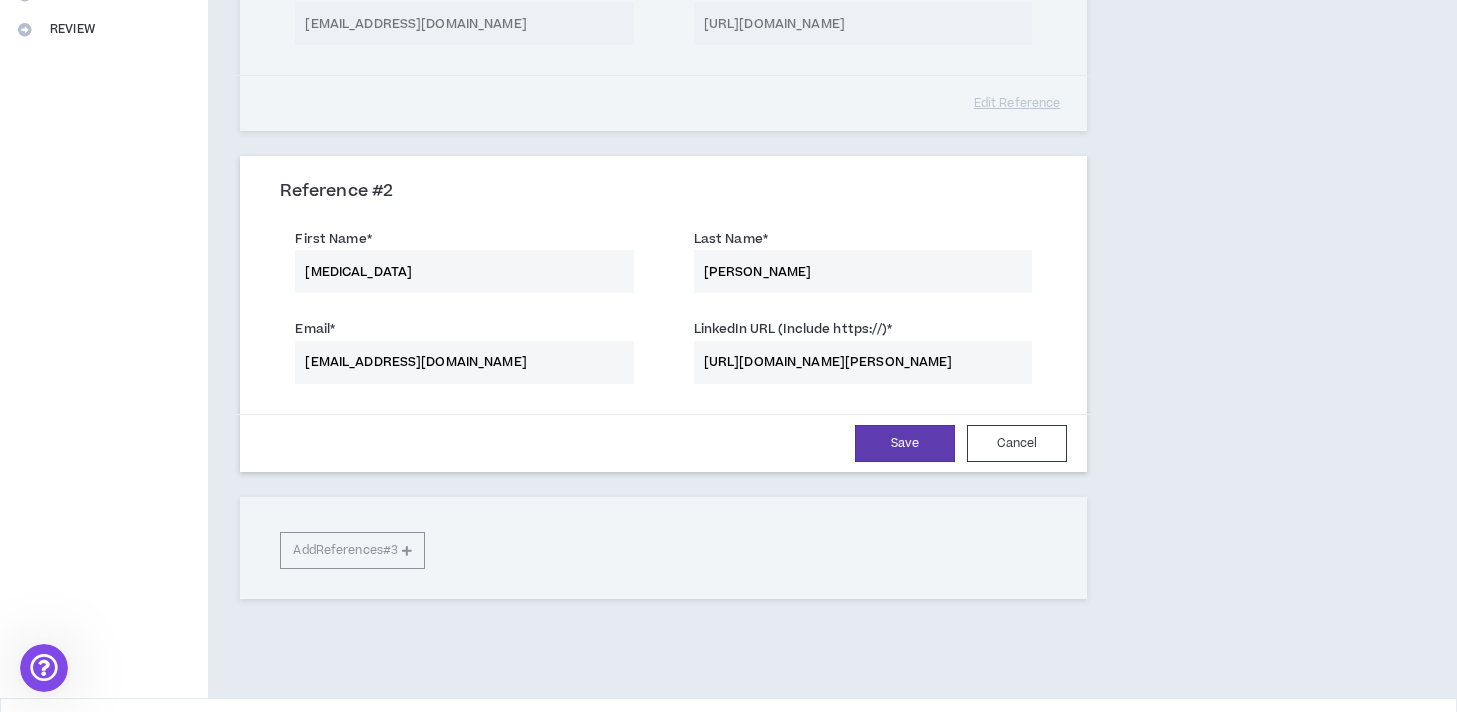 scroll, scrollTop: 485, scrollLeft: 0, axis: vertical 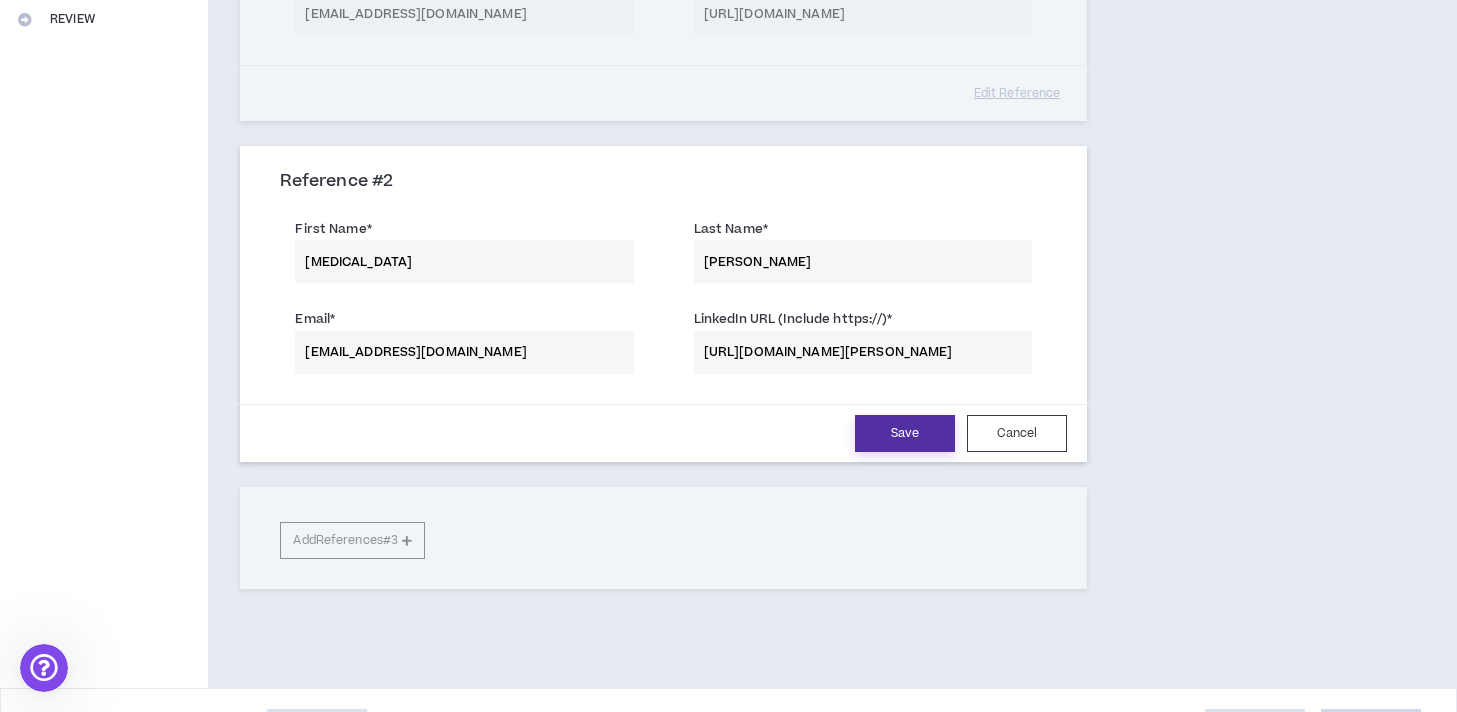 type on "[URL][DOMAIN_NAME][PERSON_NAME]" 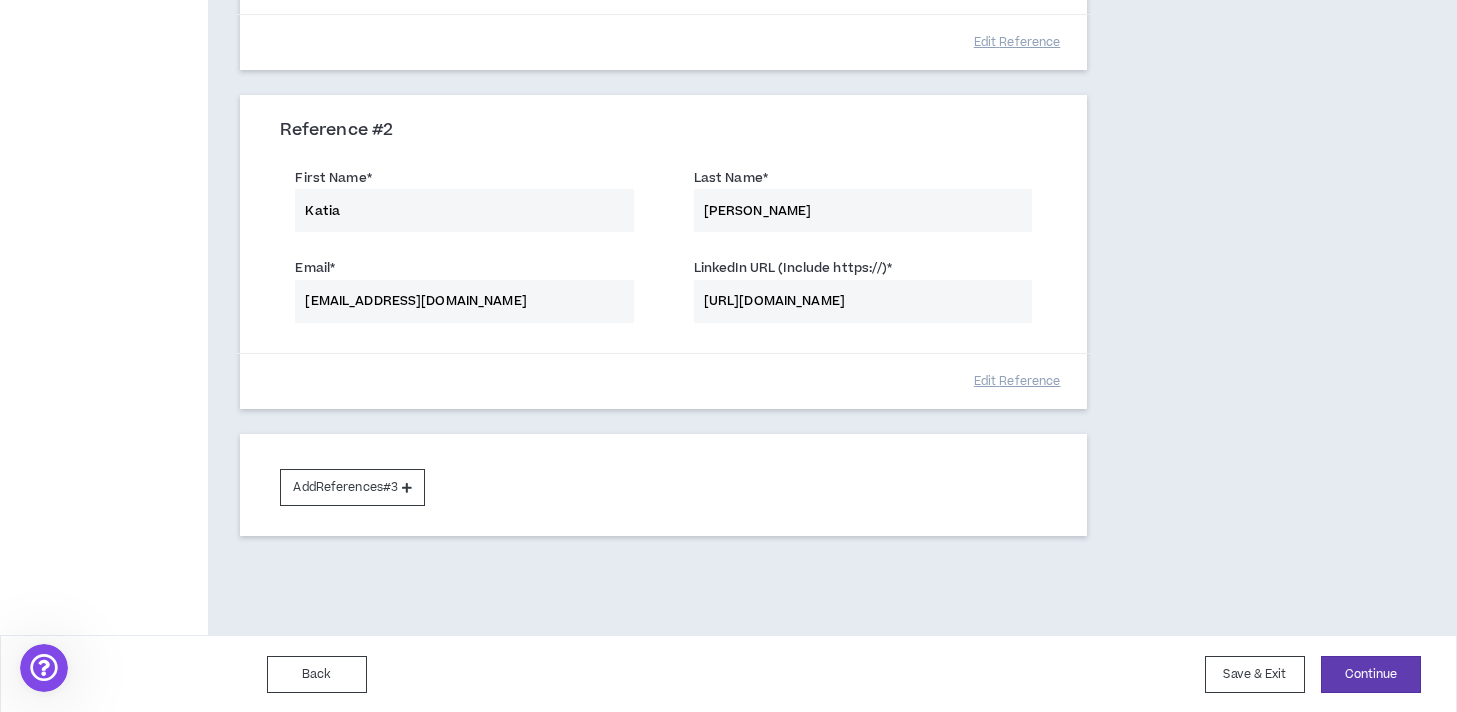 scroll, scrollTop: 537, scrollLeft: 0, axis: vertical 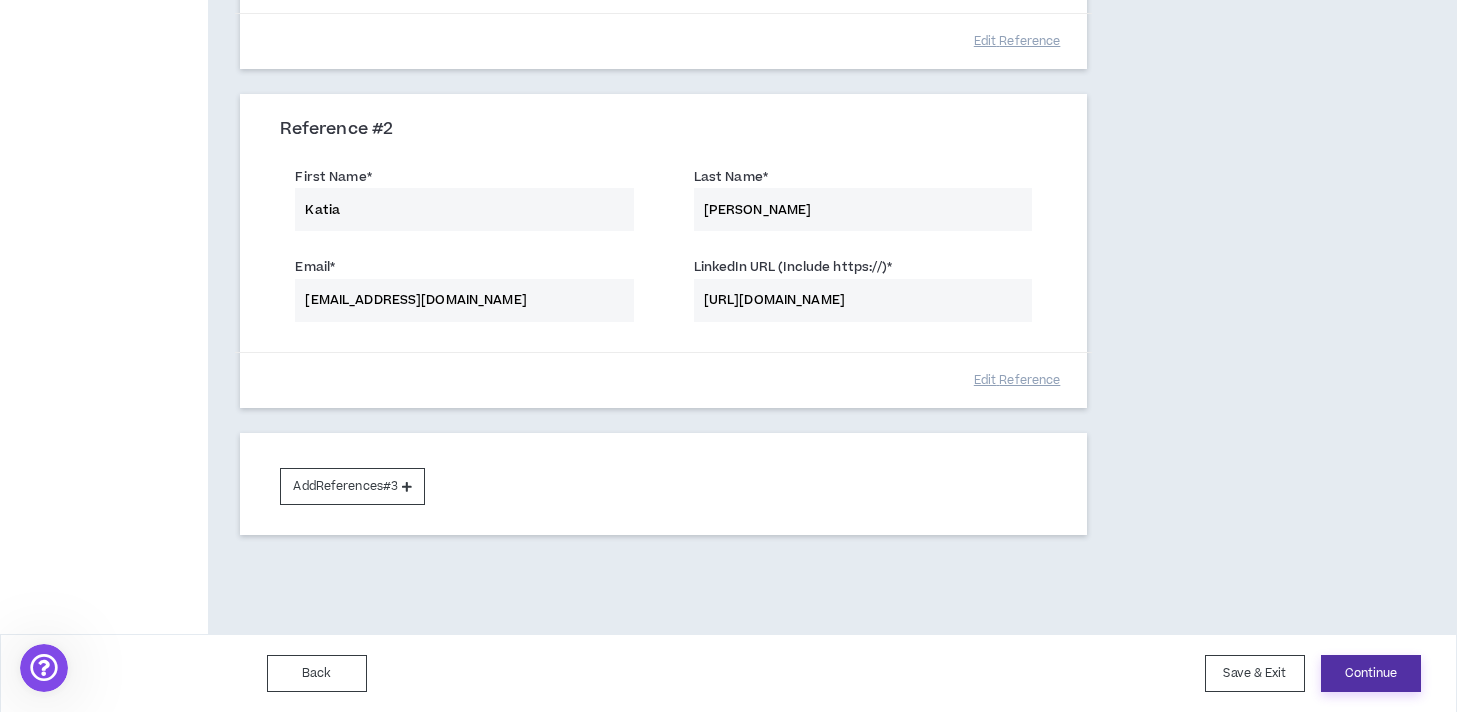 click on "Continue" at bounding box center (1371, 673) 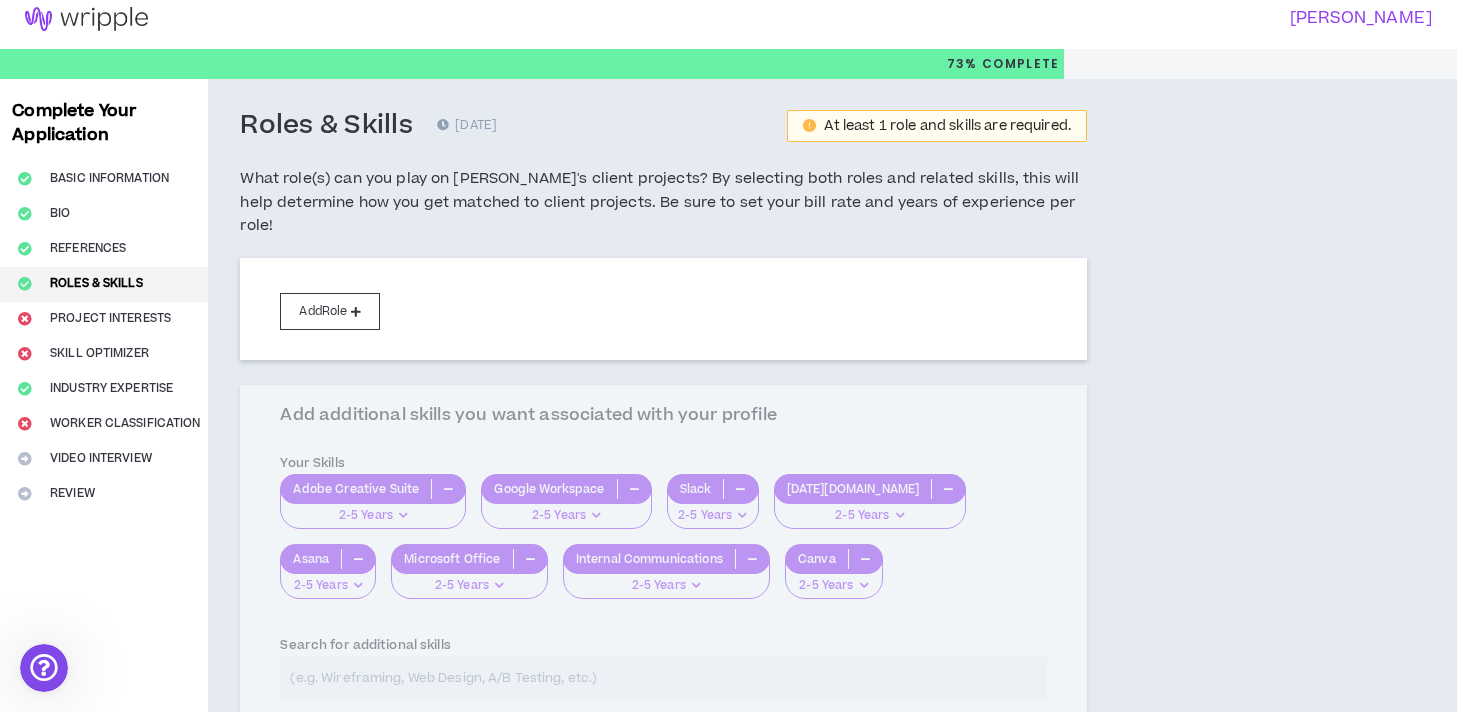 scroll, scrollTop: 0, scrollLeft: 0, axis: both 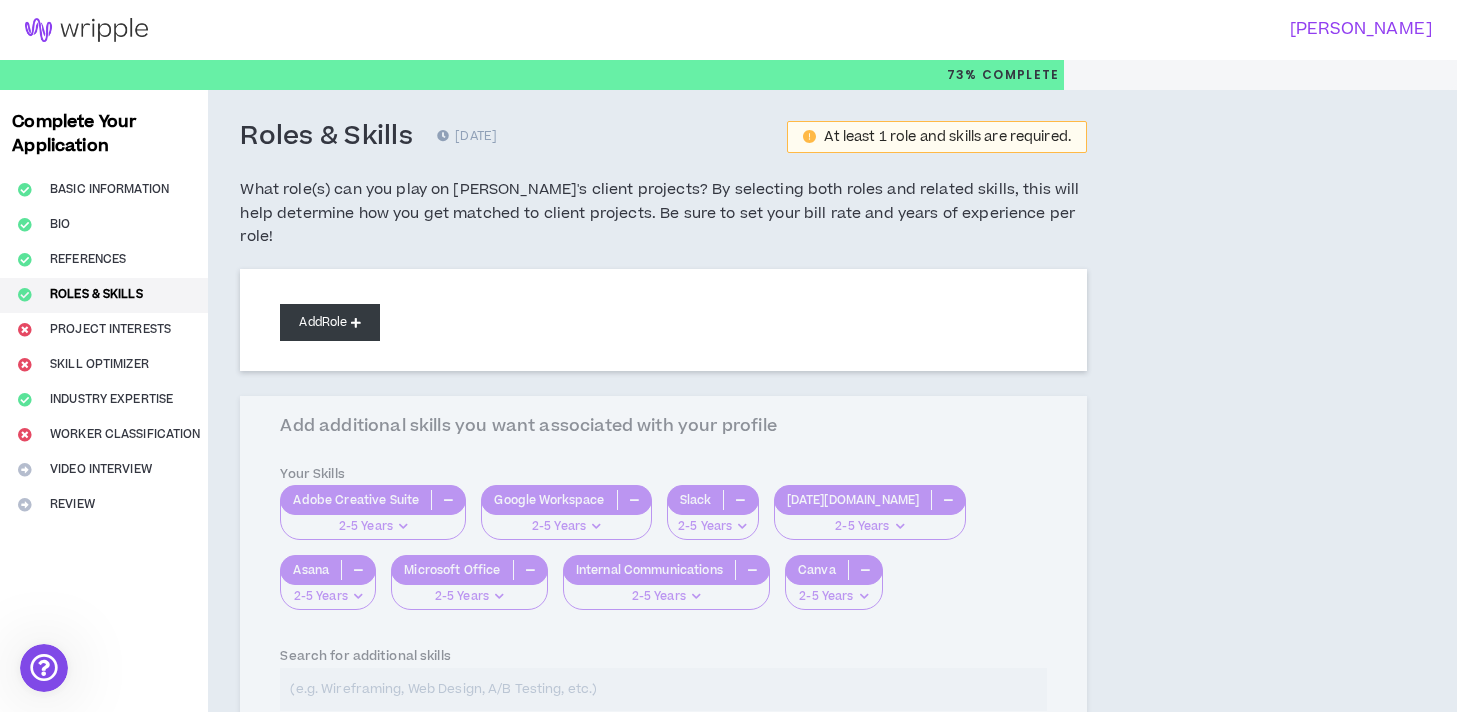 click on "Add  Role" at bounding box center [330, 322] 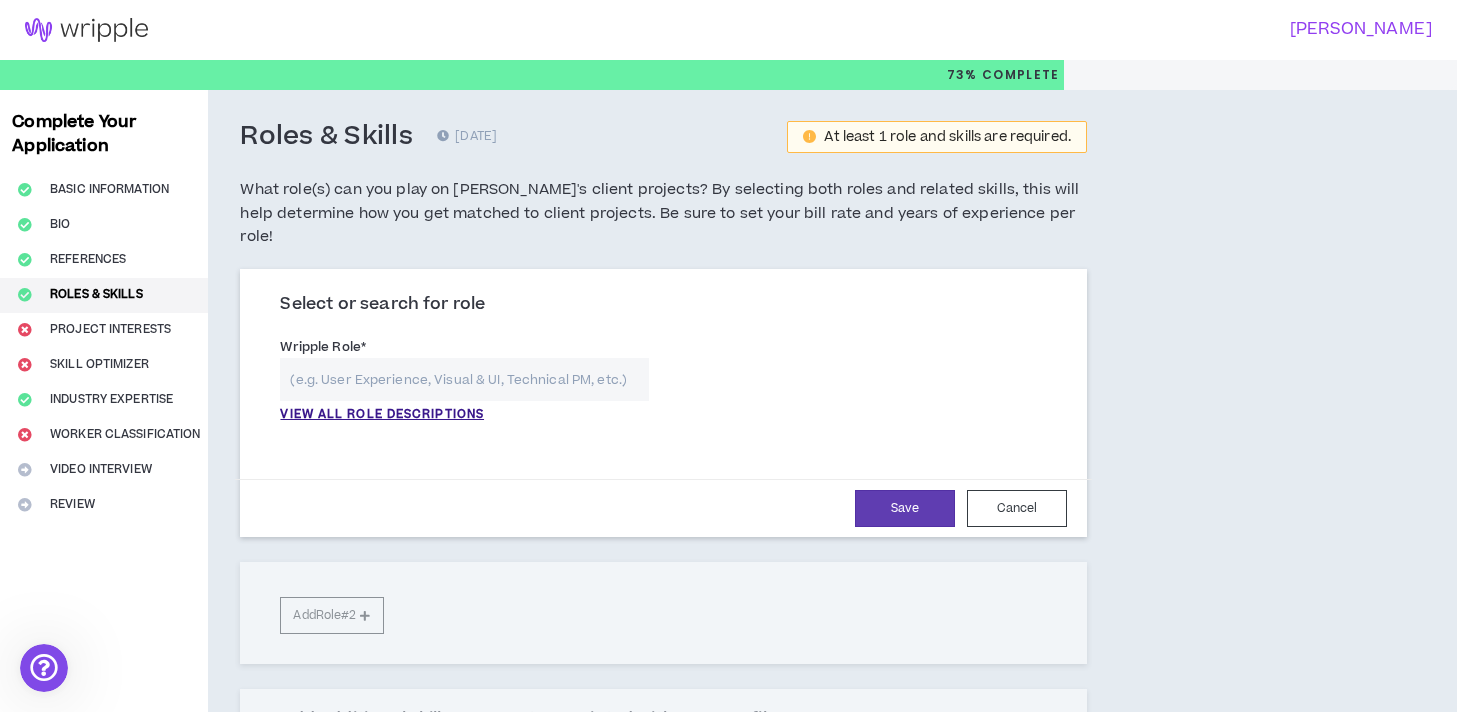 click at bounding box center [464, 379] 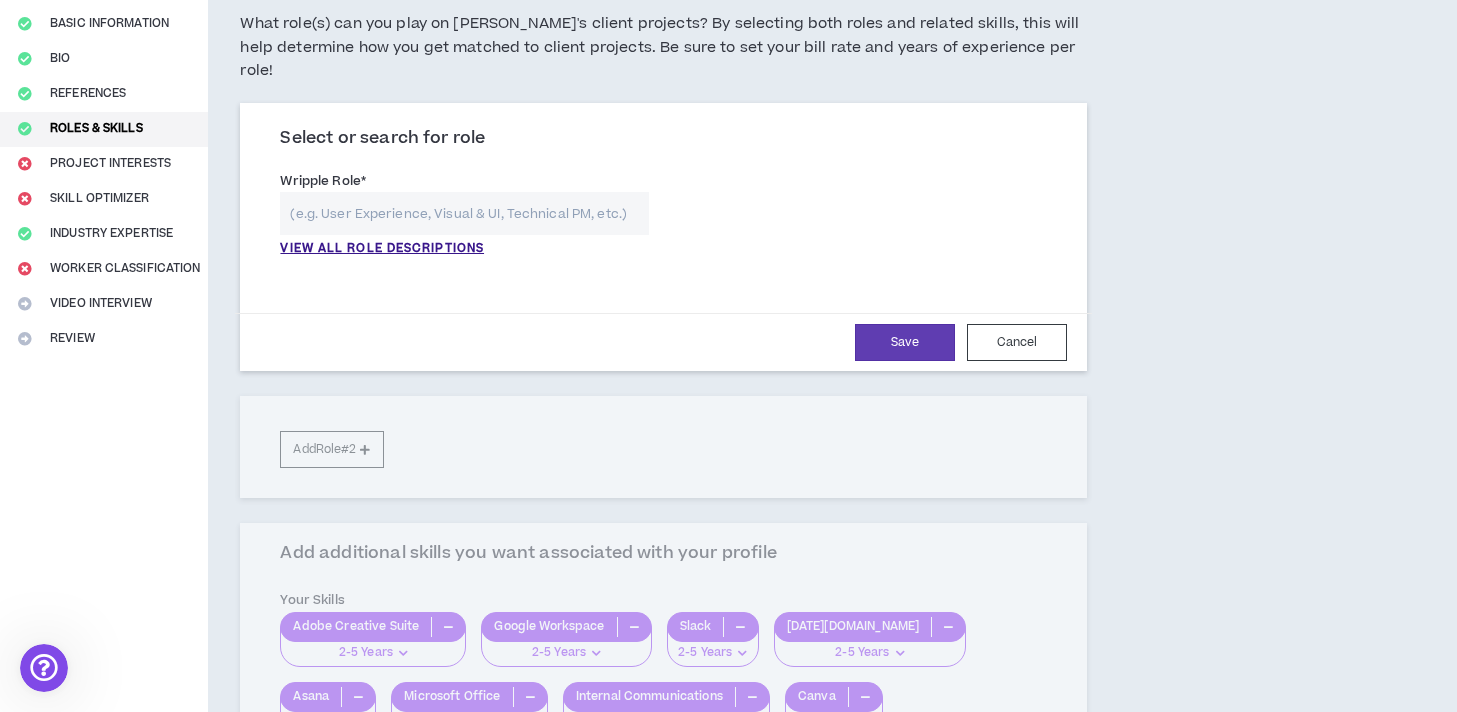 scroll, scrollTop: 119, scrollLeft: 0, axis: vertical 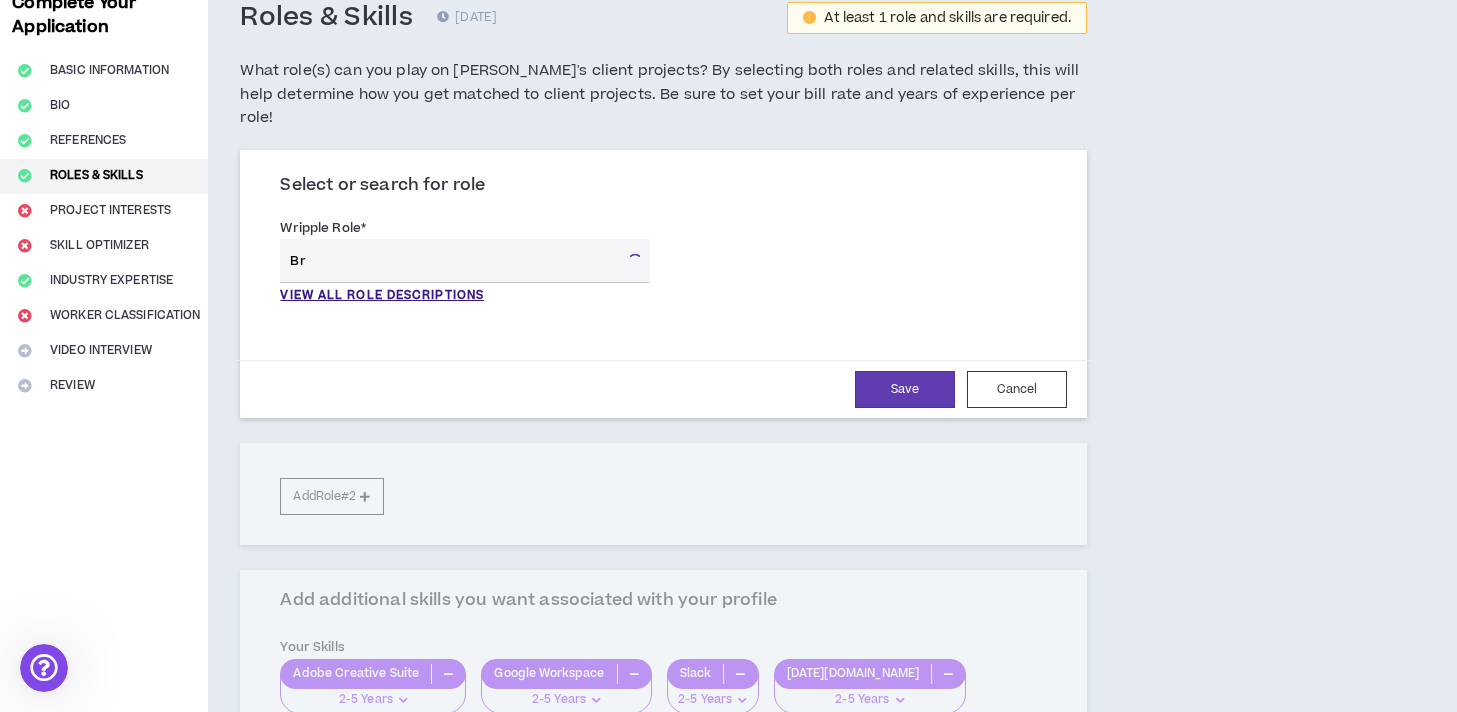 type on "B" 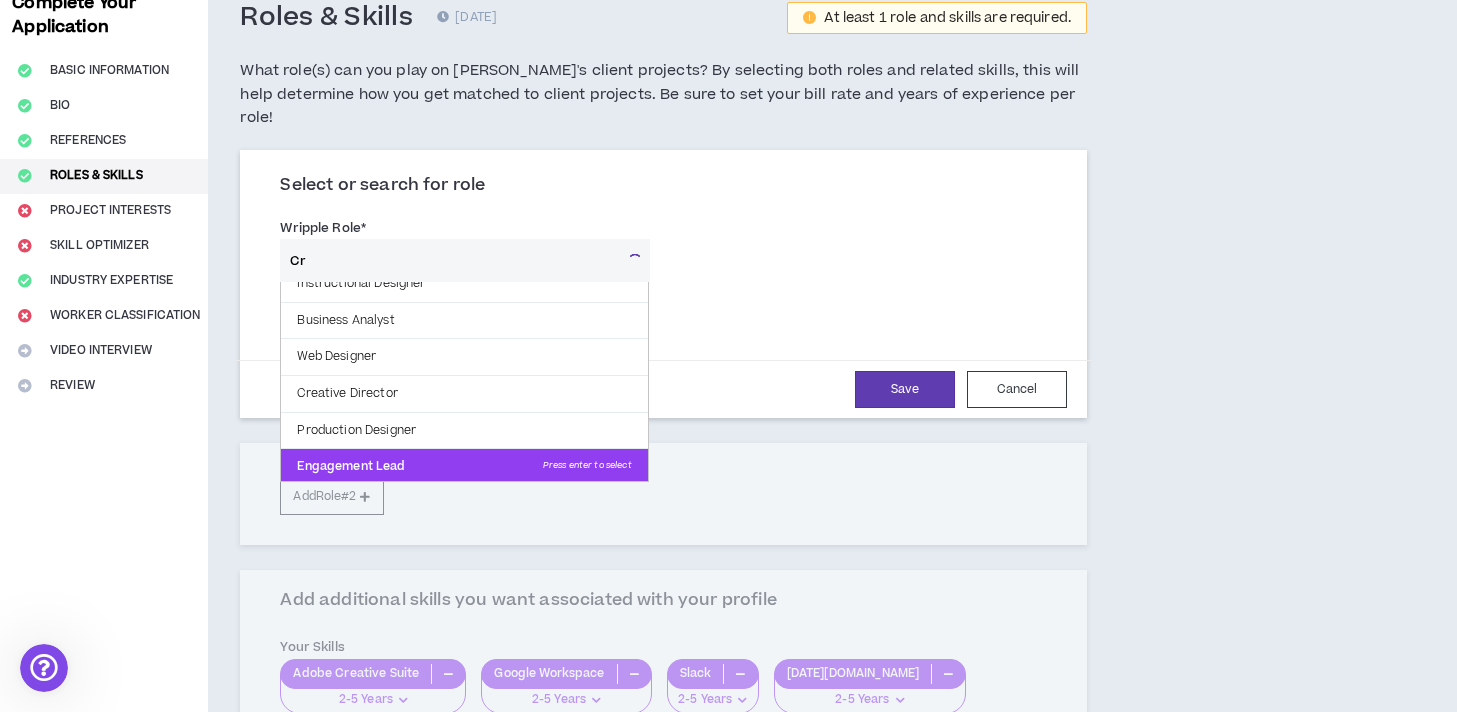 scroll, scrollTop: 0, scrollLeft: 0, axis: both 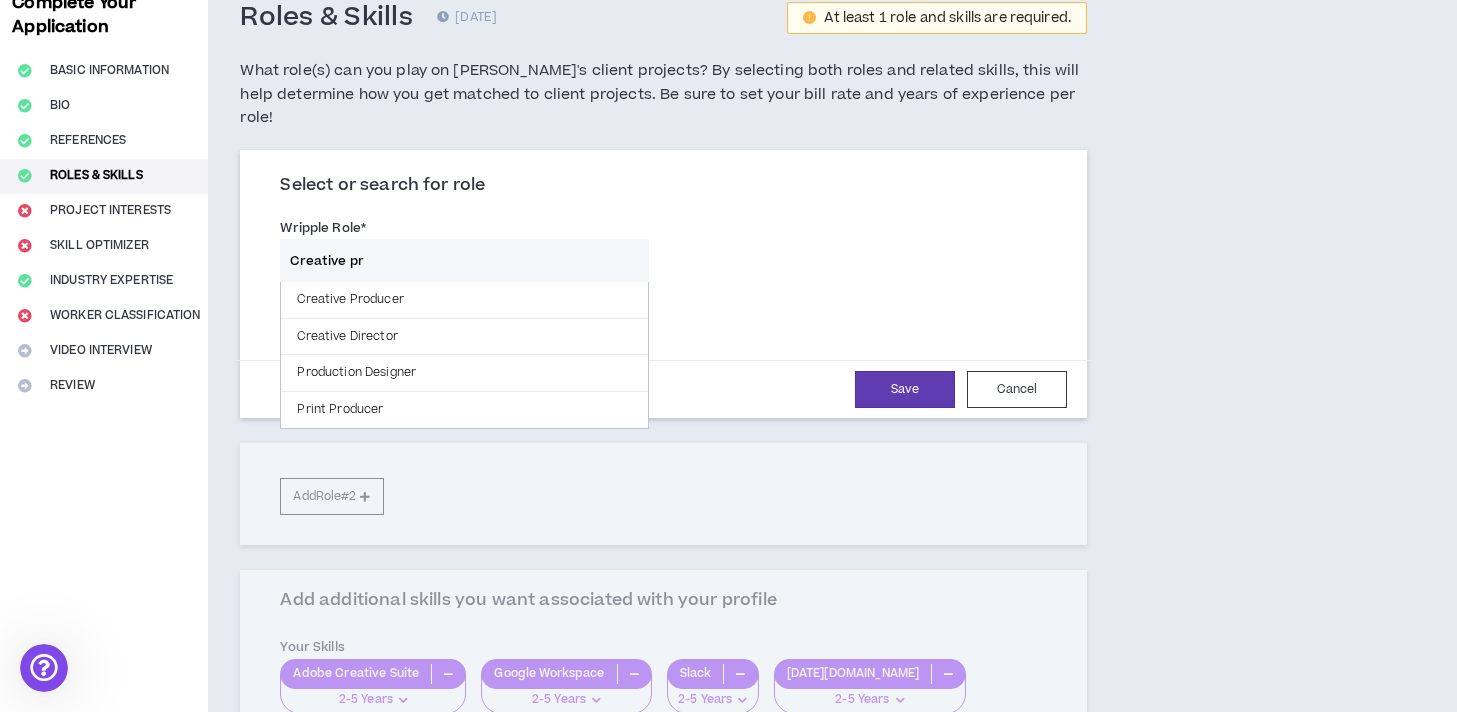 drag, startPoint x: 368, startPoint y: 237, endPoint x: 256, endPoint y: 236, distance: 112.00446 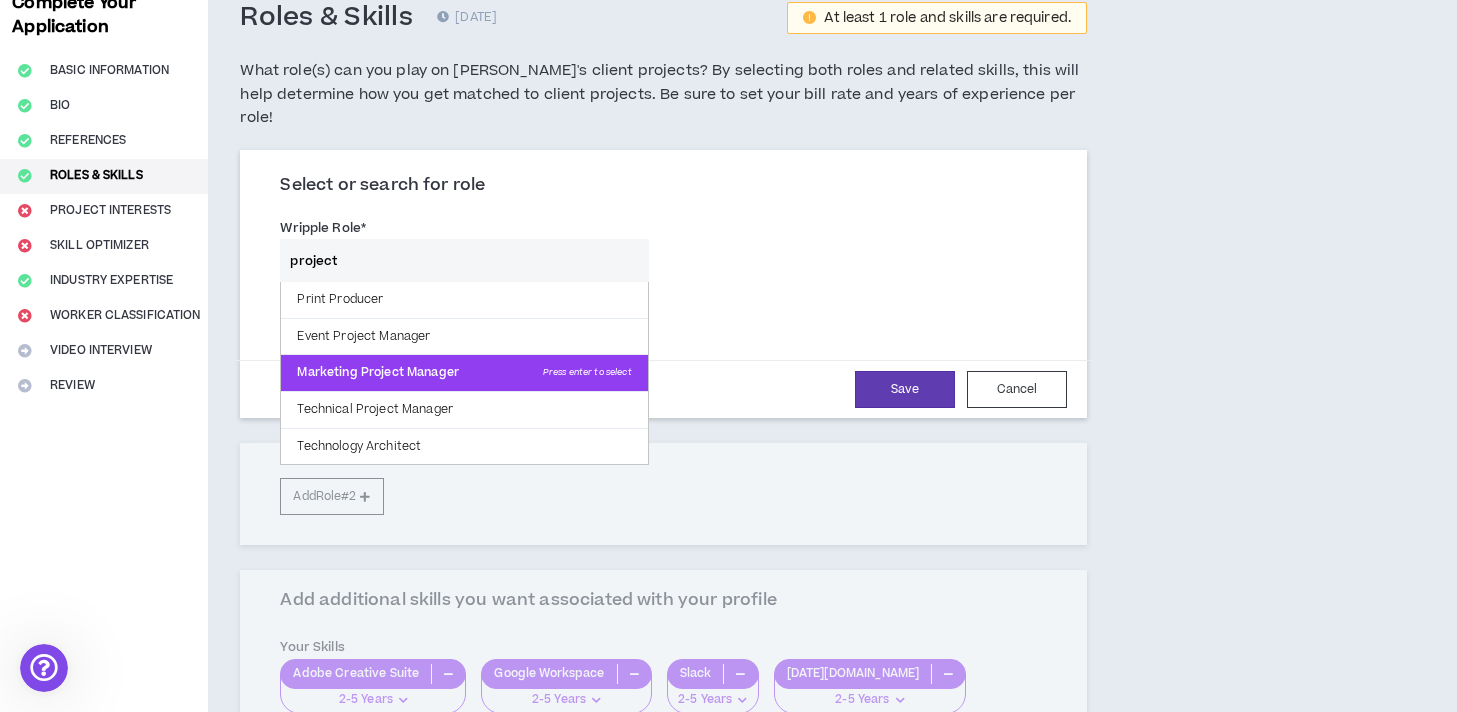 click on "Marketing Project Manager Press enter to select" at bounding box center [464, 373] 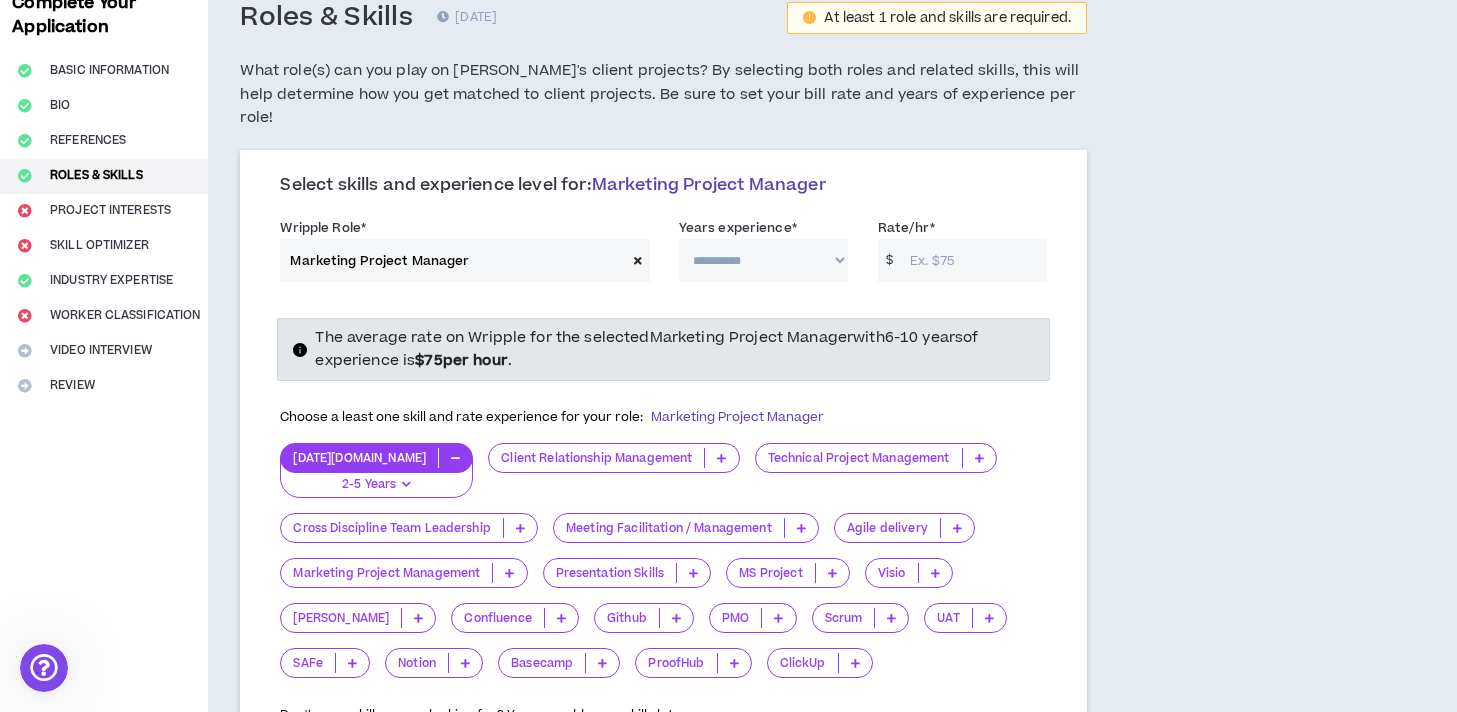 click at bounding box center (638, 260) 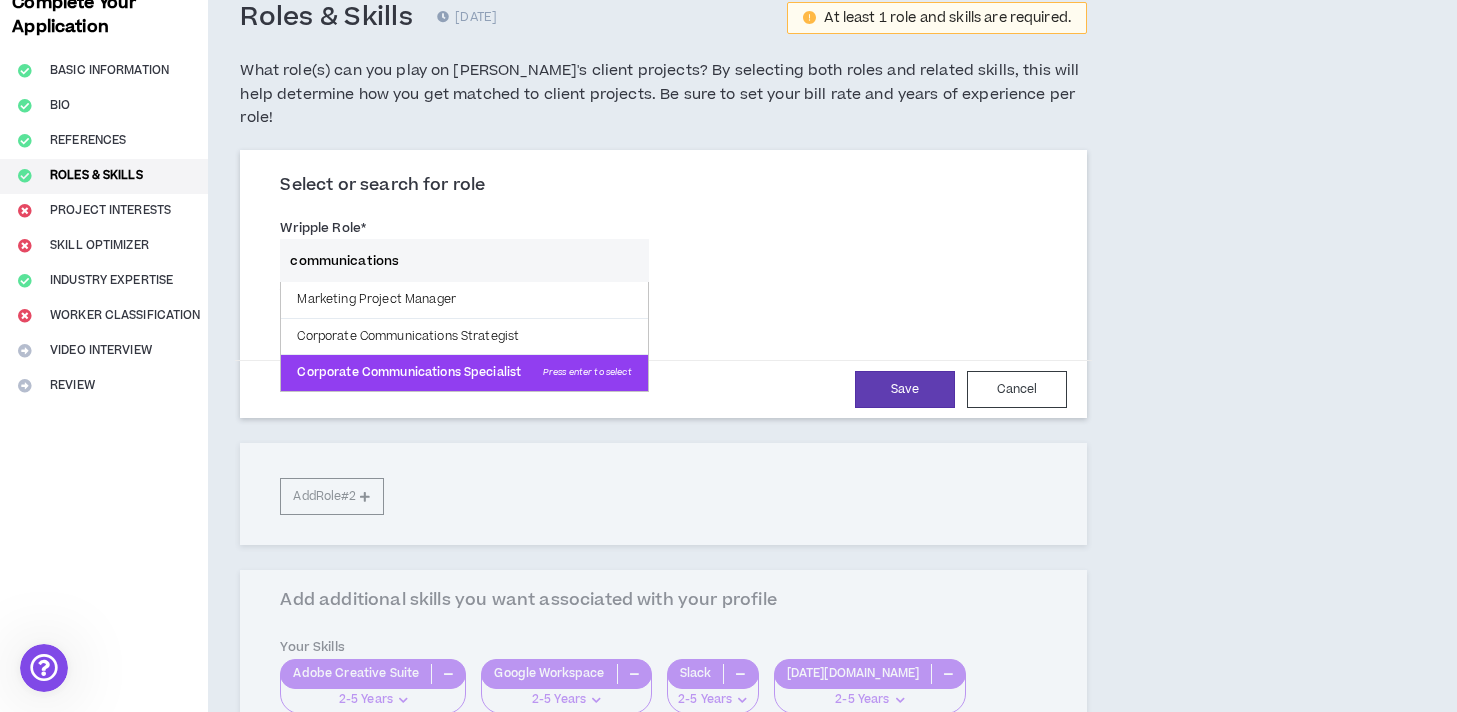 click on "Press enter to select" at bounding box center (587, 373) 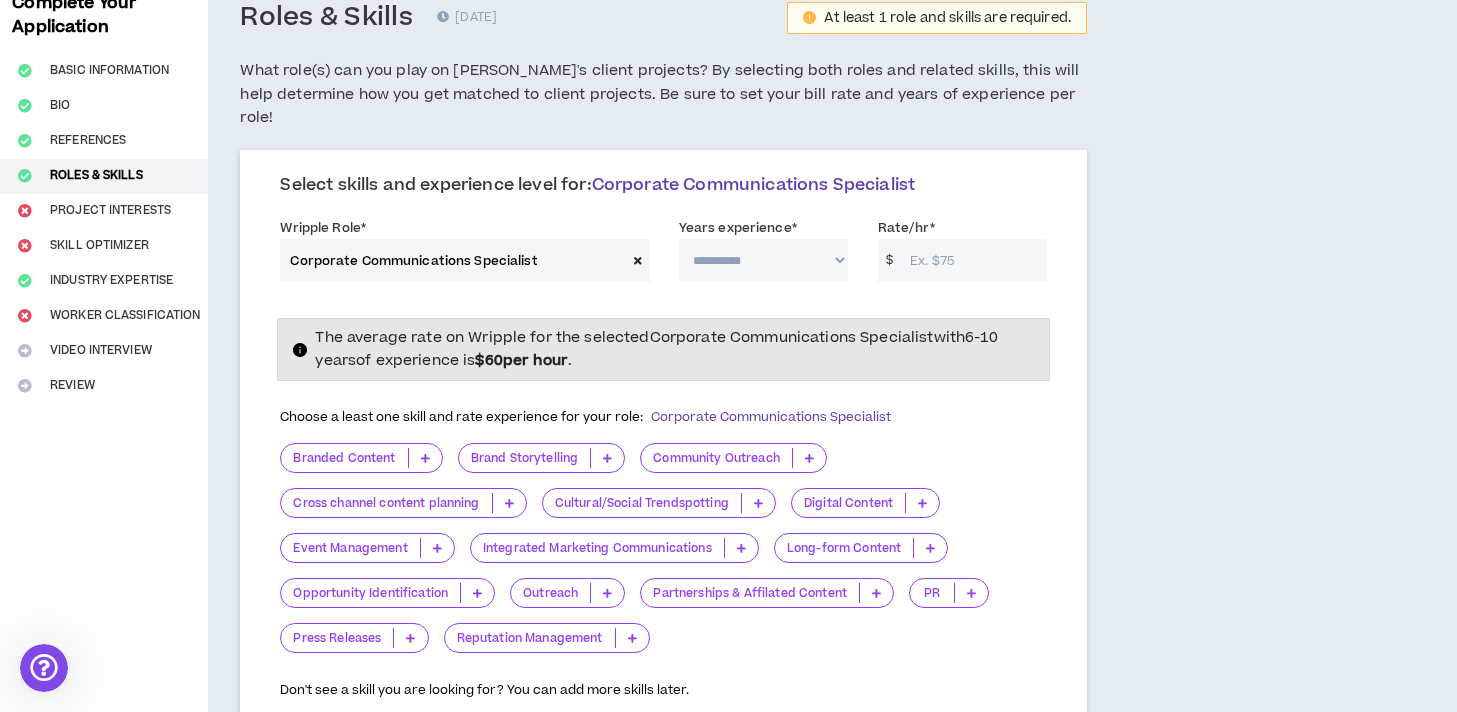 click on "**********" at bounding box center [763, 260] 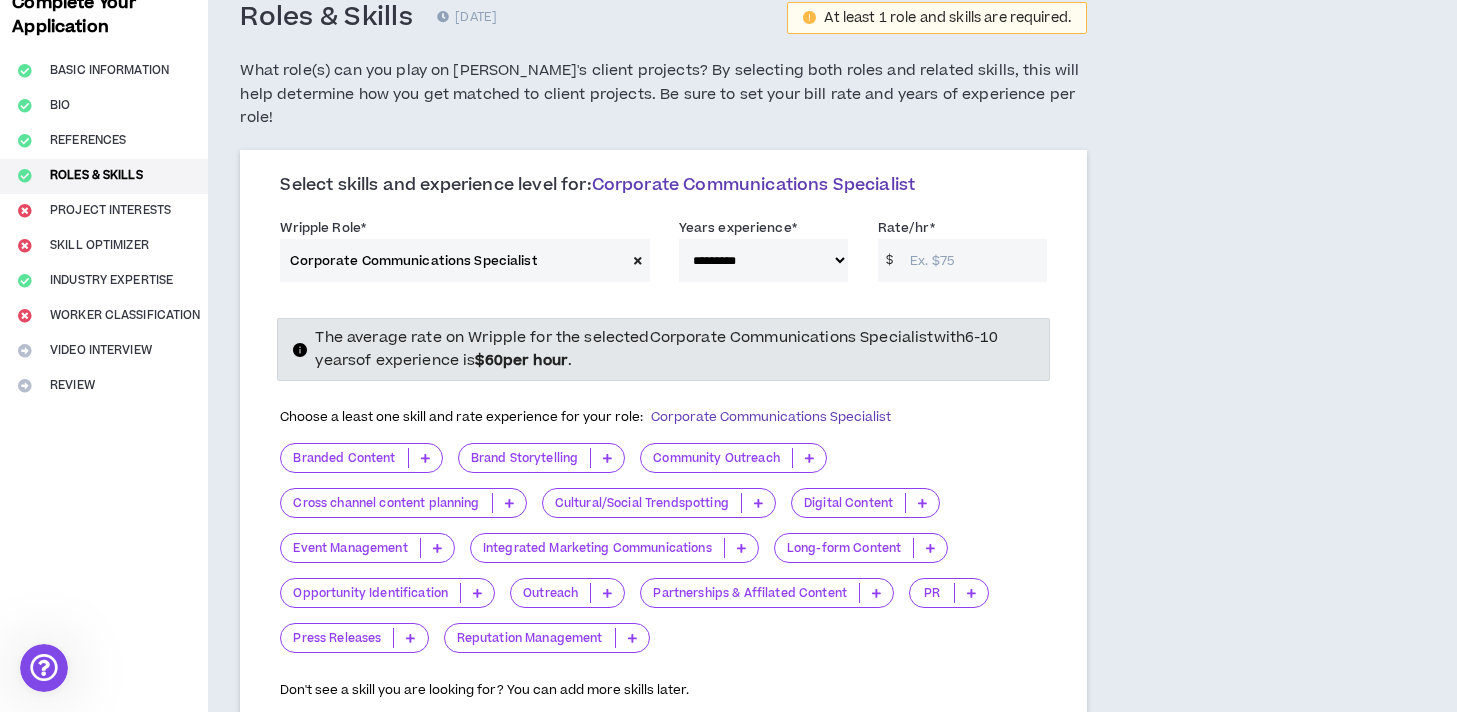 click on "Rate/hr  *" at bounding box center (973, 260) 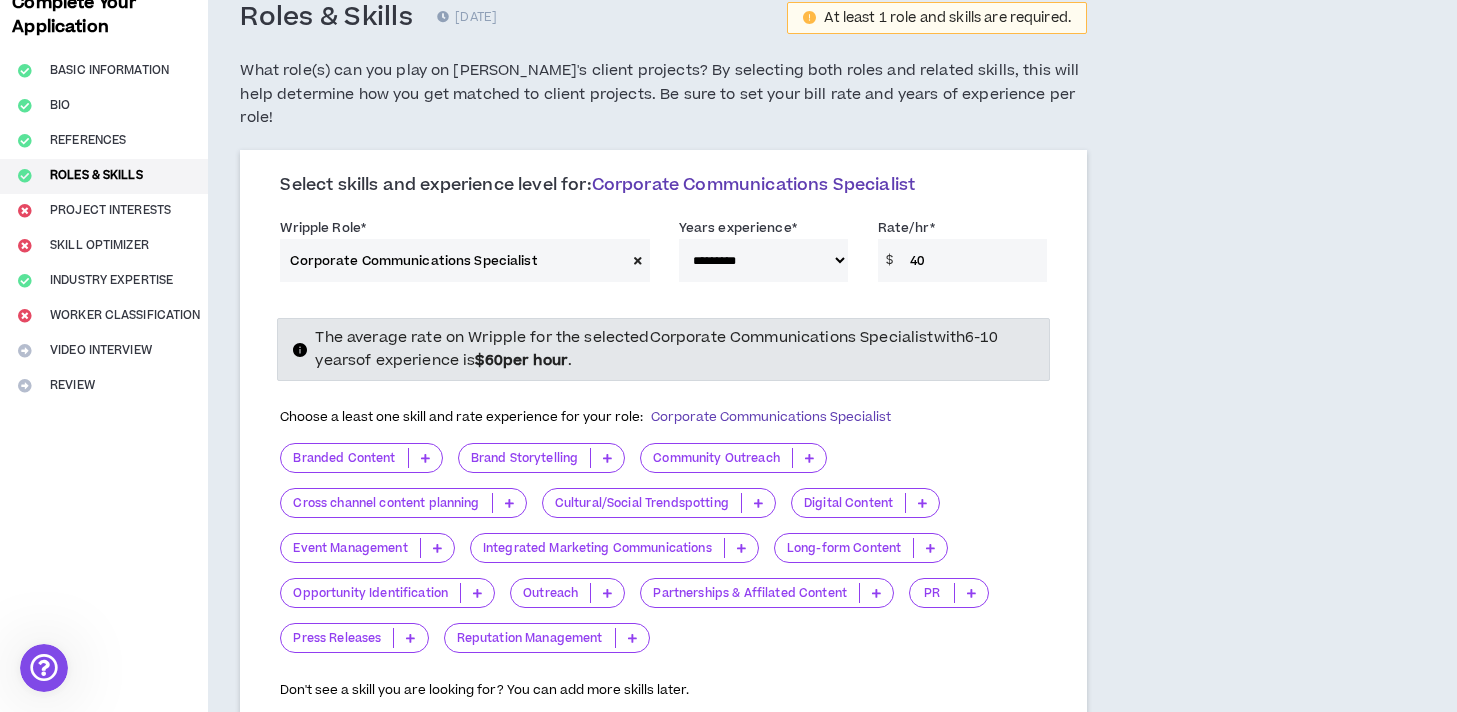 type on "40" 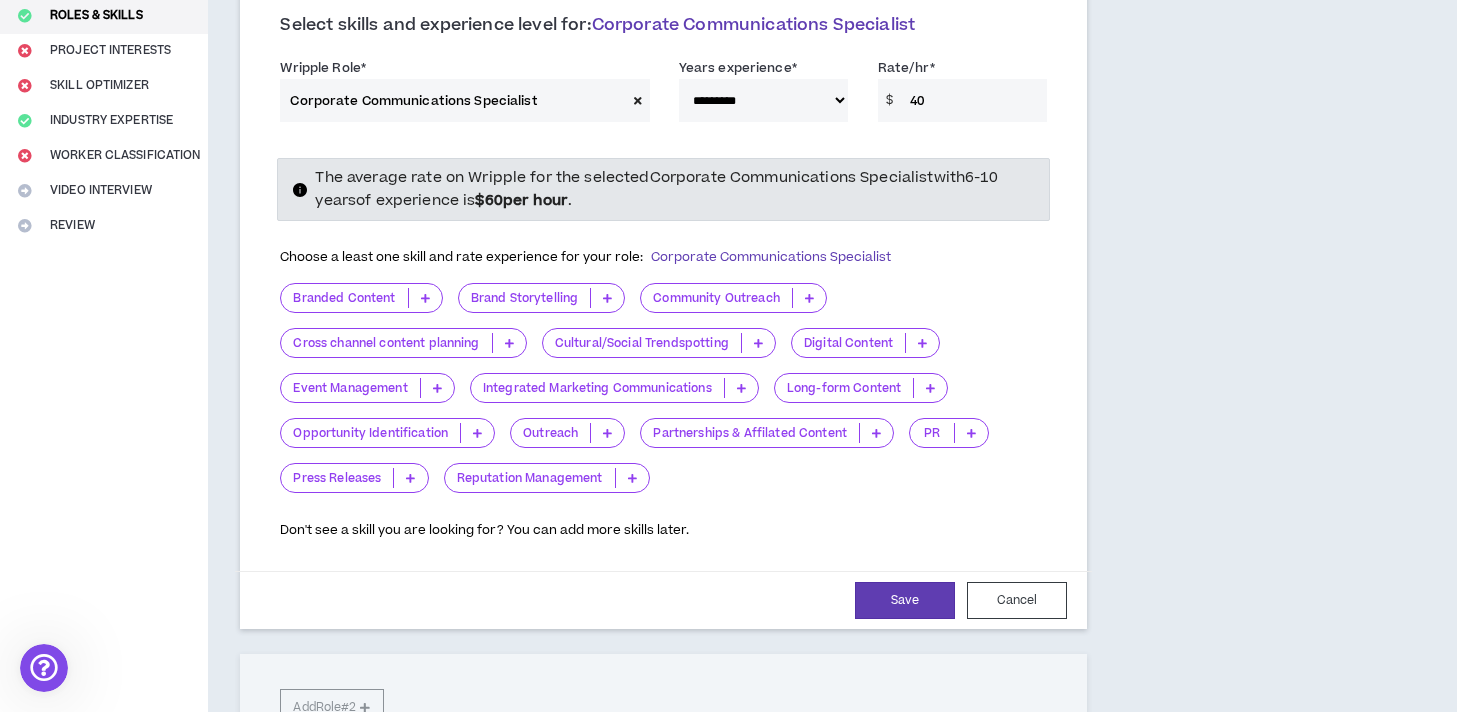 scroll, scrollTop: 298, scrollLeft: 0, axis: vertical 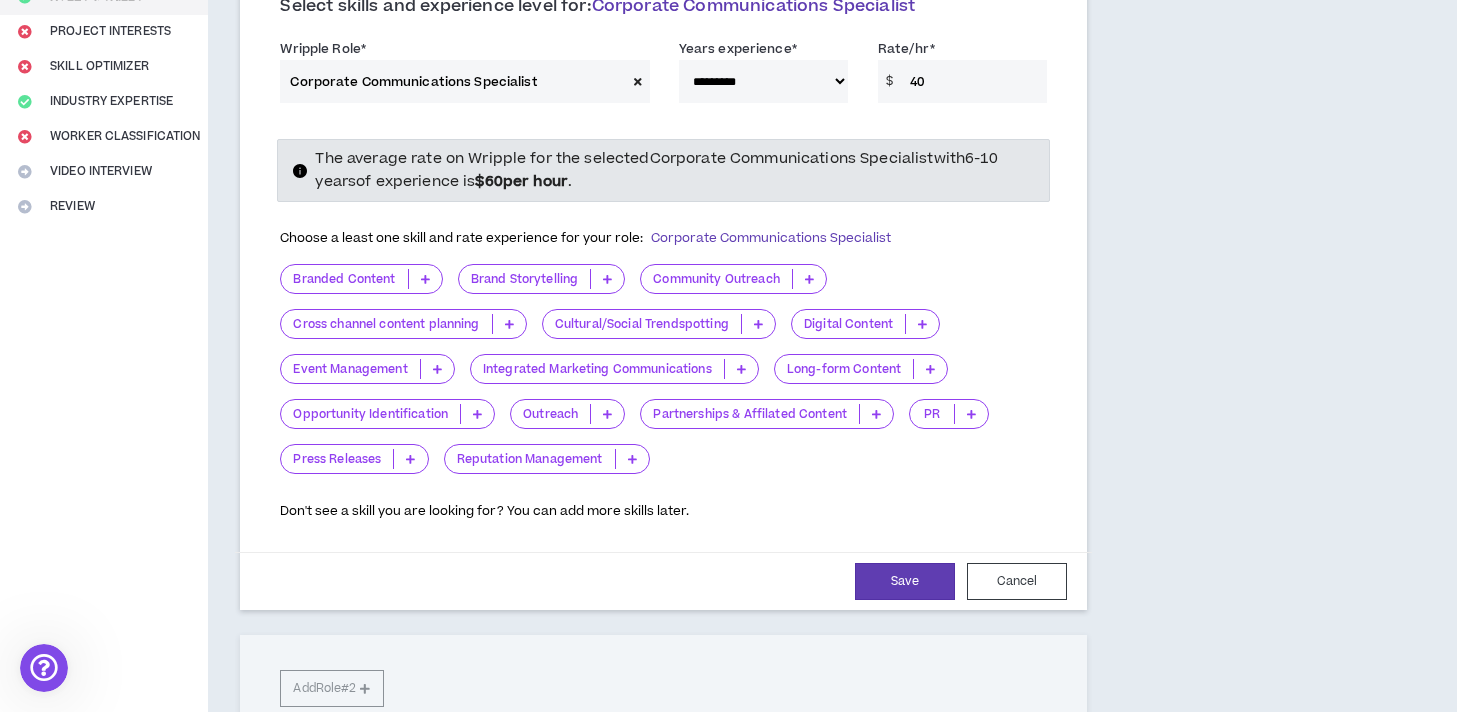 click at bounding box center [425, 279] 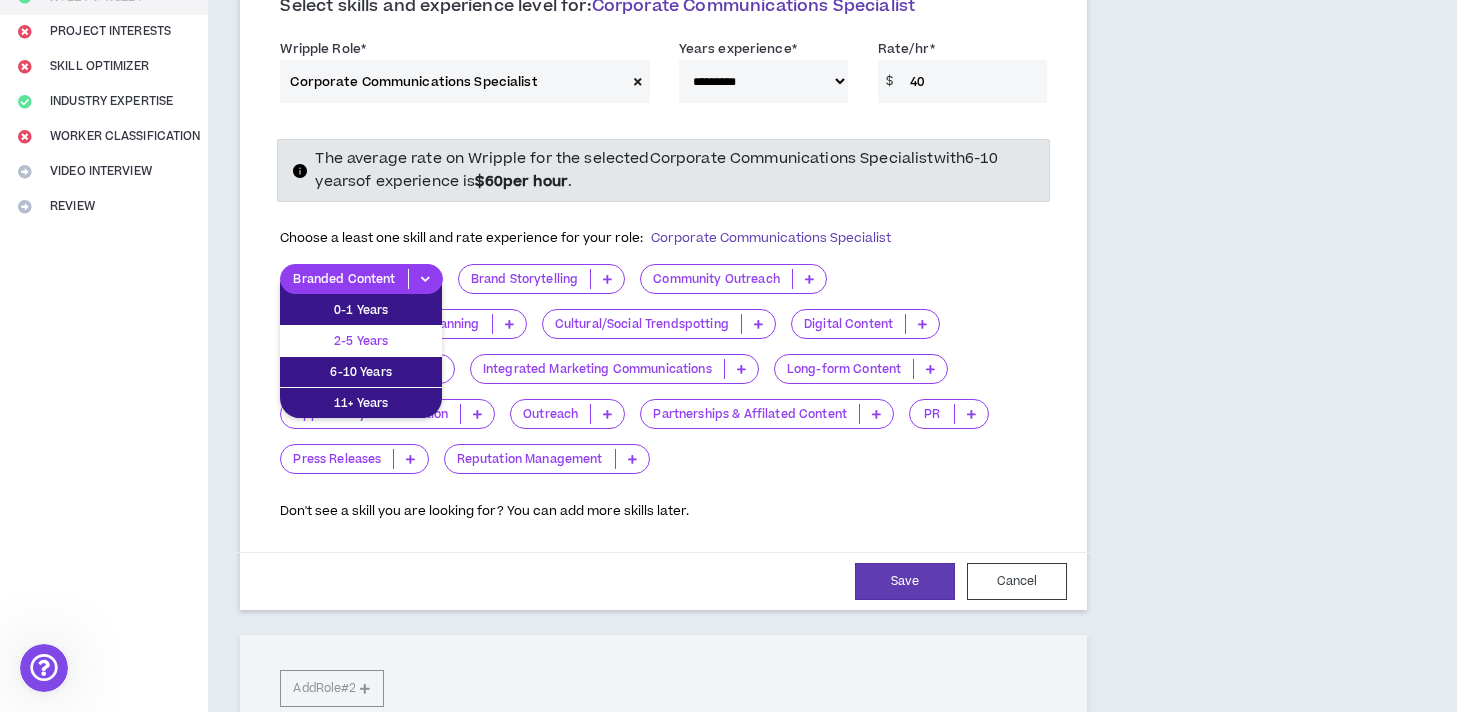click on "2-5 Years" at bounding box center (361, 341) 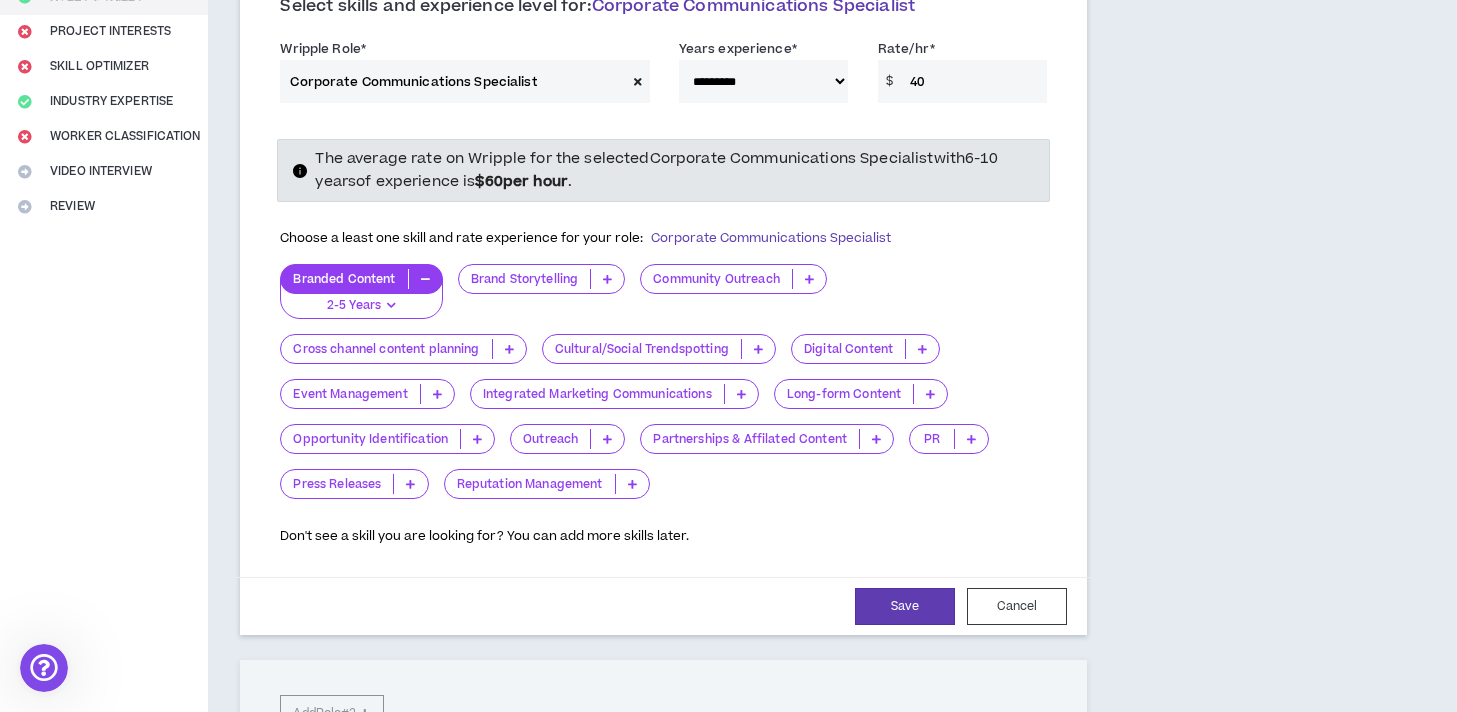 click at bounding box center (607, 279) 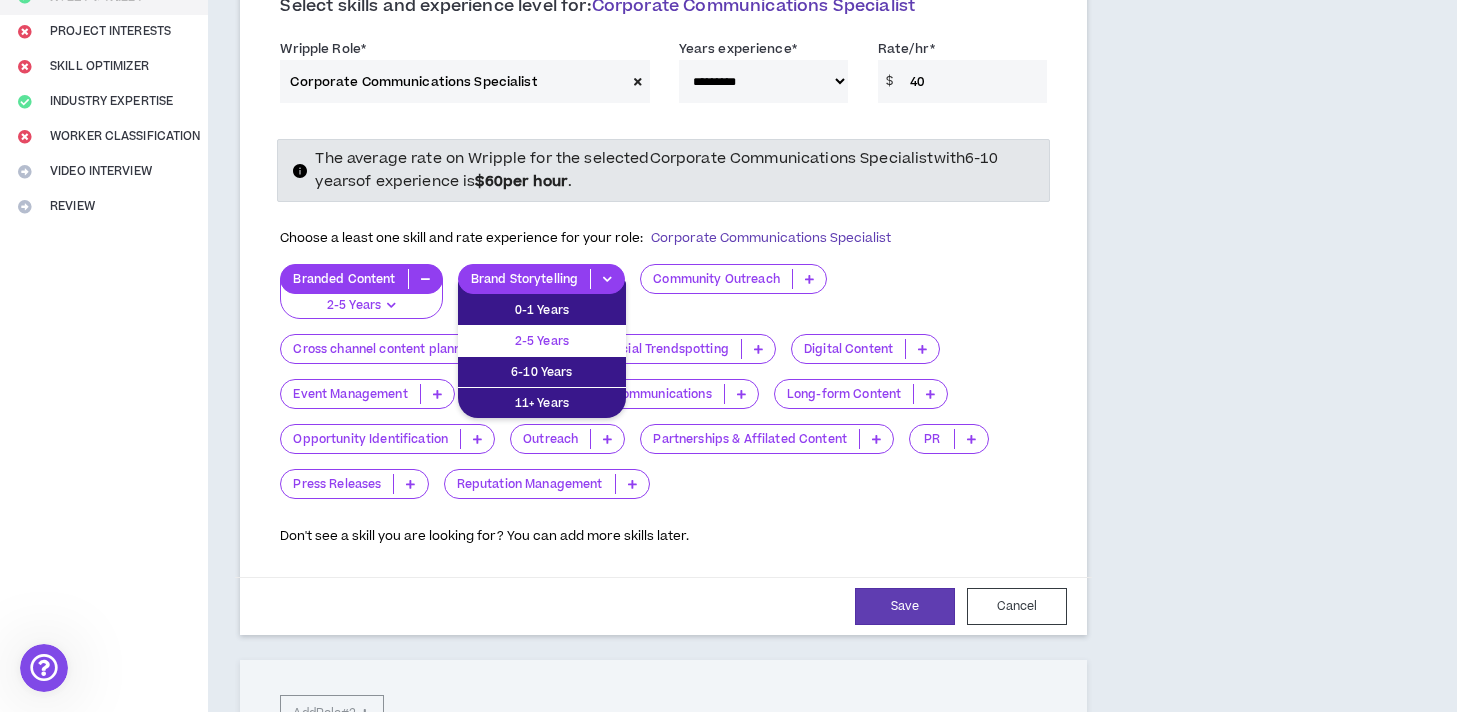 click on "2-5 Years" at bounding box center [542, 341] 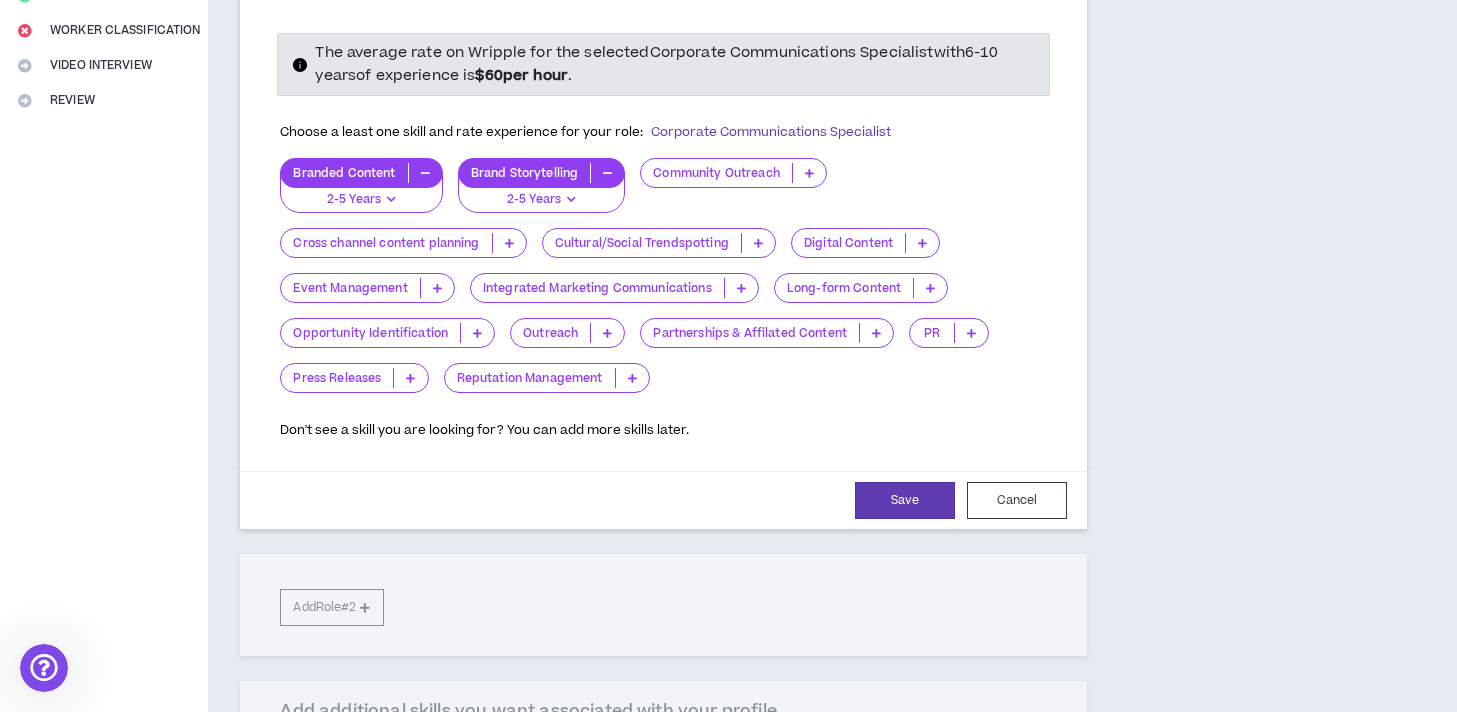 scroll, scrollTop: 408, scrollLeft: 0, axis: vertical 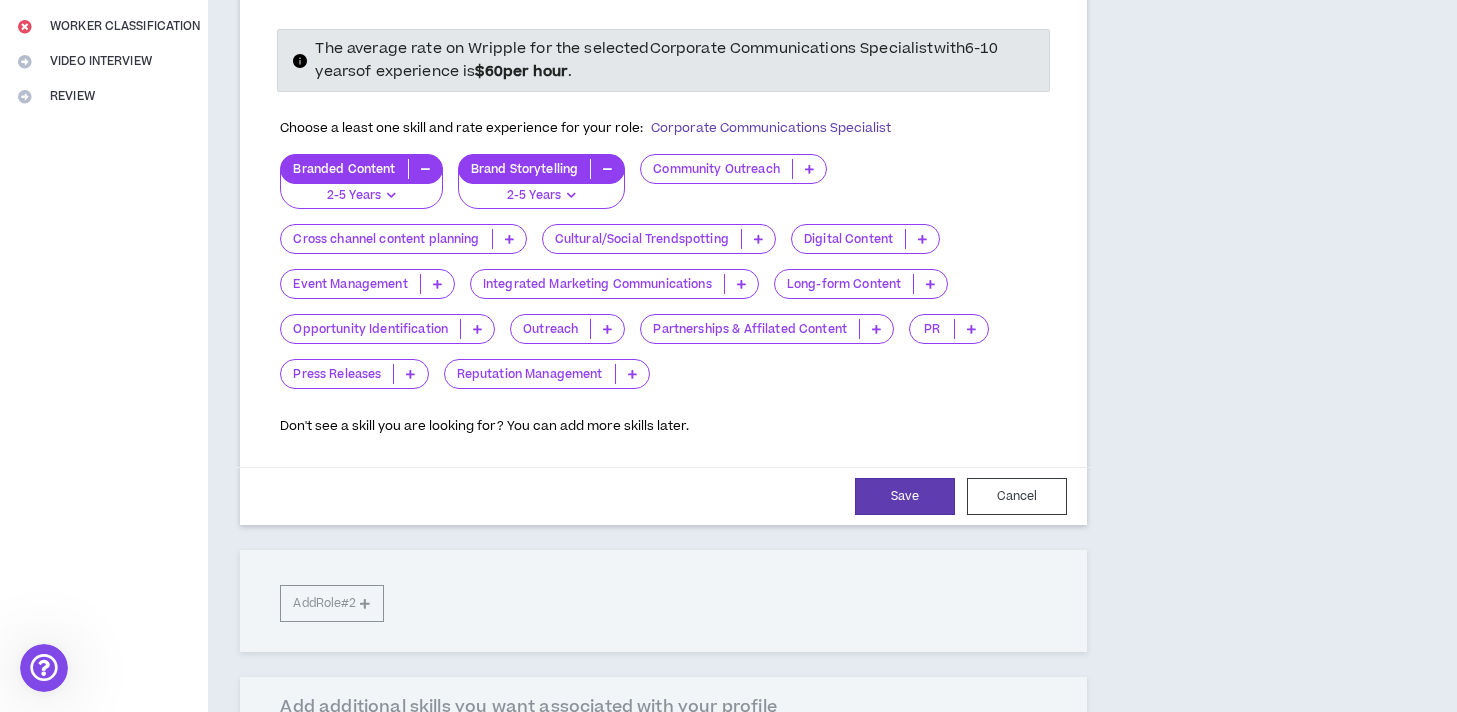 click at bounding box center [758, 239] 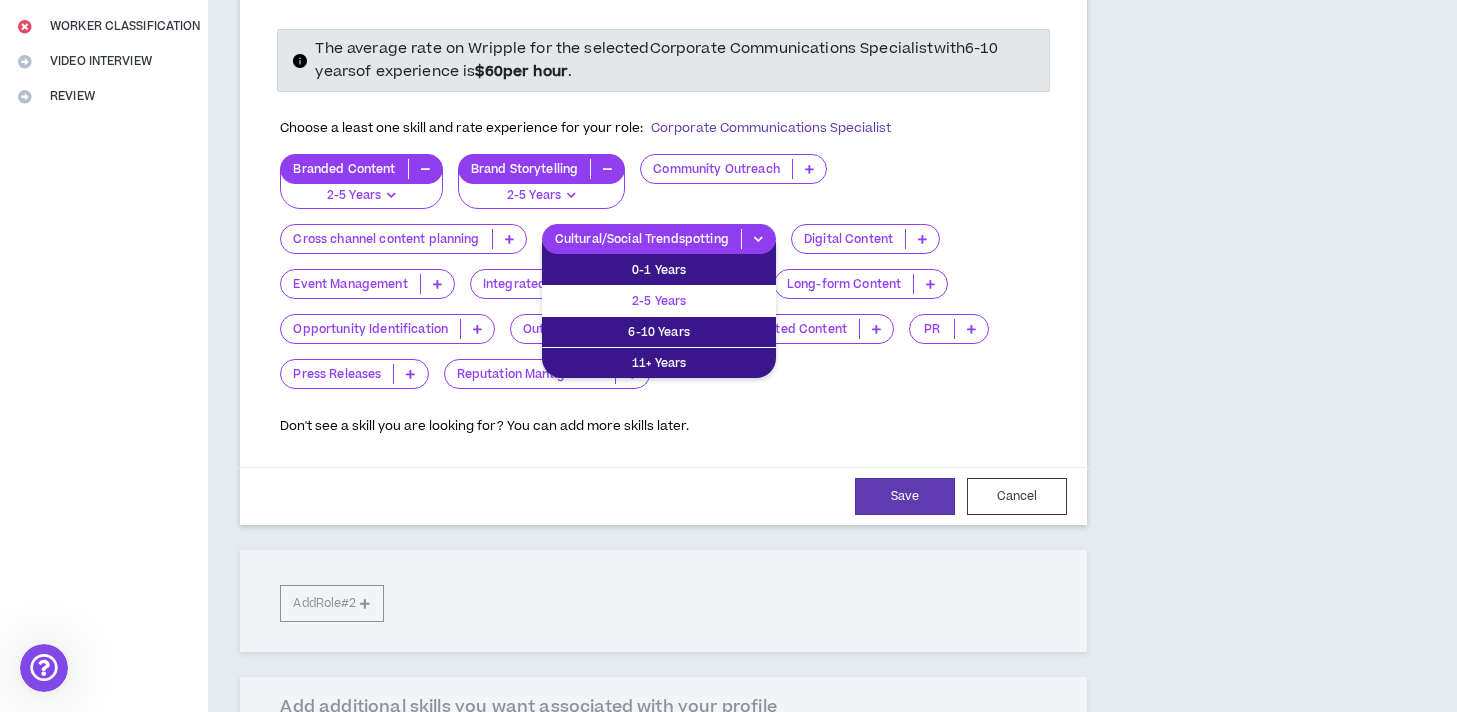 click on "2-5 Years" at bounding box center (659, 301) 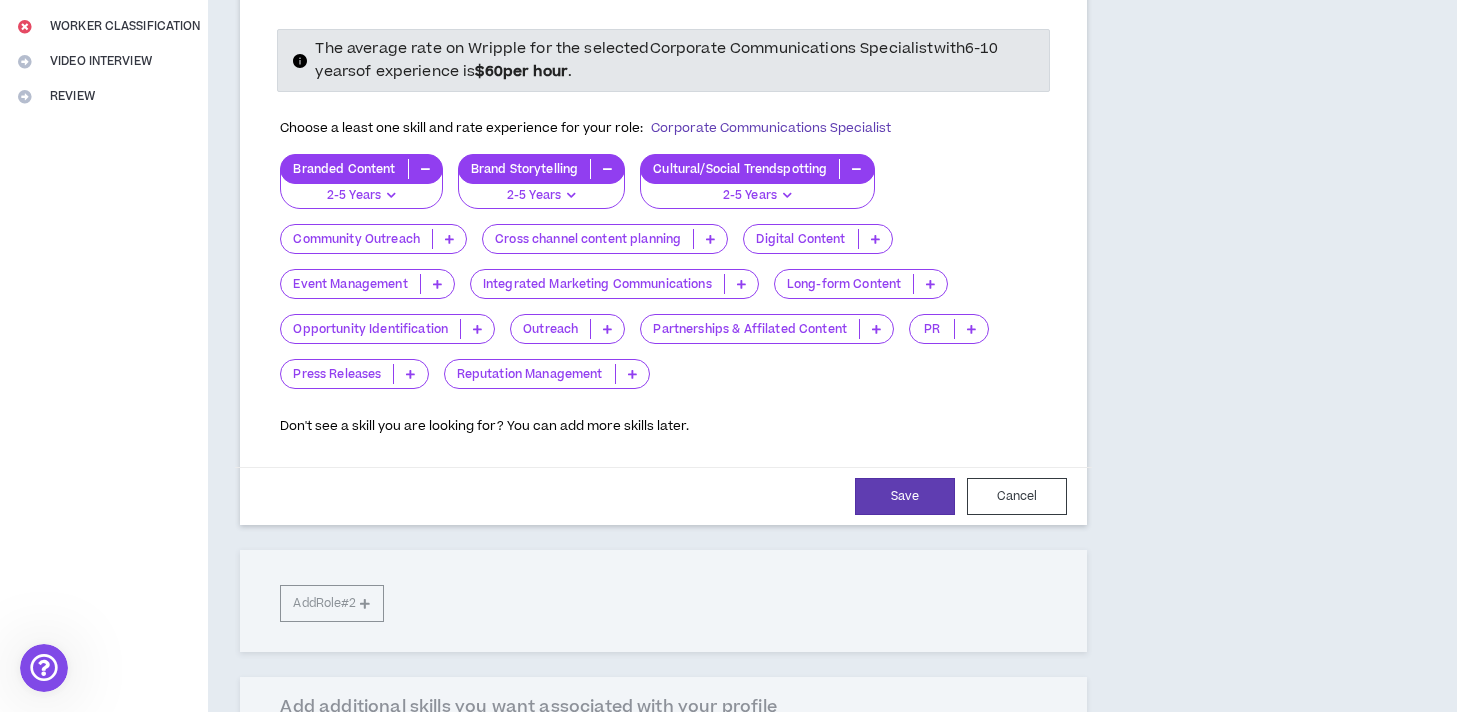 click at bounding box center (875, 239) 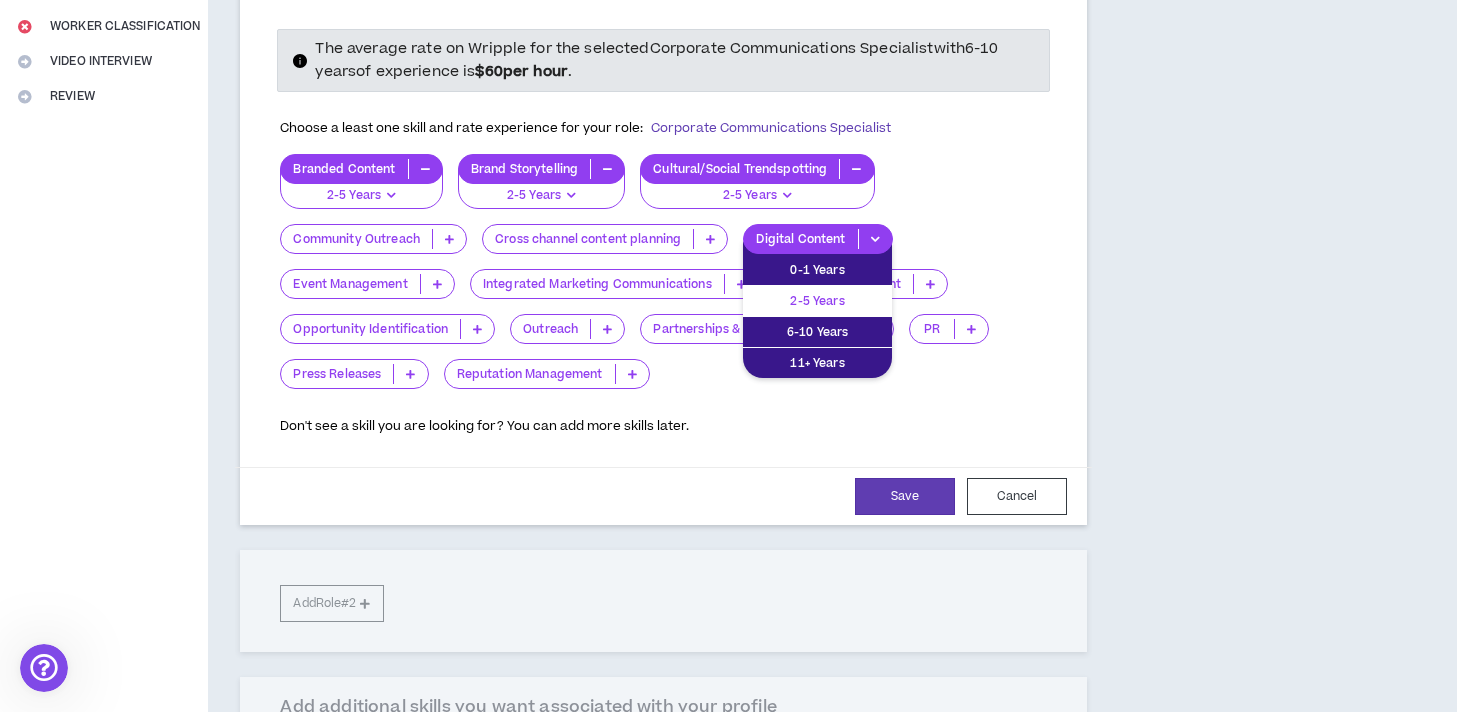 click on "2-5 Years" at bounding box center (817, 301) 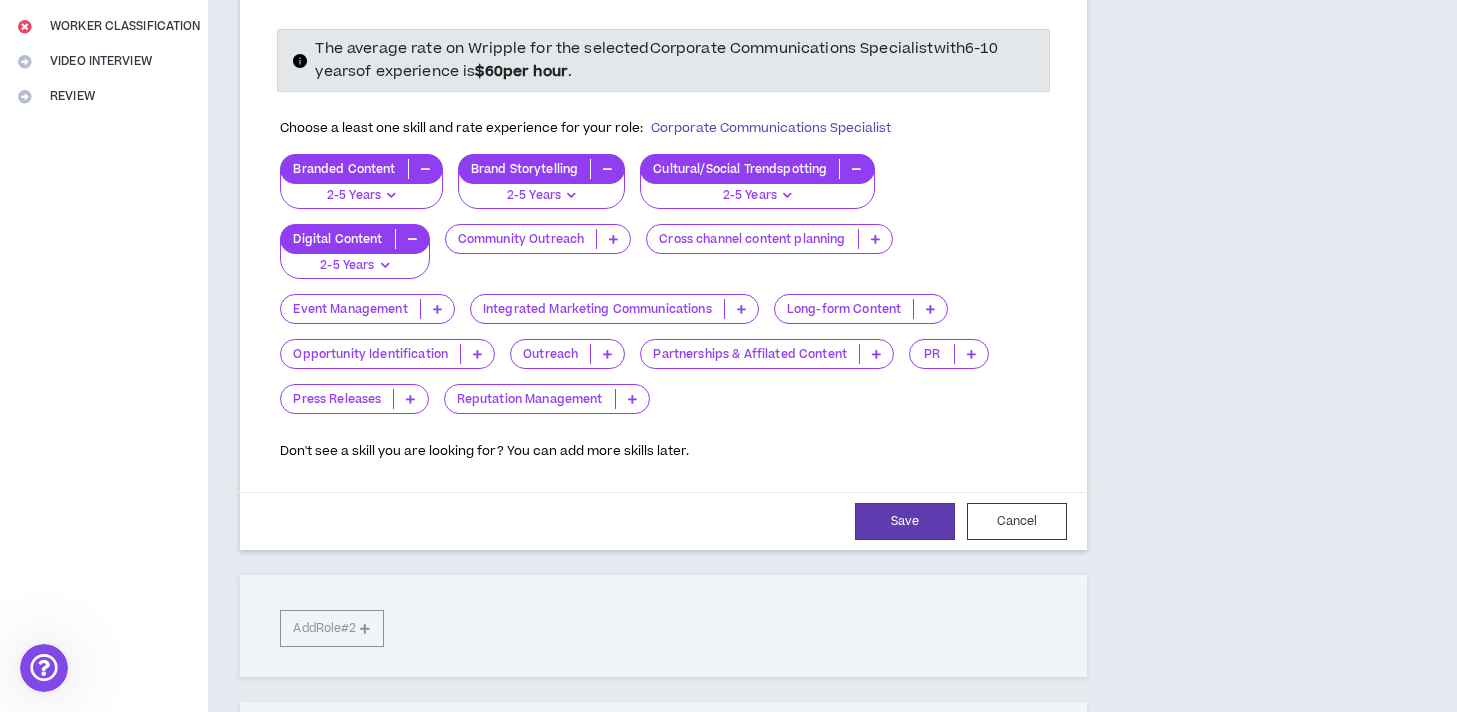 click at bounding box center [632, 399] 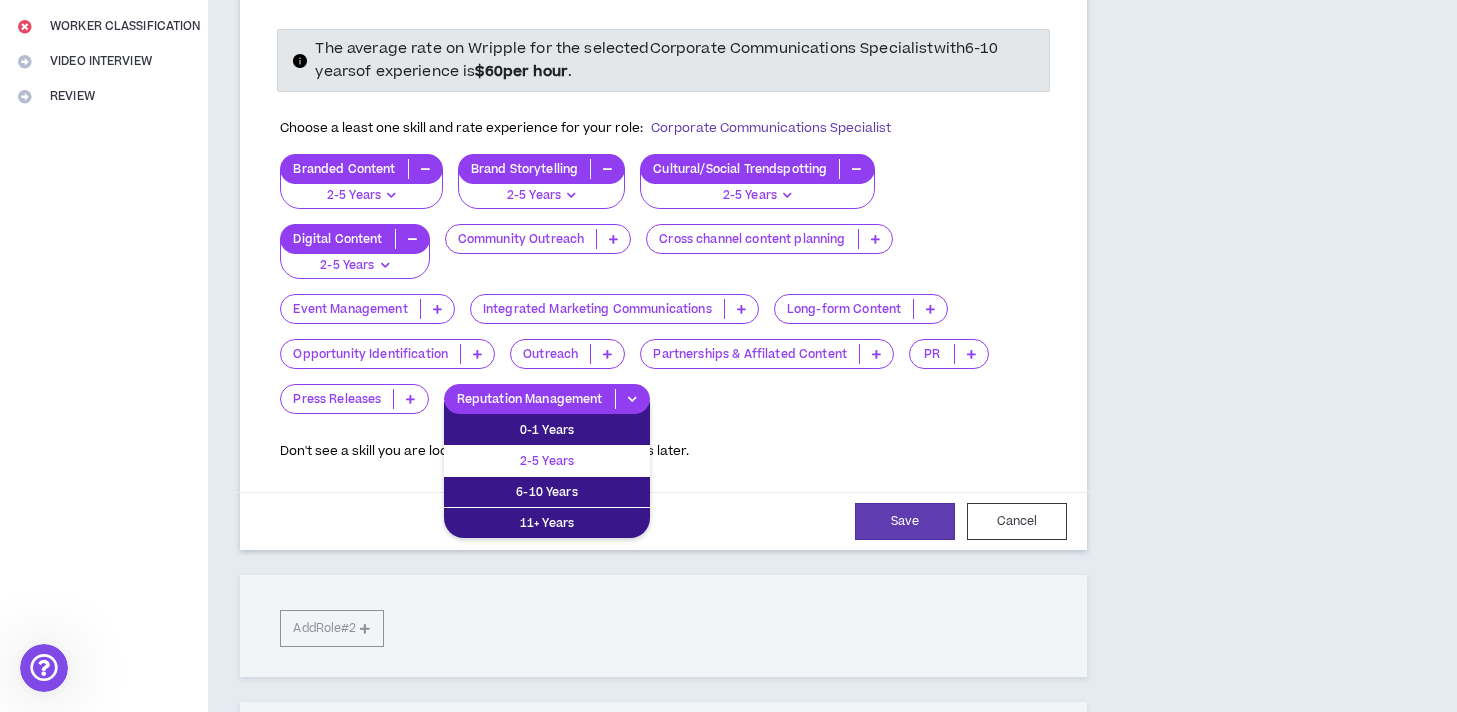 click on "2-5 Years" at bounding box center (547, 461) 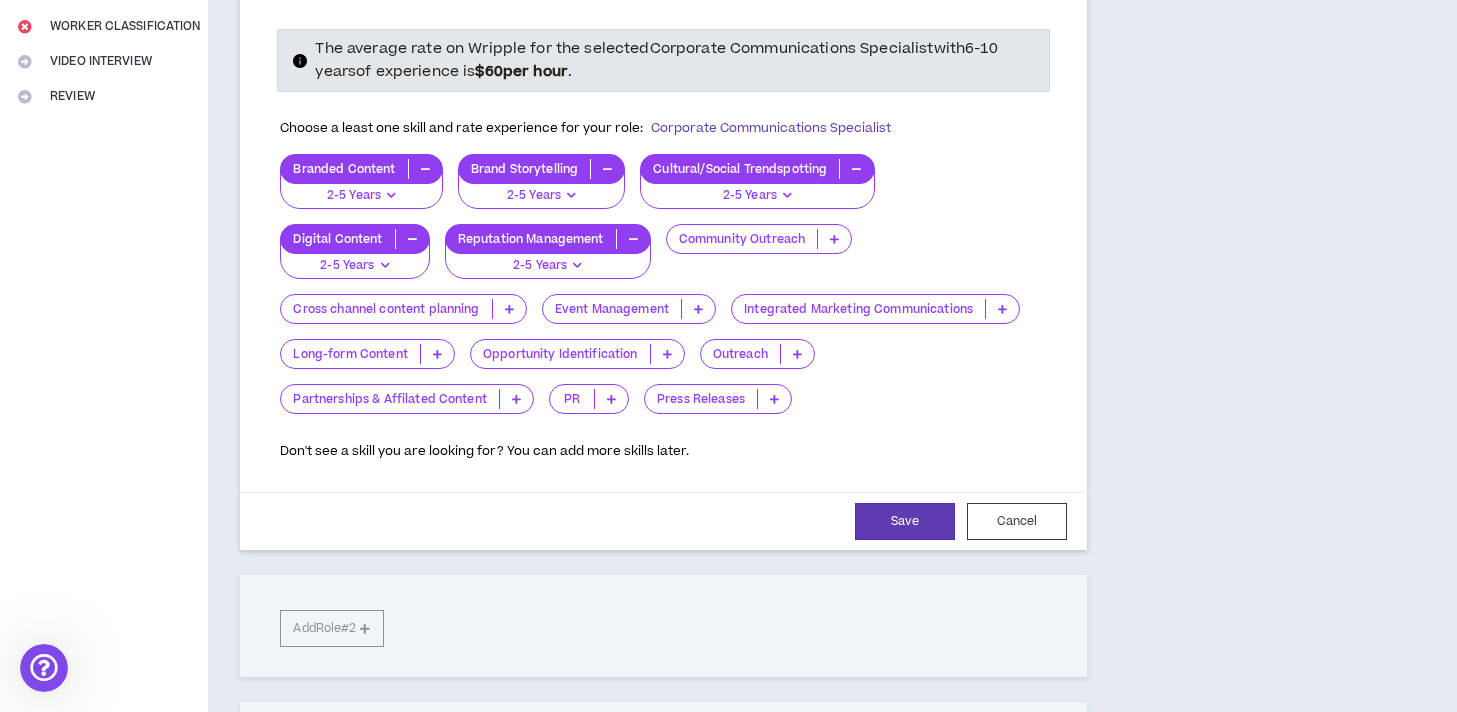 click at bounding box center [509, 309] 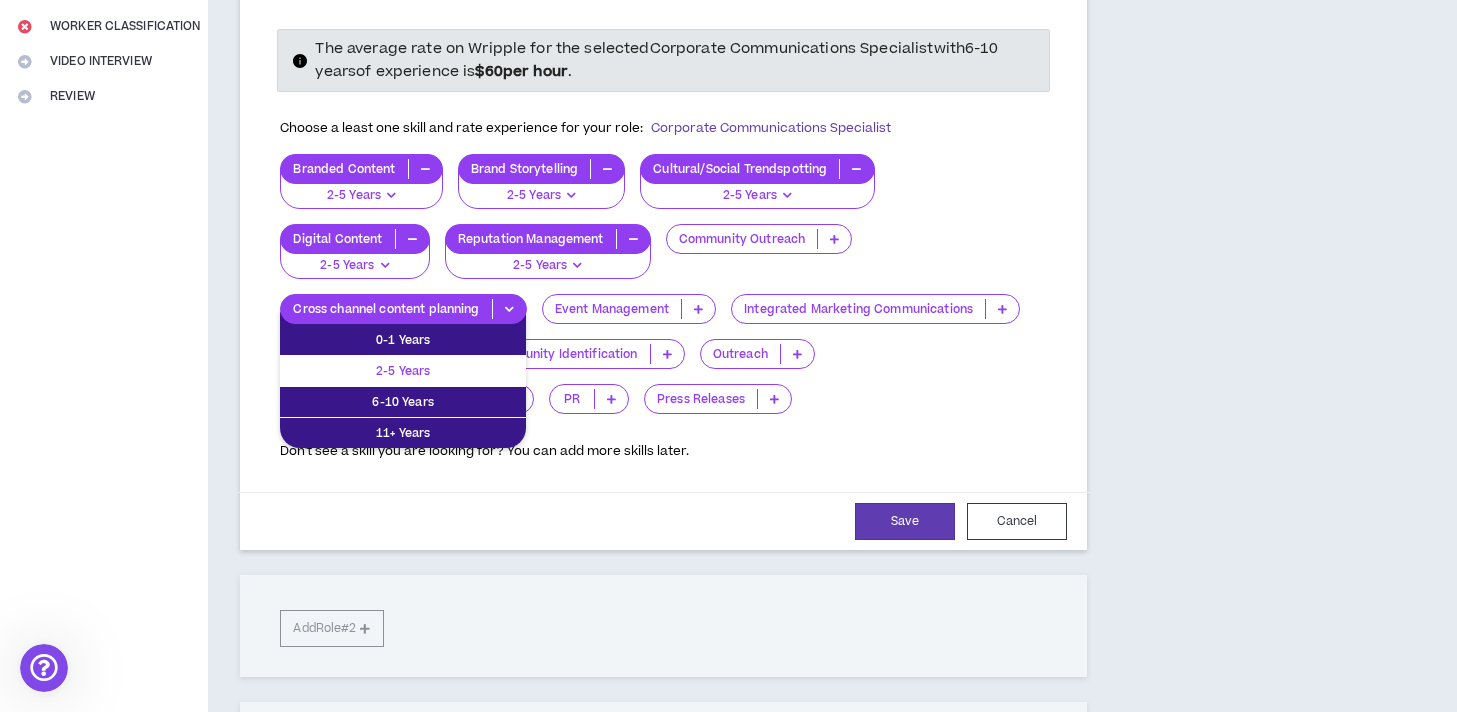 click on "2-5 Years" at bounding box center [403, 371] 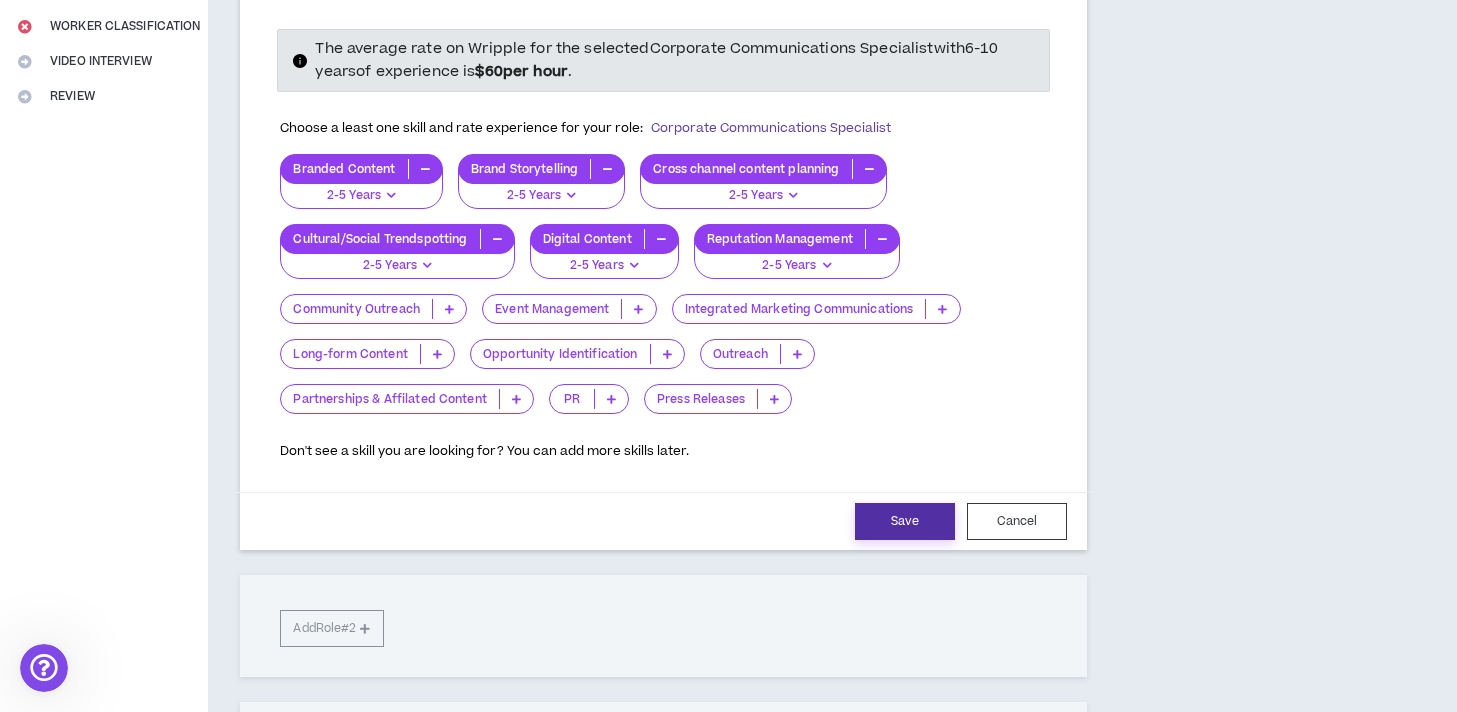 click on "Save" at bounding box center [905, 521] 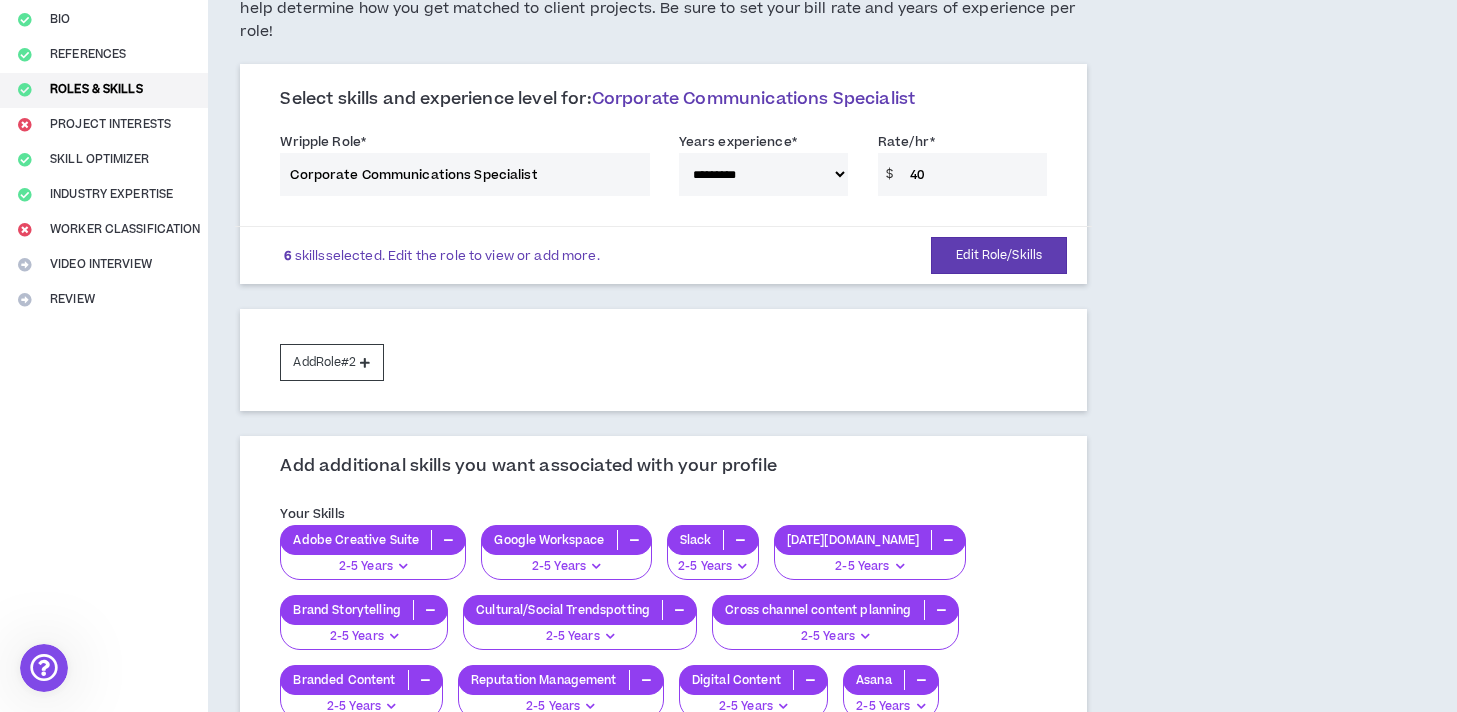 scroll, scrollTop: 185, scrollLeft: 0, axis: vertical 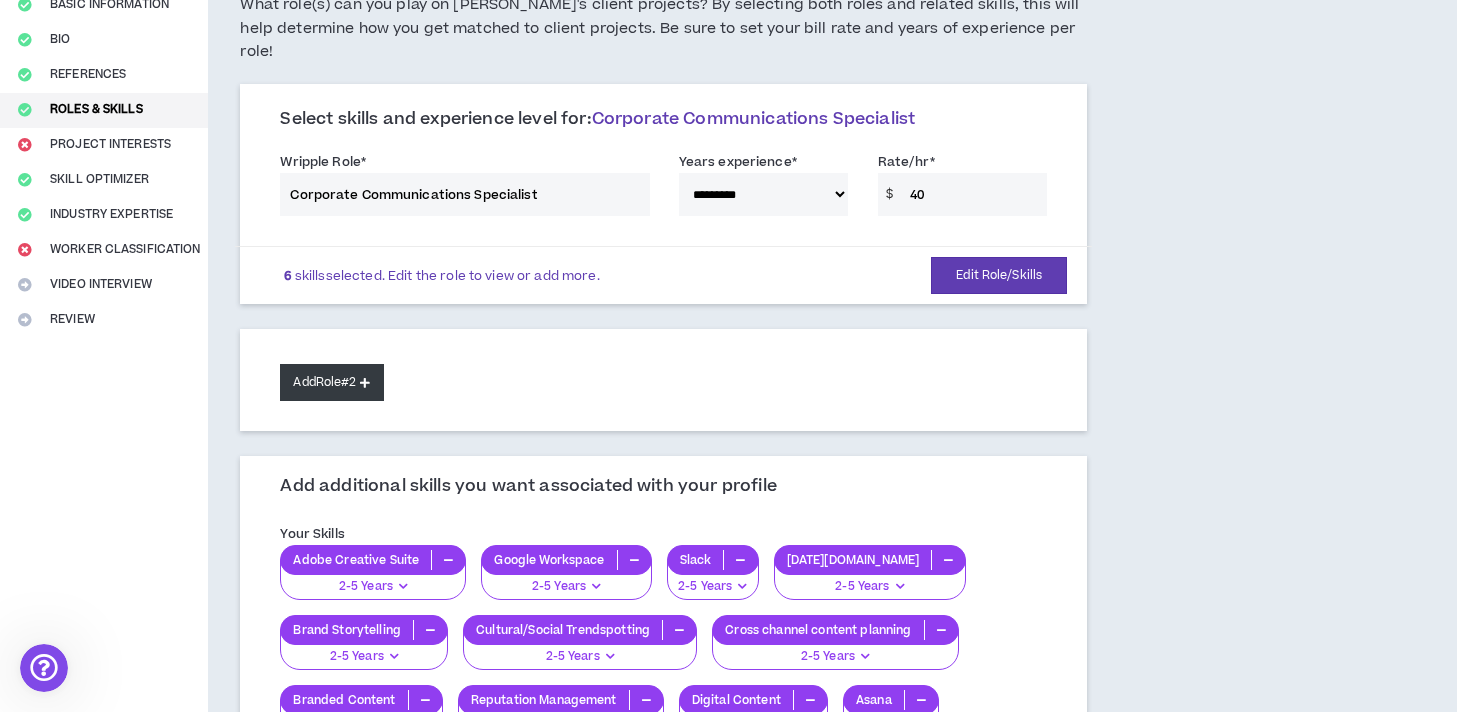 click on "Add  Role  #2" at bounding box center (331, 382) 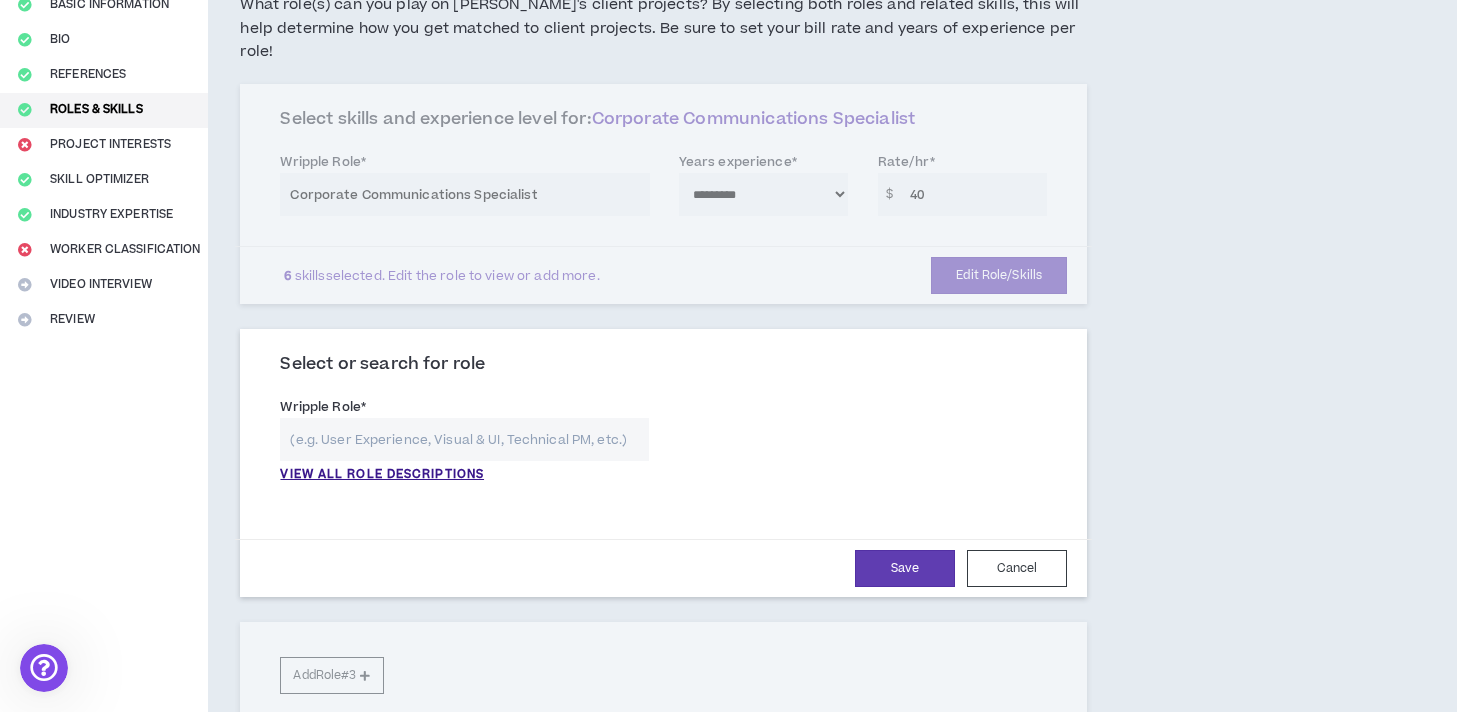 click at bounding box center [464, 439] 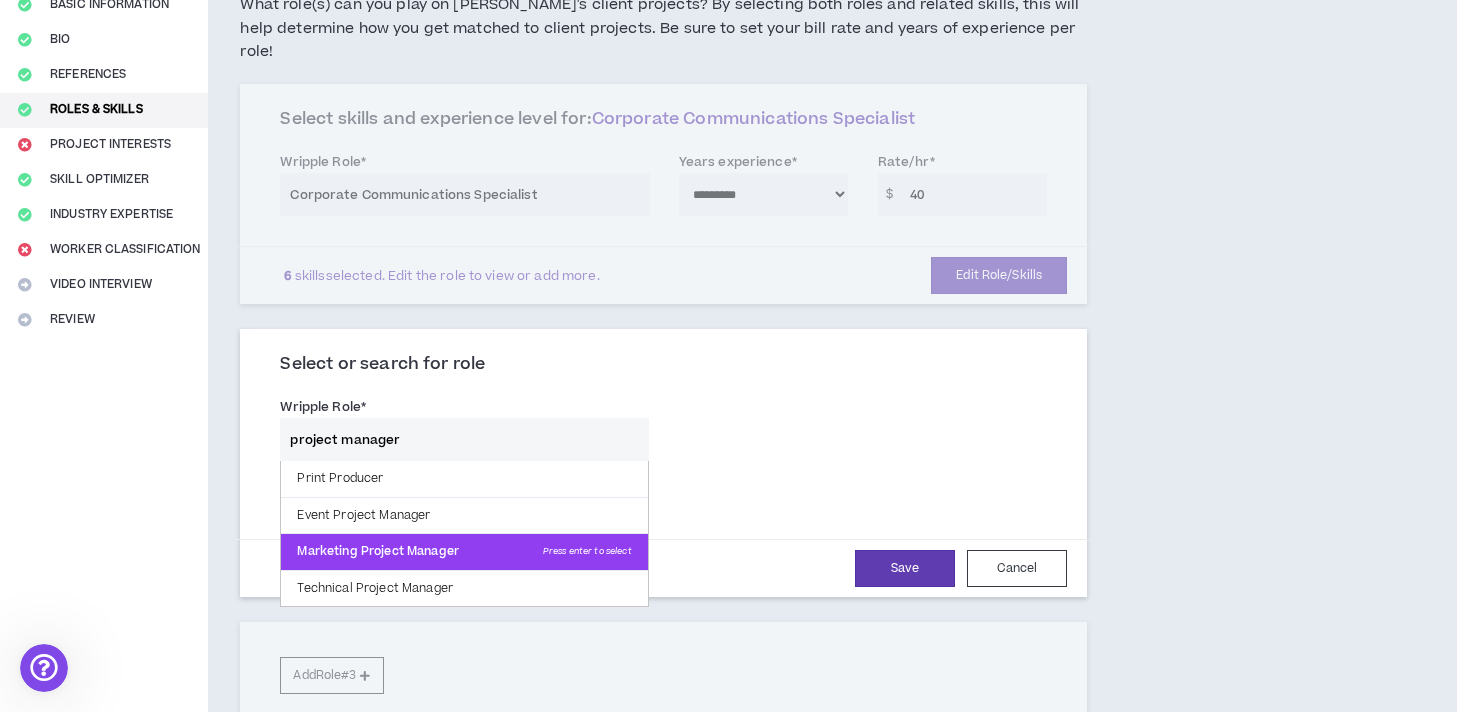 click on "Marketing Project Manager Press enter to select" at bounding box center [464, 552] 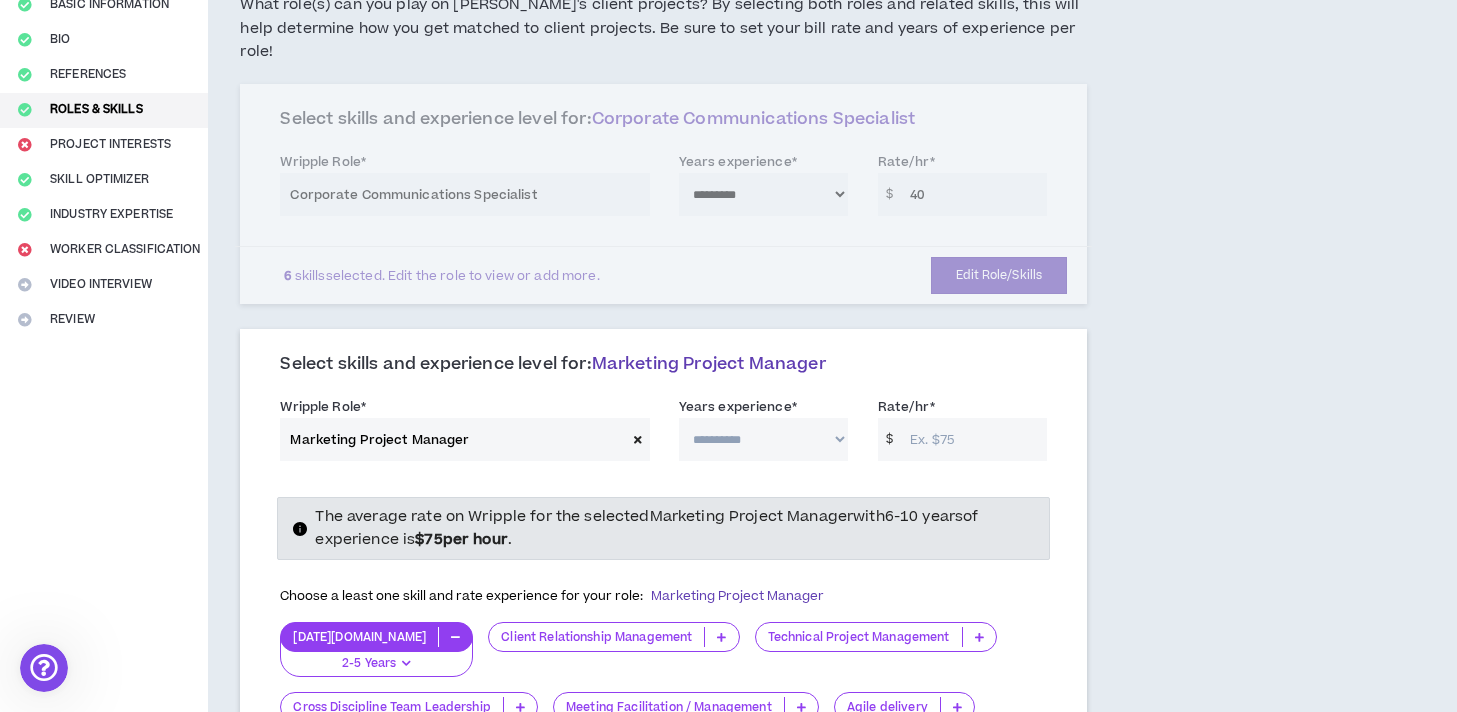 click on "**********" at bounding box center [763, 439] 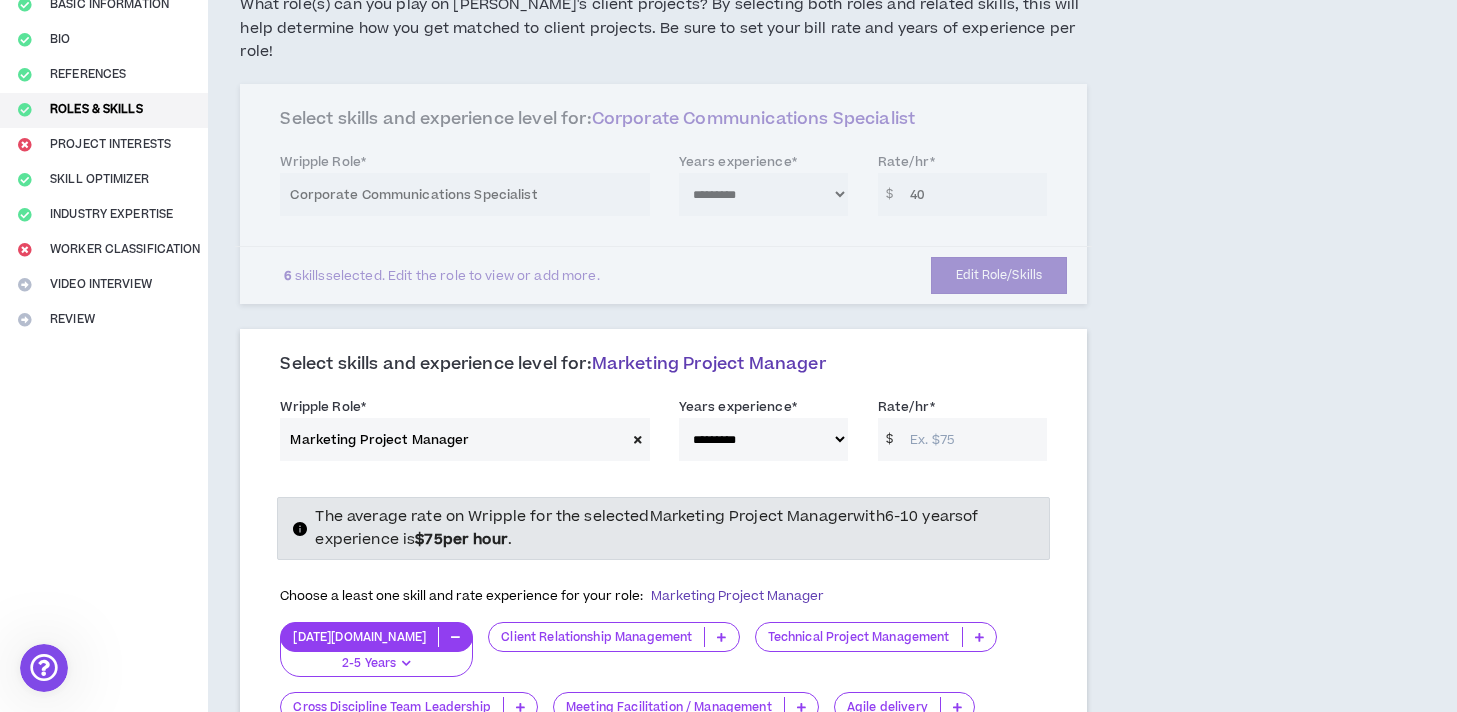 click on "Rate/hr  *" at bounding box center [973, 439] 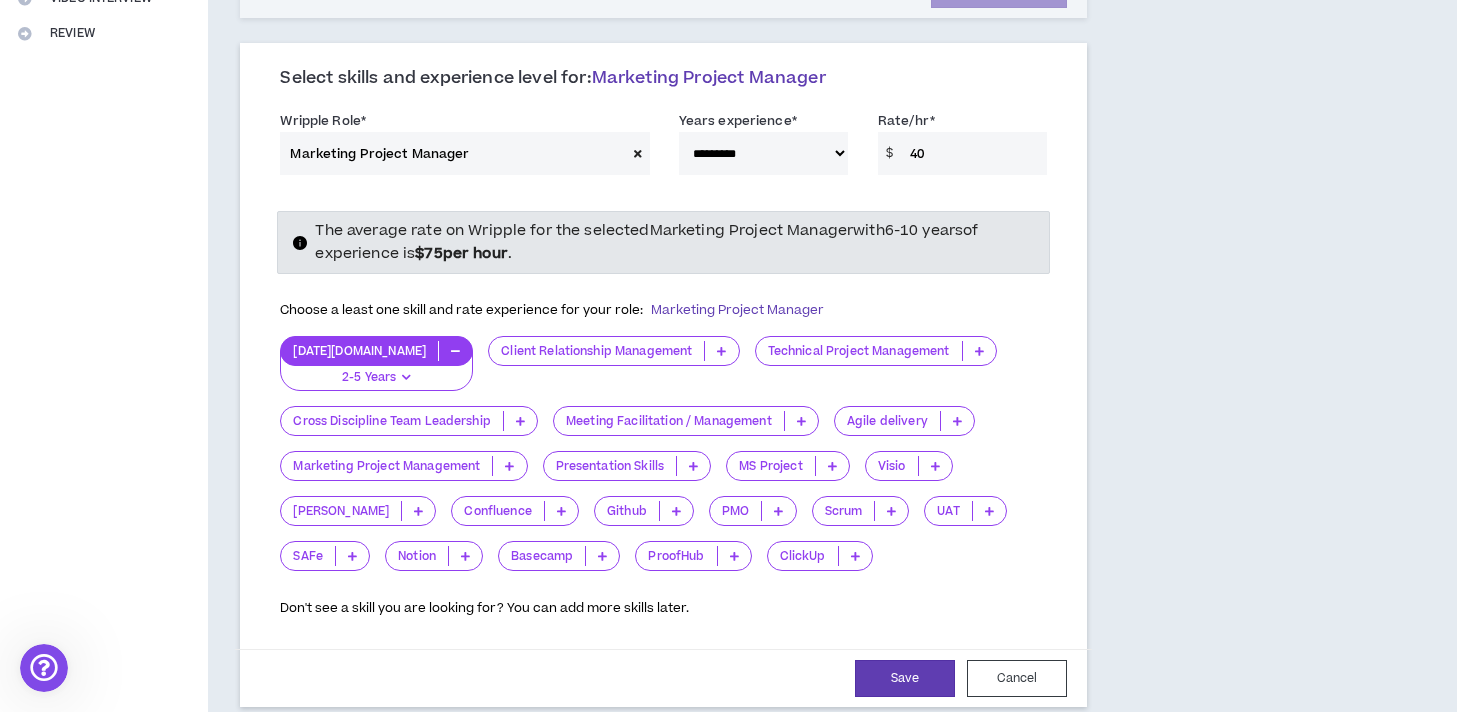 scroll, scrollTop: 478, scrollLeft: 0, axis: vertical 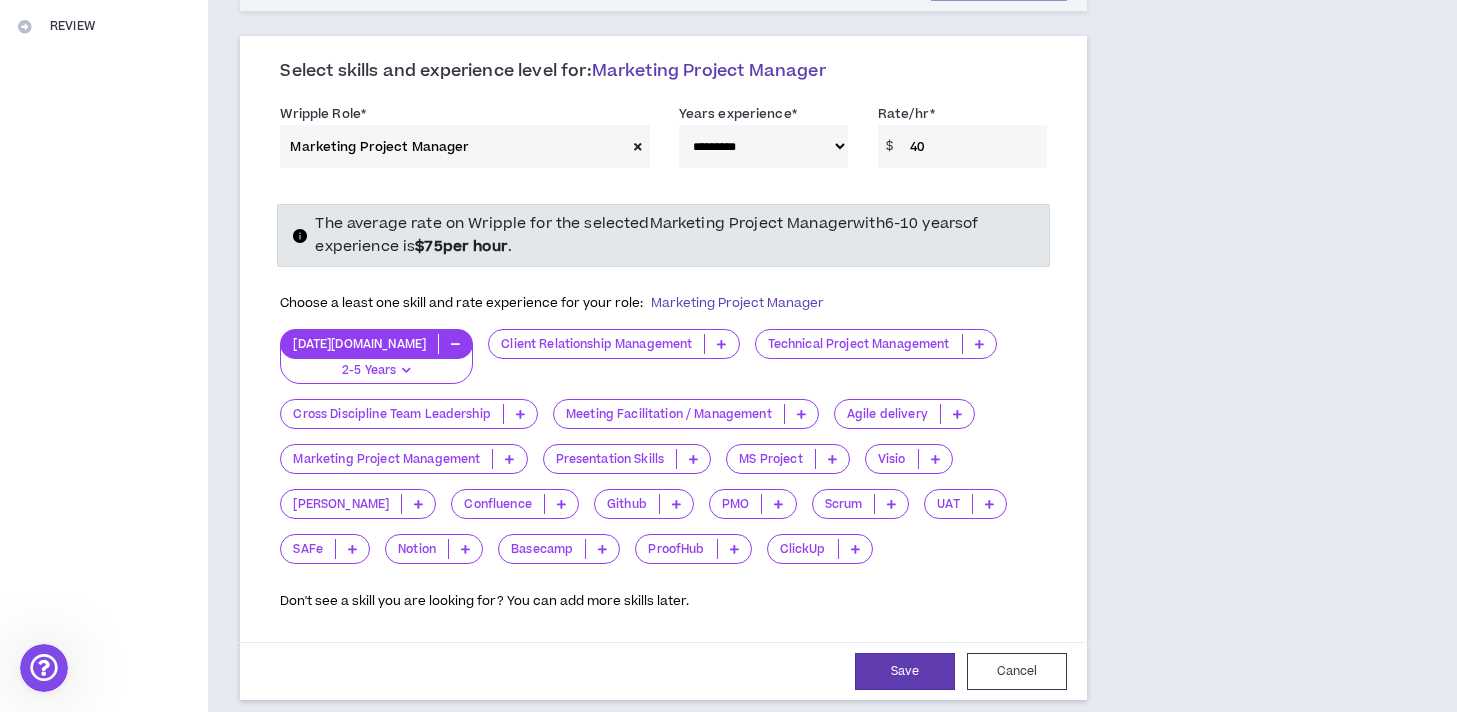type on "40" 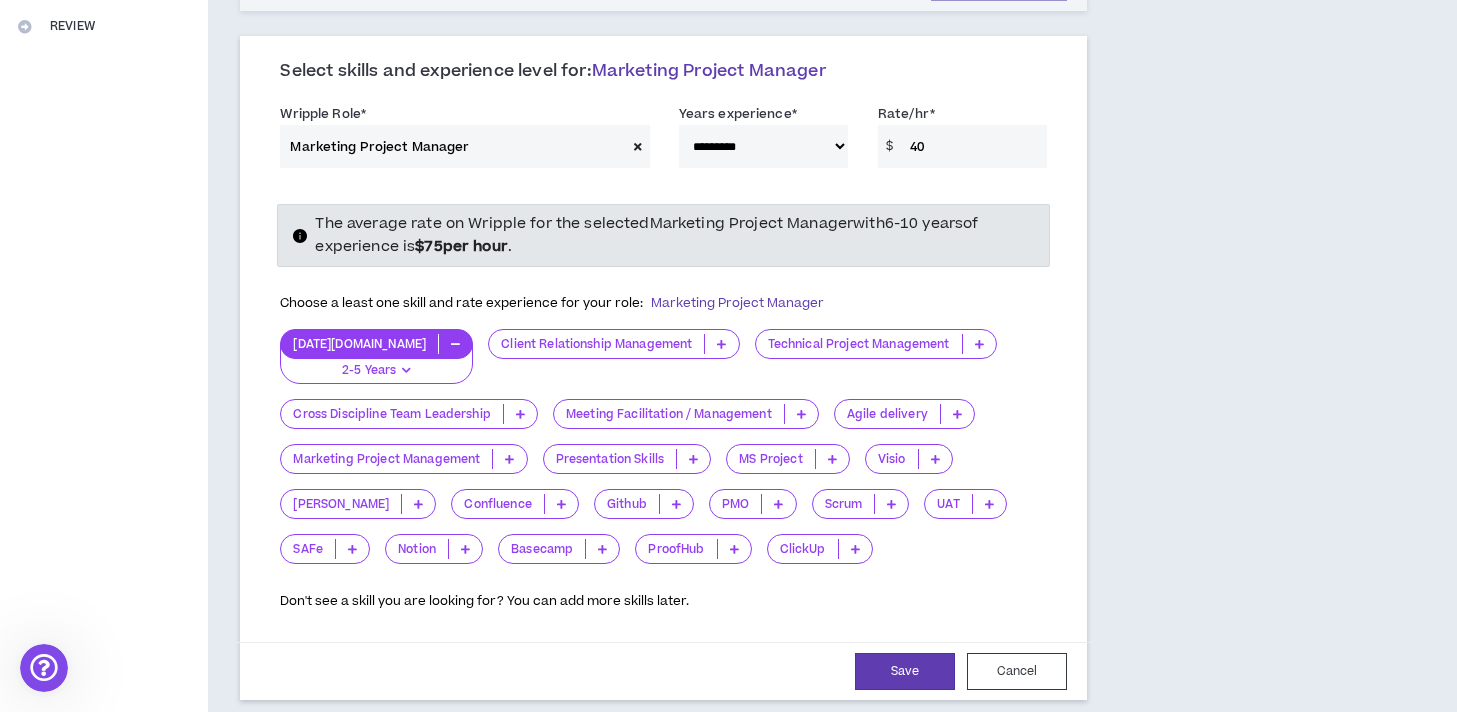 click at bounding box center (406, 370) 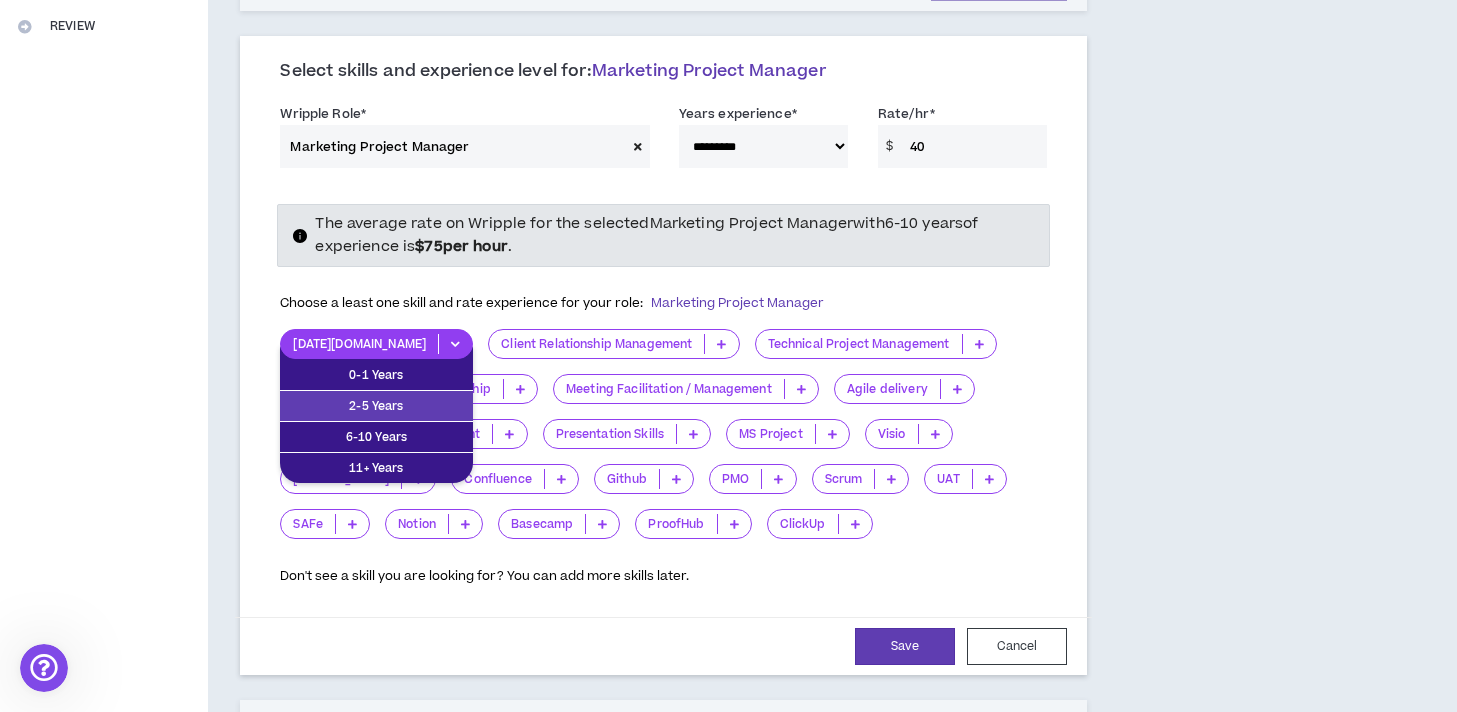 click on "Choose a least one skill and rate experience for your role: Marketing Project Manager" at bounding box center [552, 304] 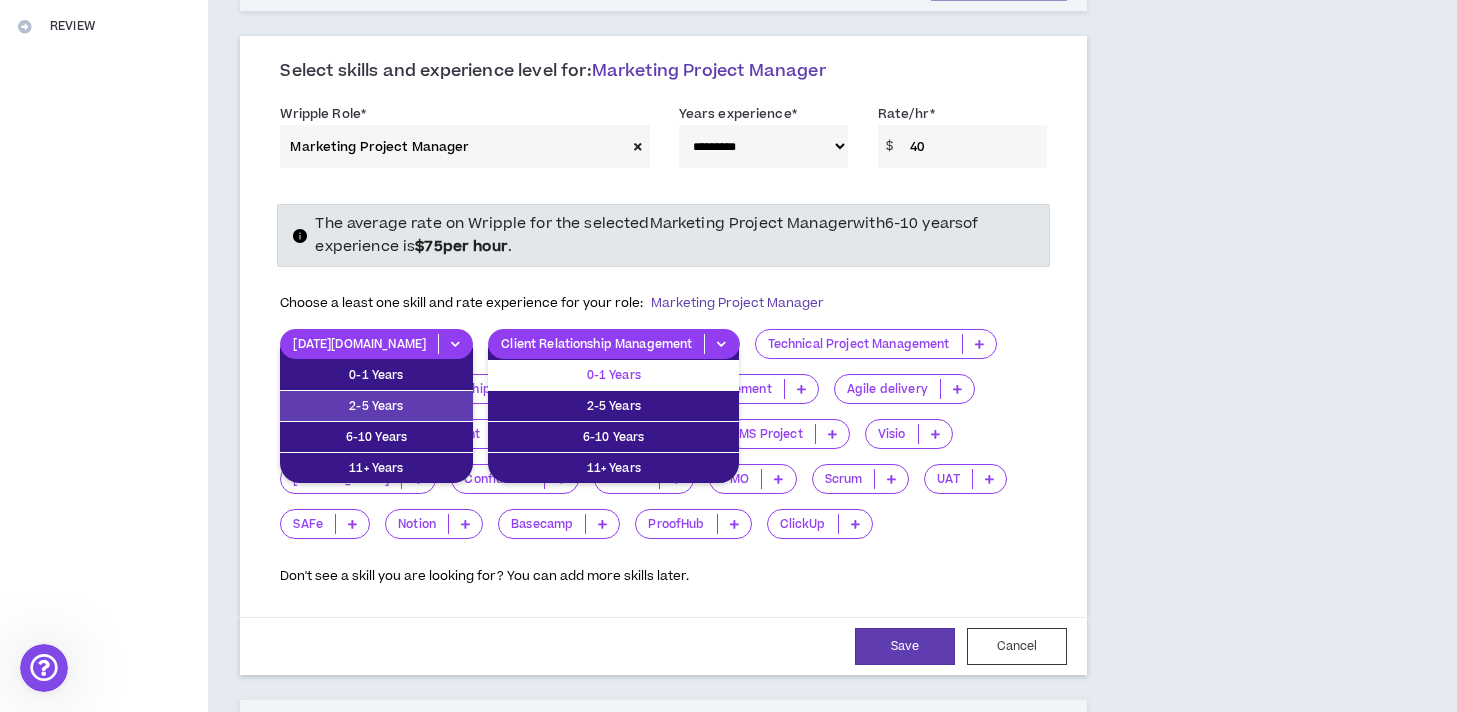 click on "0-1 Years" at bounding box center (613, 375) 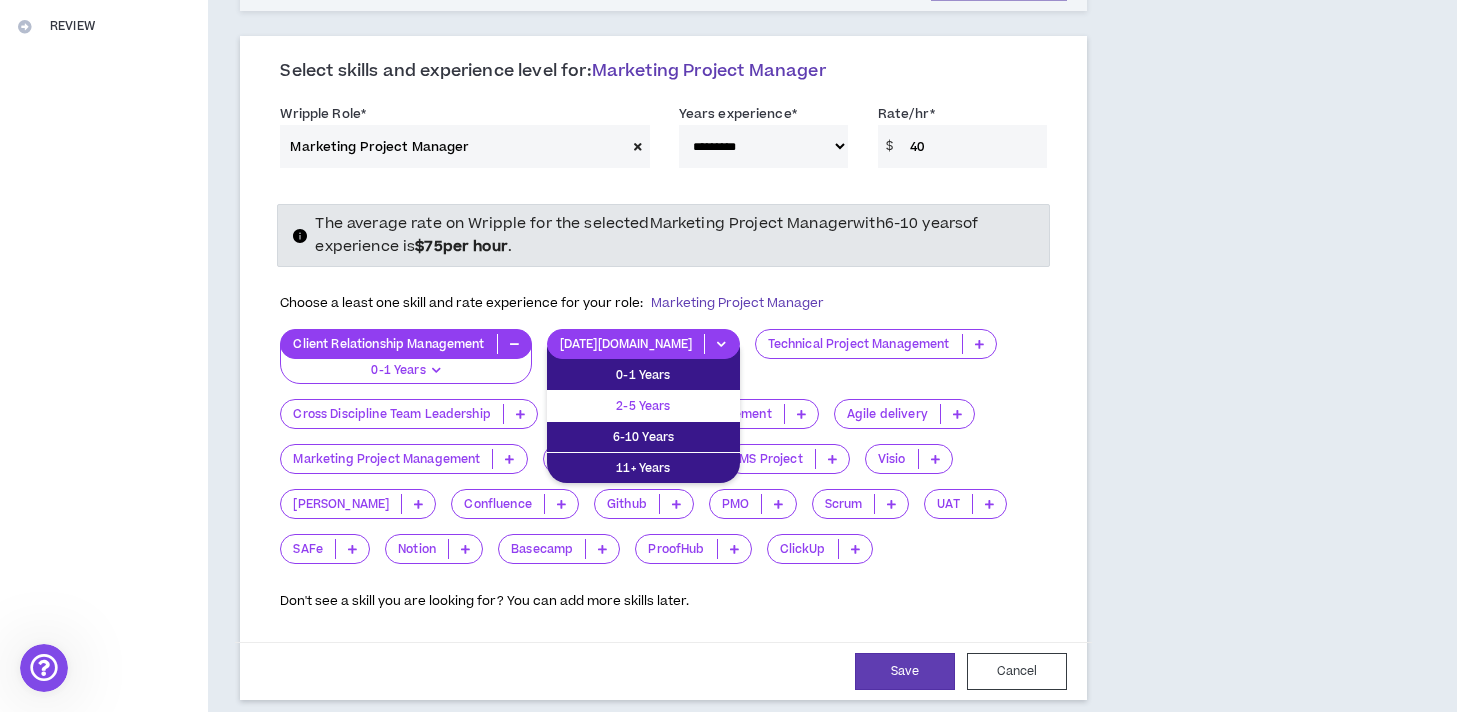 click on "2-5 Years" at bounding box center (643, 406) 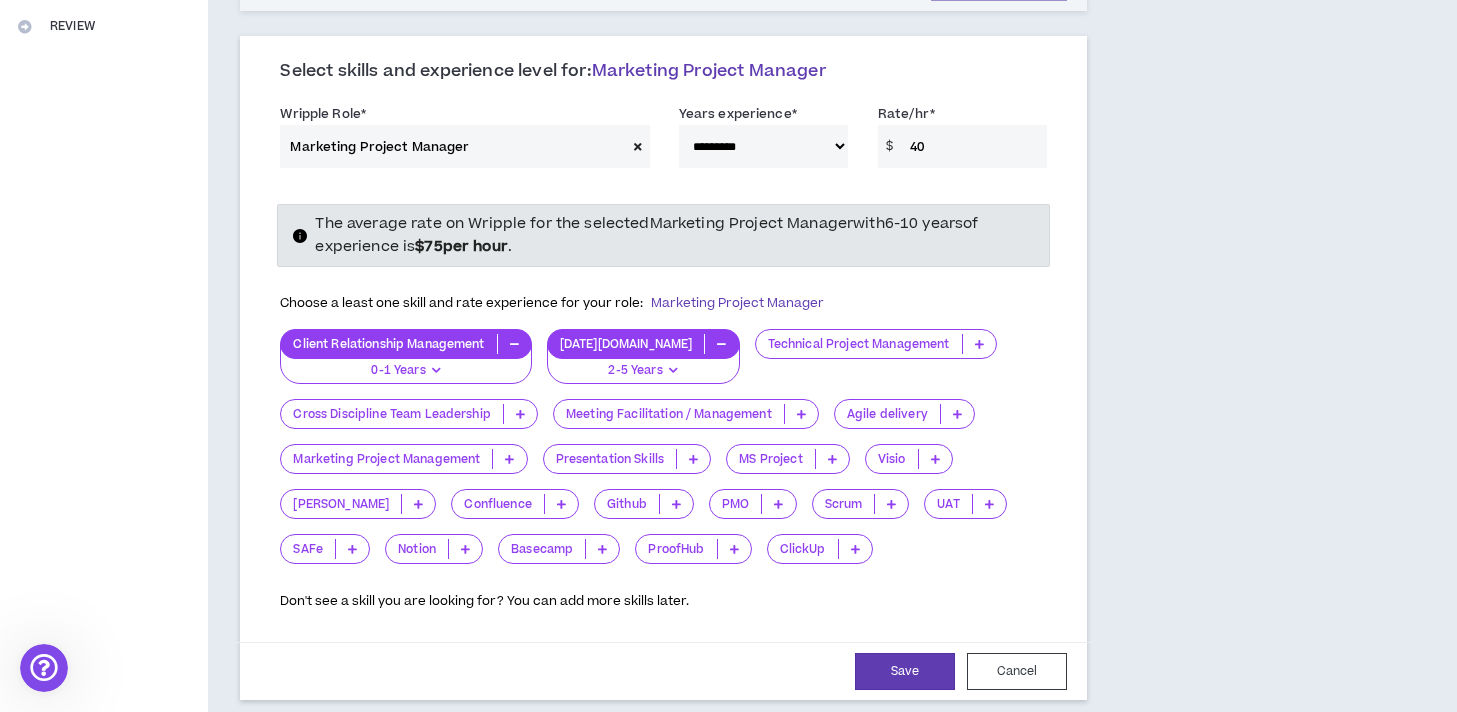 click at bounding box center (801, 414) 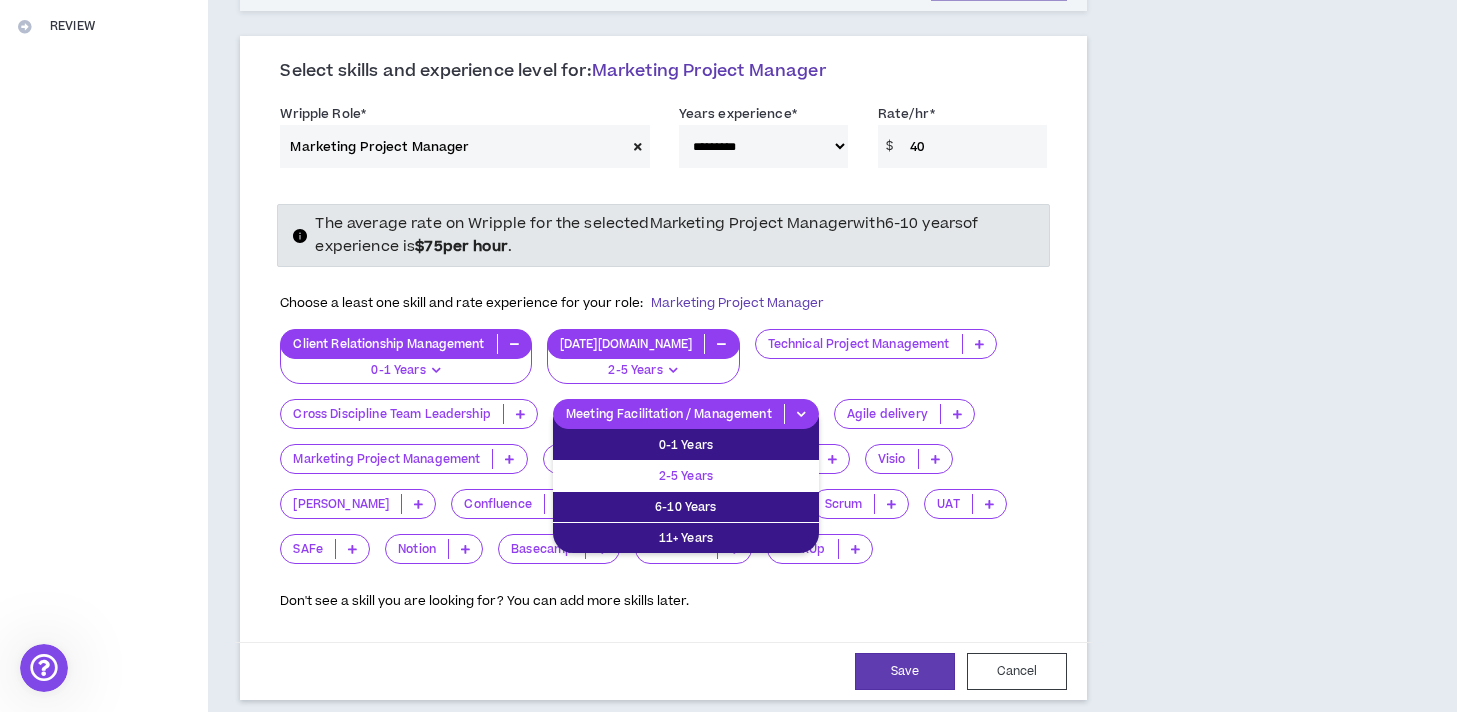 click on "2-5 Years" at bounding box center [686, 476] 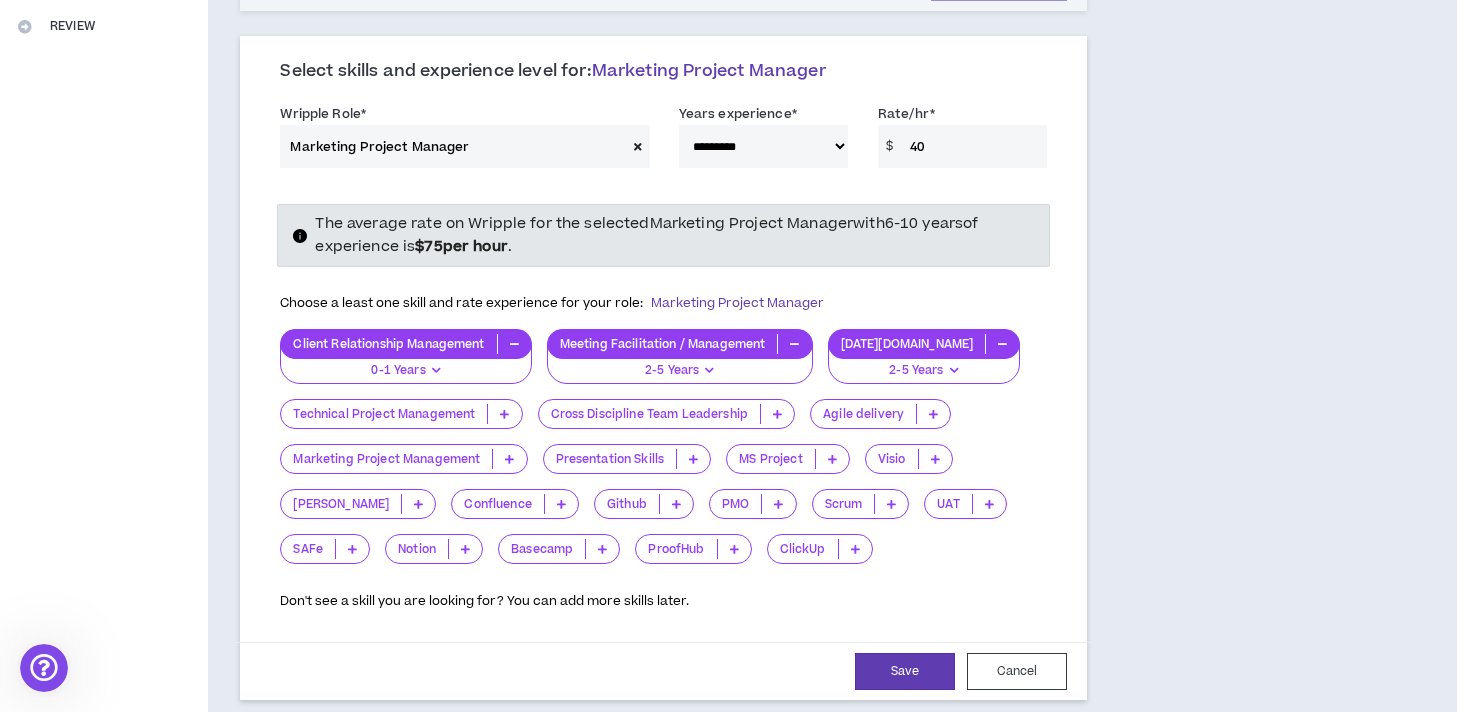 click at bounding box center [777, 414] 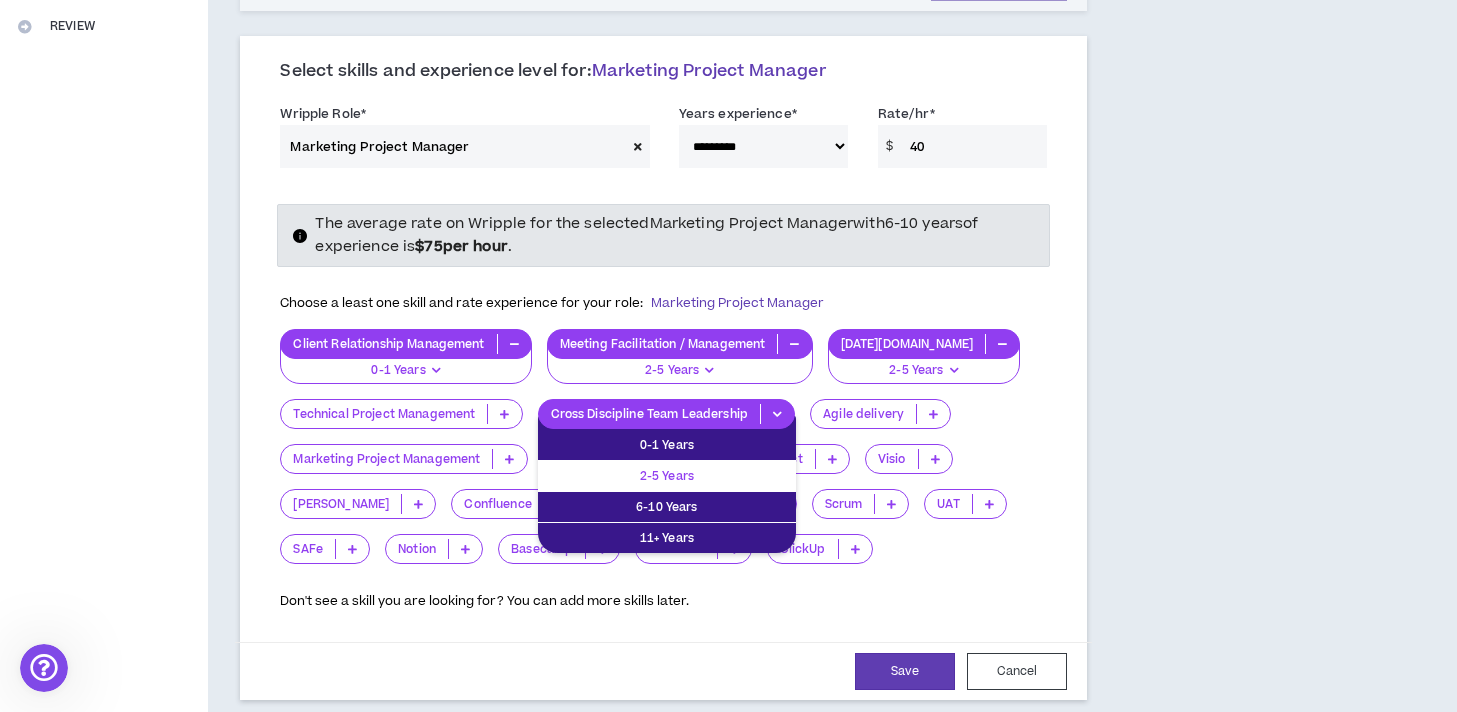 click on "2-5 Years" at bounding box center (667, 476) 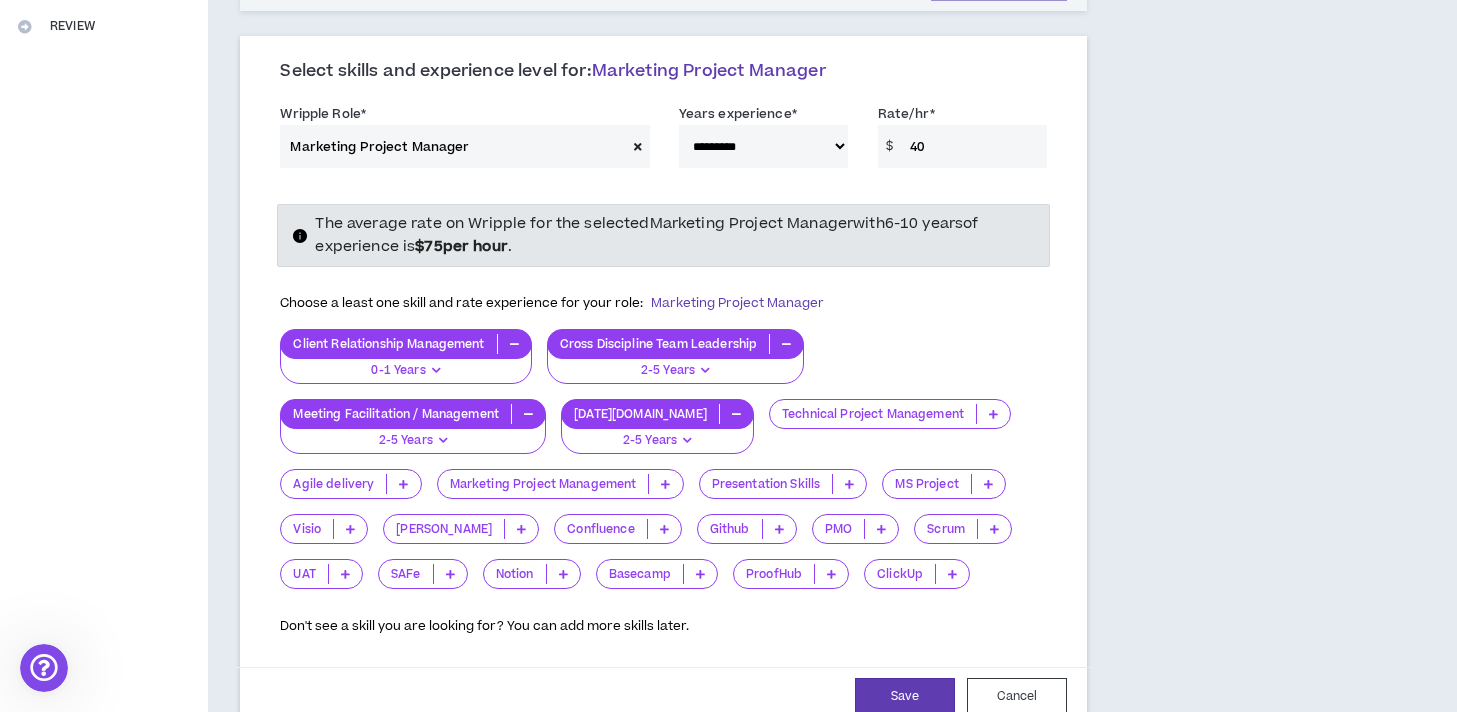 click at bounding box center [849, 484] 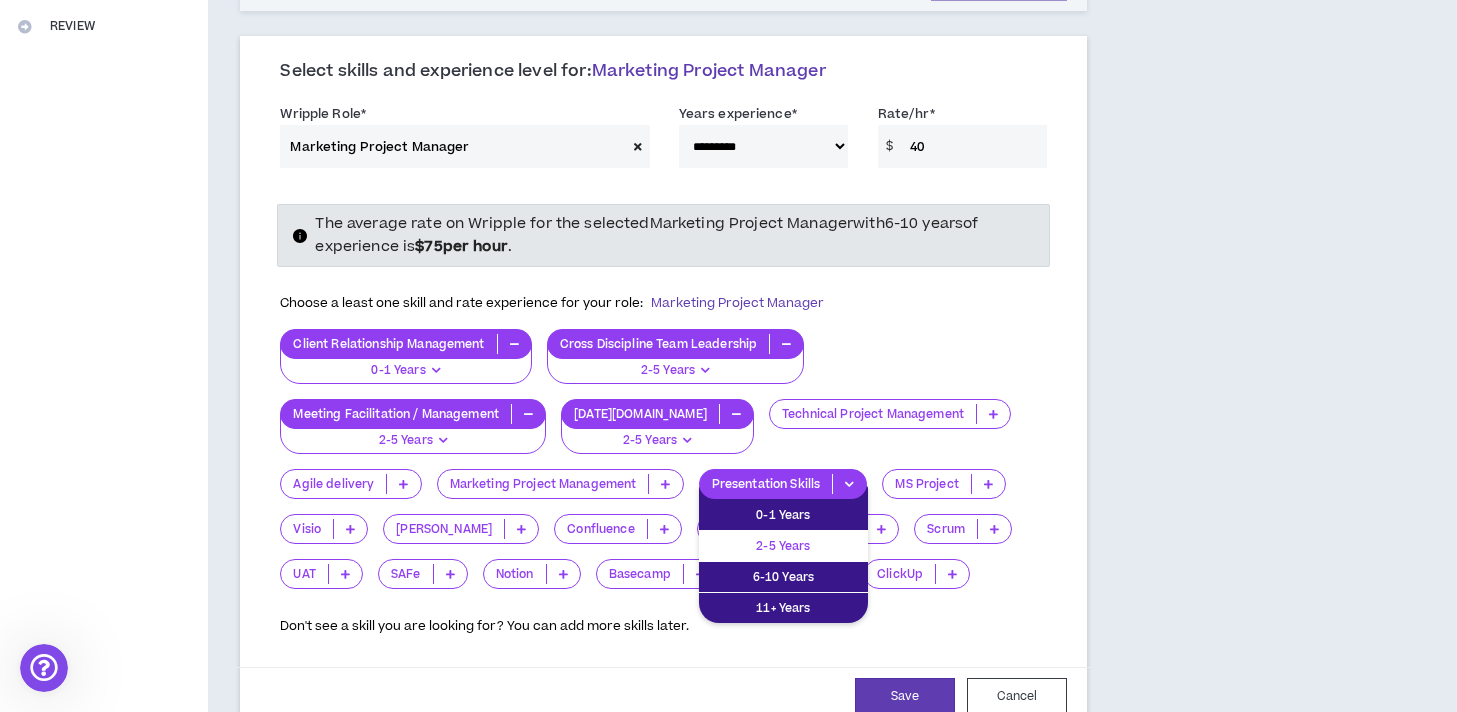 click on "2-5 Years" at bounding box center [783, 546] 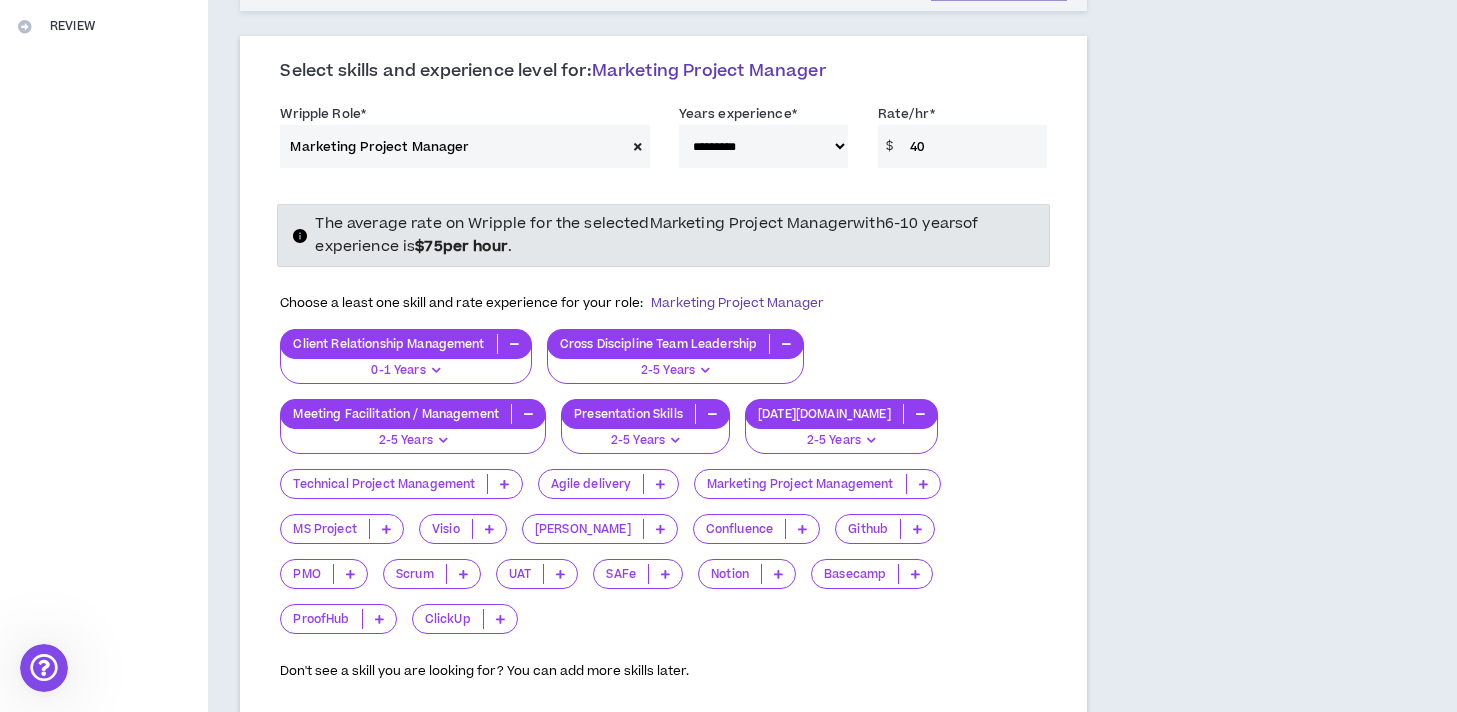click on "Marketing Project Management" at bounding box center (817, 484) 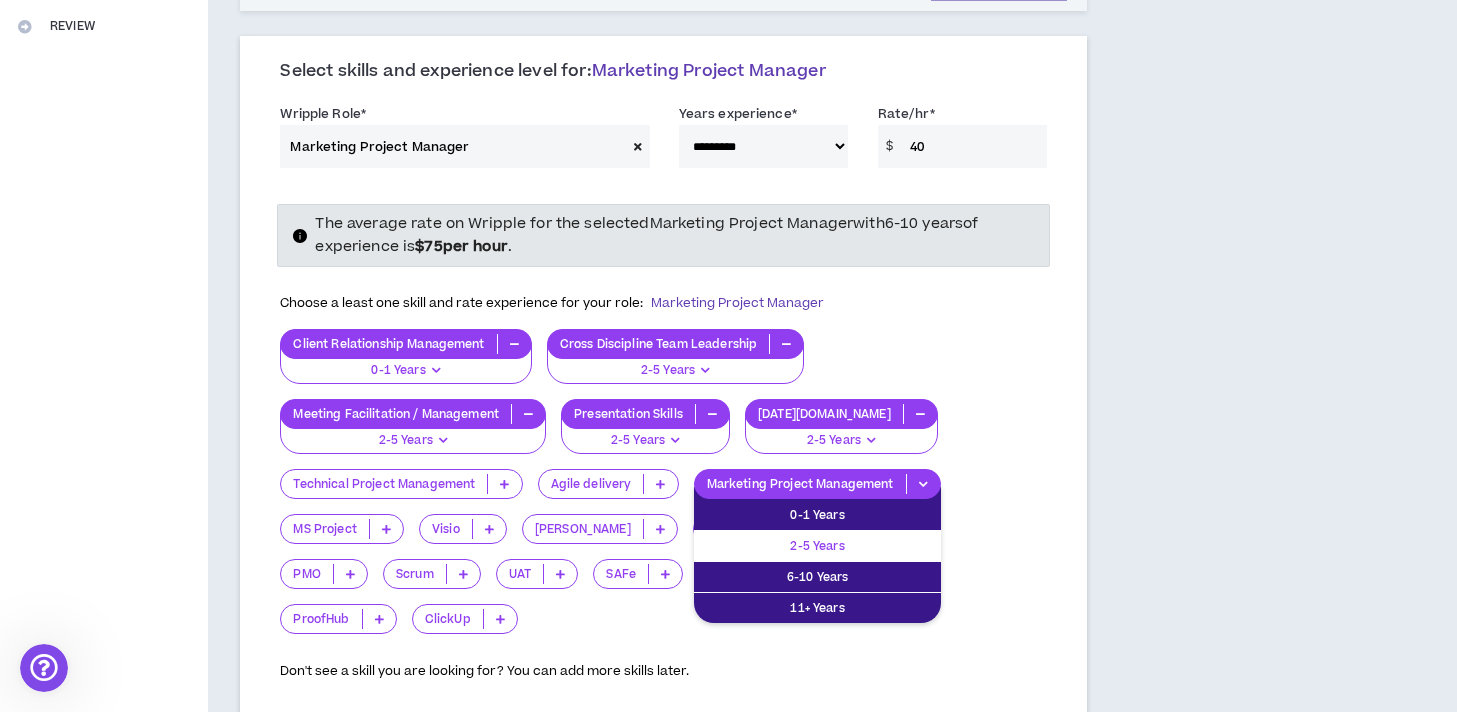 click on "2-5 Years" at bounding box center (817, 546) 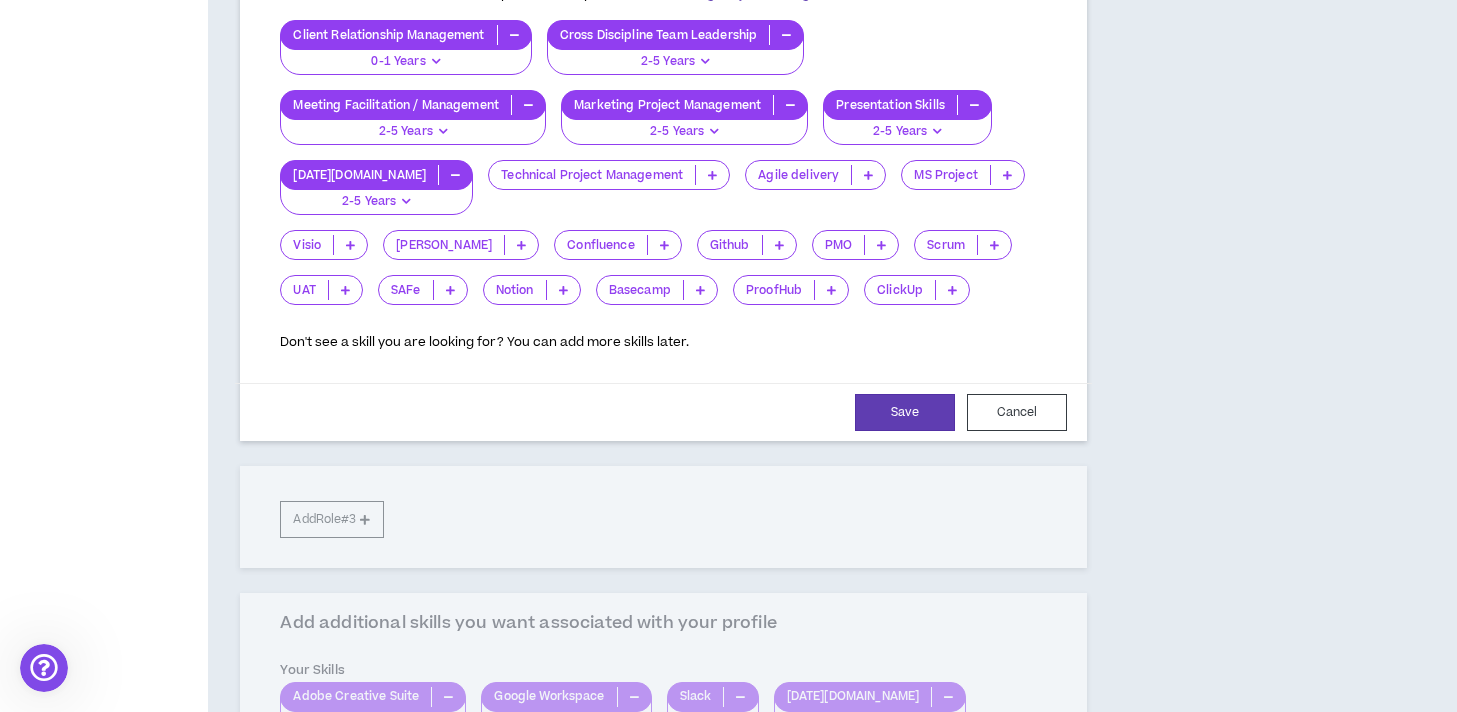 scroll, scrollTop: 788, scrollLeft: 0, axis: vertical 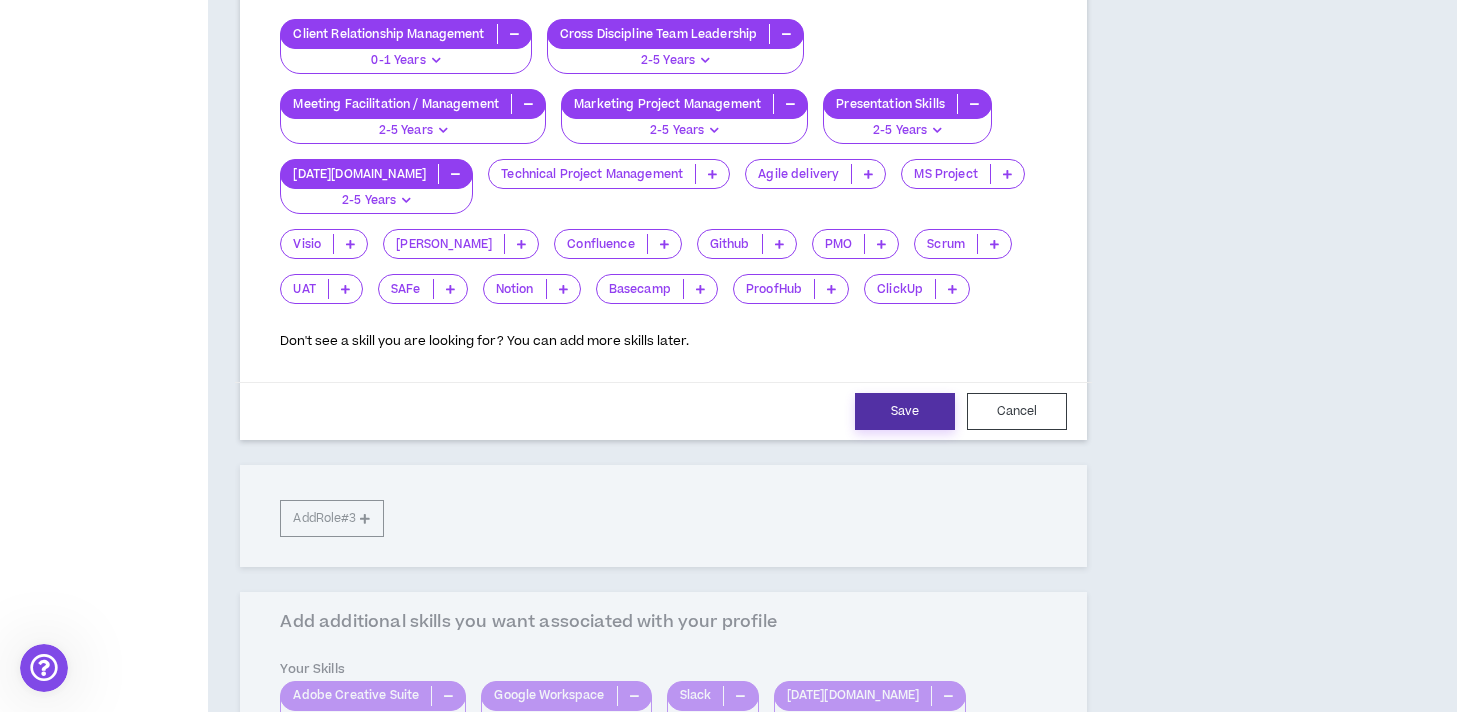 click on "Save" at bounding box center [905, 411] 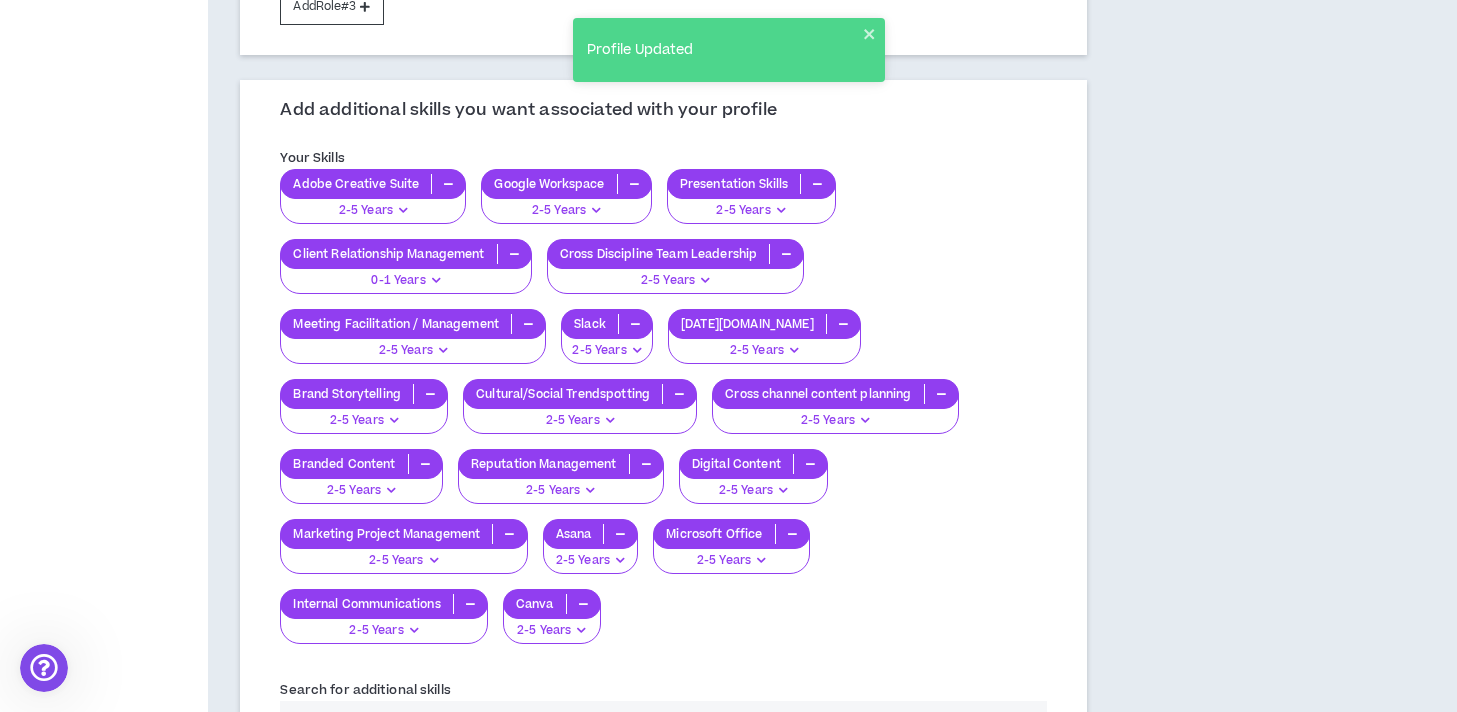 scroll, scrollTop: 805, scrollLeft: 0, axis: vertical 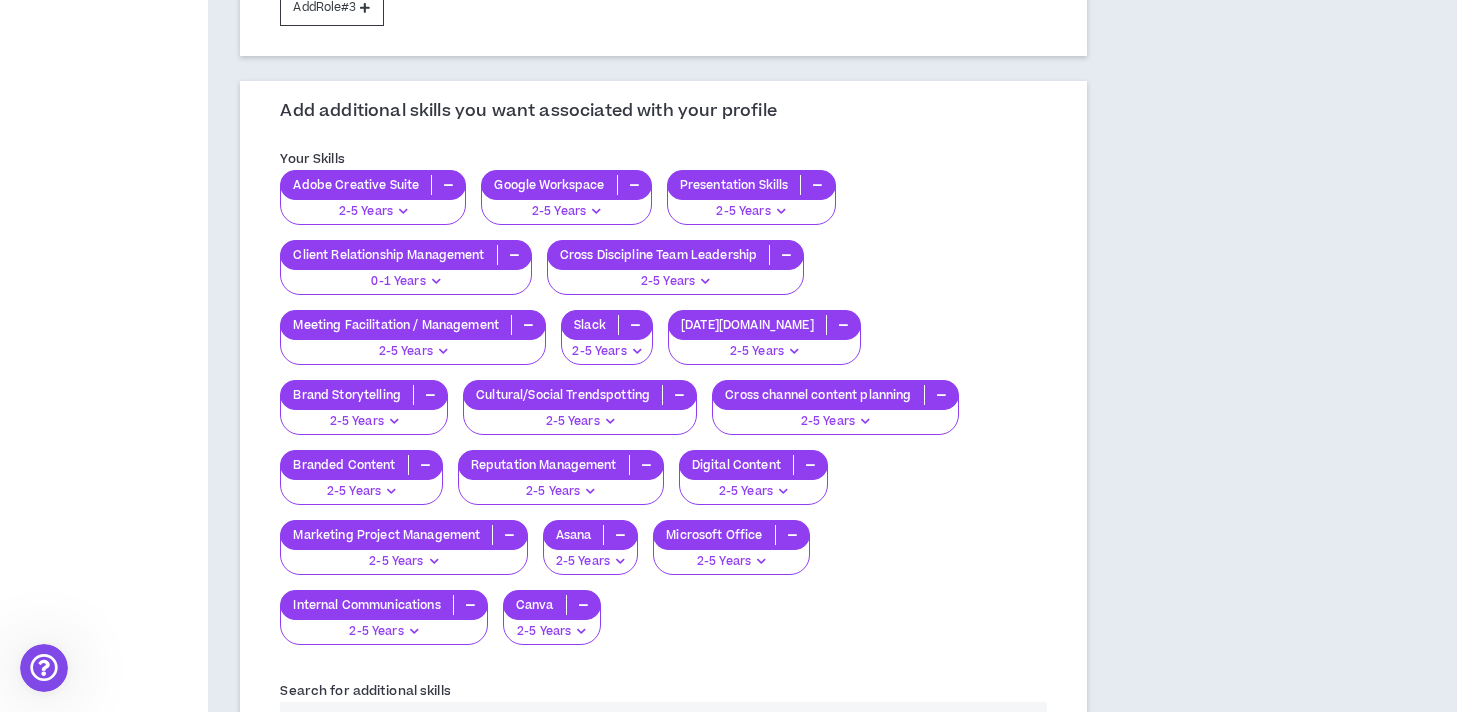 click at bounding box center (663, 723) 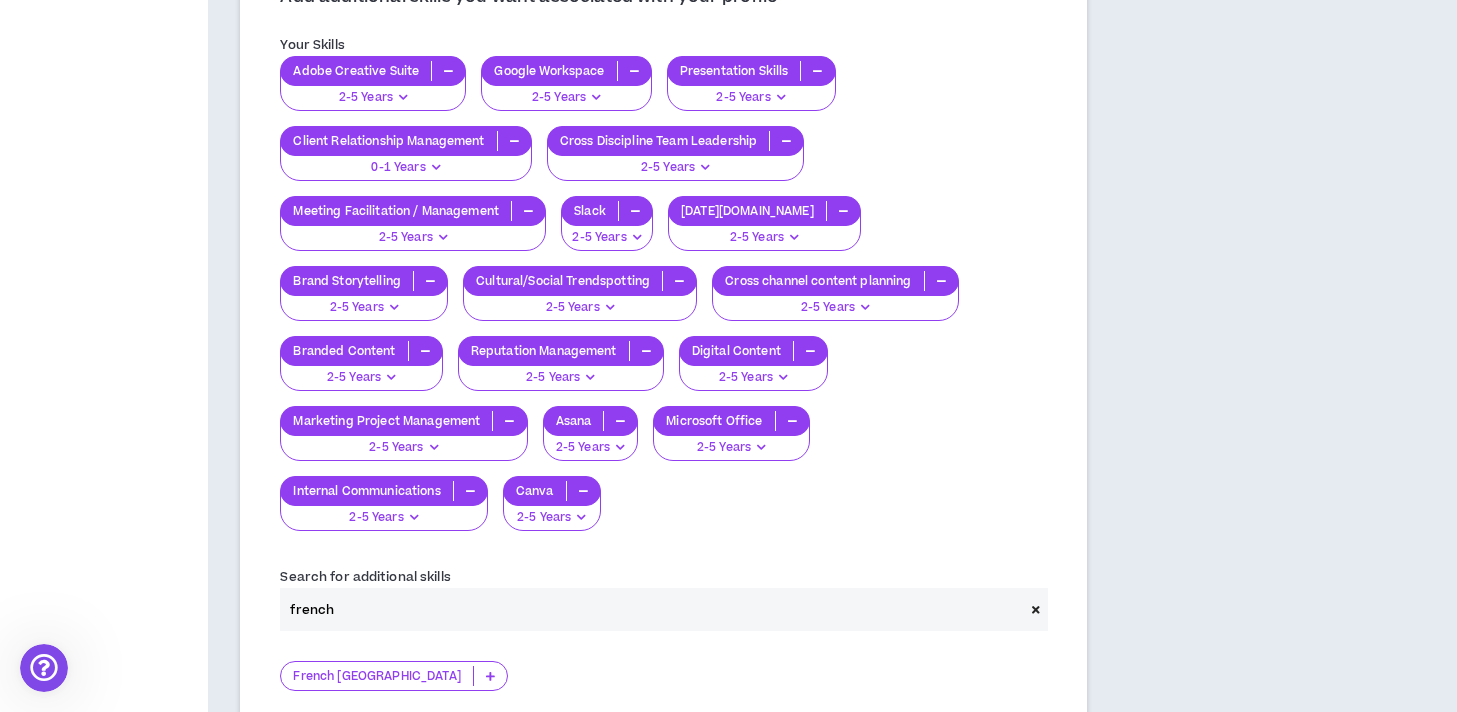 scroll, scrollTop: 921, scrollLeft: 0, axis: vertical 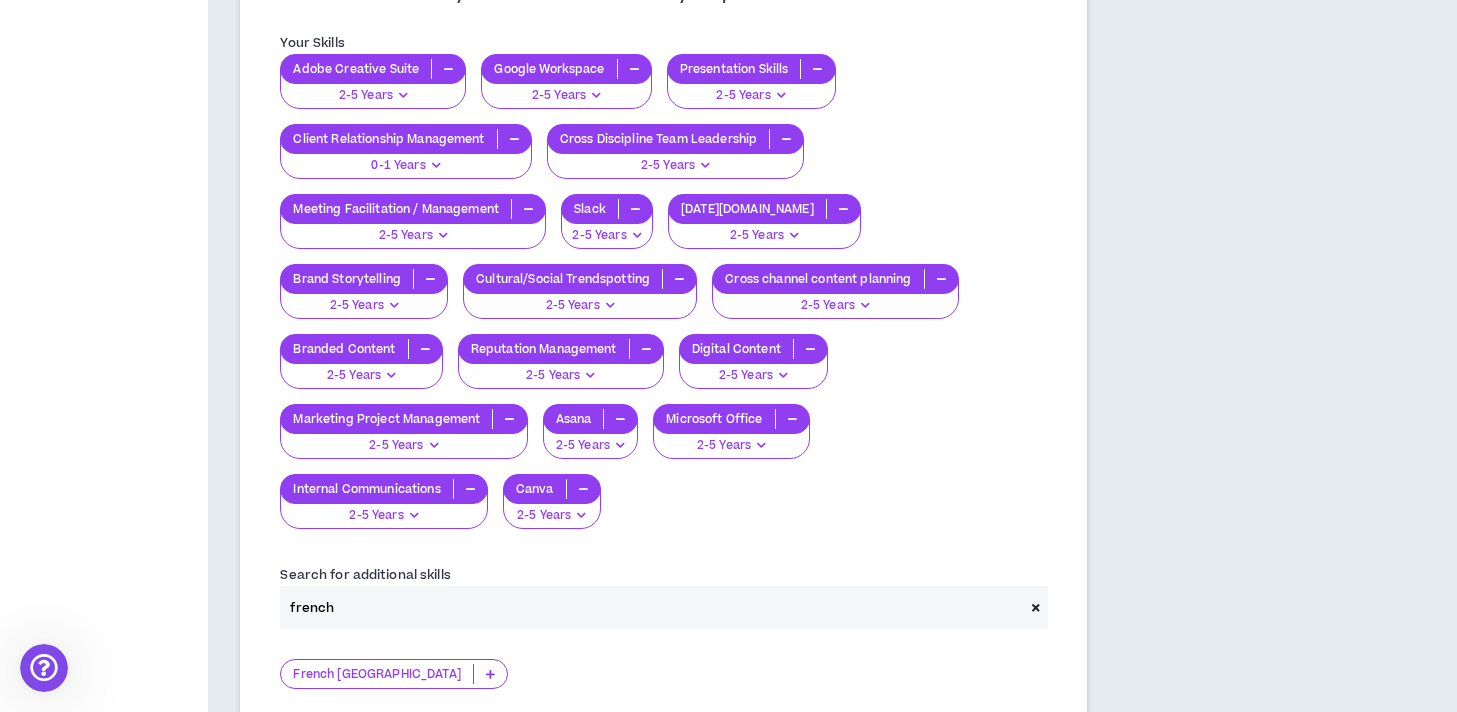 click at bounding box center [490, 674] 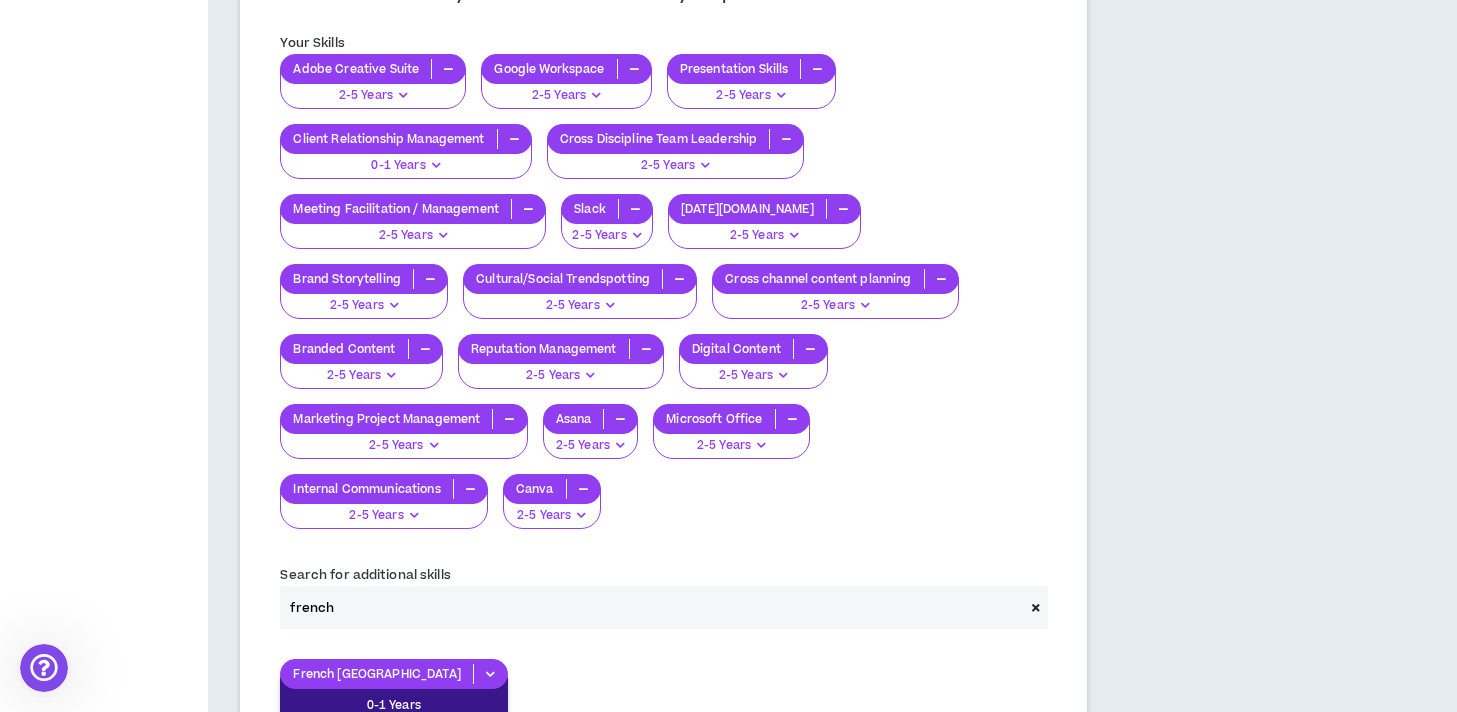 click on "6-10 Years" at bounding box center (394, 767) 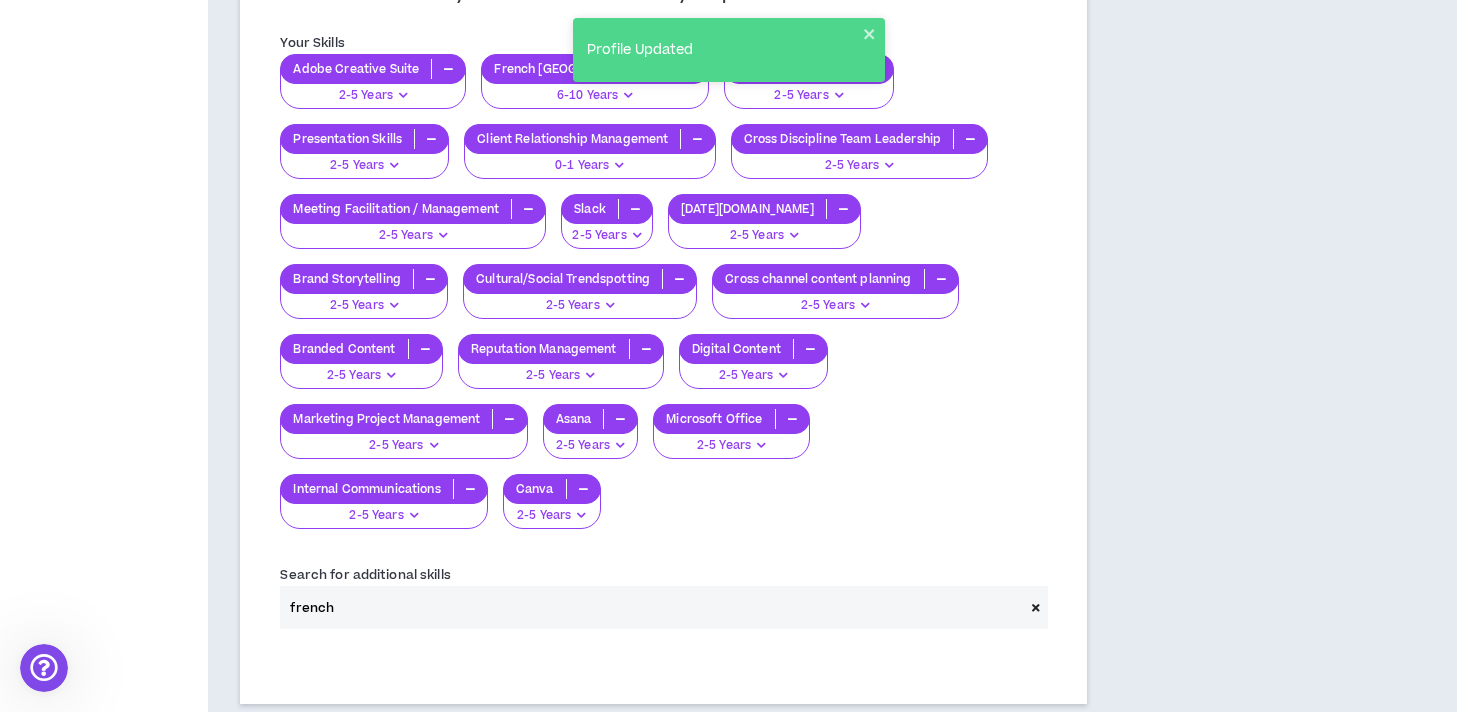 click on "french" at bounding box center [651, 607] 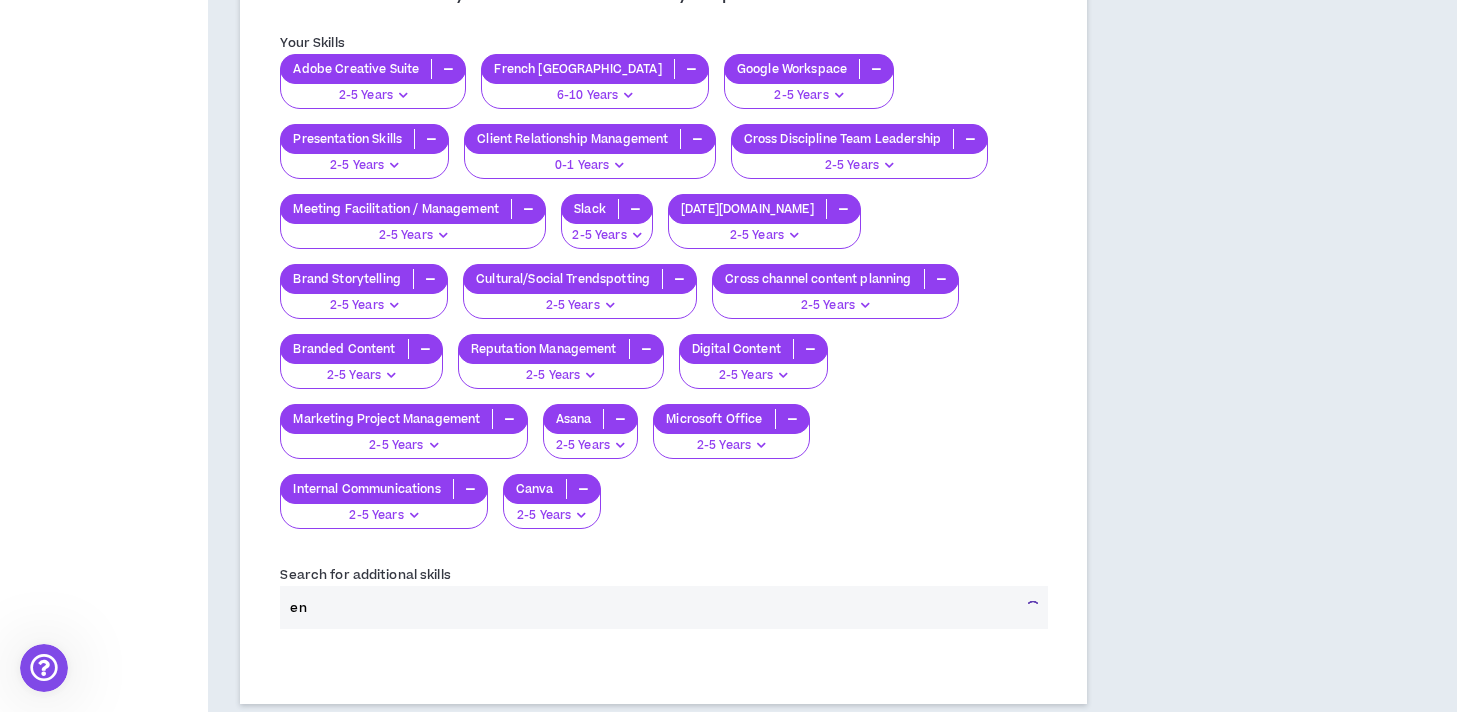 type on "e" 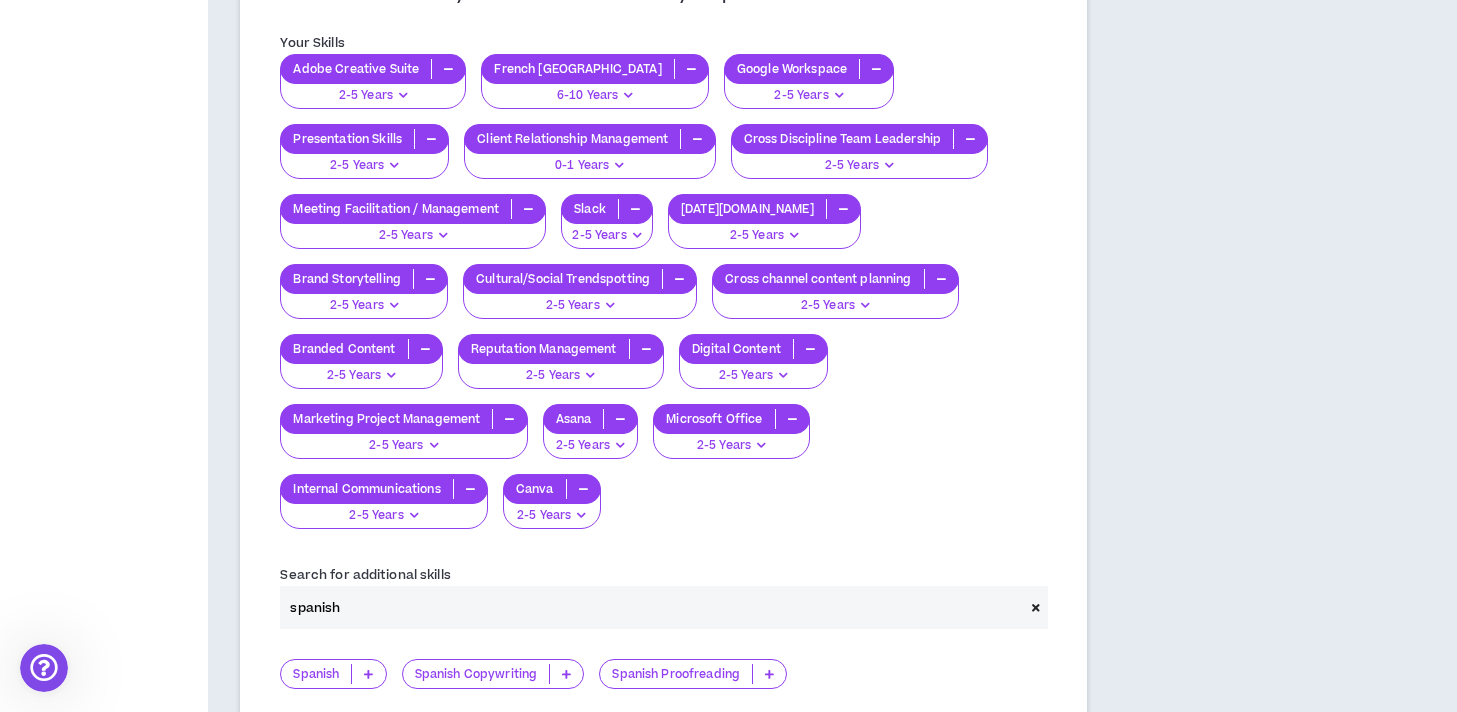 click at bounding box center (368, 674) 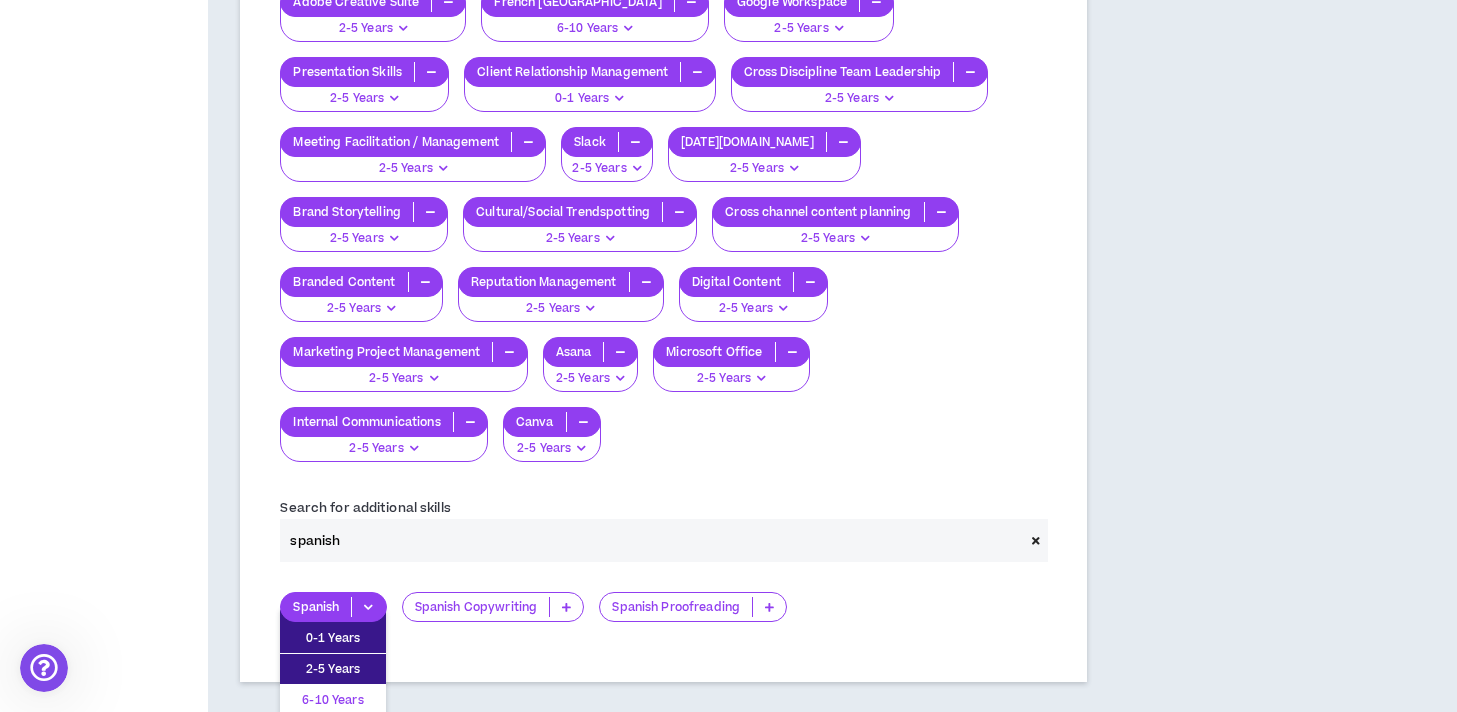scroll, scrollTop: 990, scrollLeft: 0, axis: vertical 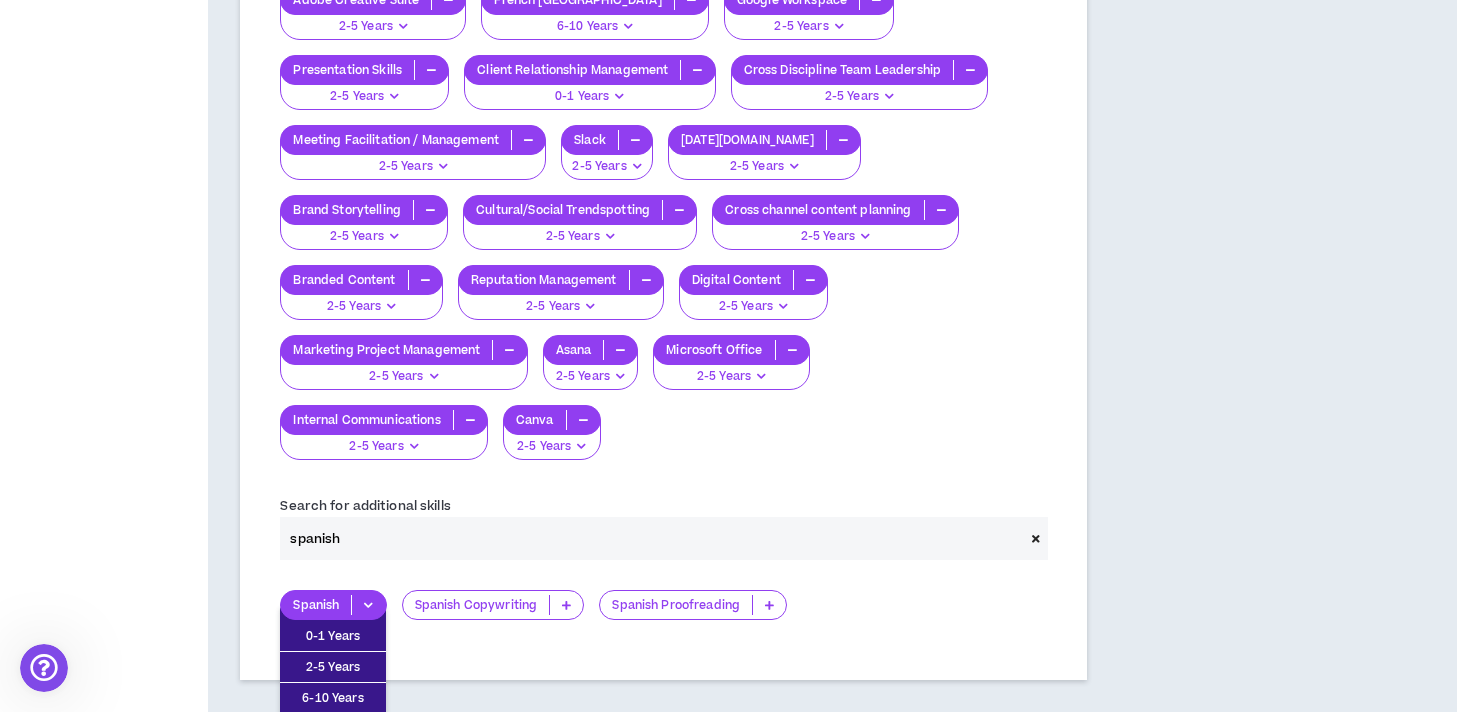 click on "11+ Years" at bounding box center [333, 729] 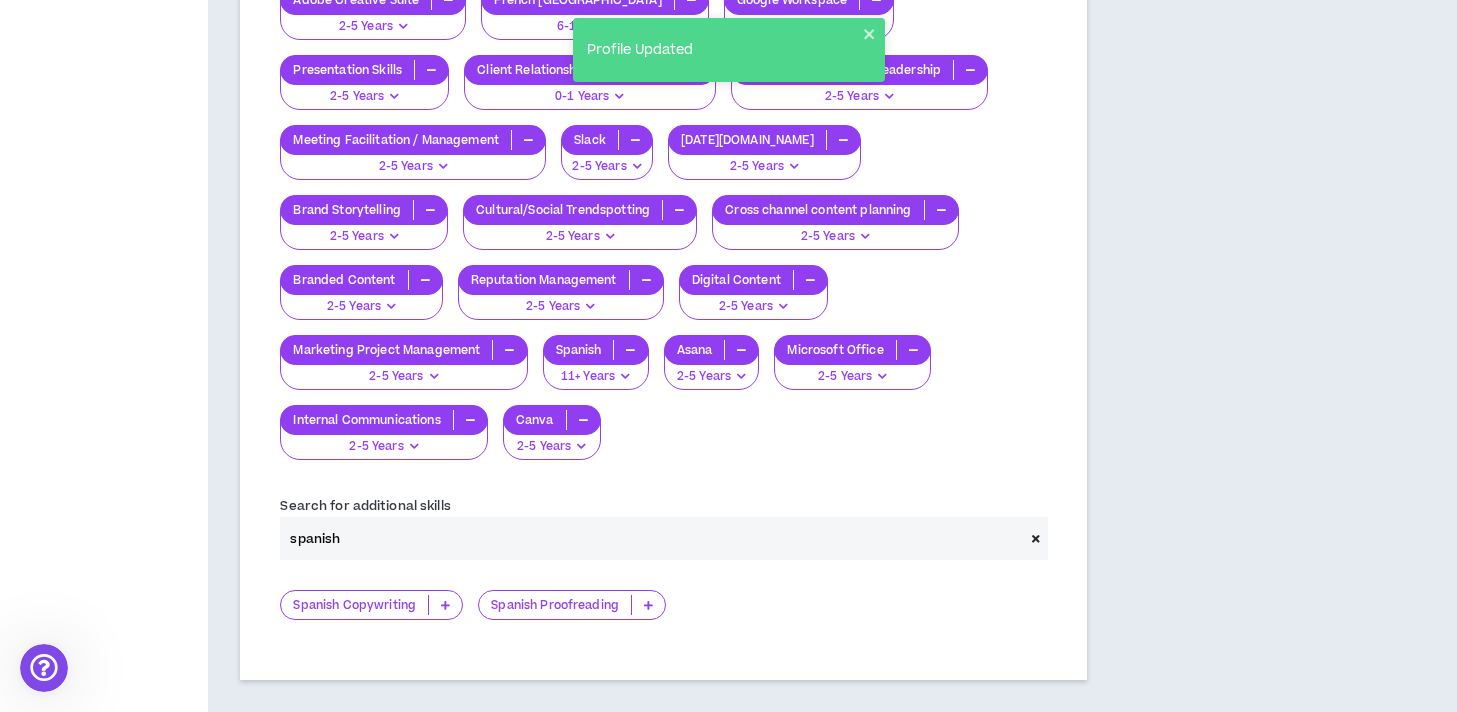 drag, startPoint x: 363, startPoint y: 446, endPoint x: 269, endPoint y: 435, distance: 94.641426 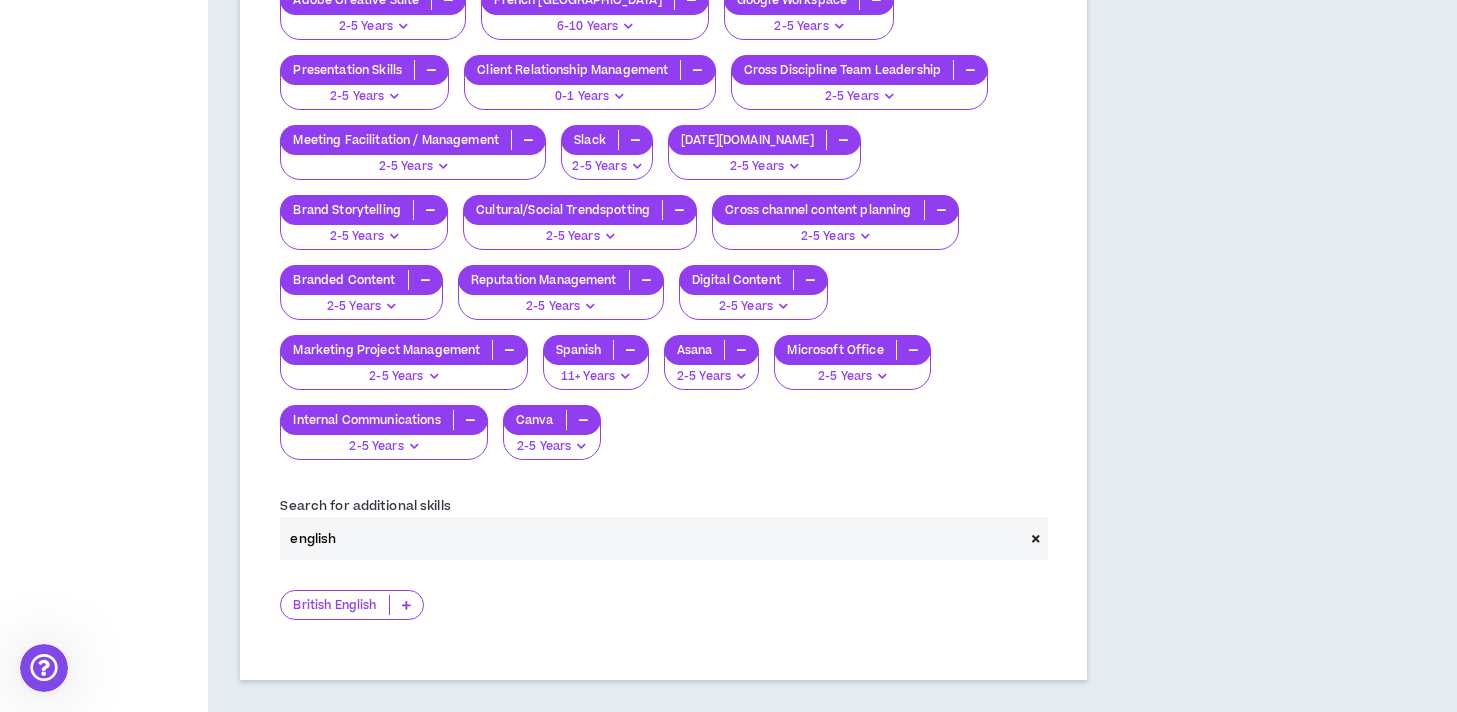 click at bounding box center [406, 605] 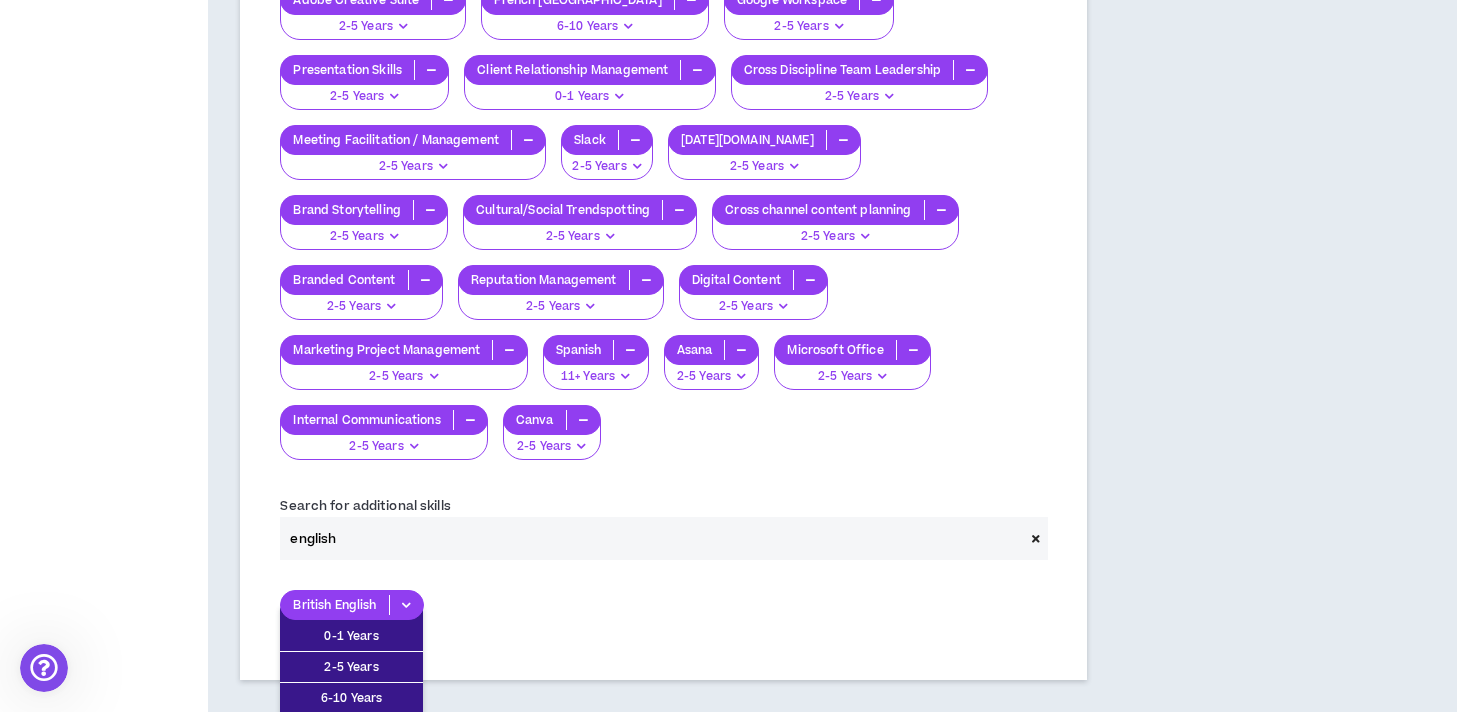click on "11+ Years" at bounding box center [351, 729] 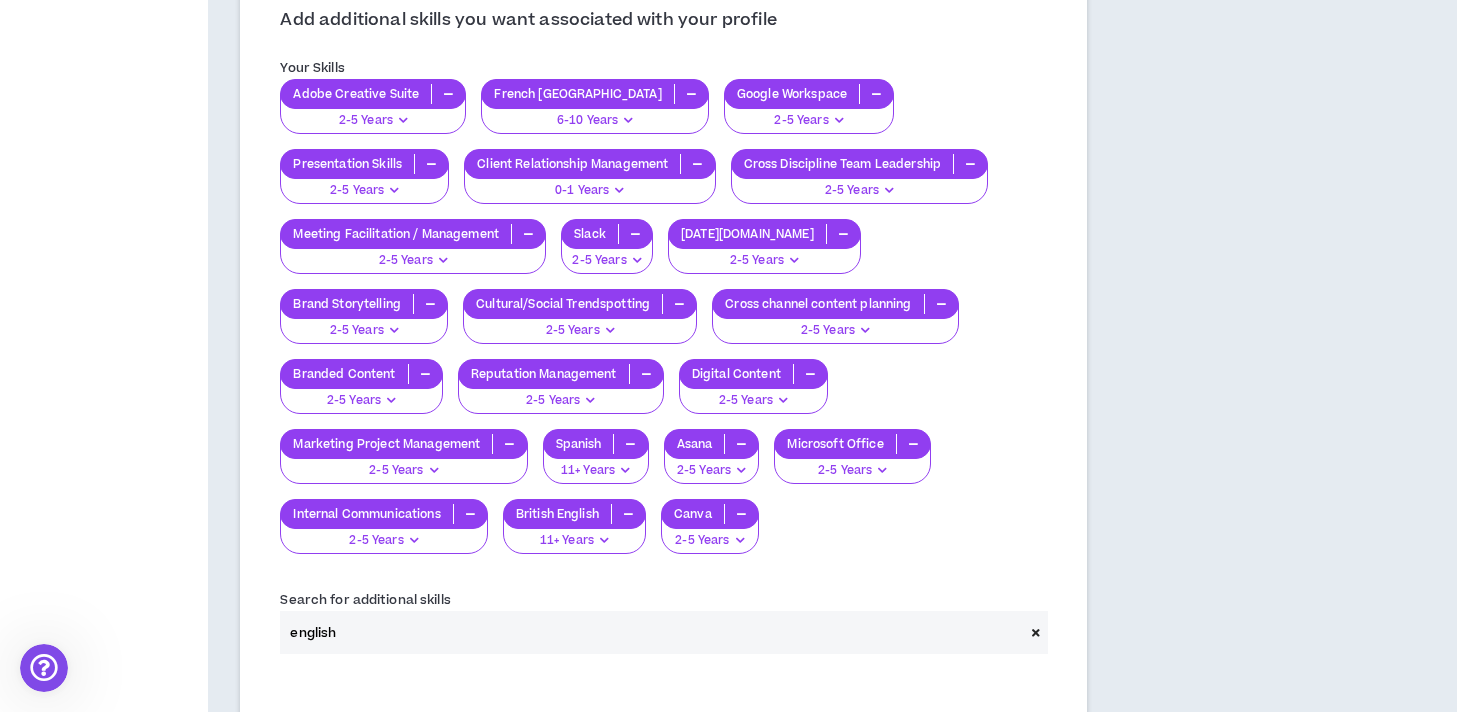 scroll, scrollTop: 897, scrollLeft: 0, axis: vertical 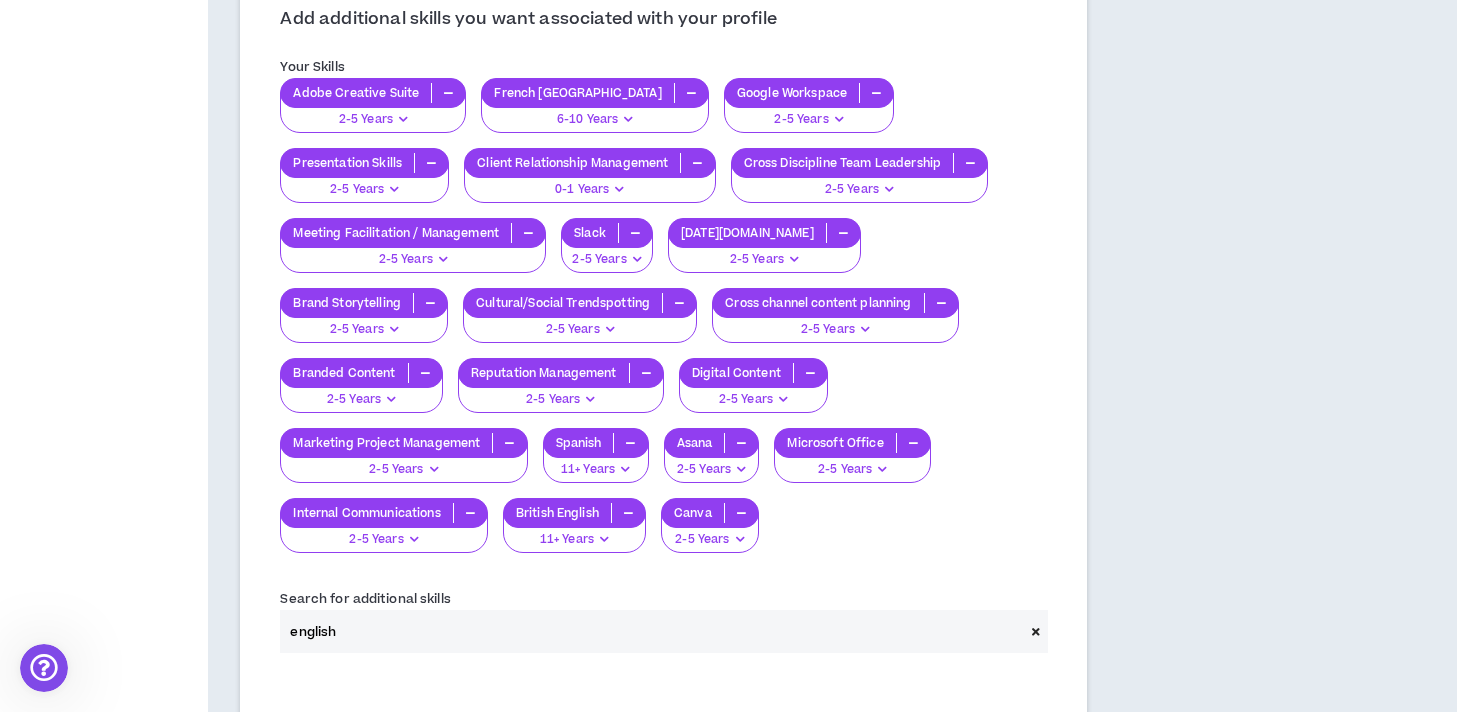drag, startPoint x: 356, startPoint y: 606, endPoint x: 248, endPoint y: 603, distance: 108.04166 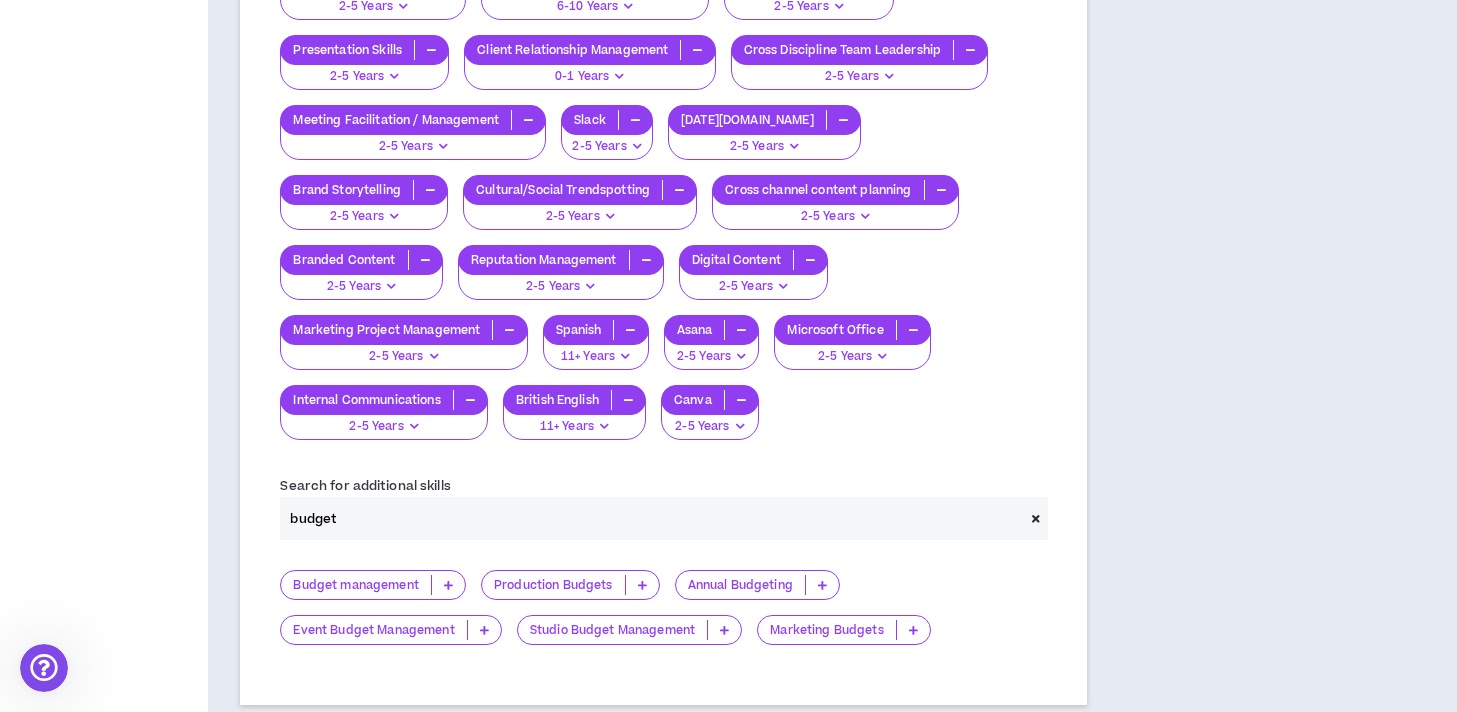 scroll, scrollTop: 1012, scrollLeft: 0, axis: vertical 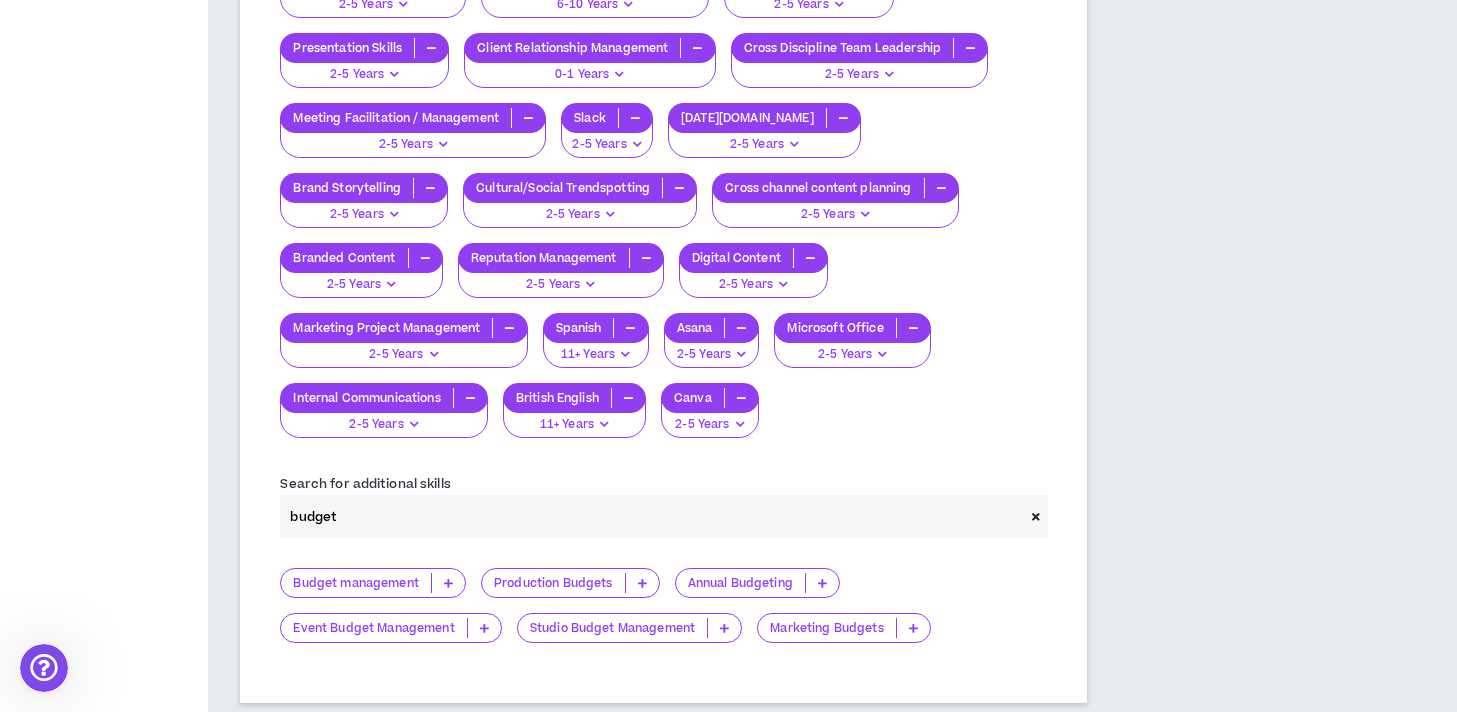 click at bounding box center [448, 583] 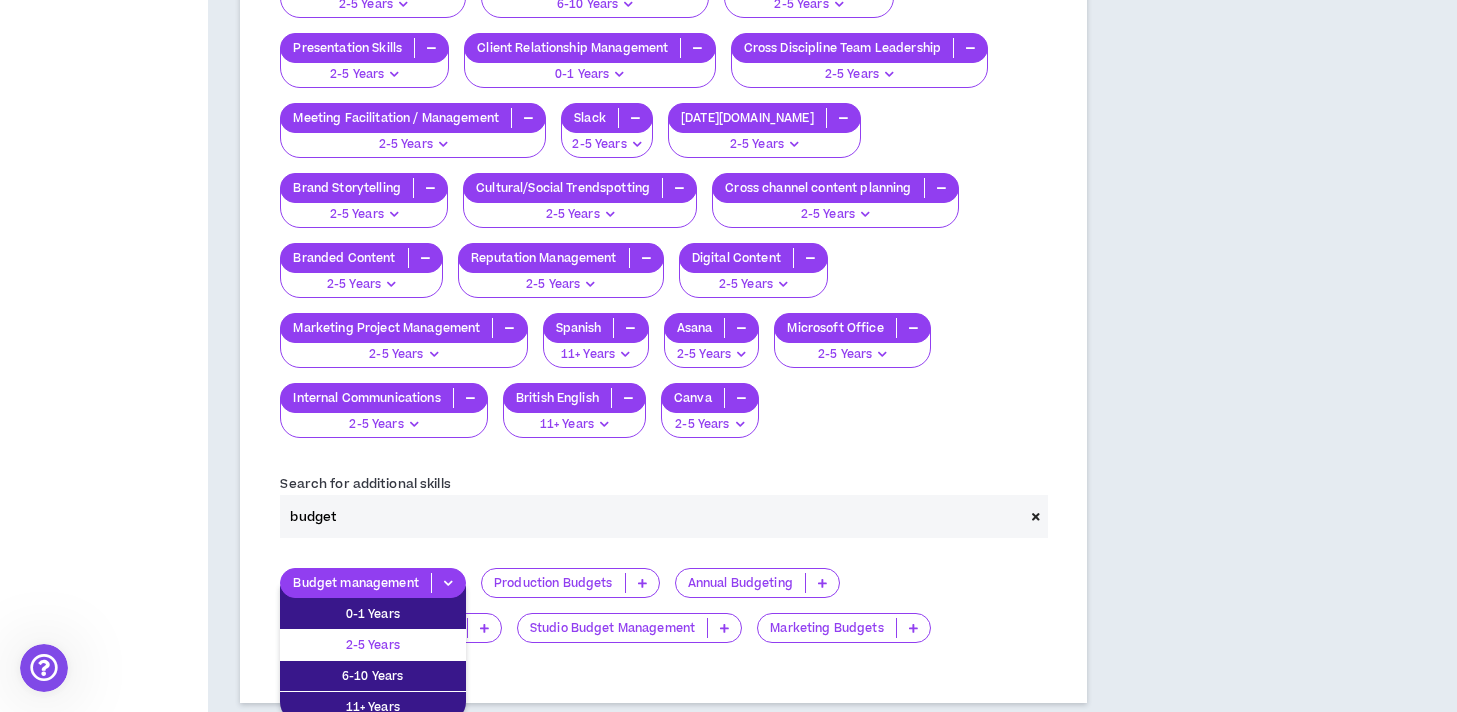 click on "2-5 Years" at bounding box center [373, 645] 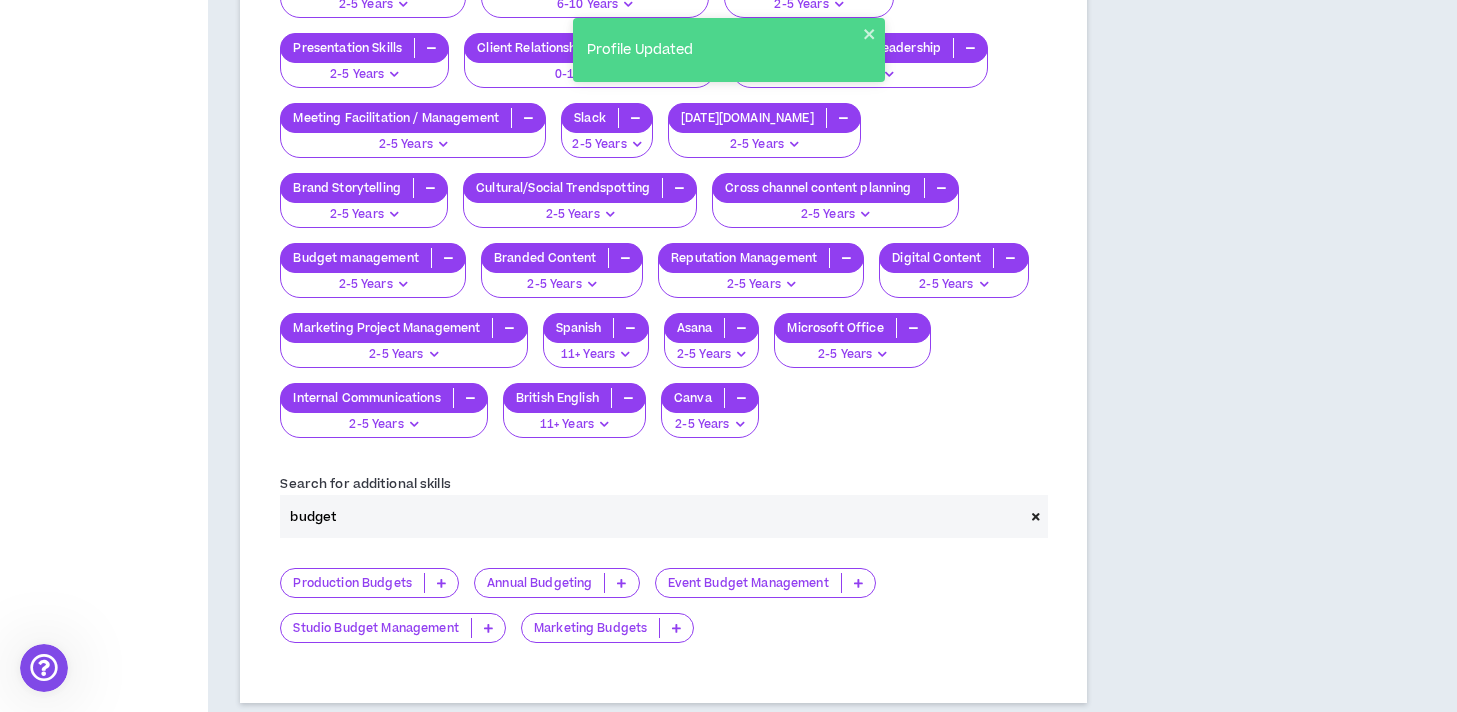 drag, startPoint x: 357, startPoint y: 492, endPoint x: 259, endPoint y: 485, distance: 98.24968 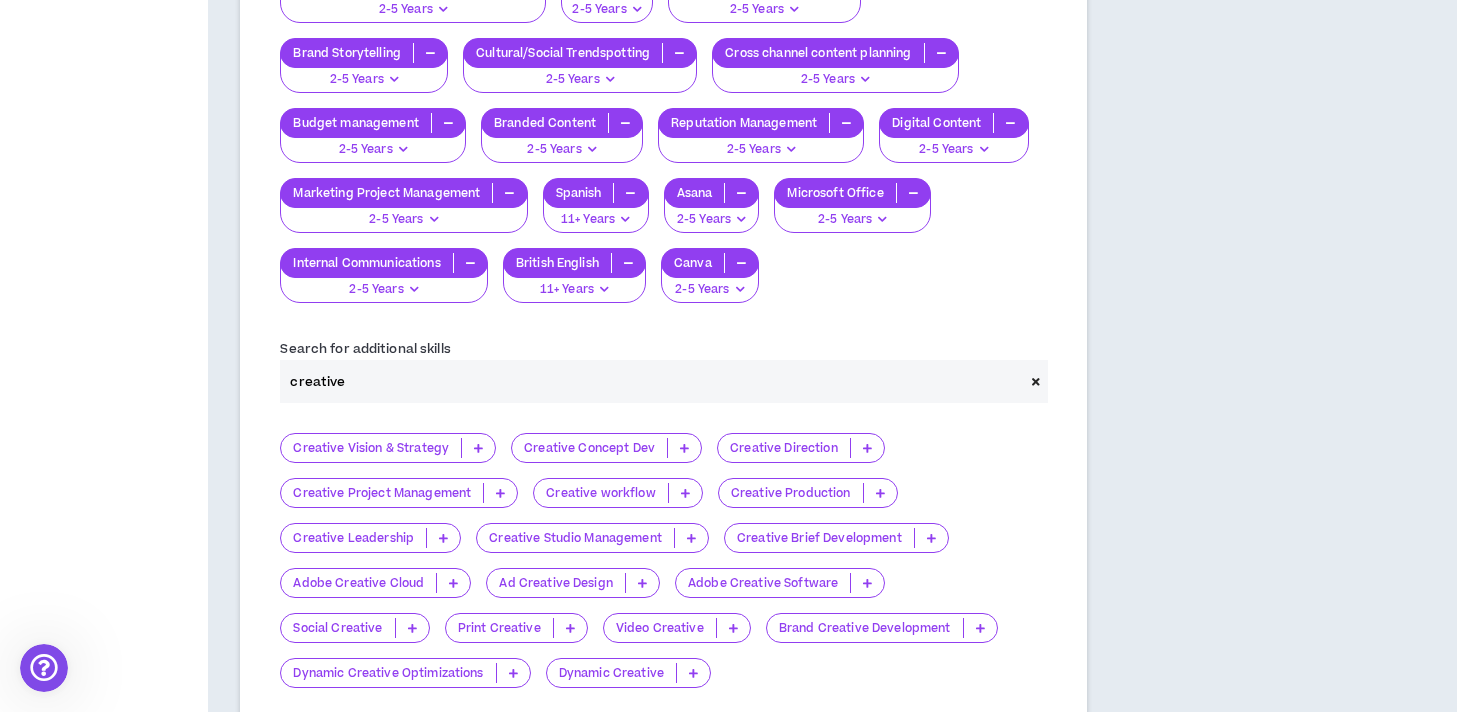 scroll, scrollTop: 1161, scrollLeft: 0, axis: vertical 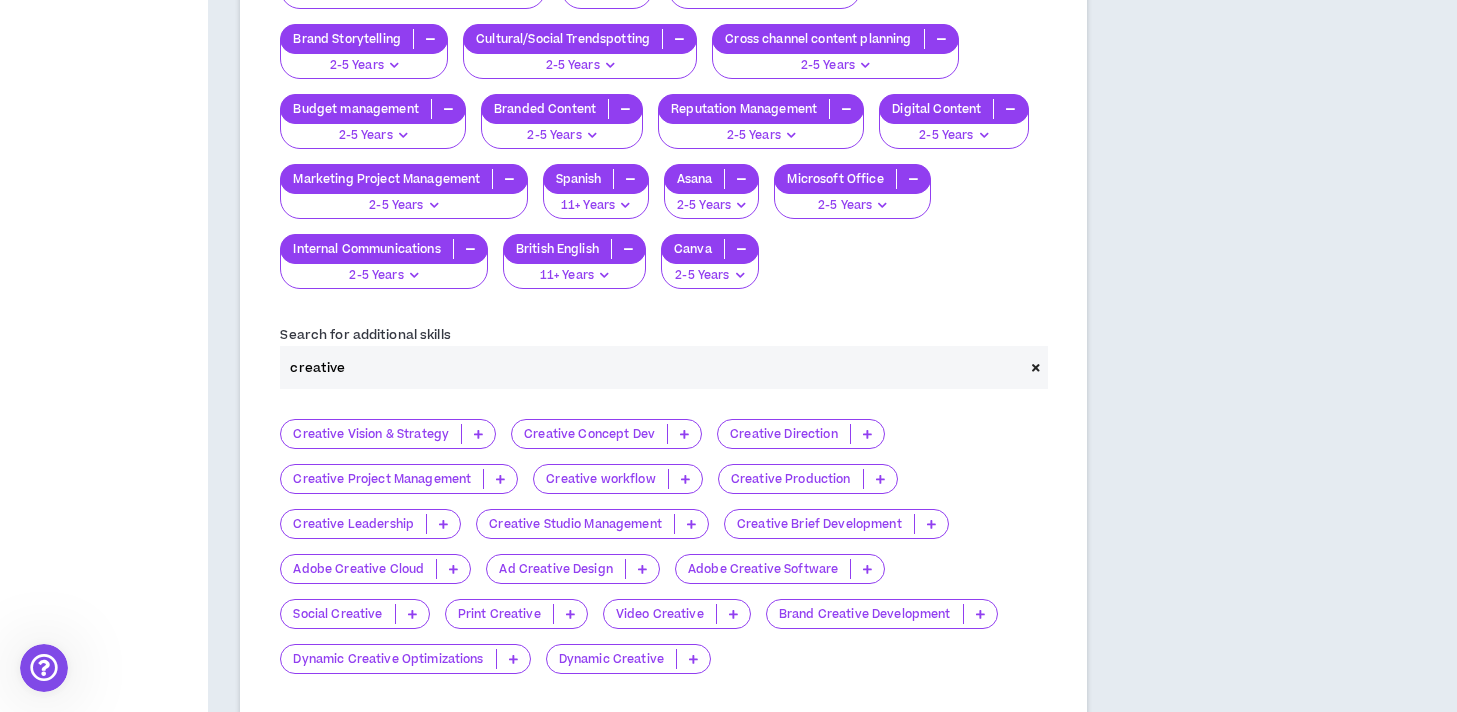 click at bounding box center [980, 614] 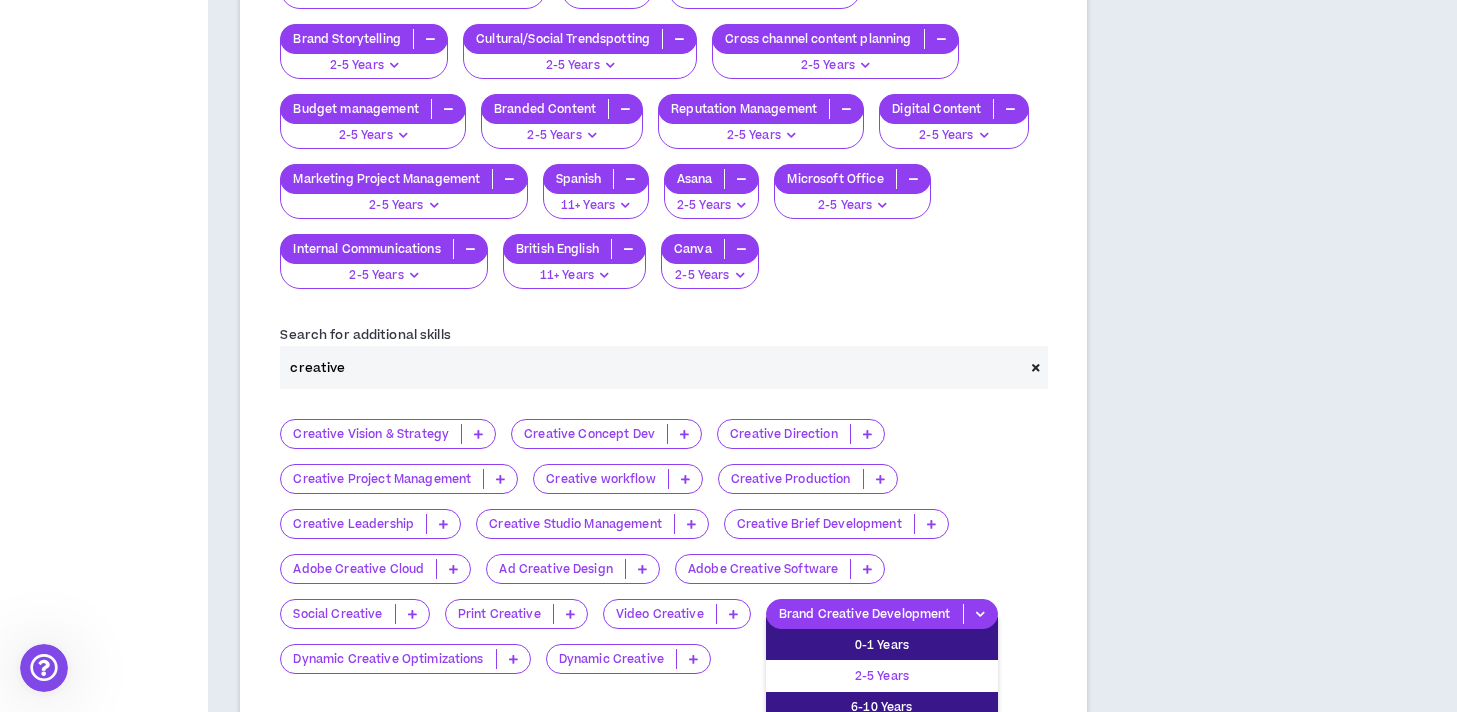 click on "2-5 Years" at bounding box center (882, 676) 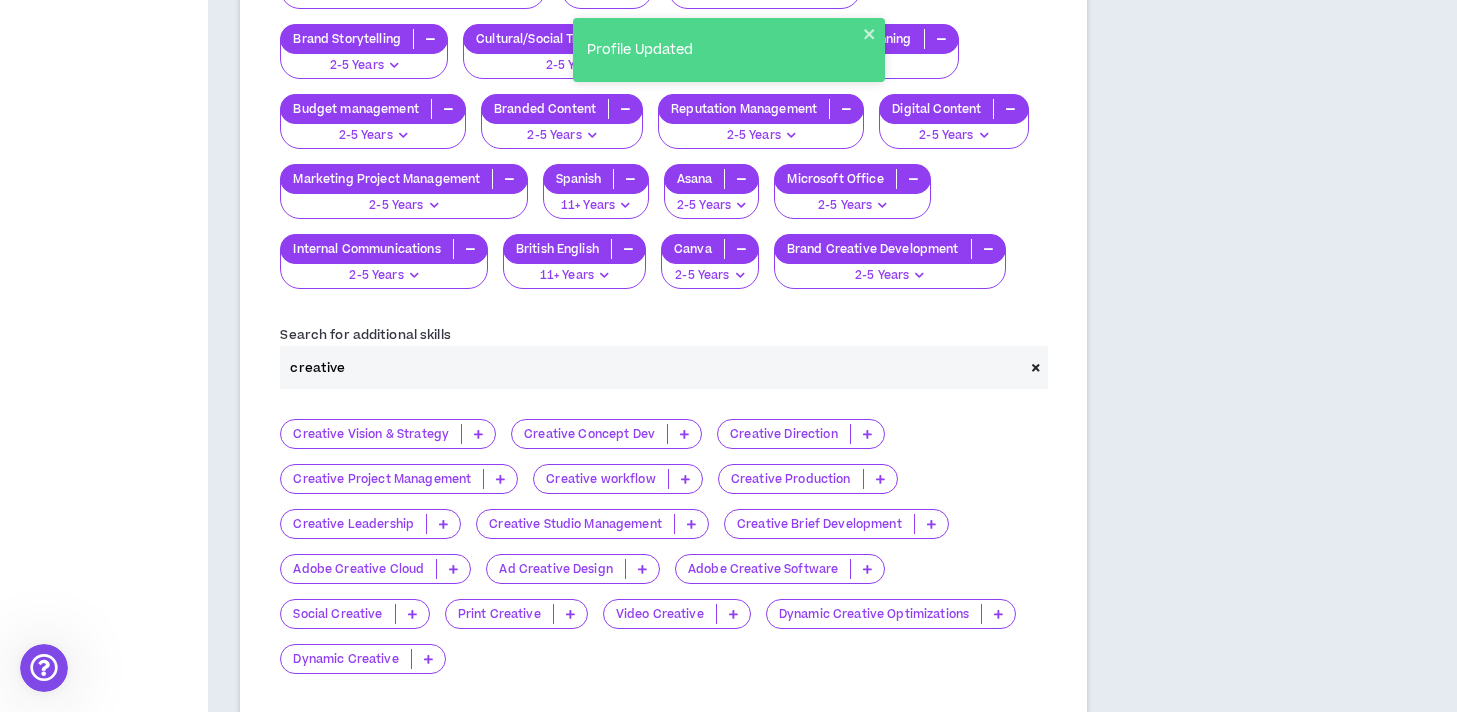 click at bounding box center [443, 524] 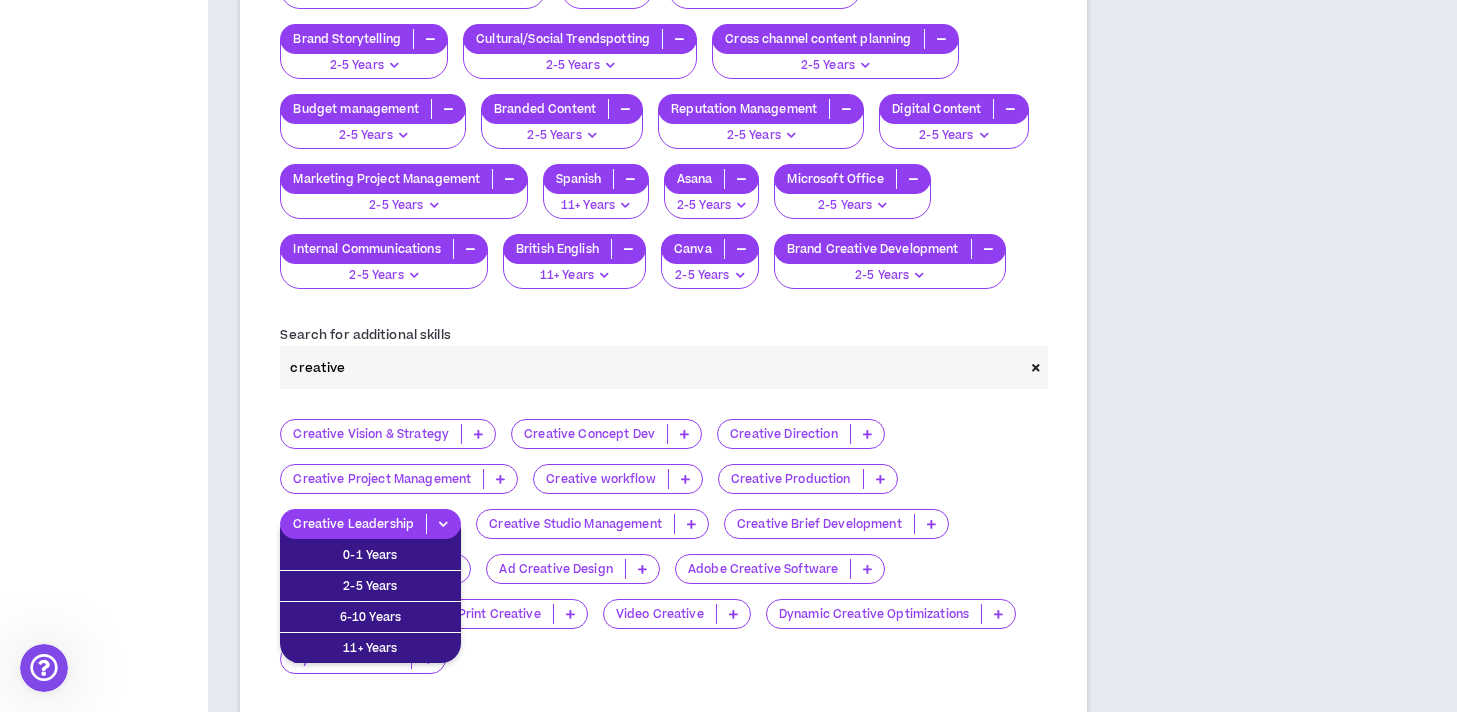 click at bounding box center [685, 479] 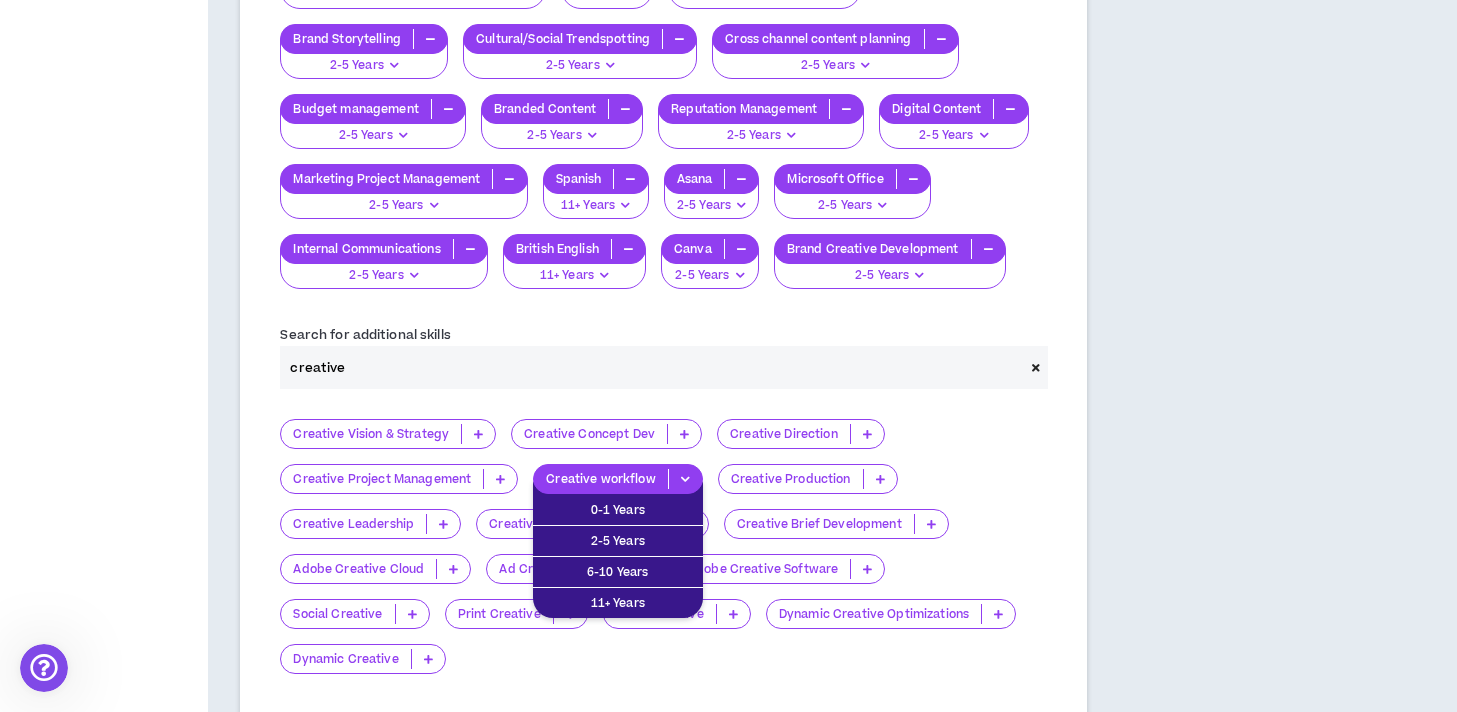 click at bounding box center (880, 479) 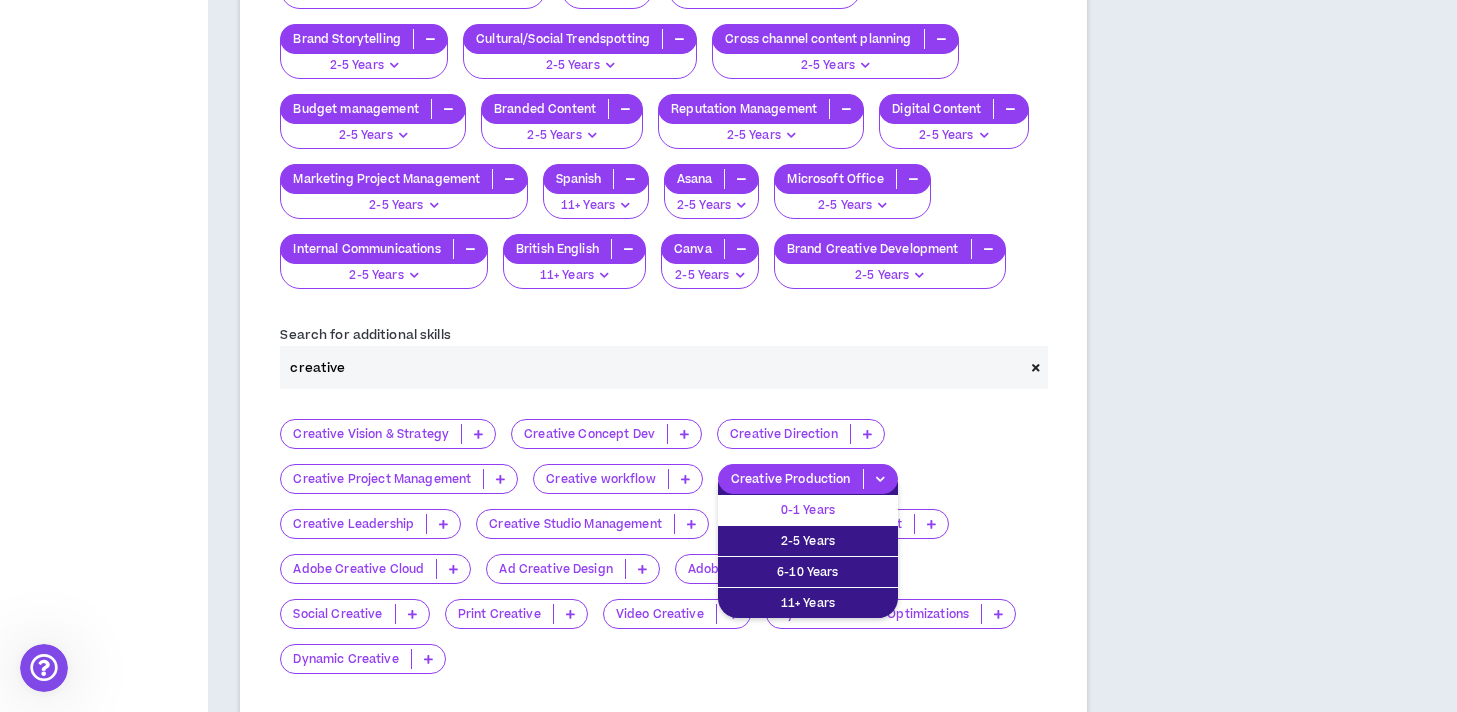 click on "0-1 Years" at bounding box center (808, 510) 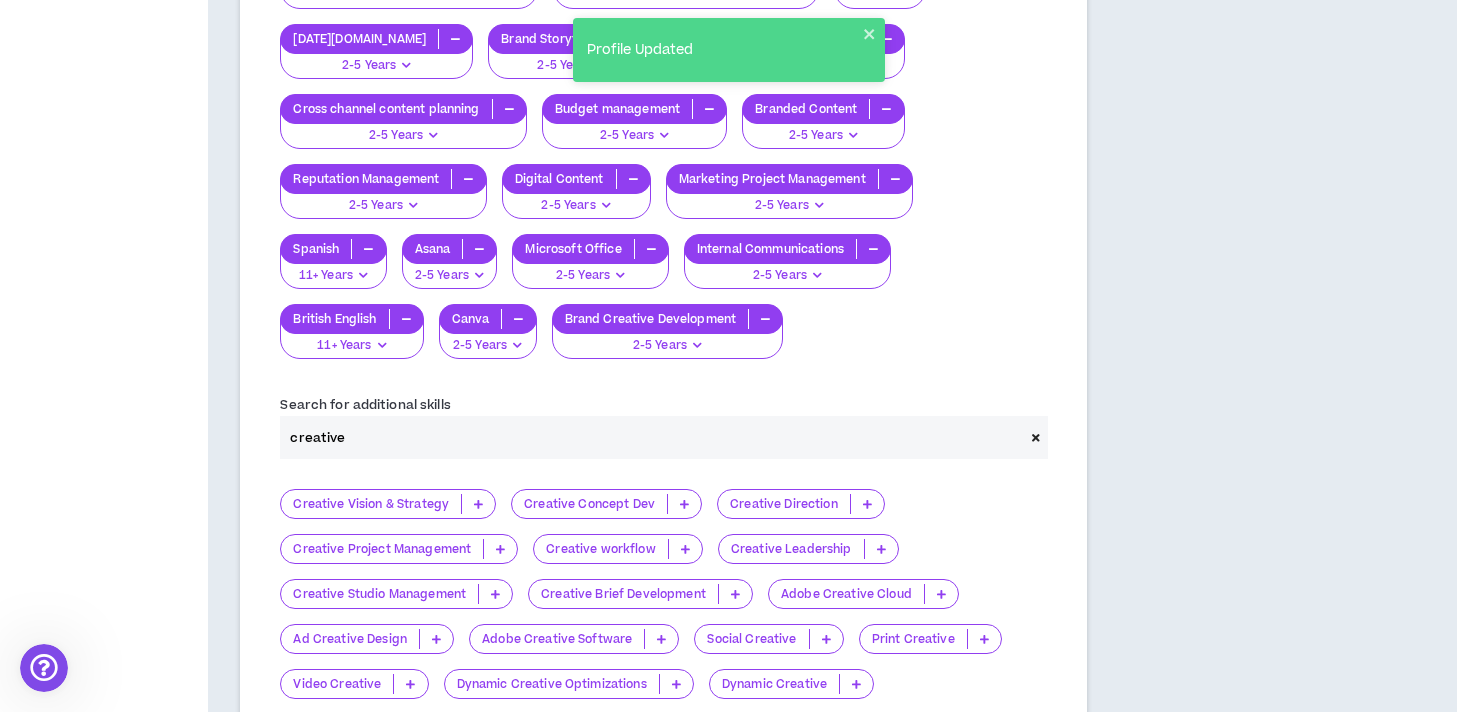 click at bounding box center (478, 504) 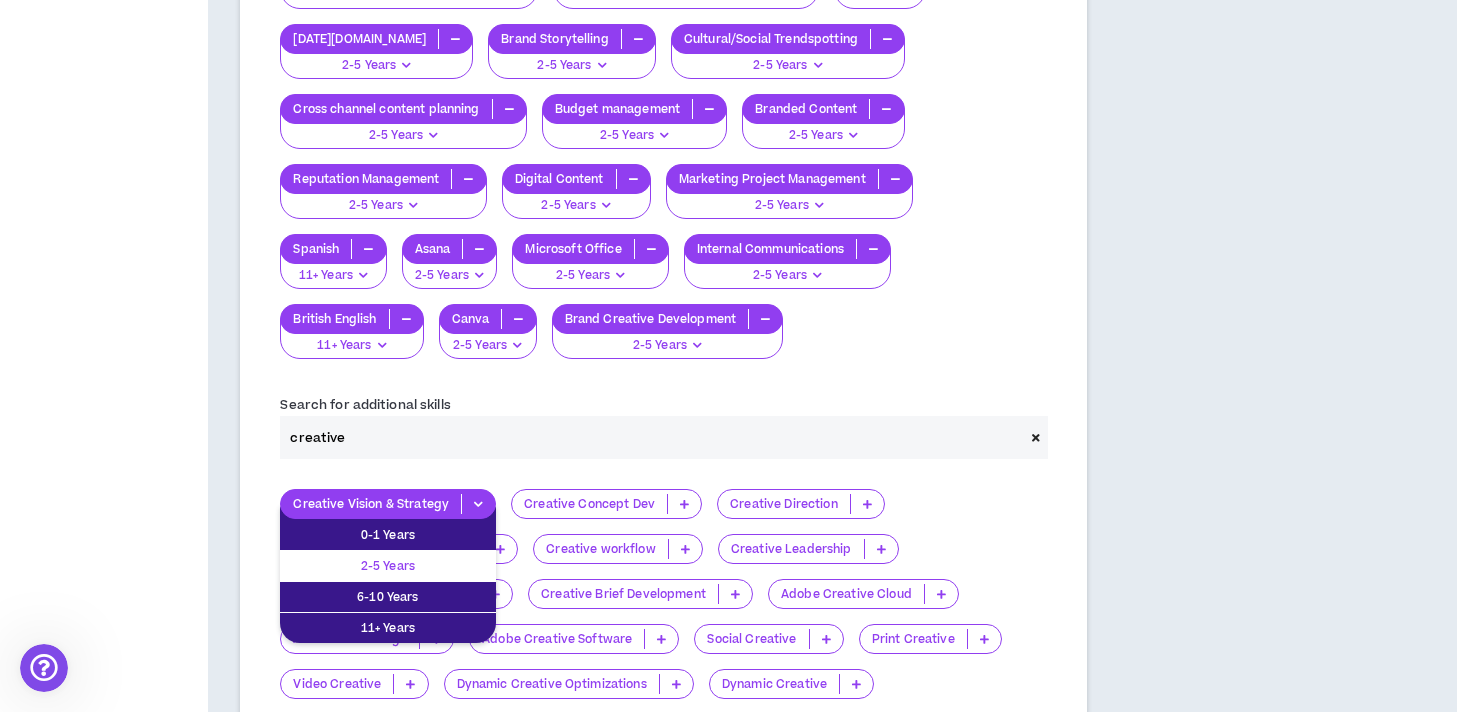 click on "2-5 Years" at bounding box center (388, 566) 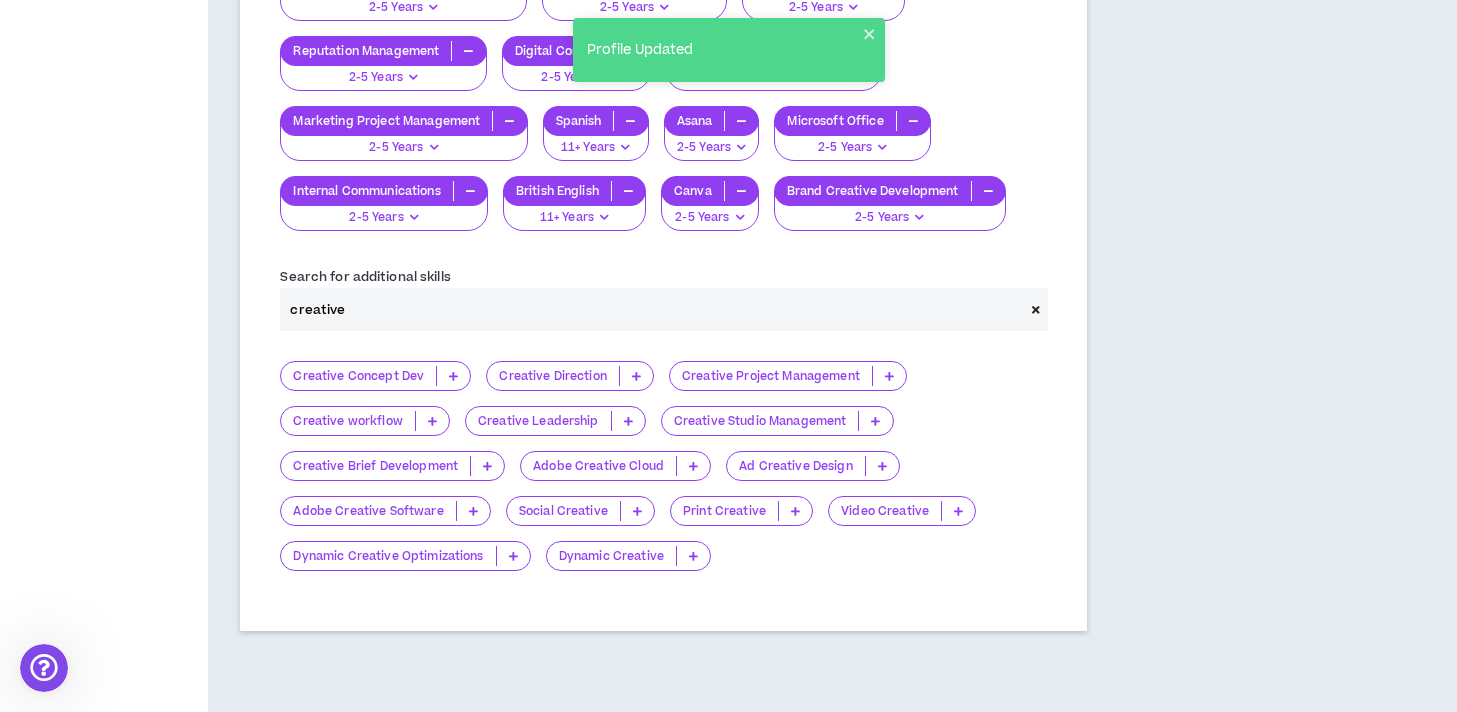 scroll, scrollTop: 1311, scrollLeft: 0, axis: vertical 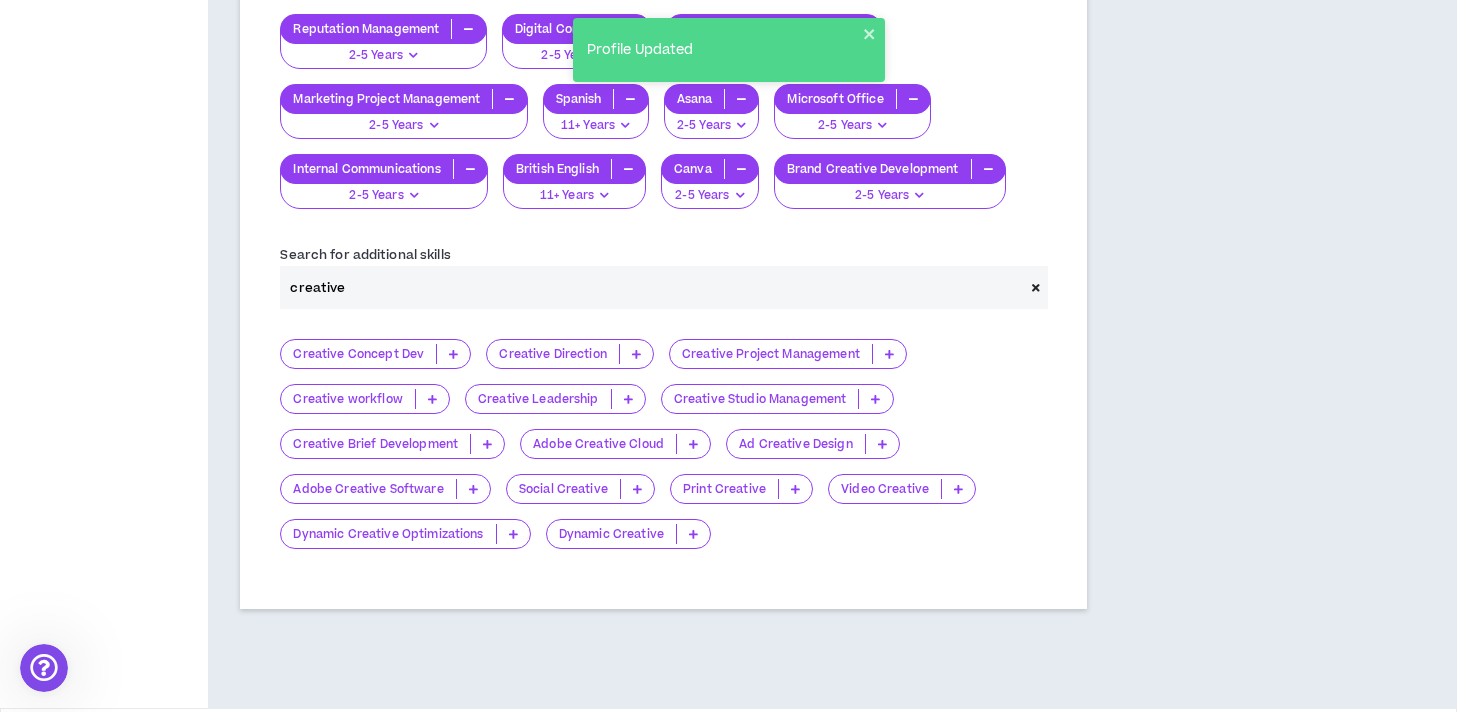 click at bounding box center [453, 354] 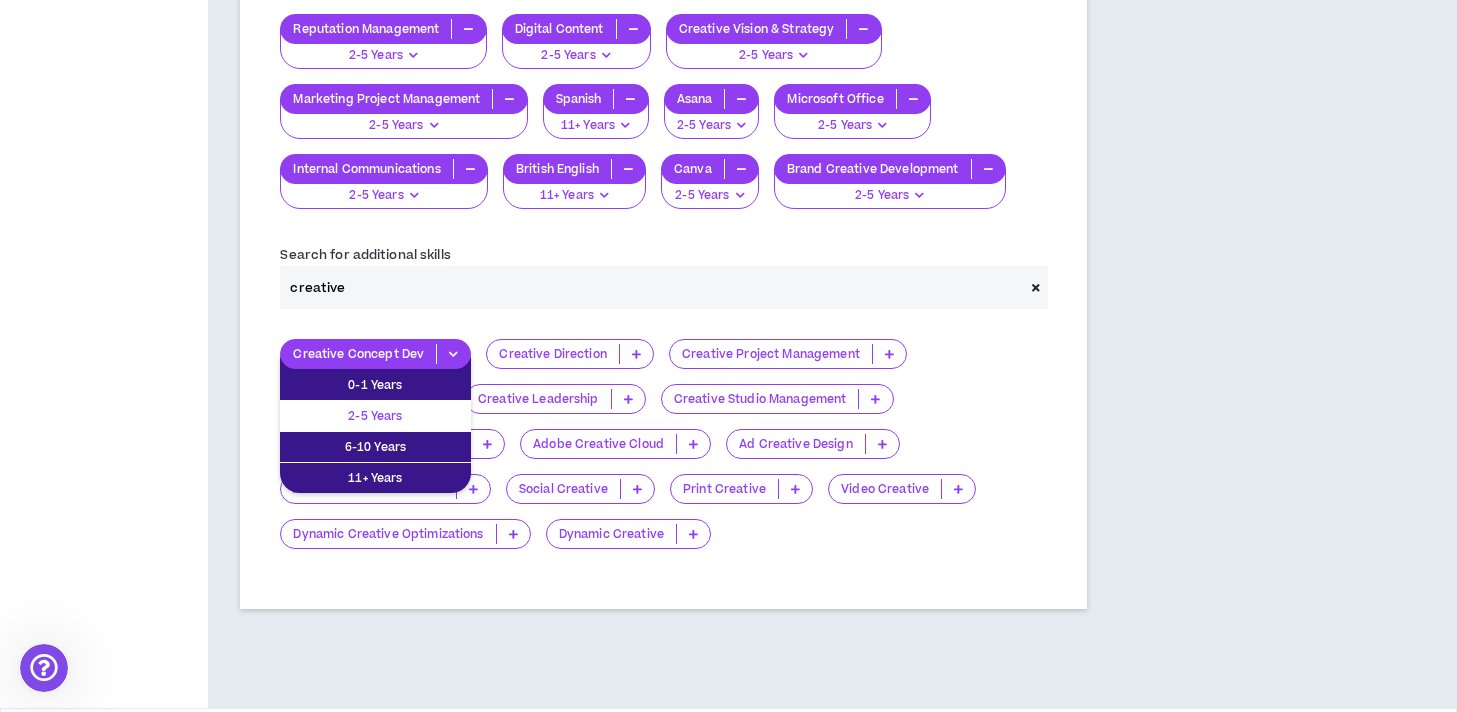 click on "2-5 Years" at bounding box center [375, 416] 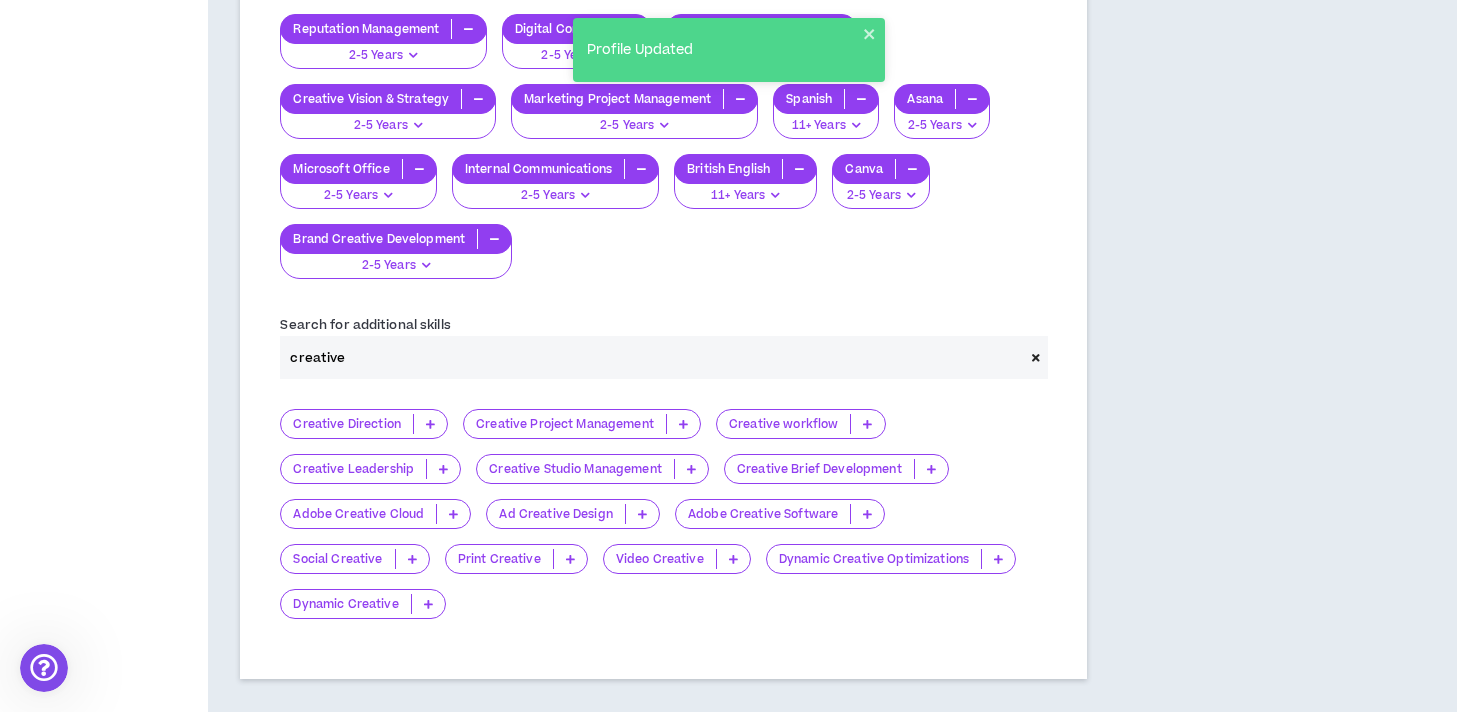 click at bounding box center [683, 424] 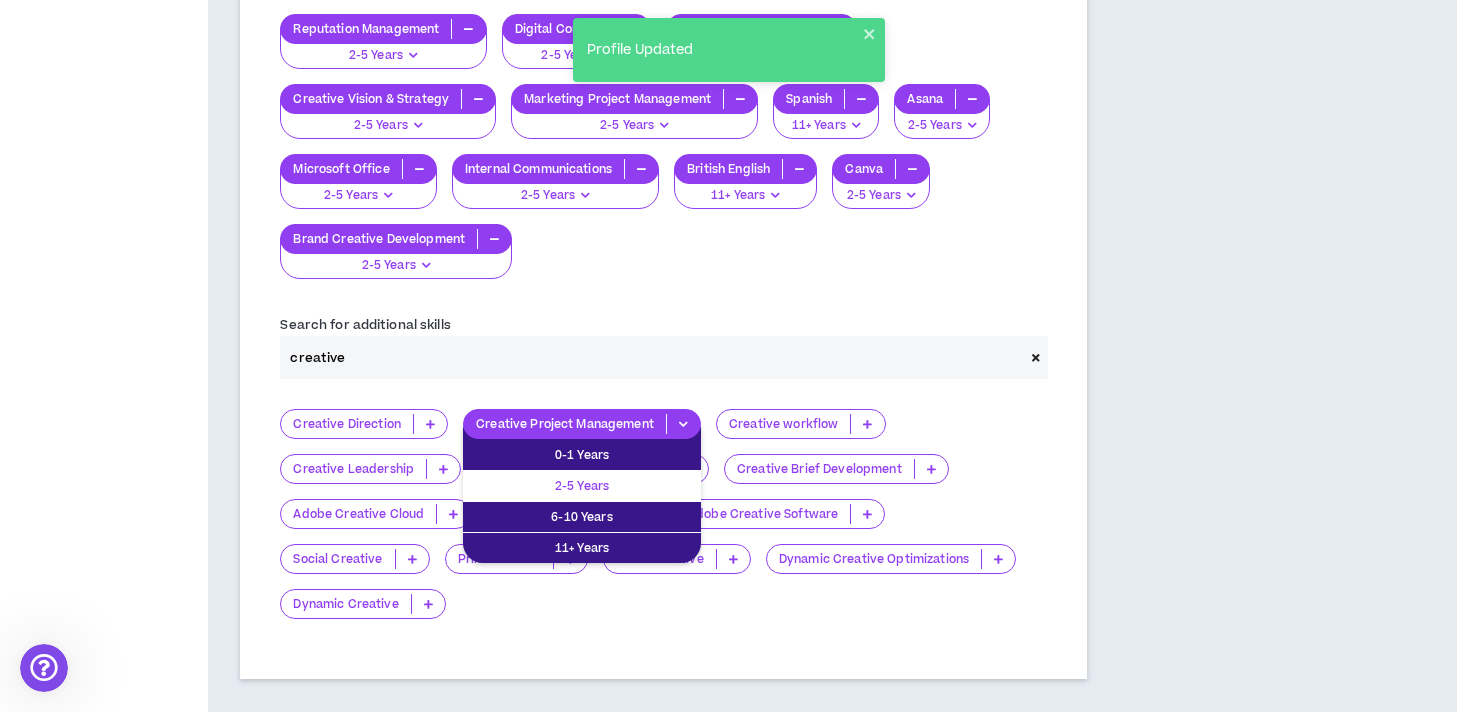 click on "2-5 Years" at bounding box center (582, 486) 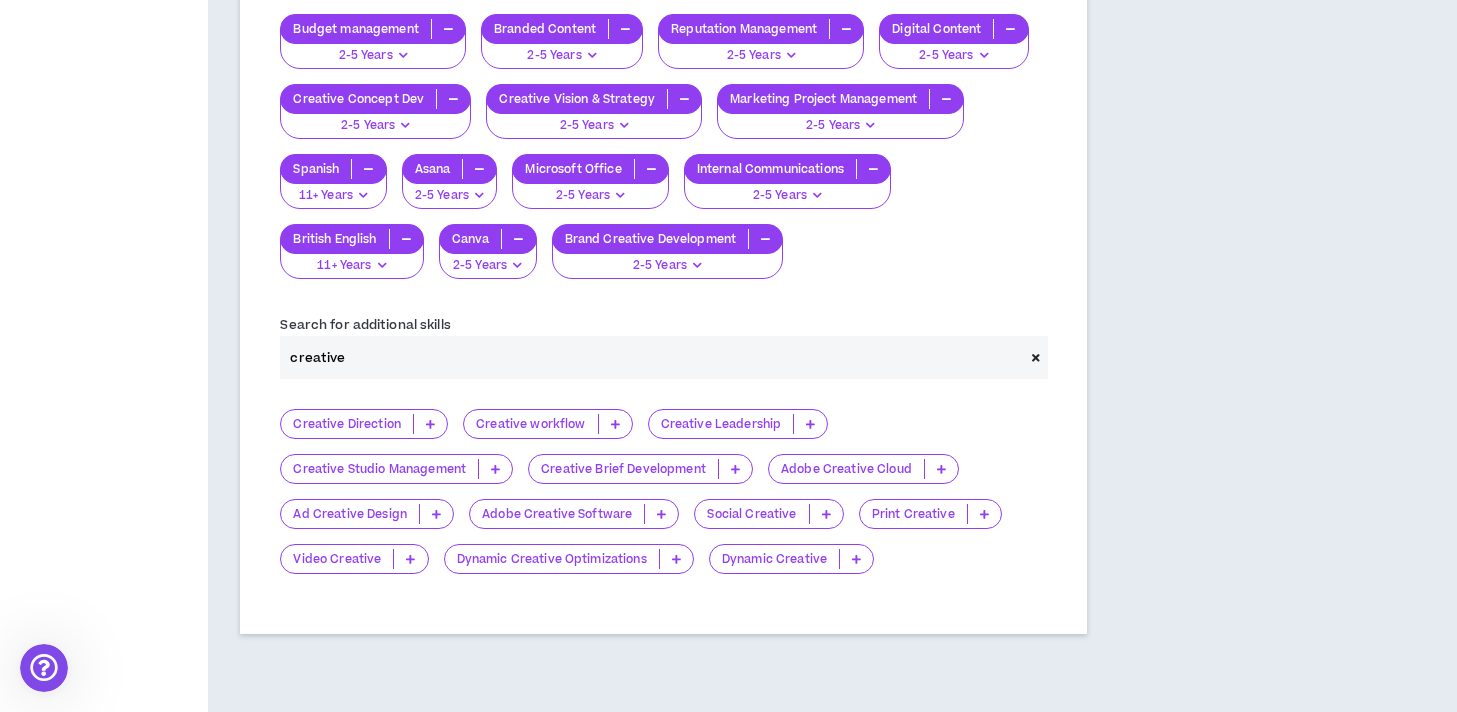 click at bounding box center [615, 424] 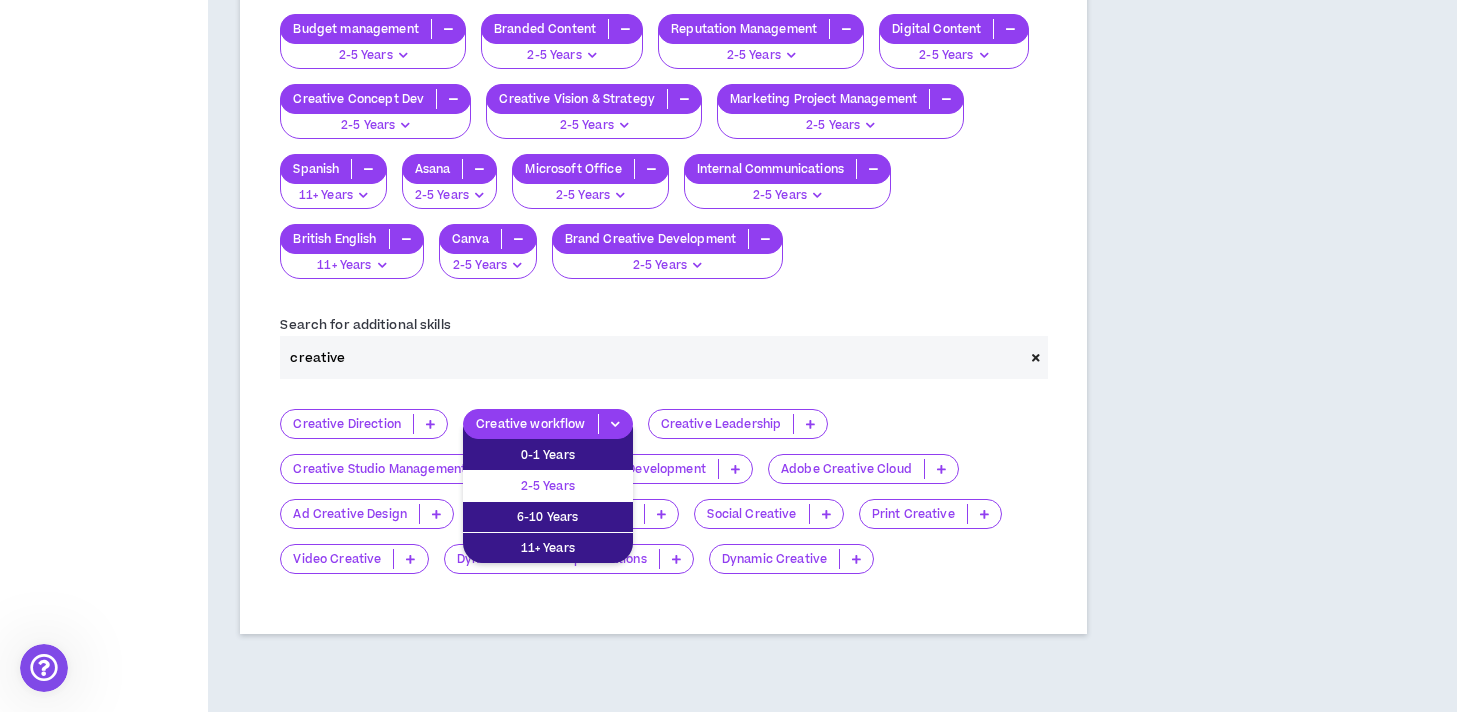 click on "2-5 Years" at bounding box center [548, 486] 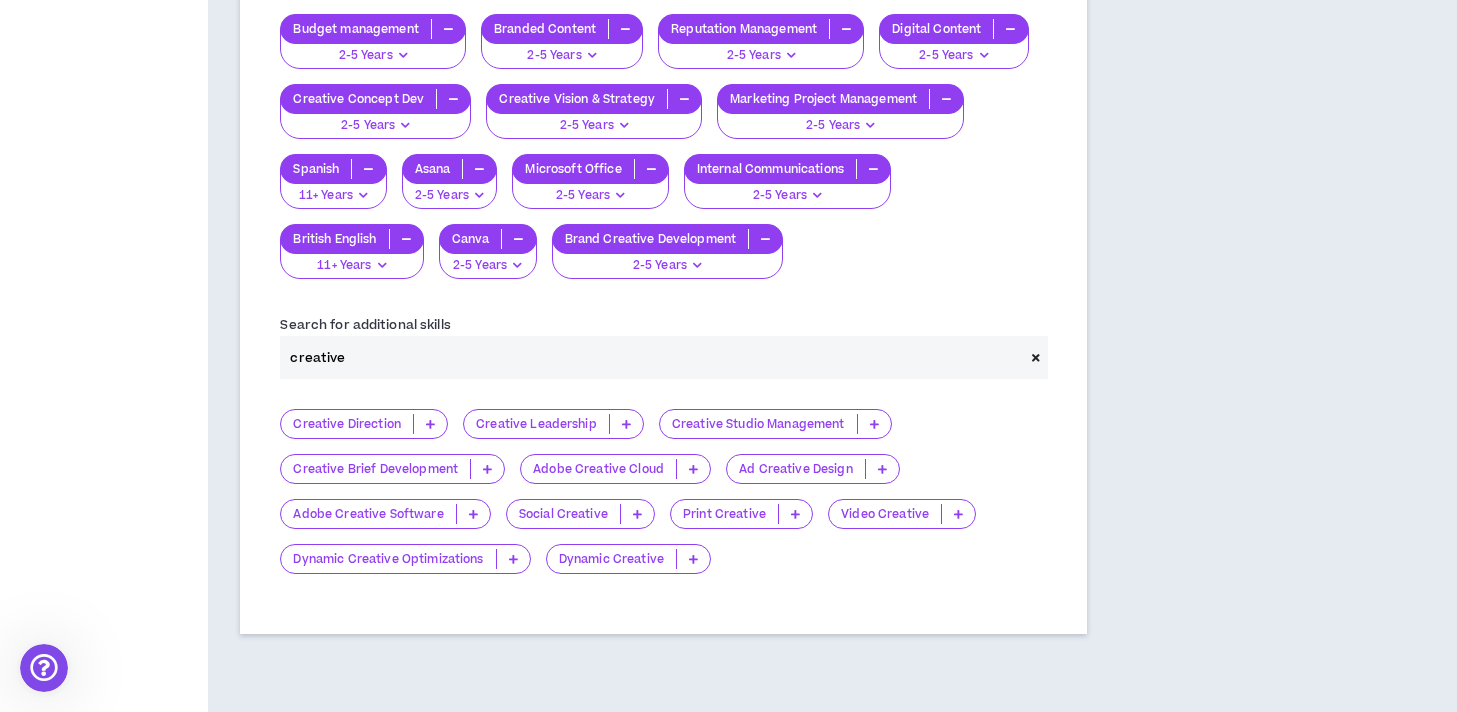drag, startPoint x: 347, startPoint y: 332, endPoint x: 248, endPoint y: 326, distance: 99.18165 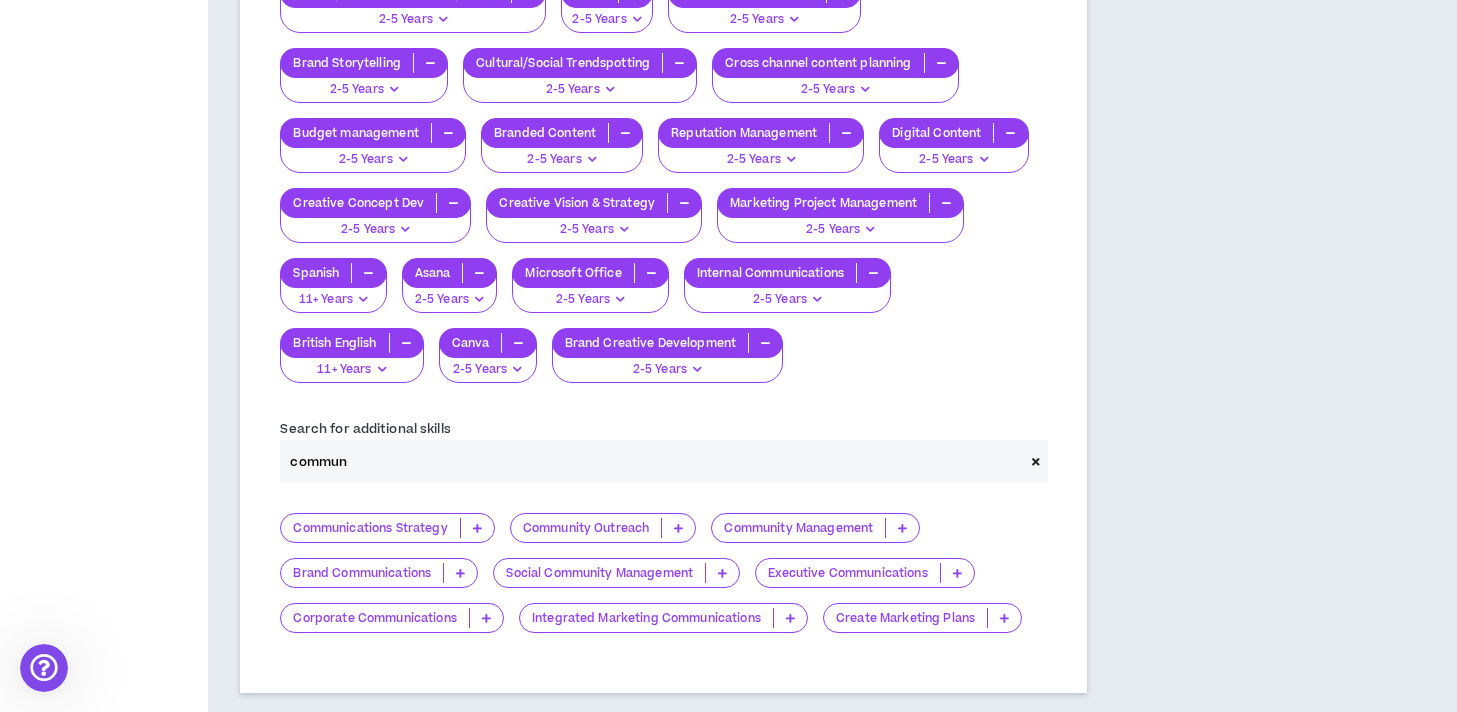 scroll, scrollTop: 1311, scrollLeft: 0, axis: vertical 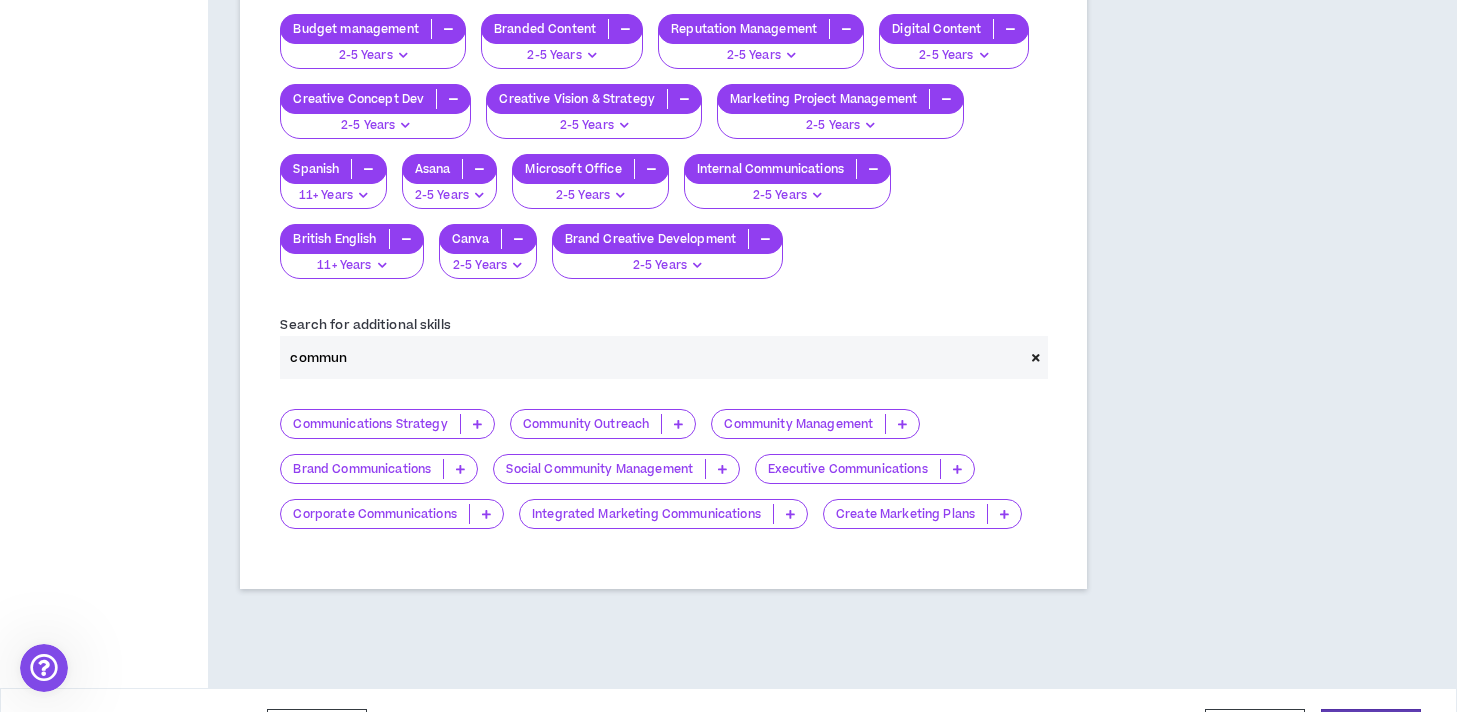 click at bounding box center [460, 469] 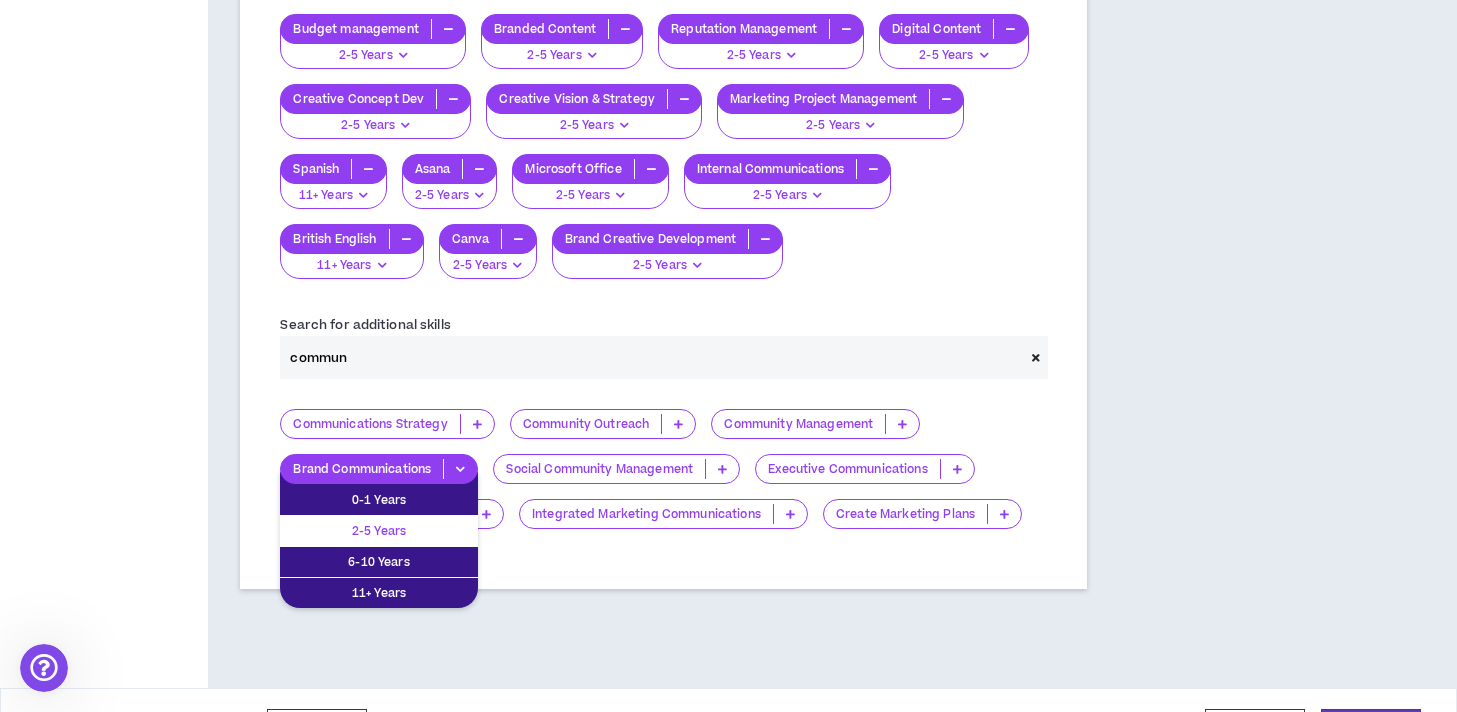 click on "2-5 Years" at bounding box center [379, 531] 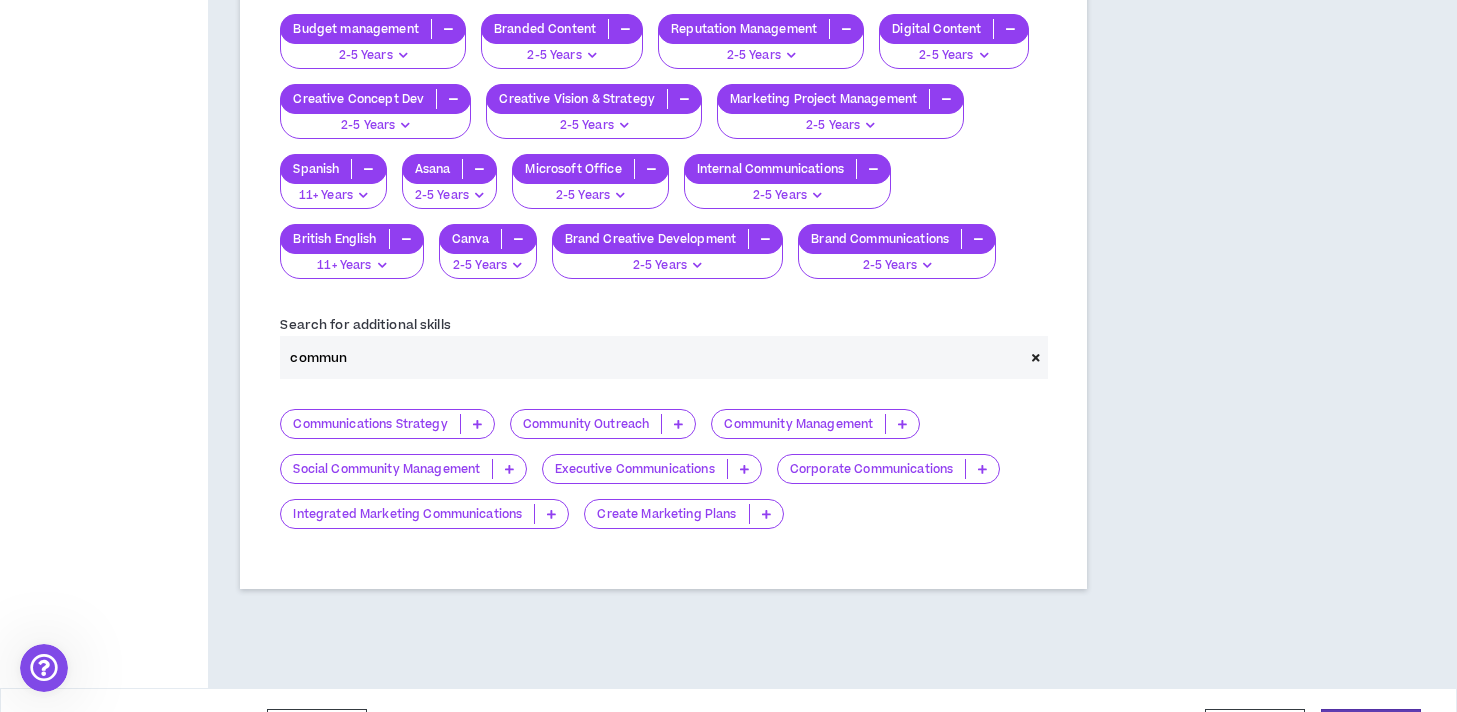 click at bounding box center [744, 469] 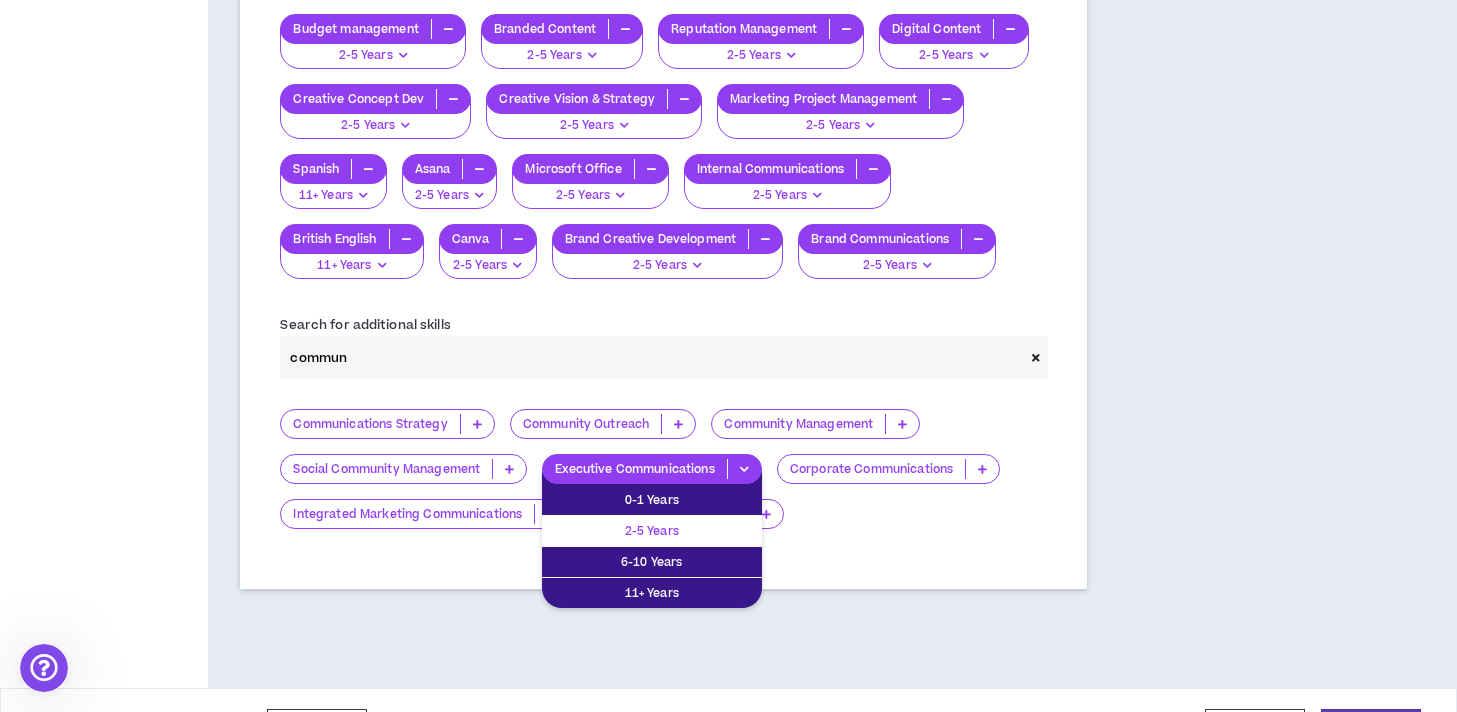 click on "2-5 Years" at bounding box center [652, 531] 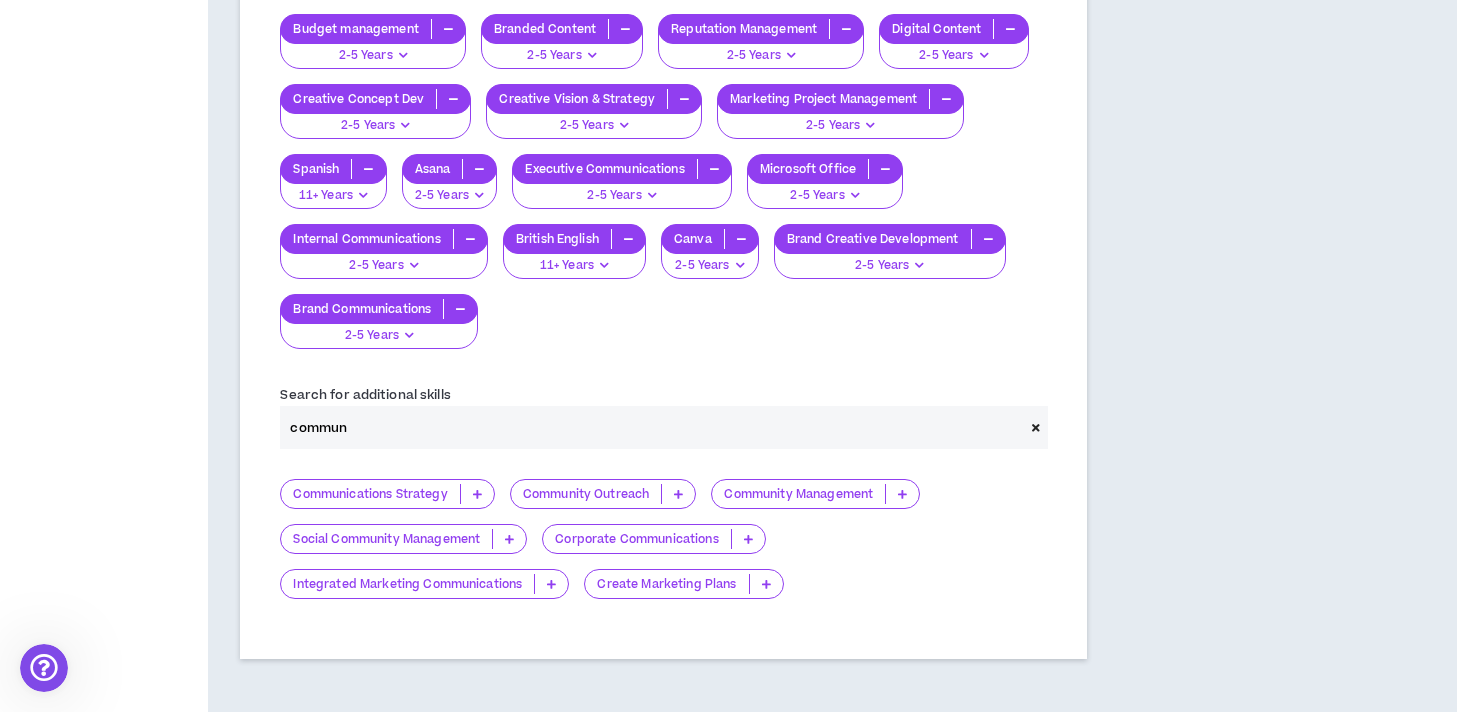 click at bounding box center (748, 539) 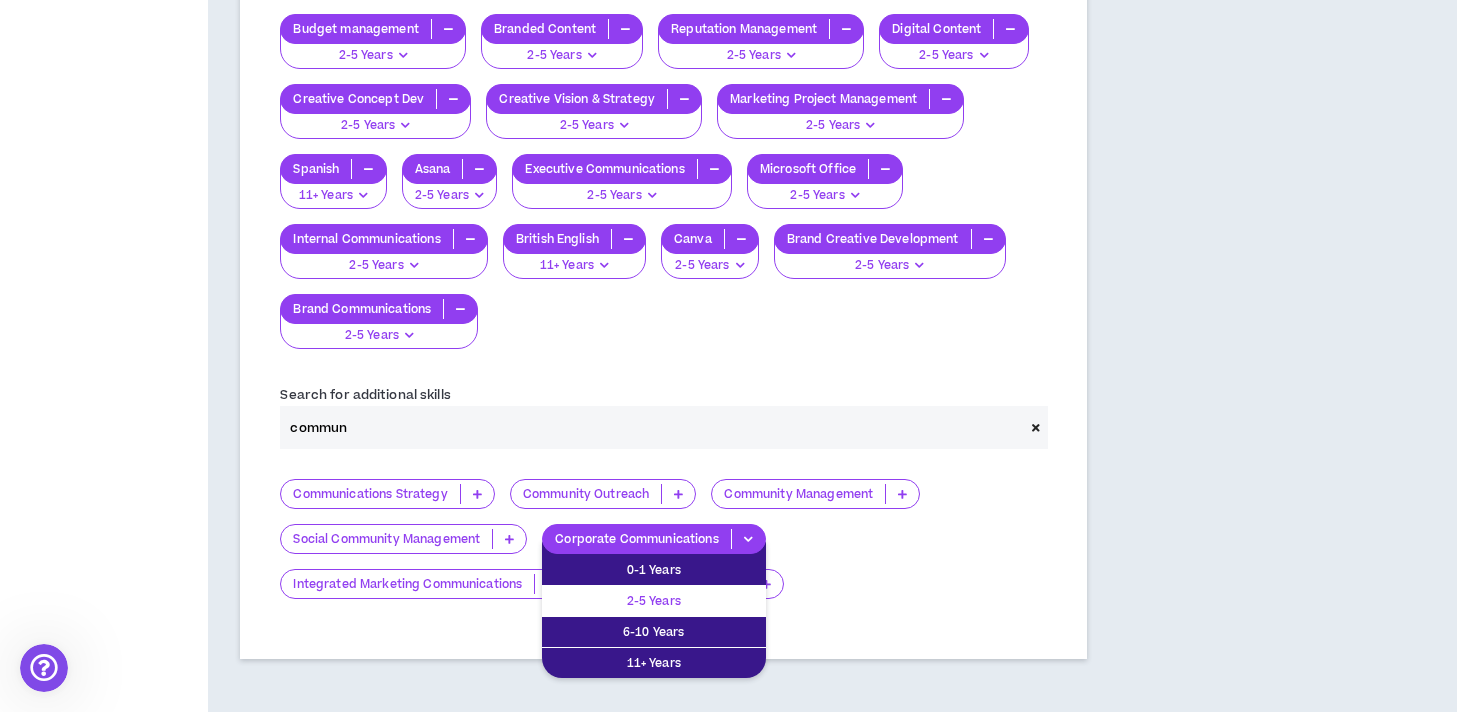 click on "2-5 Years" at bounding box center [654, 601] 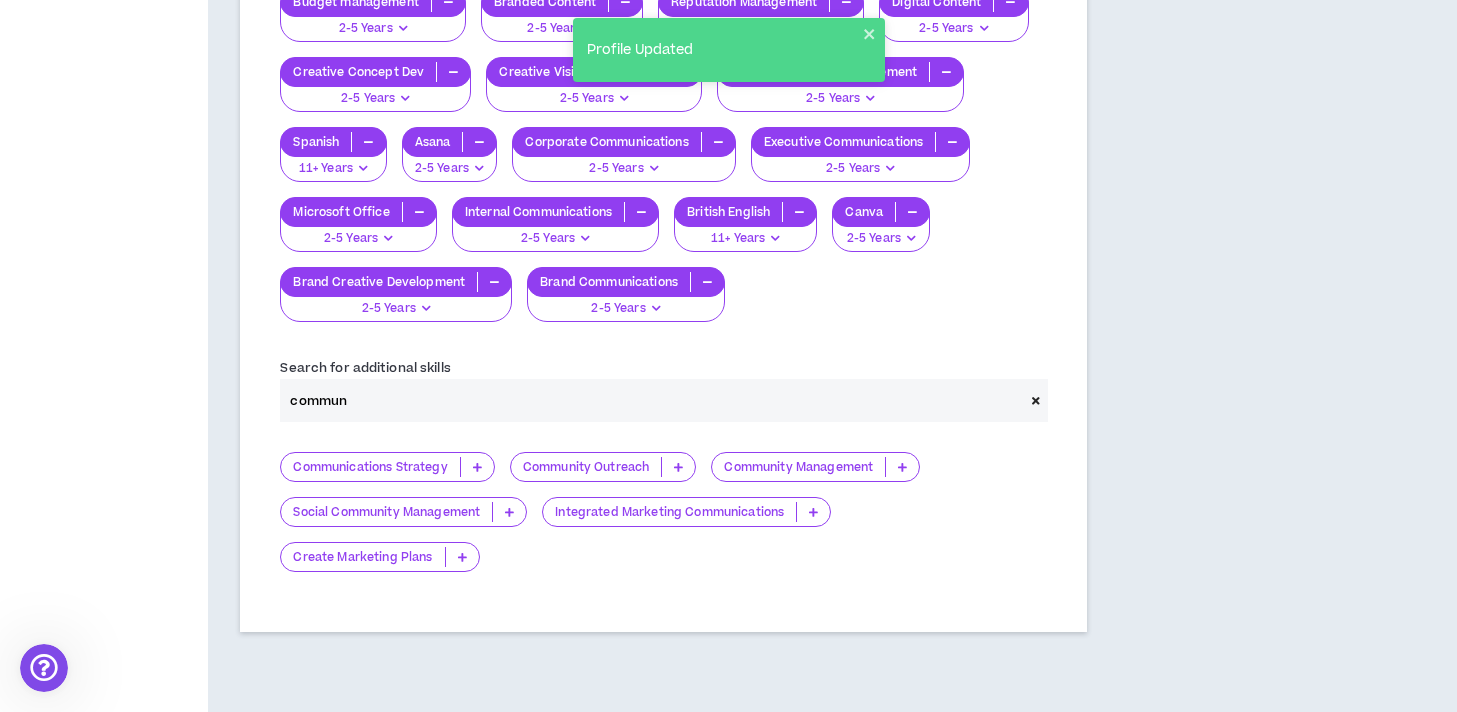 scroll, scrollTop: 1341, scrollLeft: 0, axis: vertical 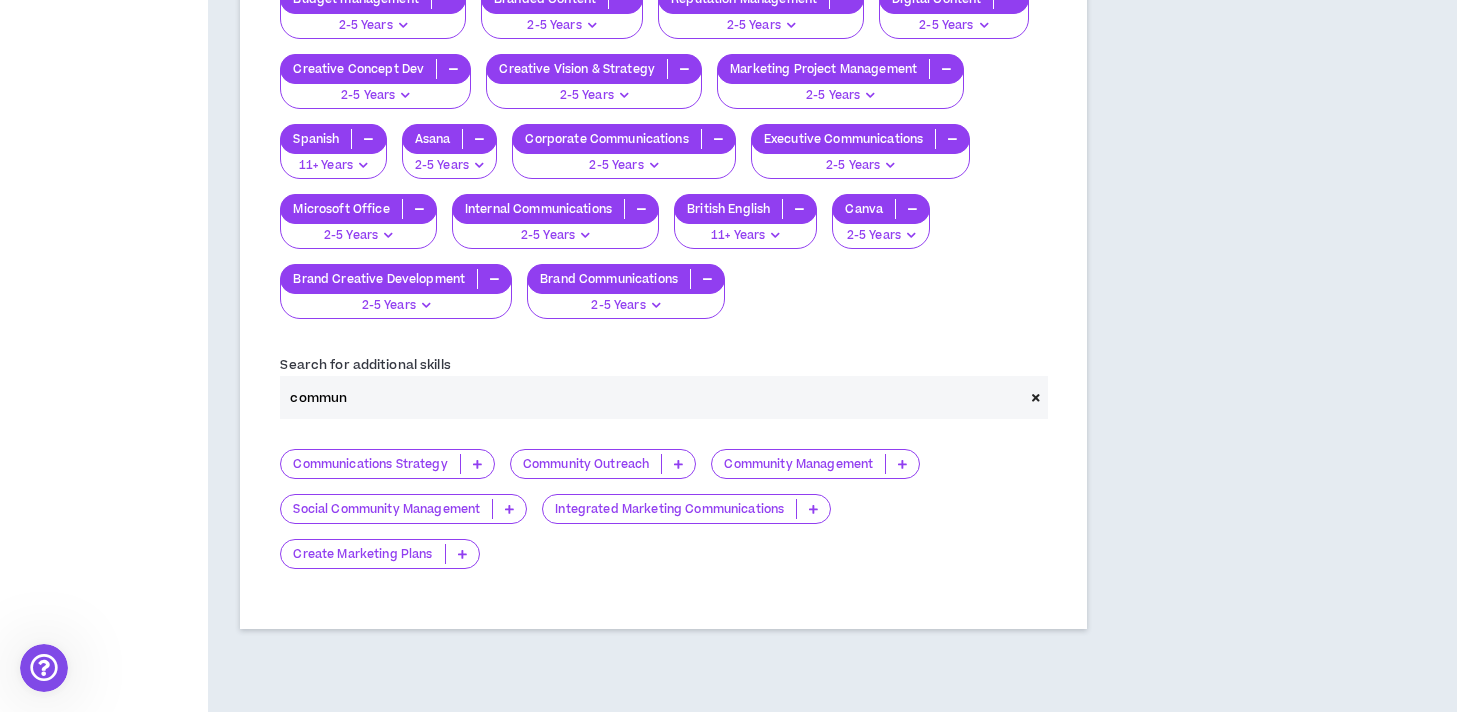 click at bounding box center [477, 464] 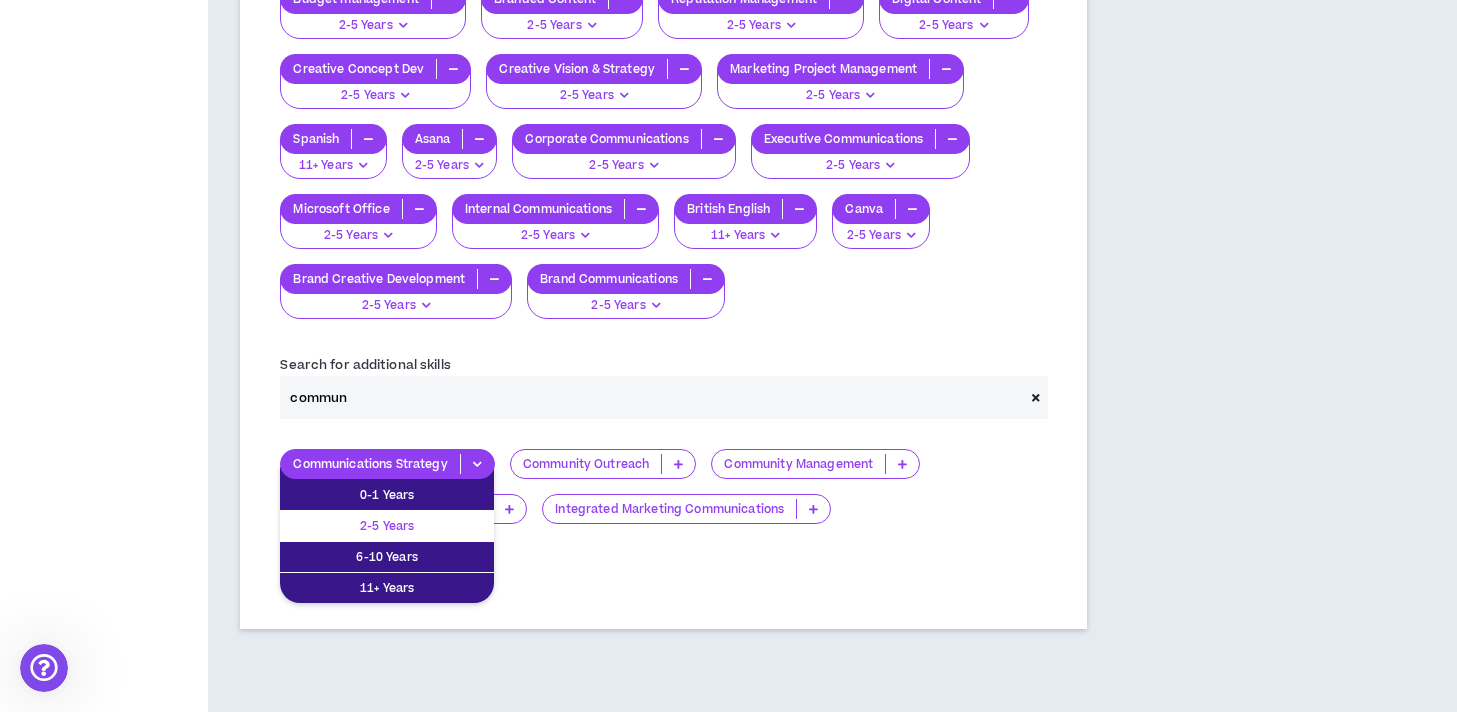 click on "2-5 Years" at bounding box center (387, 526) 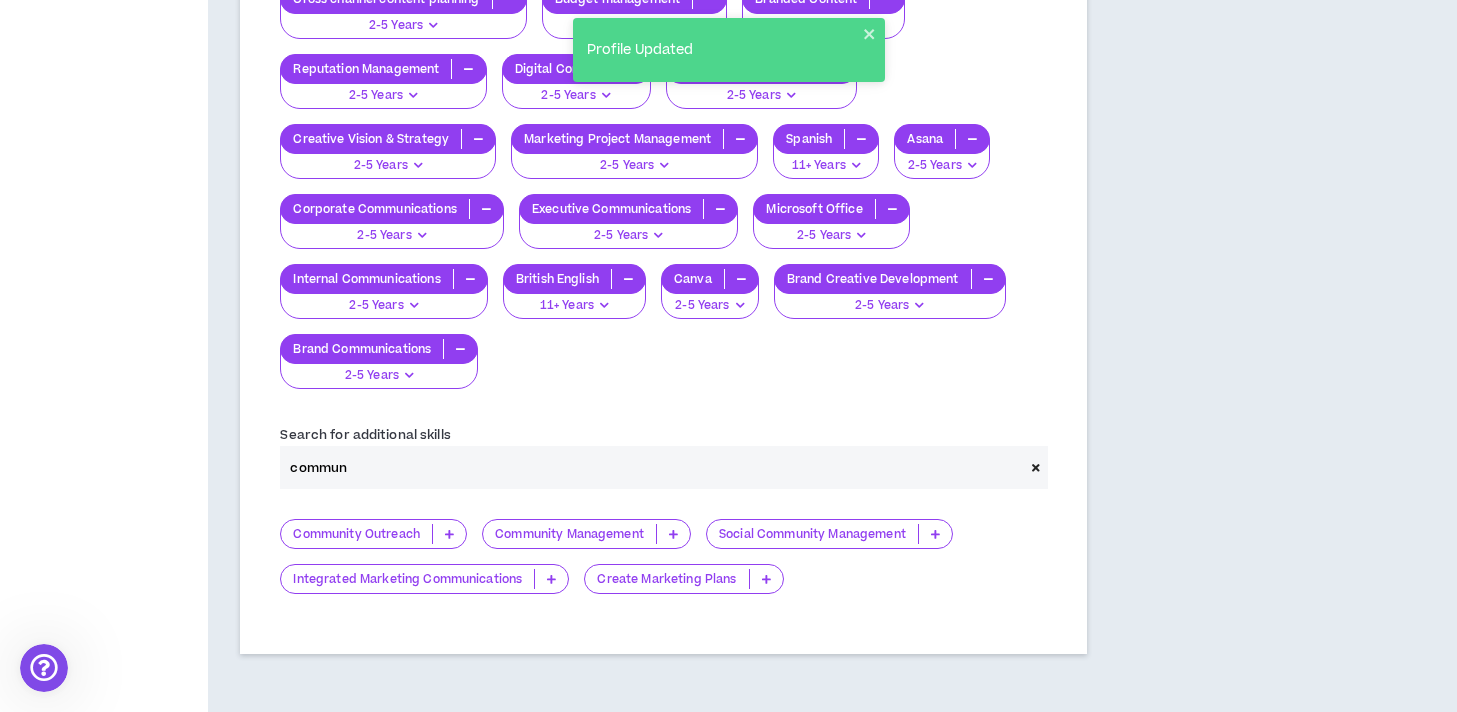 drag, startPoint x: 349, startPoint y: 446, endPoint x: 226, endPoint y: 442, distance: 123.065025 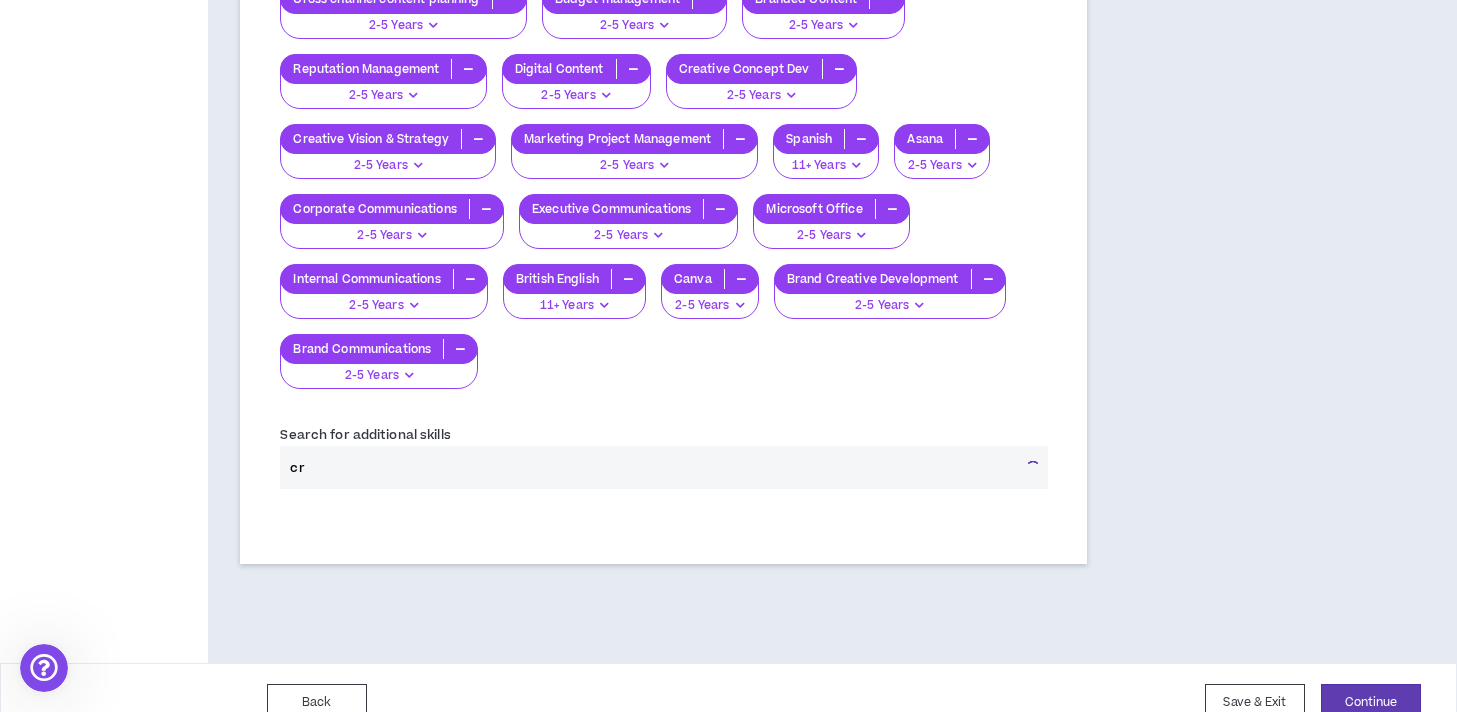 type on "c" 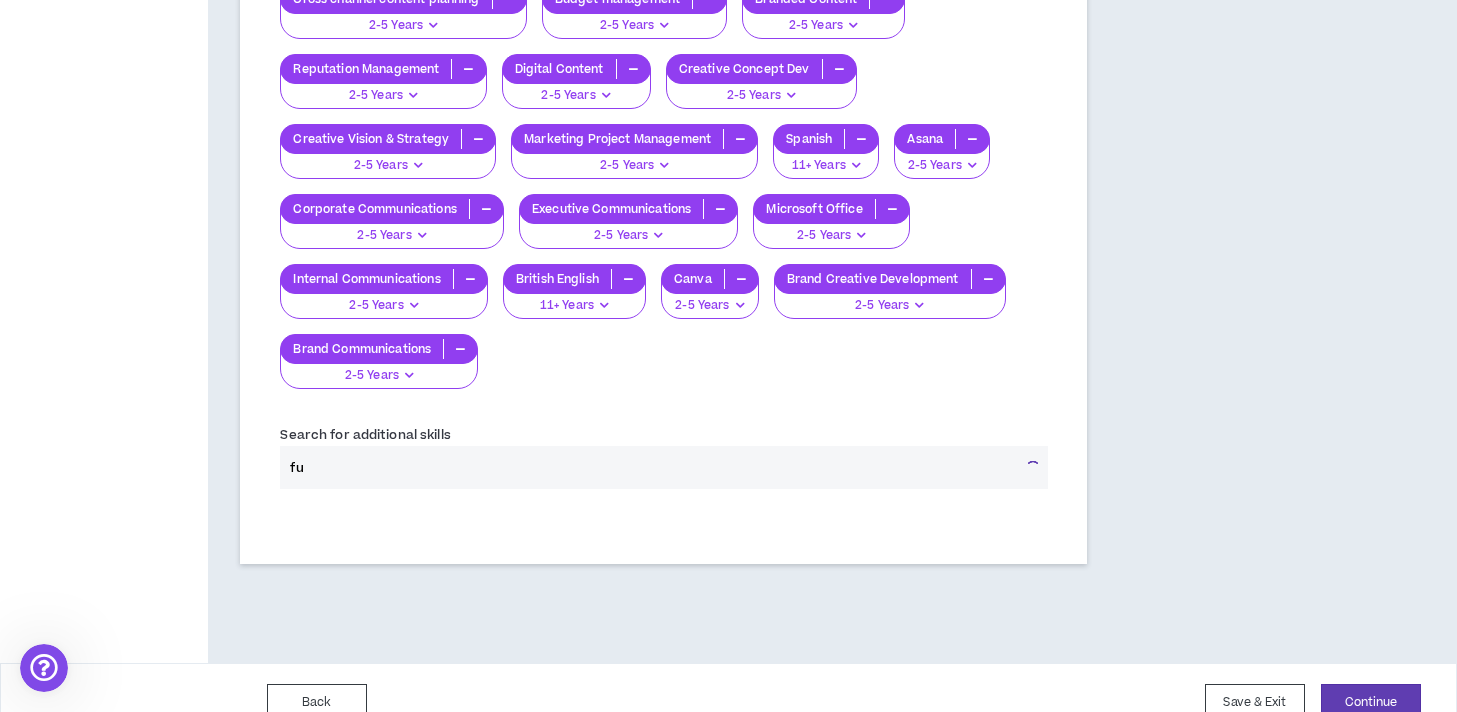 type on "f" 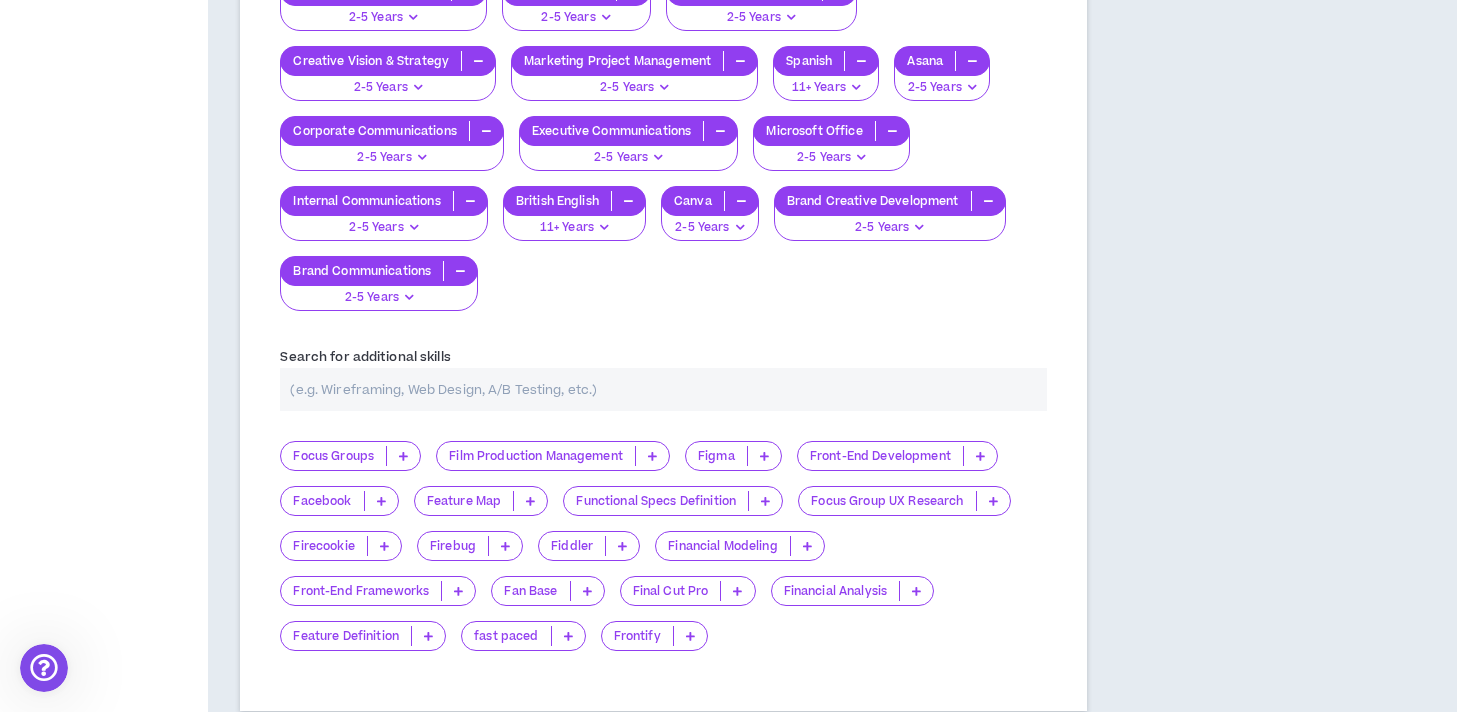 scroll, scrollTop: 1422, scrollLeft: 0, axis: vertical 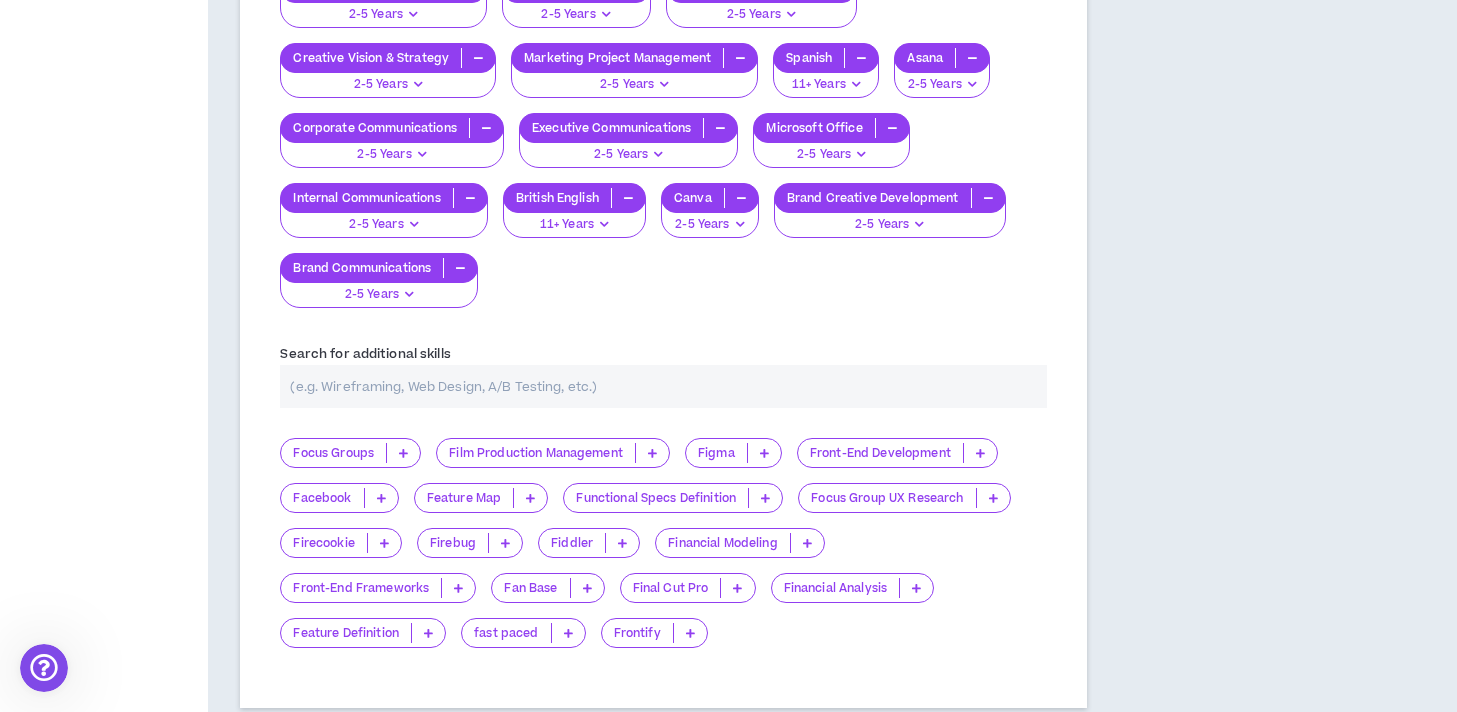 click at bounding box center [663, 386] 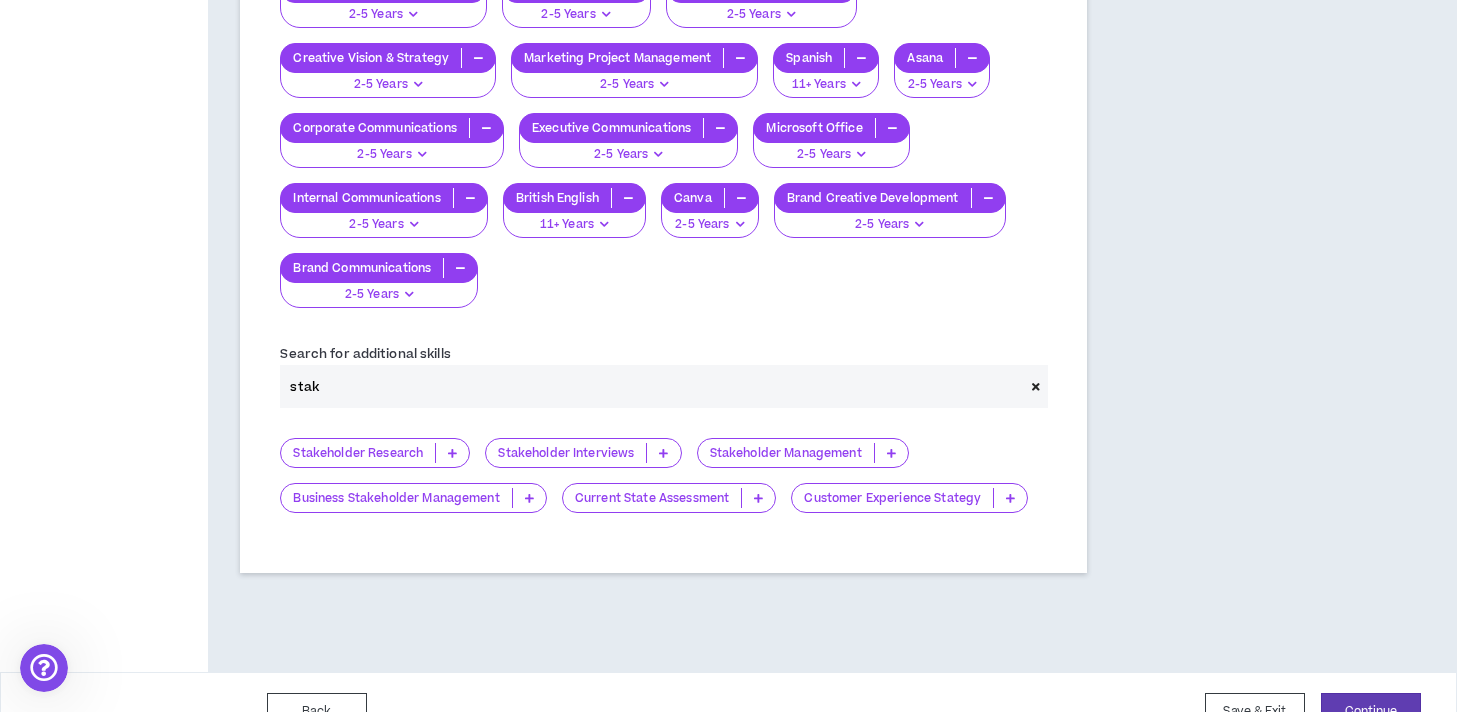scroll, scrollTop: 1347, scrollLeft: 0, axis: vertical 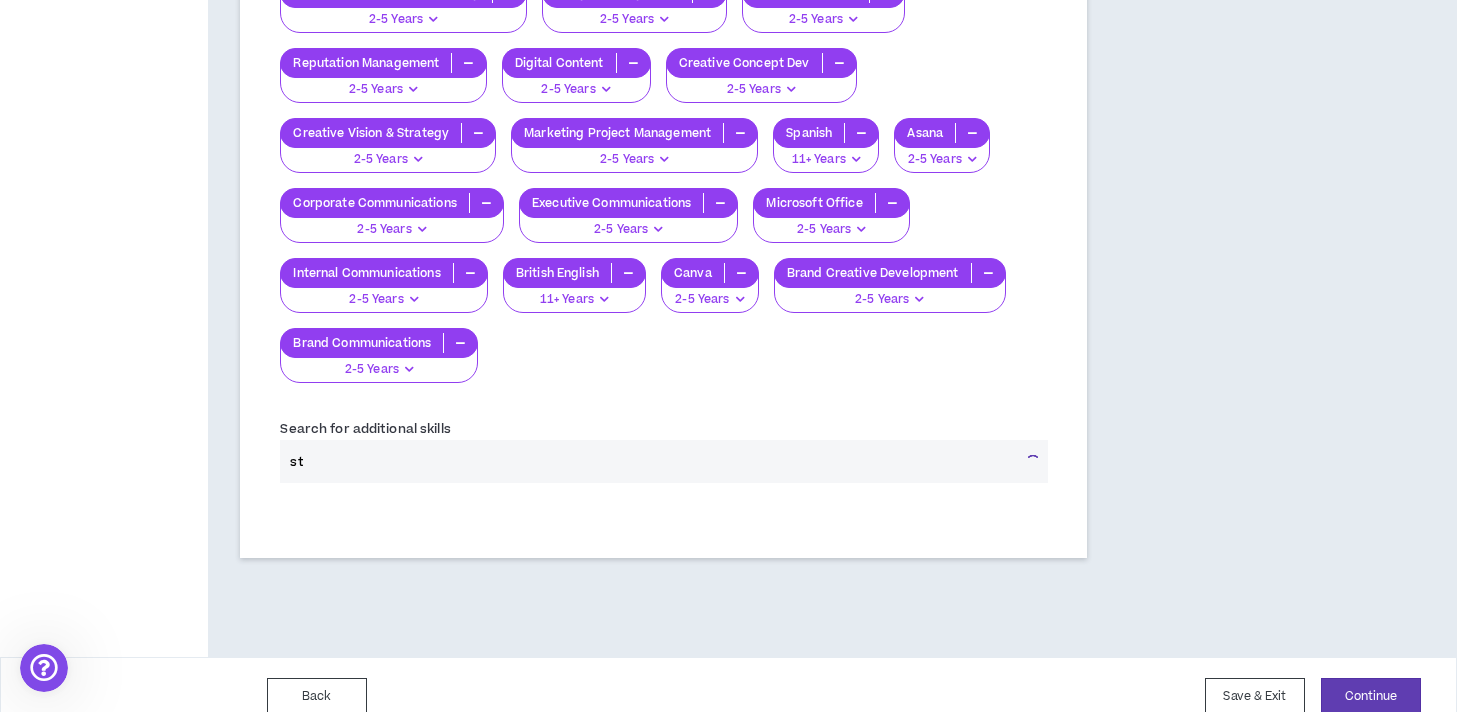 type on "s" 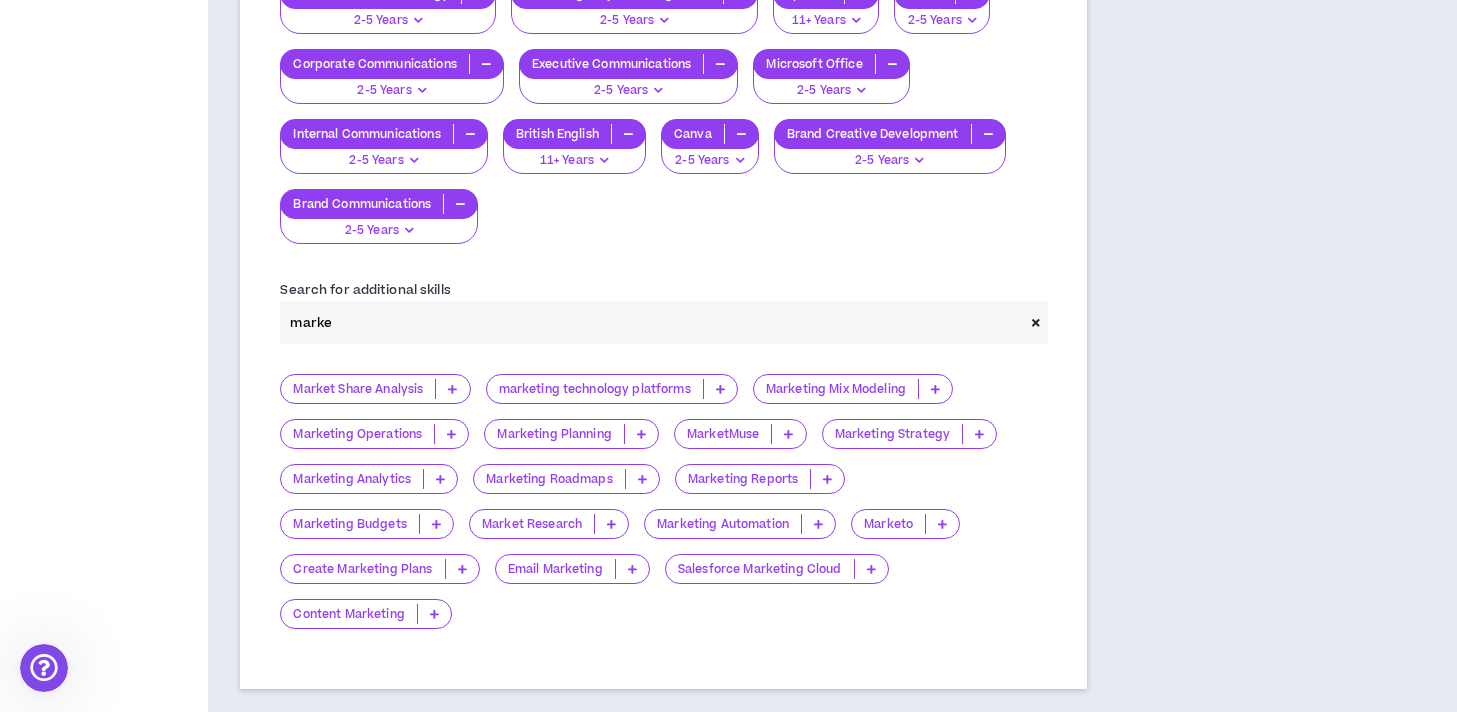 scroll, scrollTop: 1488, scrollLeft: 0, axis: vertical 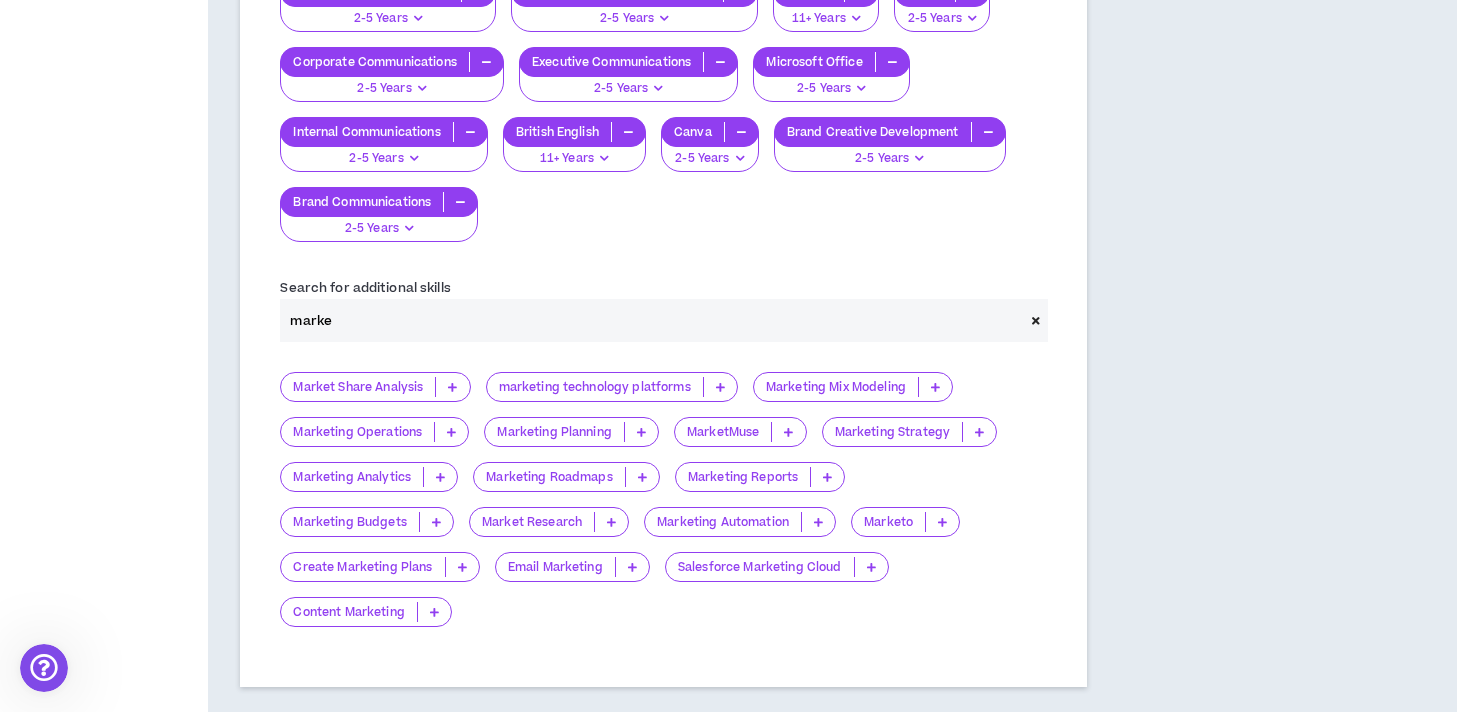 type on "marke" 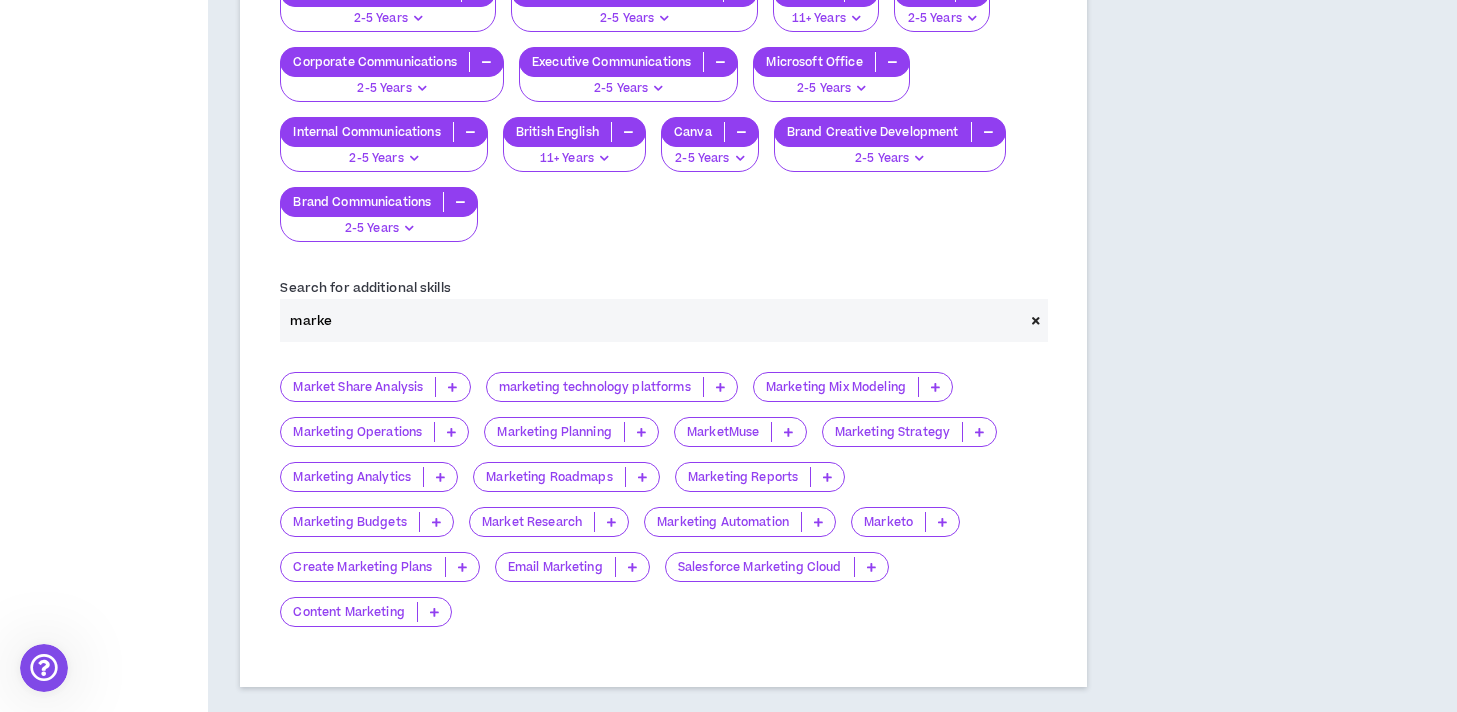 click at bounding box center (1036, 320) 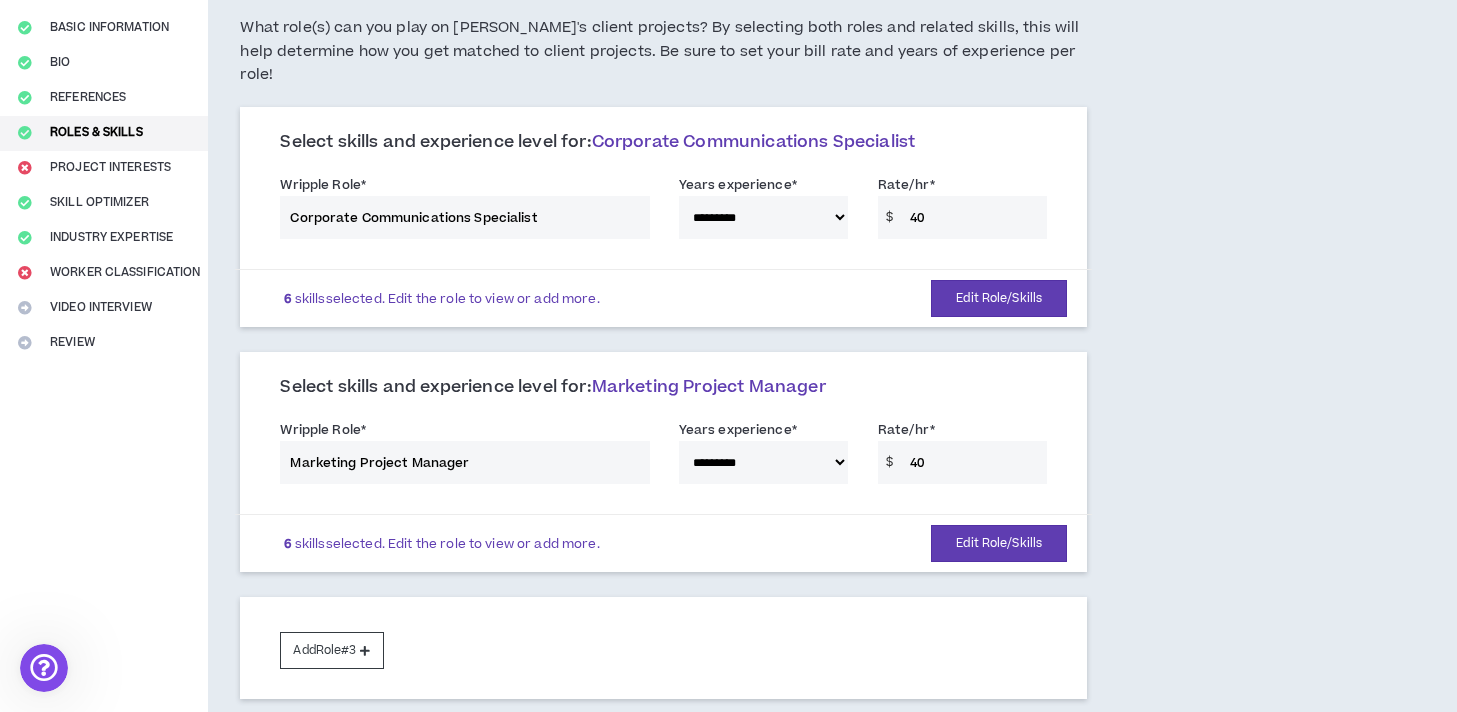 scroll, scrollTop: 155, scrollLeft: 0, axis: vertical 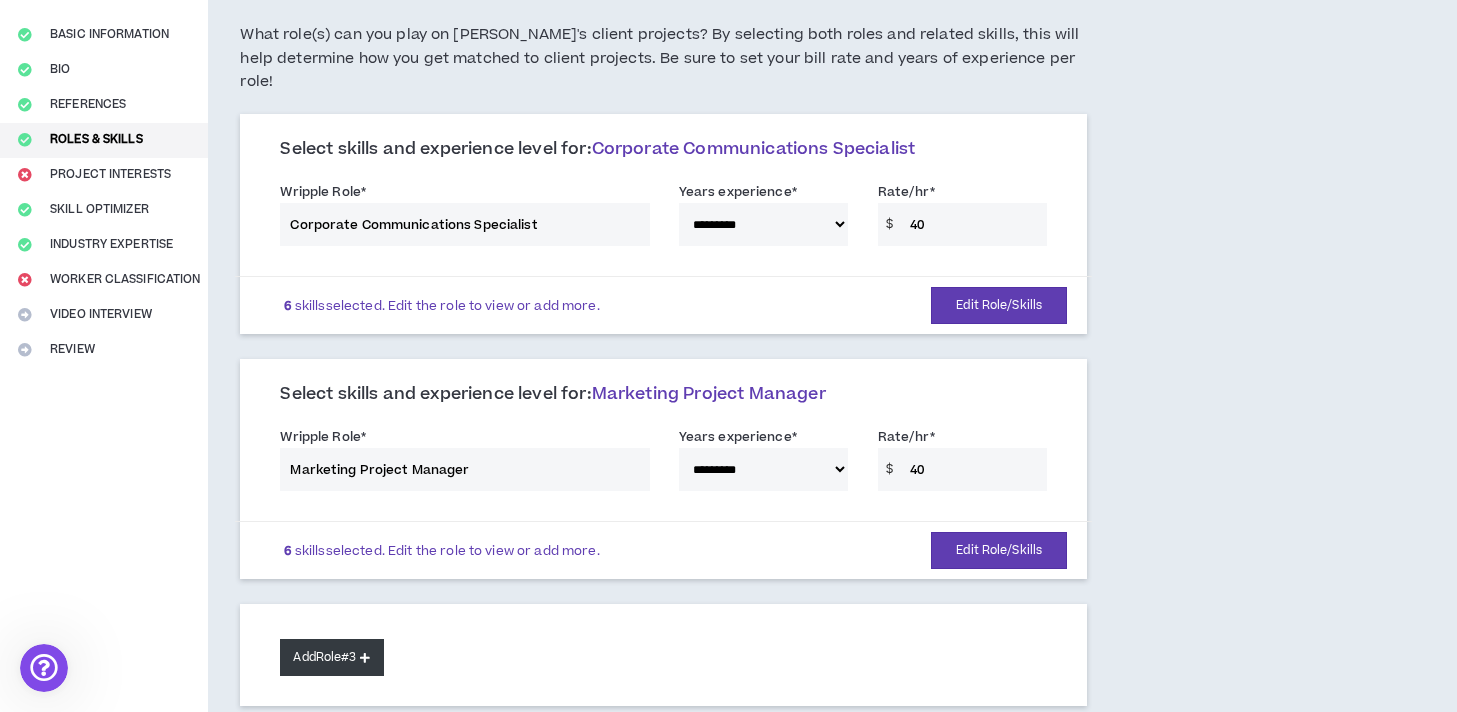 click on "Add  Role  #3" at bounding box center [331, 657] 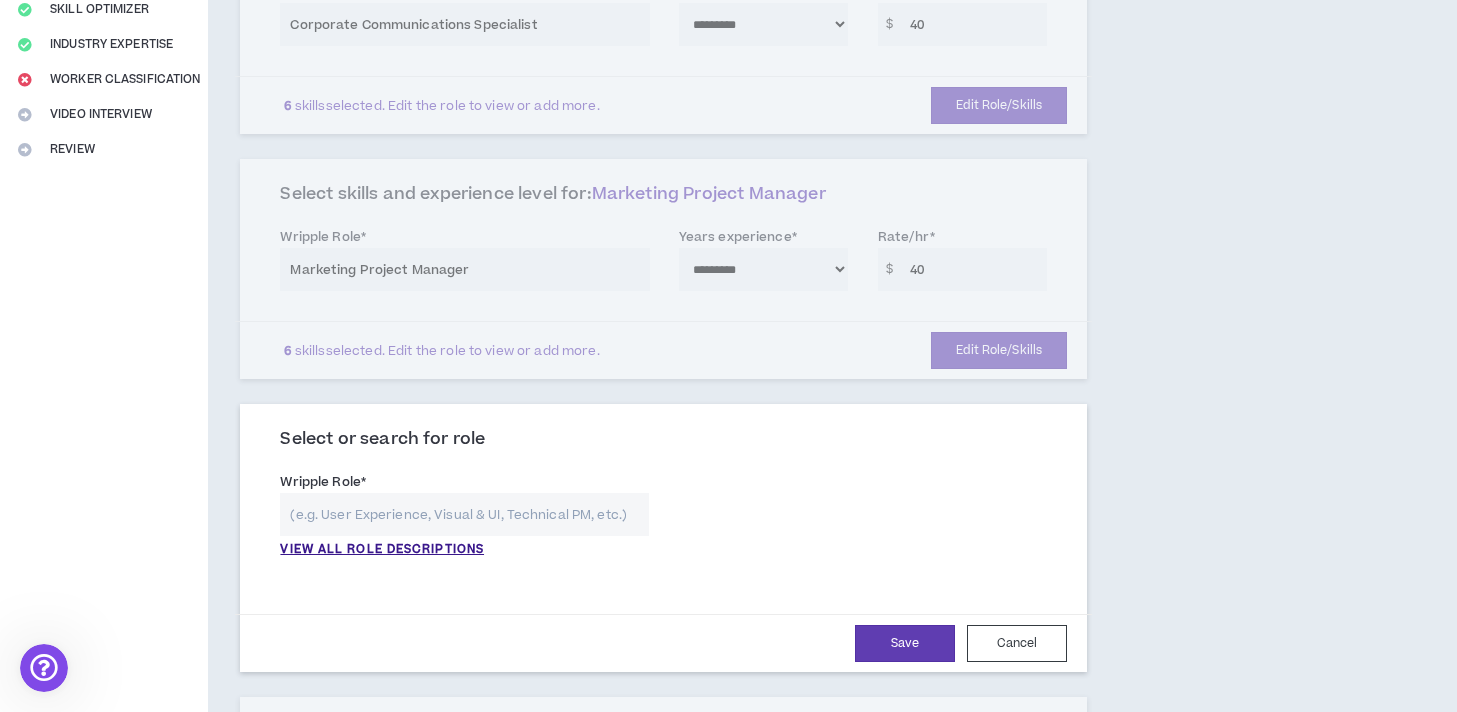 scroll, scrollTop: 384, scrollLeft: 0, axis: vertical 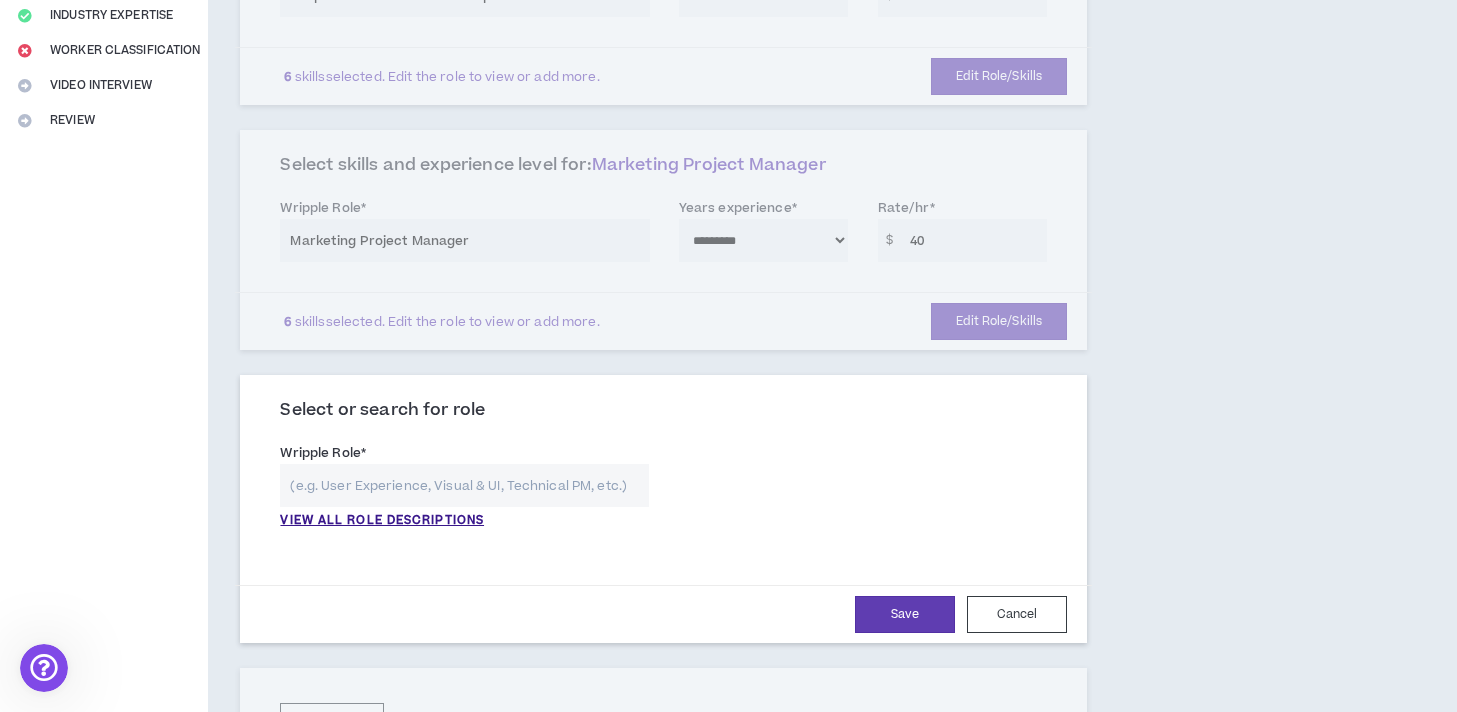 click at bounding box center [464, 485] 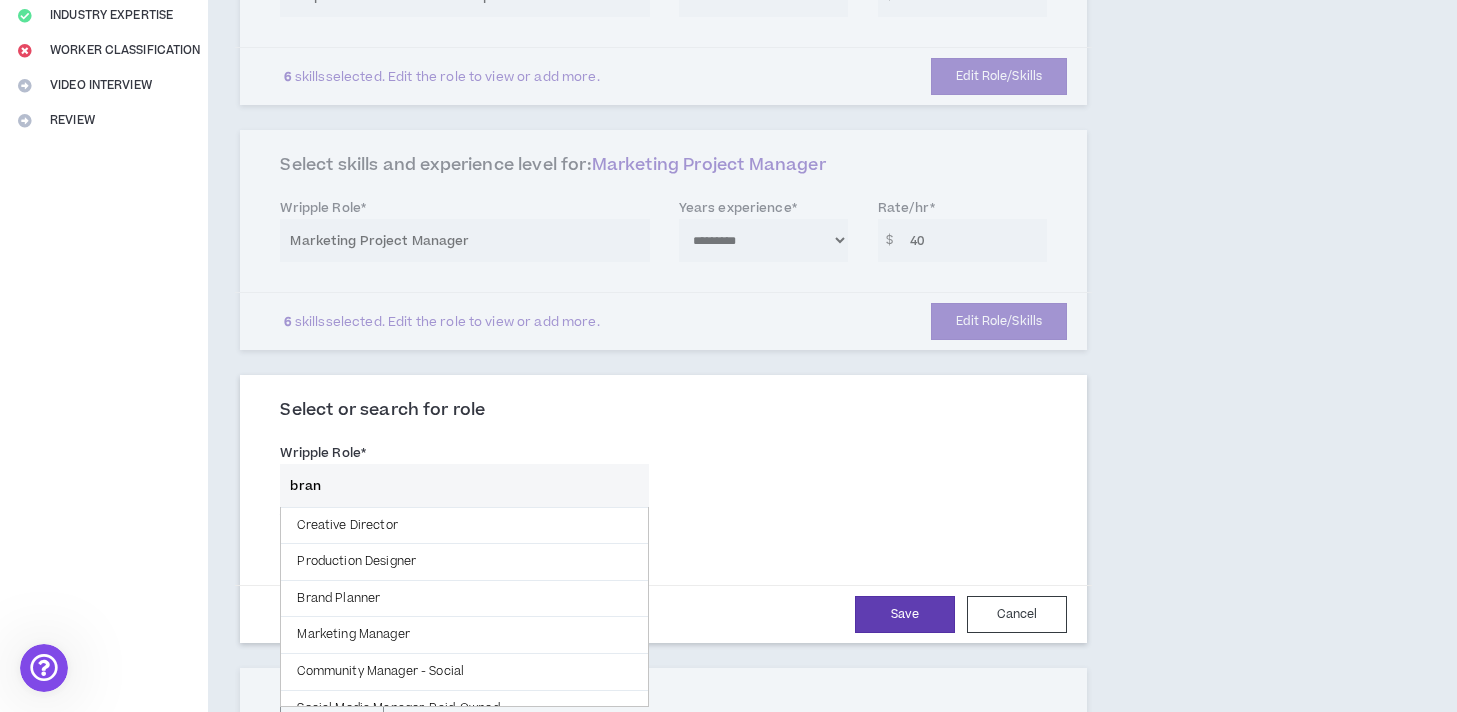 scroll, scrollTop: 0, scrollLeft: 0, axis: both 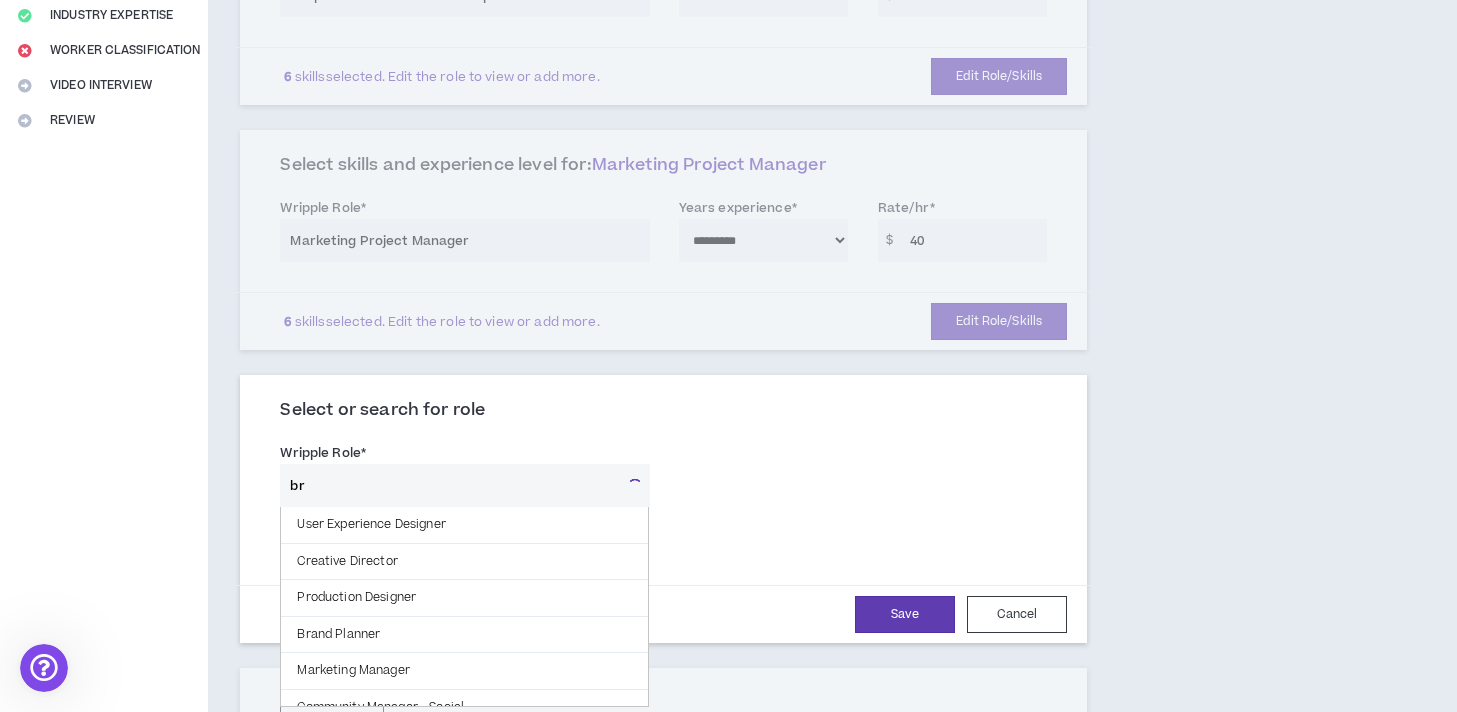 type on "b" 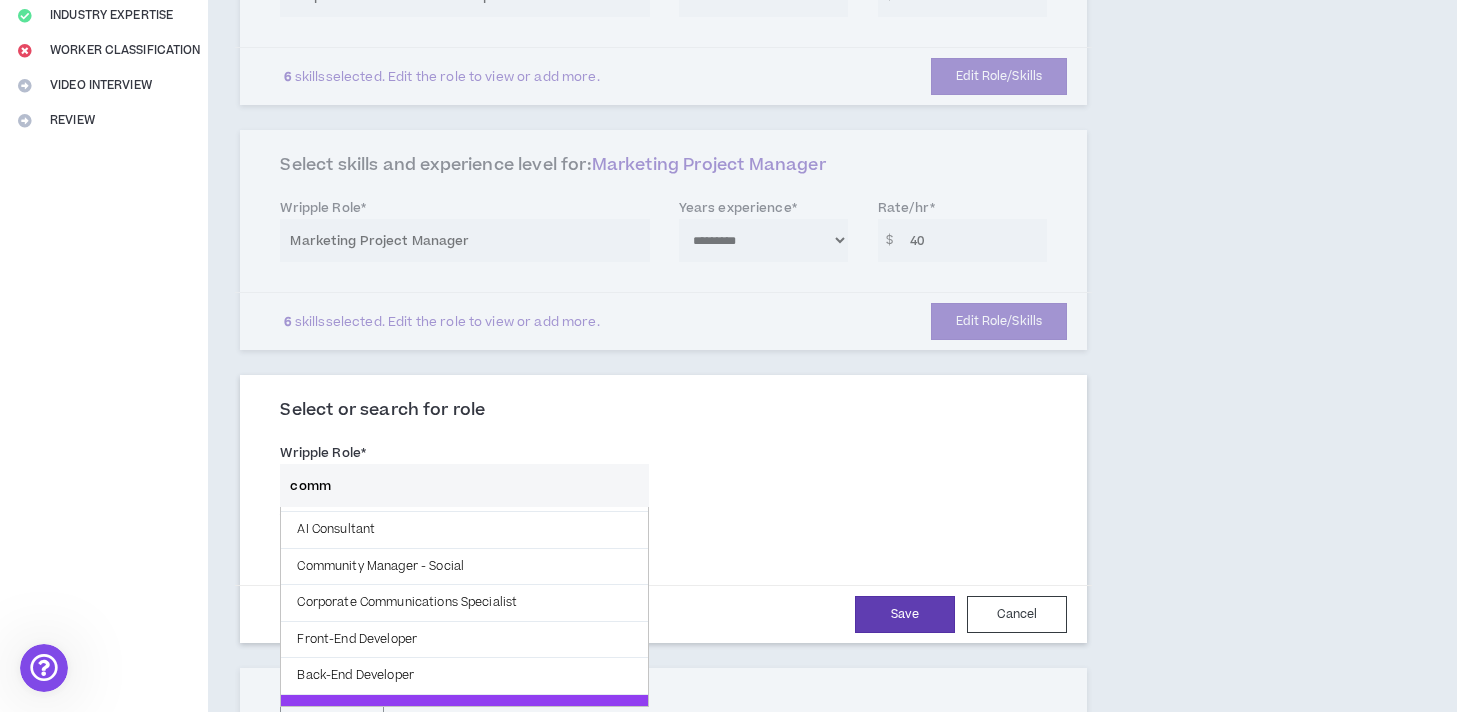 scroll, scrollTop: 0, scrollLeft: 0, axis: both 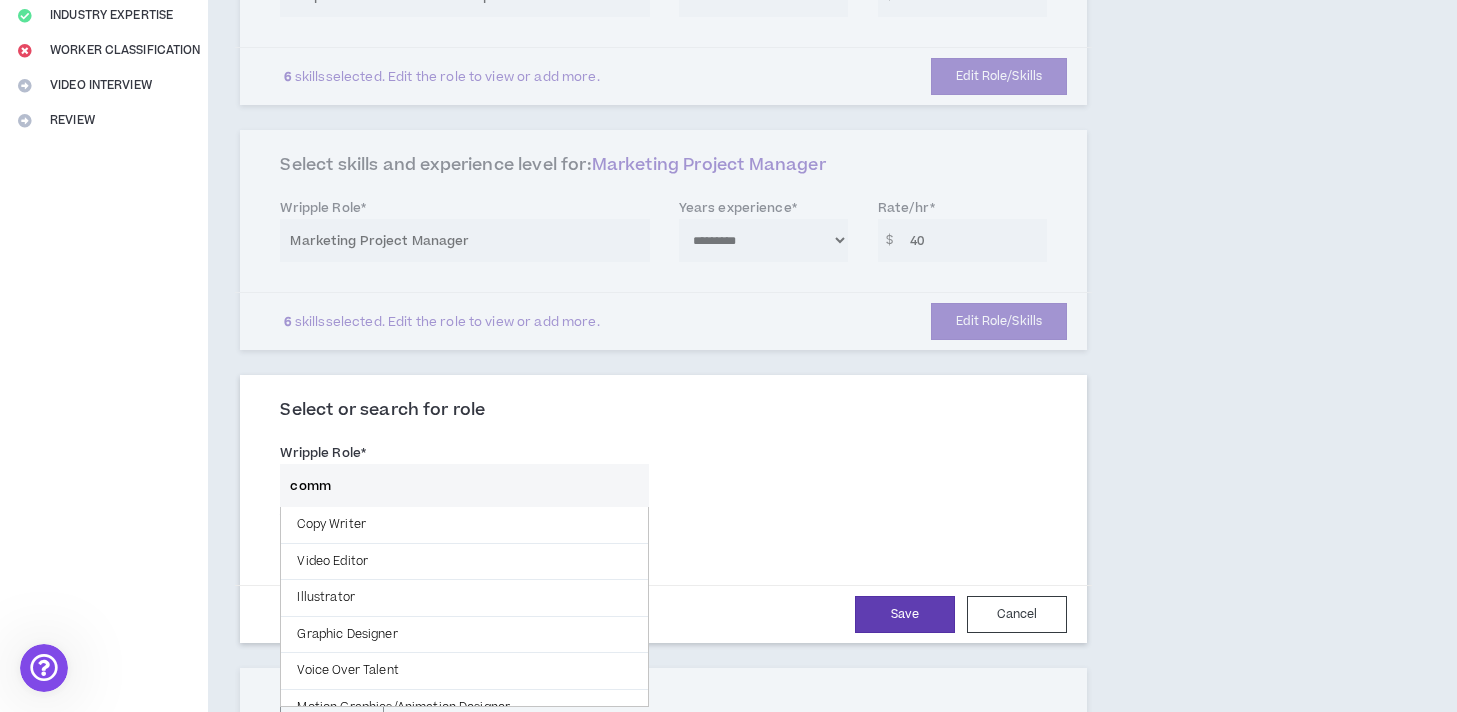 type on "comm" 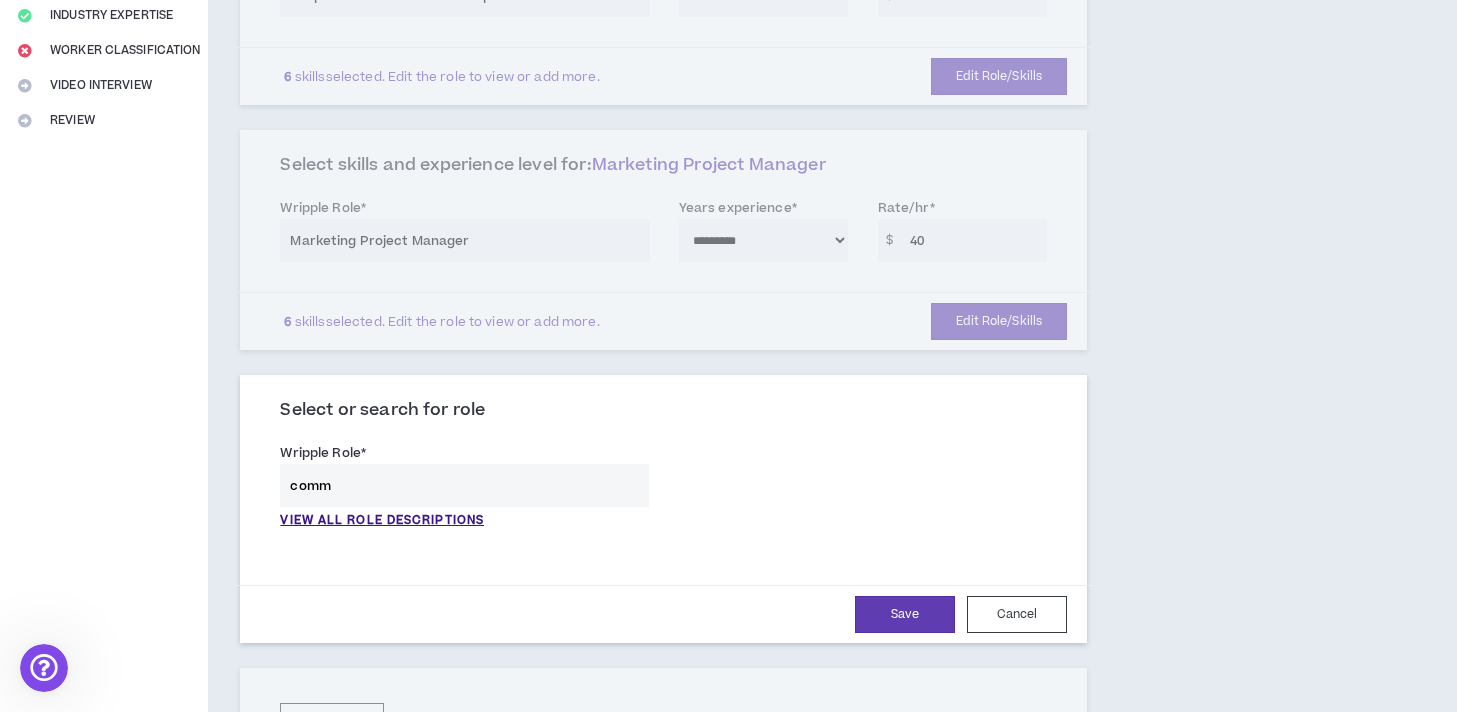 click on "Complete Your Application Basic Information Bio References Roles & Skills Project Interests Skill Optimizer Industry Expertise Worker Classification Video Interview Review" at bounding box center [104, 809] 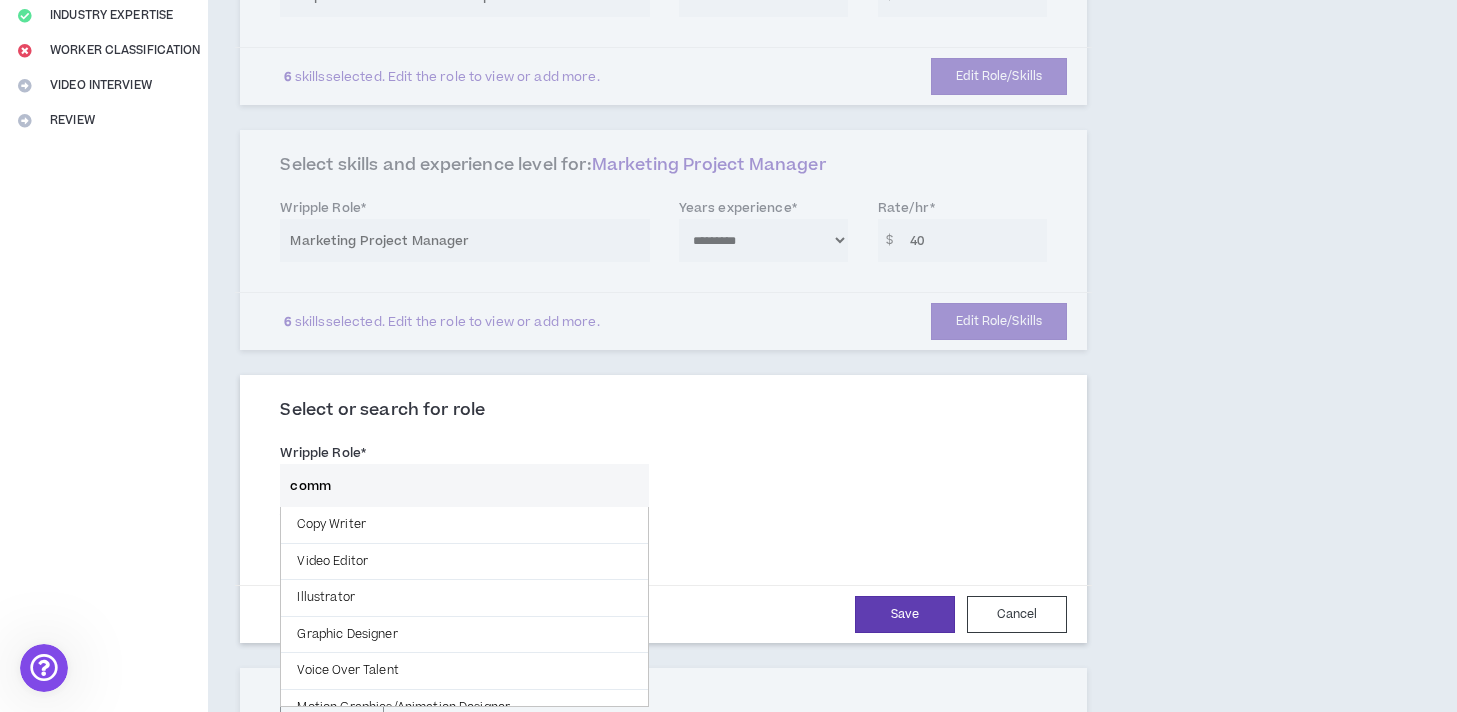 click on "Cancel" at bounding box center [1017, 614] 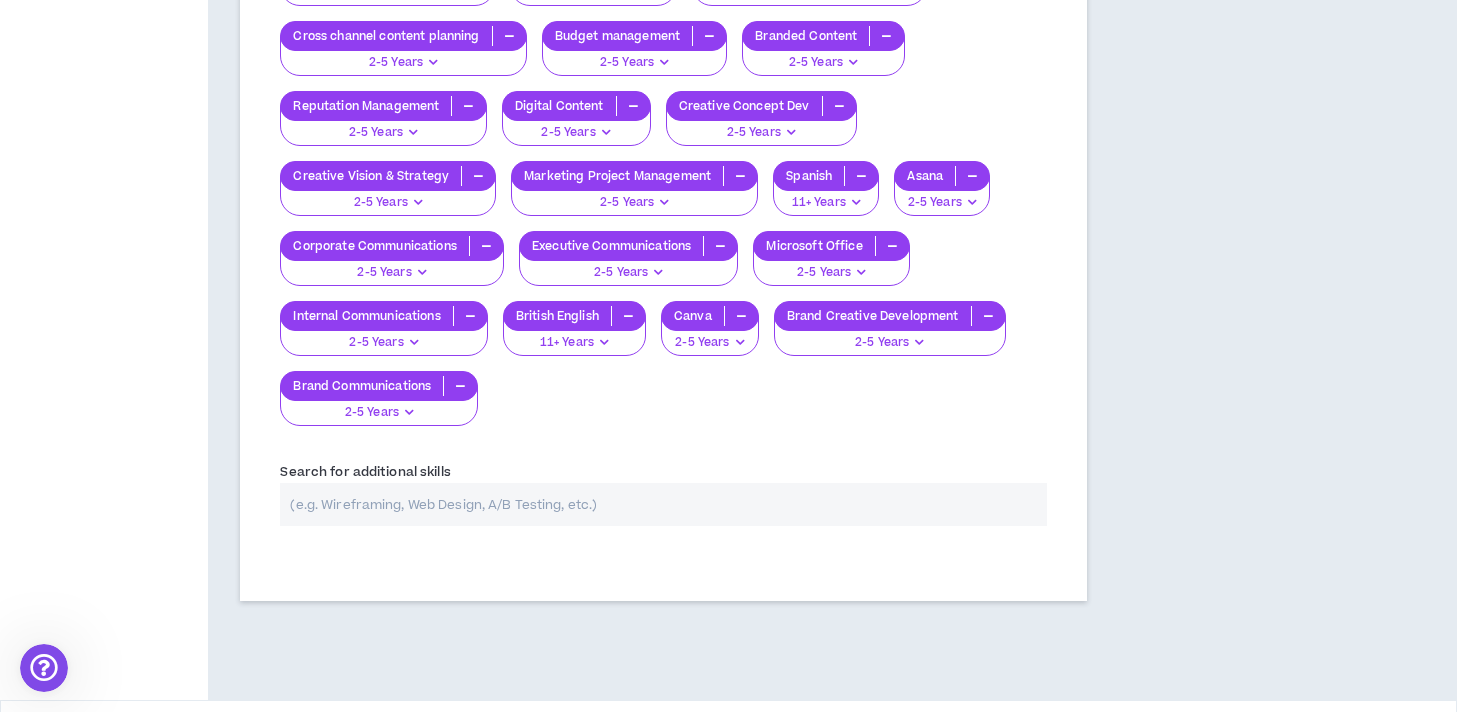 scroll, scrollTop: 1347, scrollLeft: 0, axis: vertical 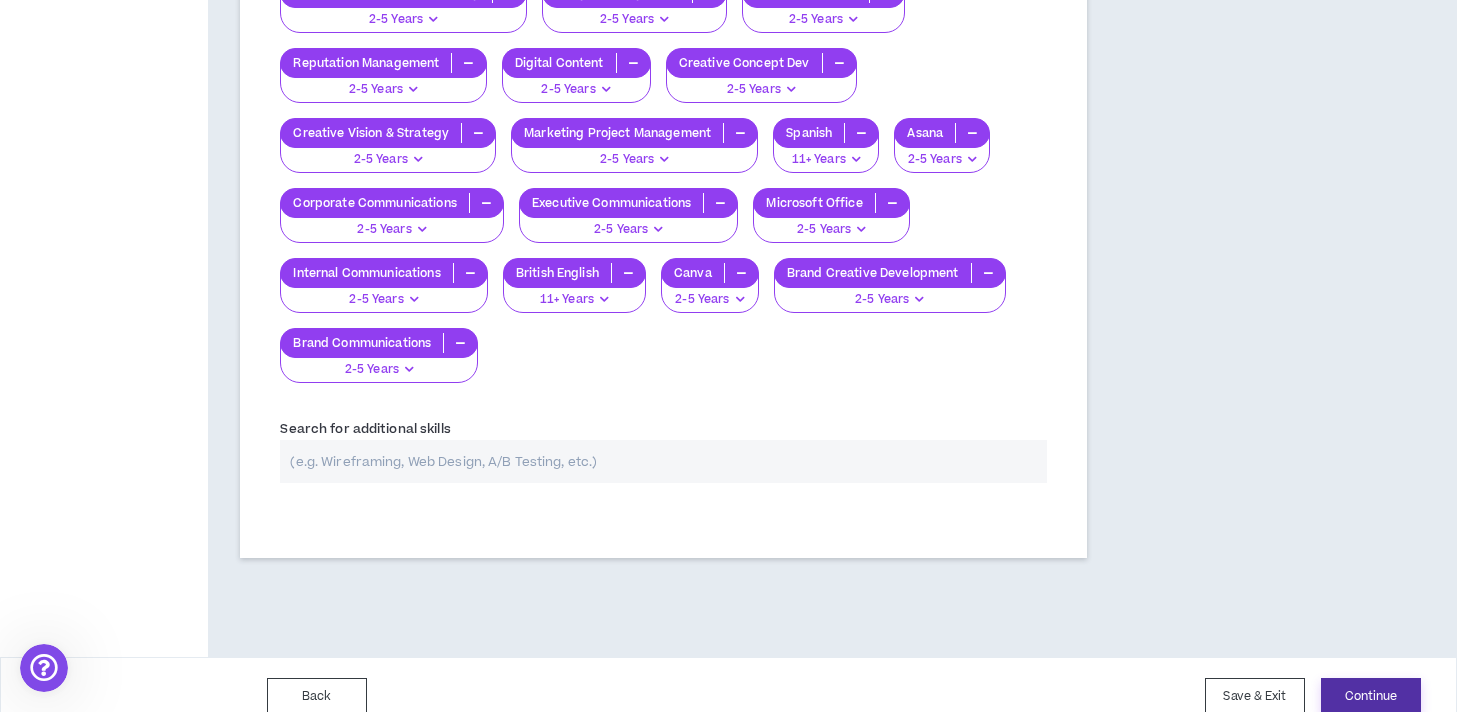 click on "Continue" at bounding box center [1371, 696] 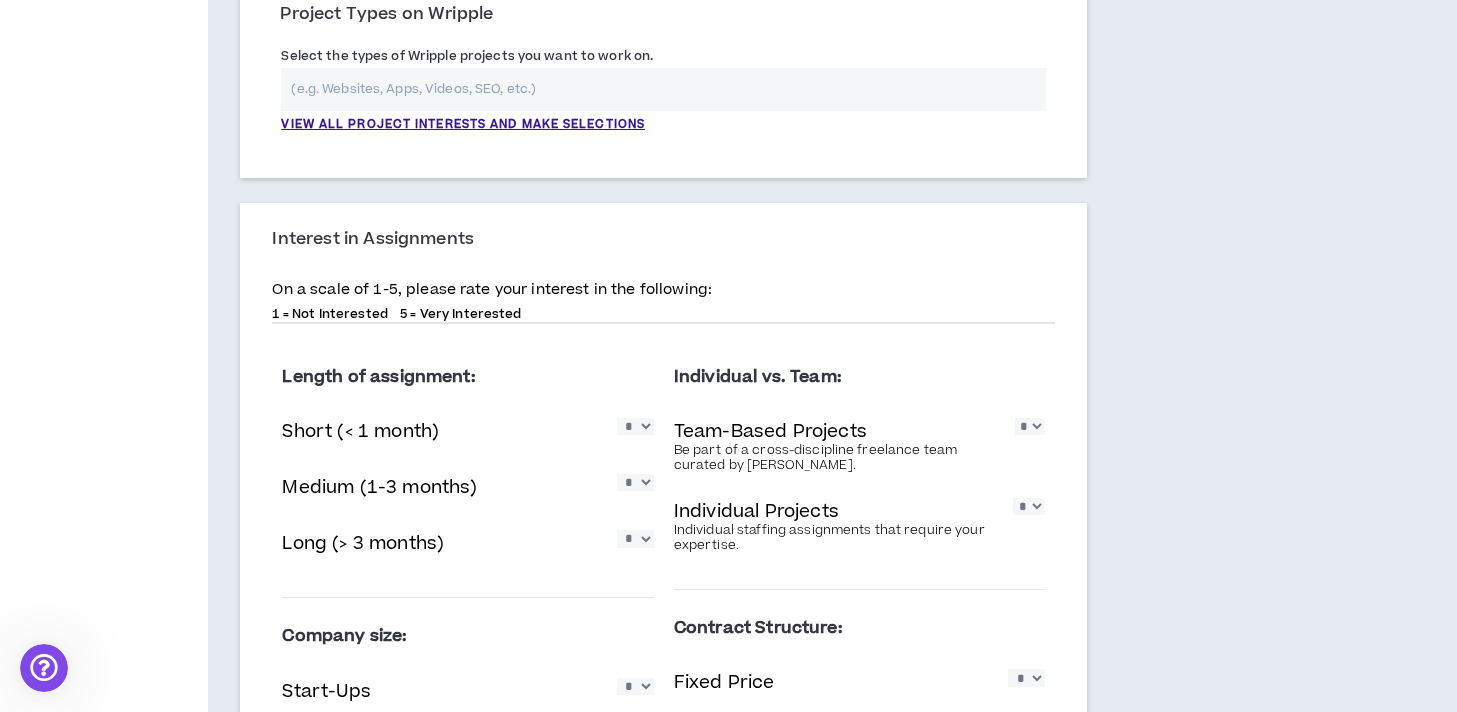 scroll, scrollTop: 699, scrollLeft: 0, axis: vertical 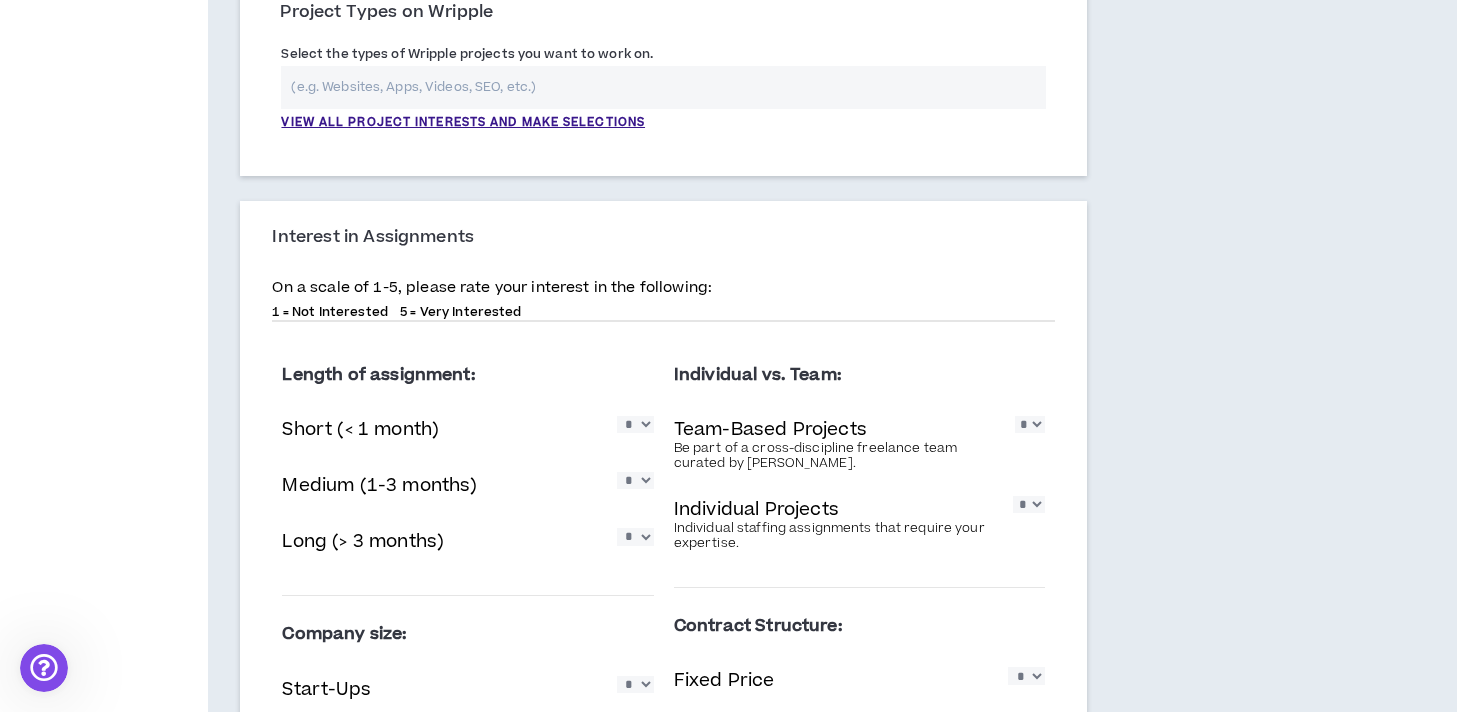 click on "* * * * *" at bounding box center (635, 480) 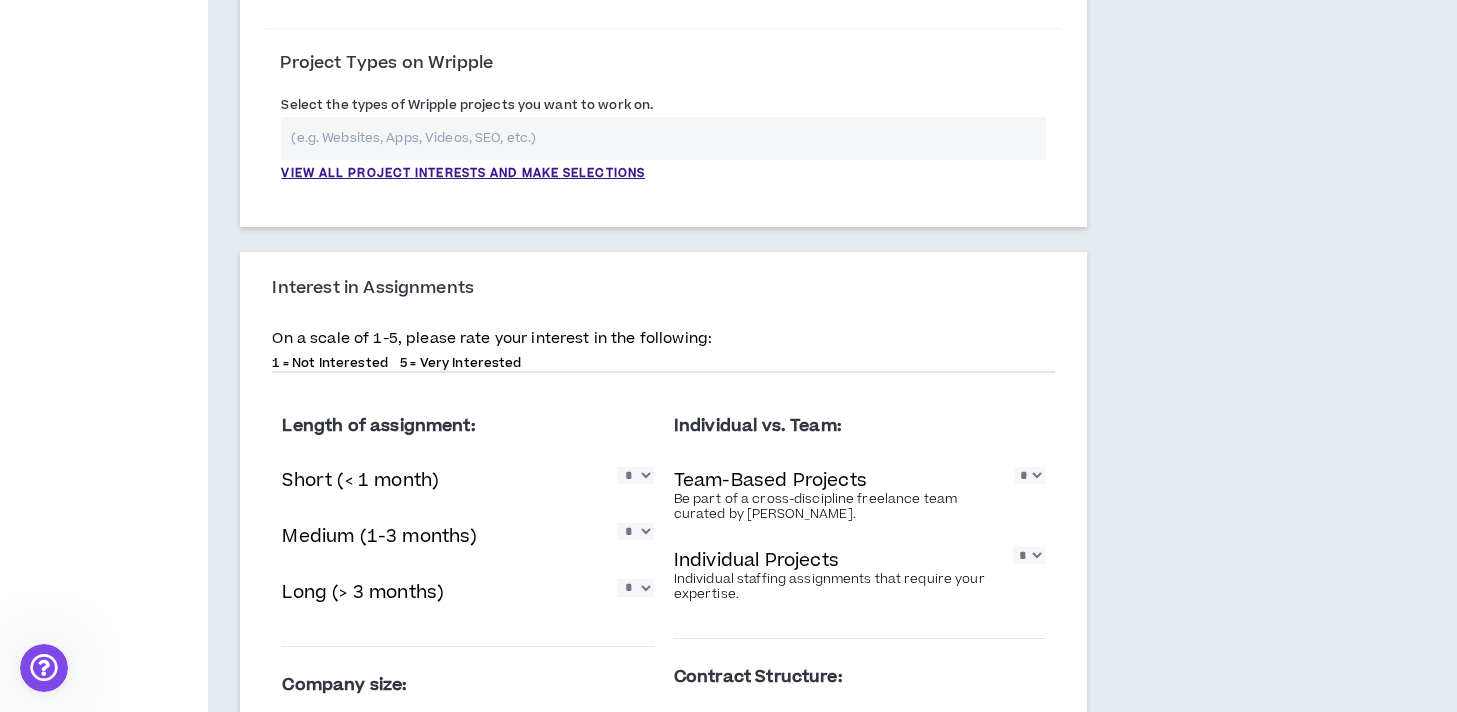 scroll, scrollTop: 644, scrollLeft: 0, axis: vertical 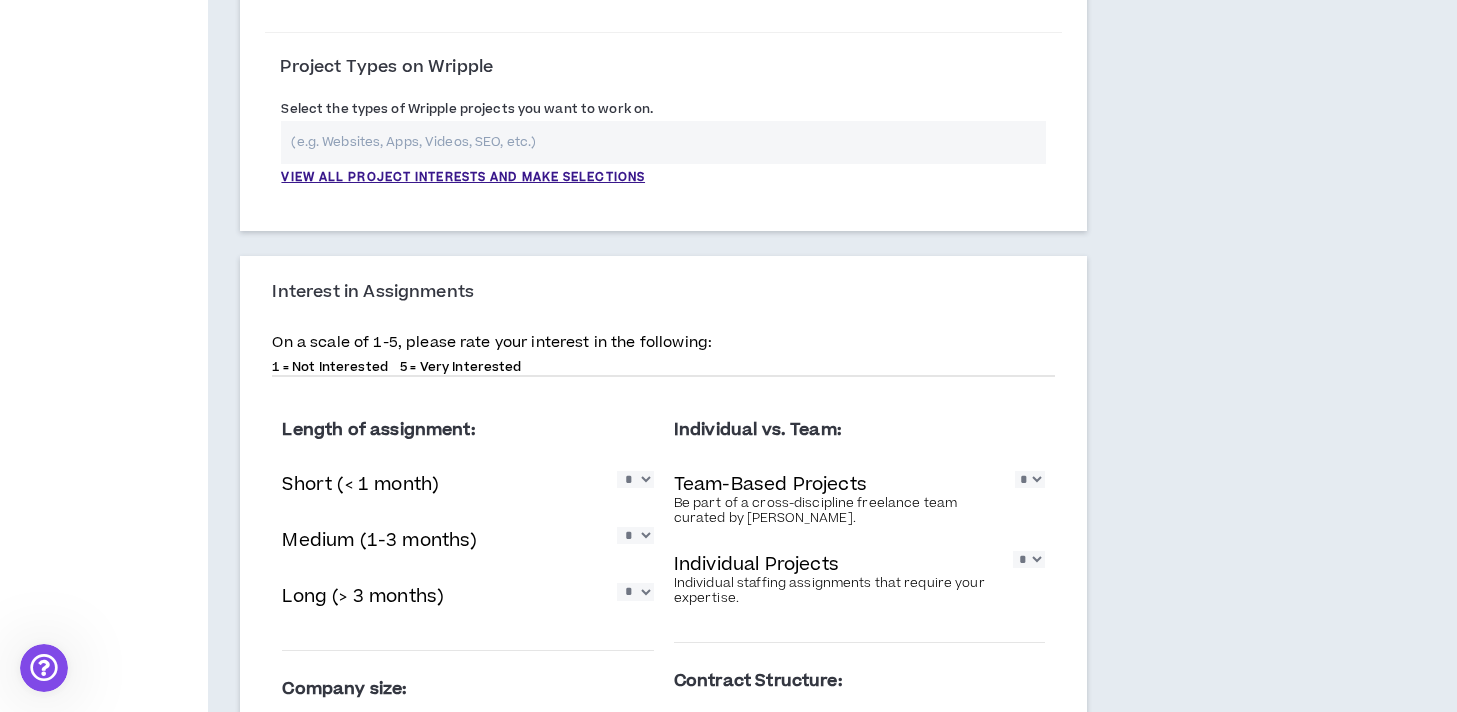 click on "* * * * *" at bounding box center (635, 591) 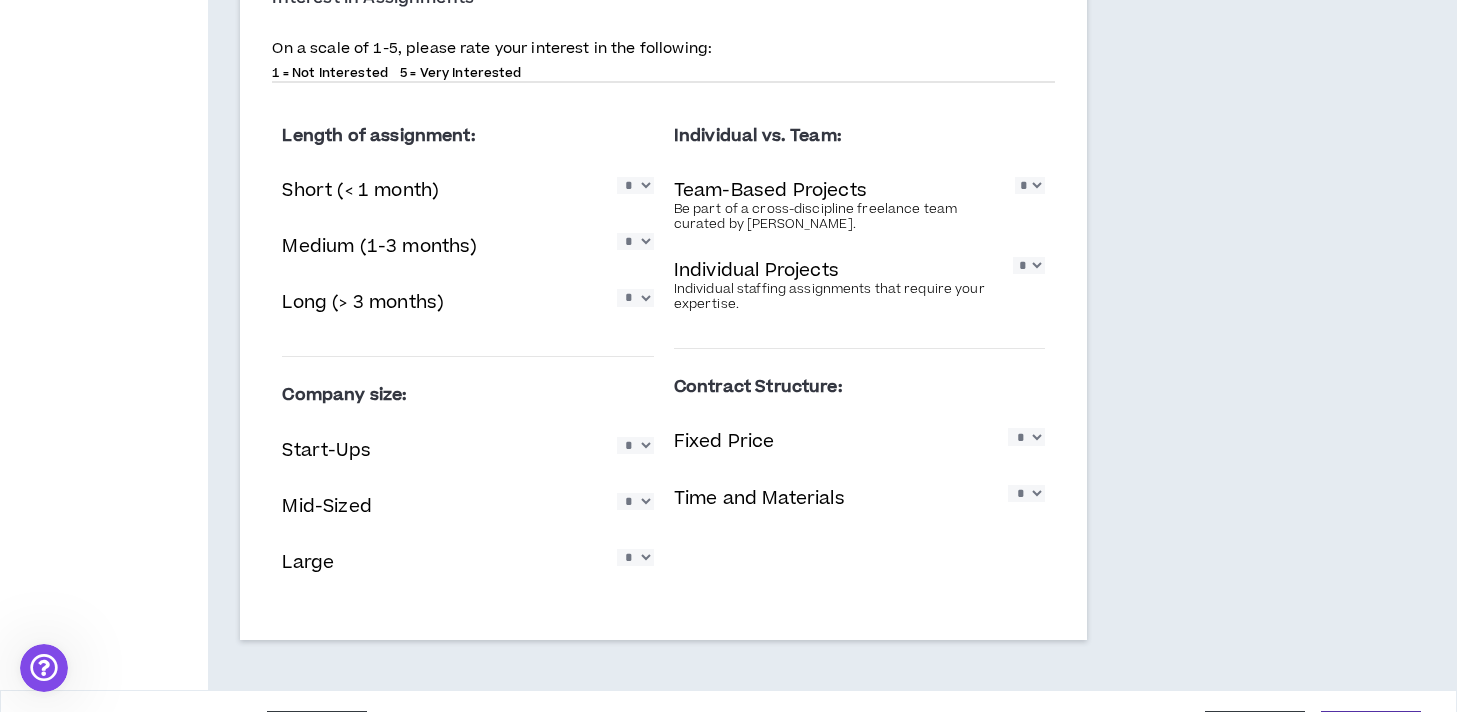 scroll, scrollTop: 996, scrollLeft: 0, axis: vertical 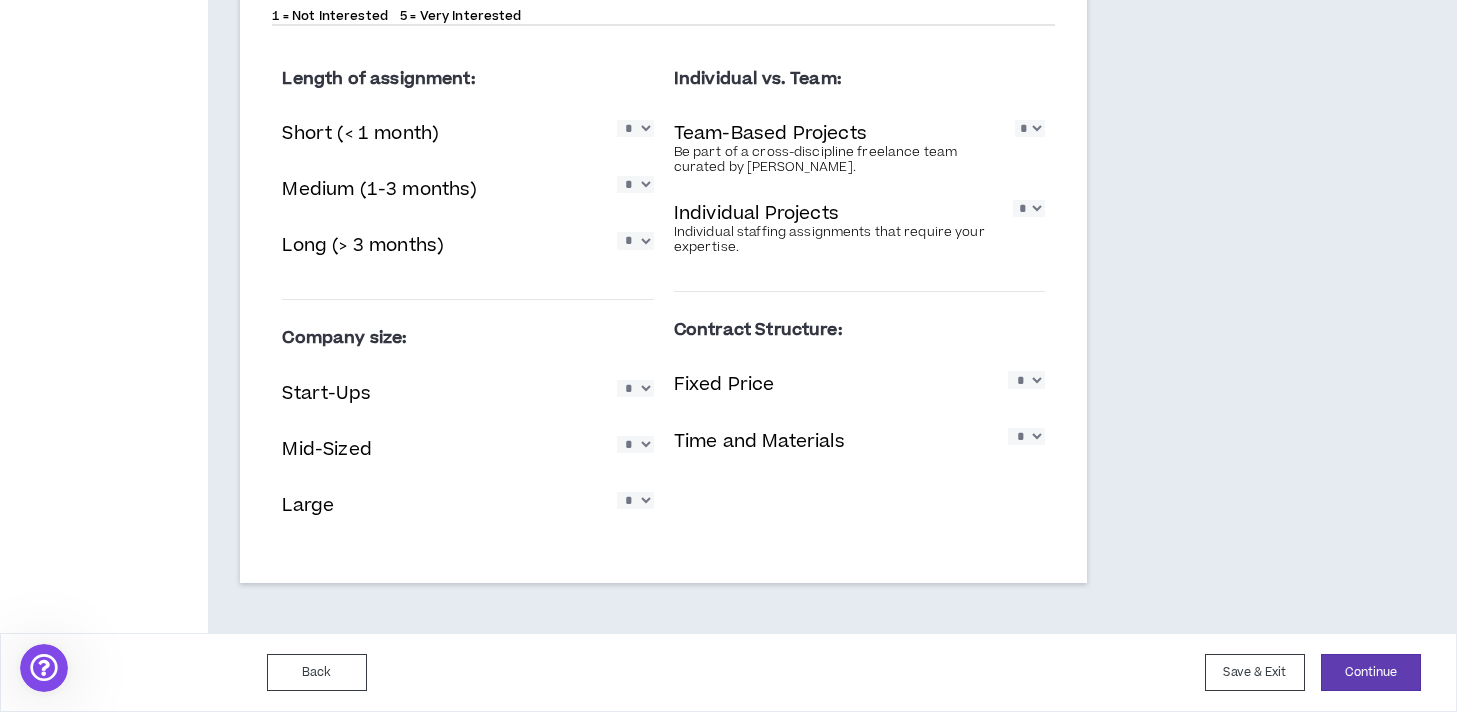 click on "* * * * *" at bounding box center (635, 444) 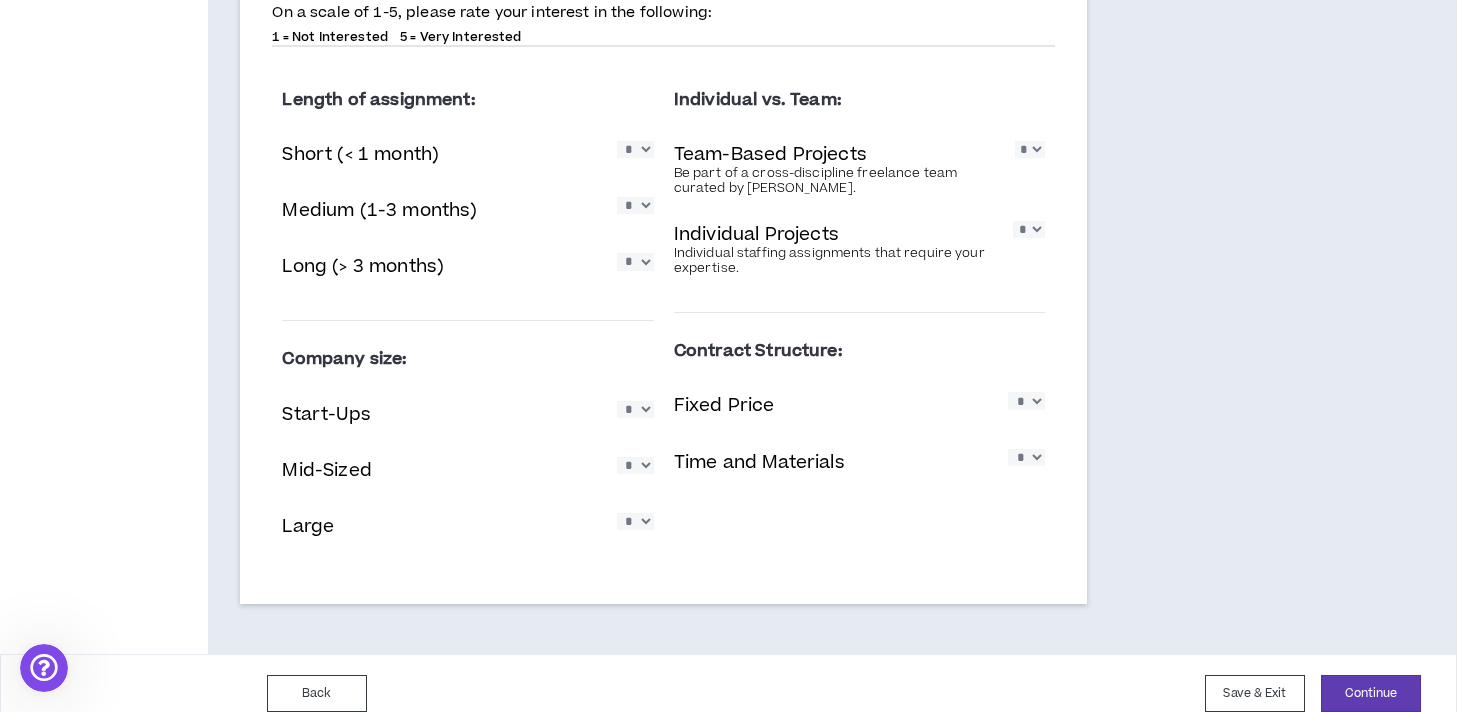 scroll, scrollTop: 996, scrollLeft: 0, axis: vertical 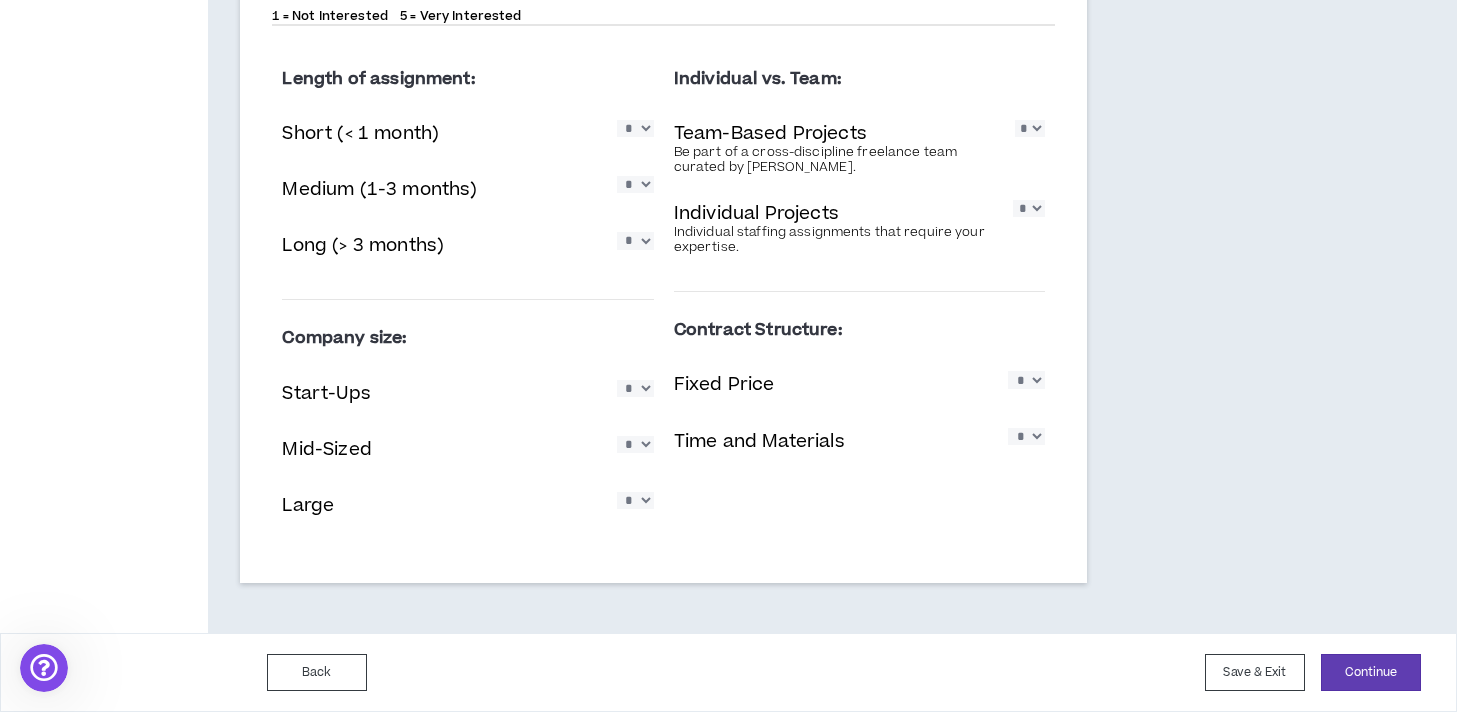 click on "* * * * *" at bounding box center (1026, 379) 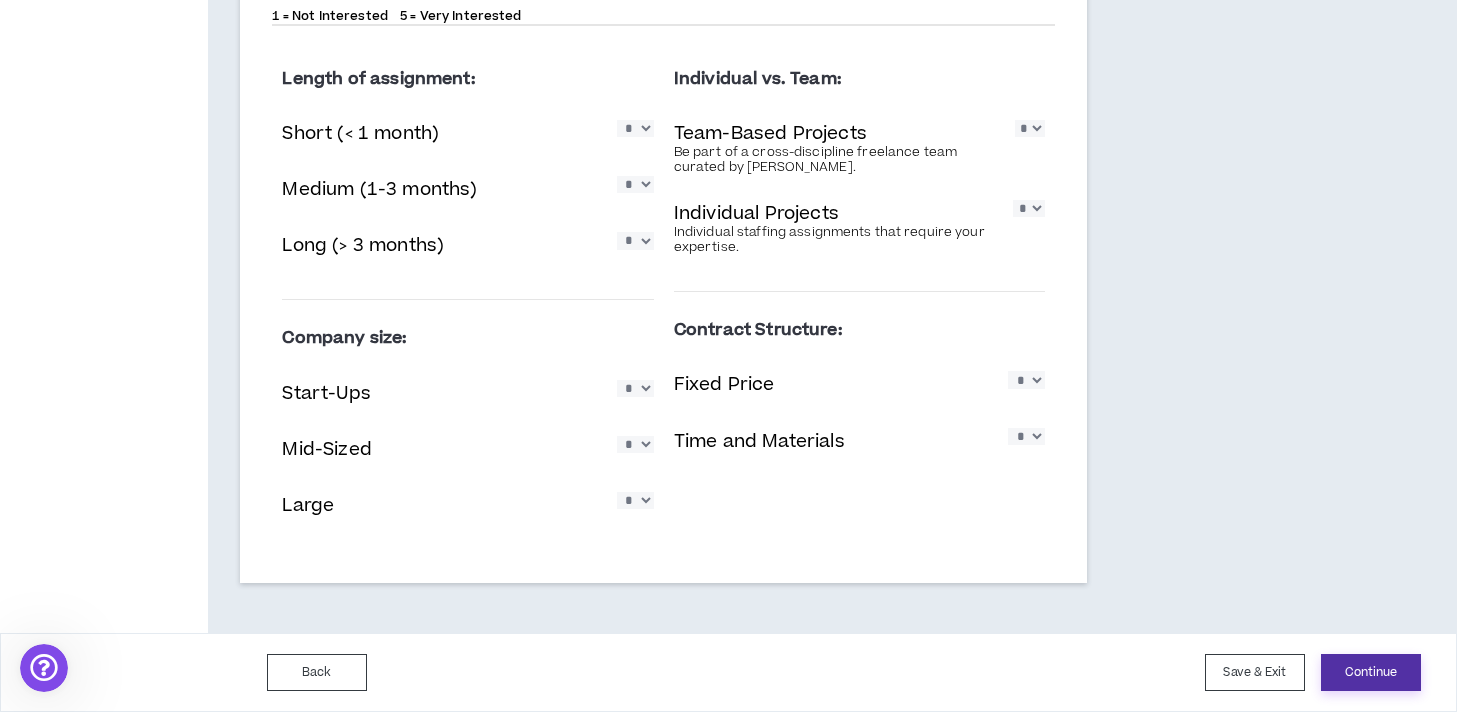 click on "Continue" at bounding box center (1371, 672) 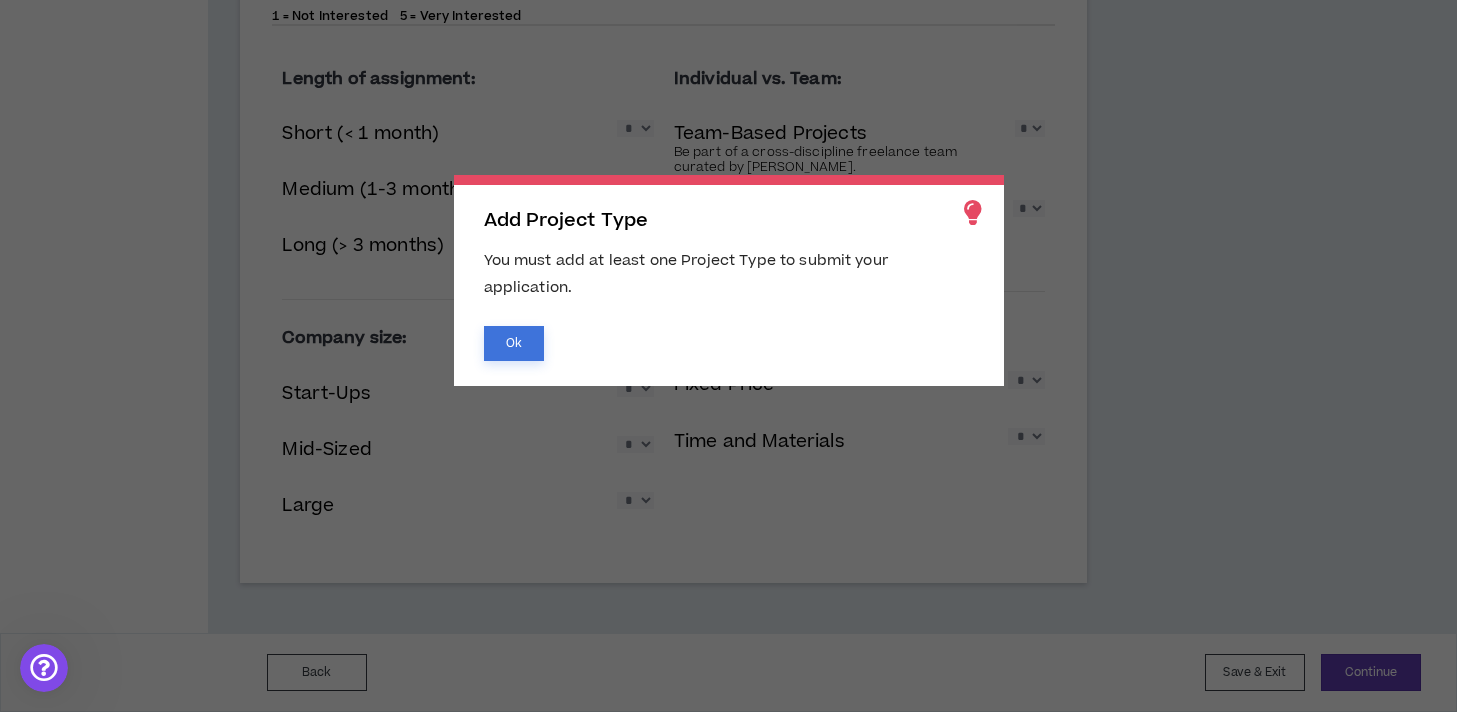 click on "Ok" at bounding box center (514, 343) 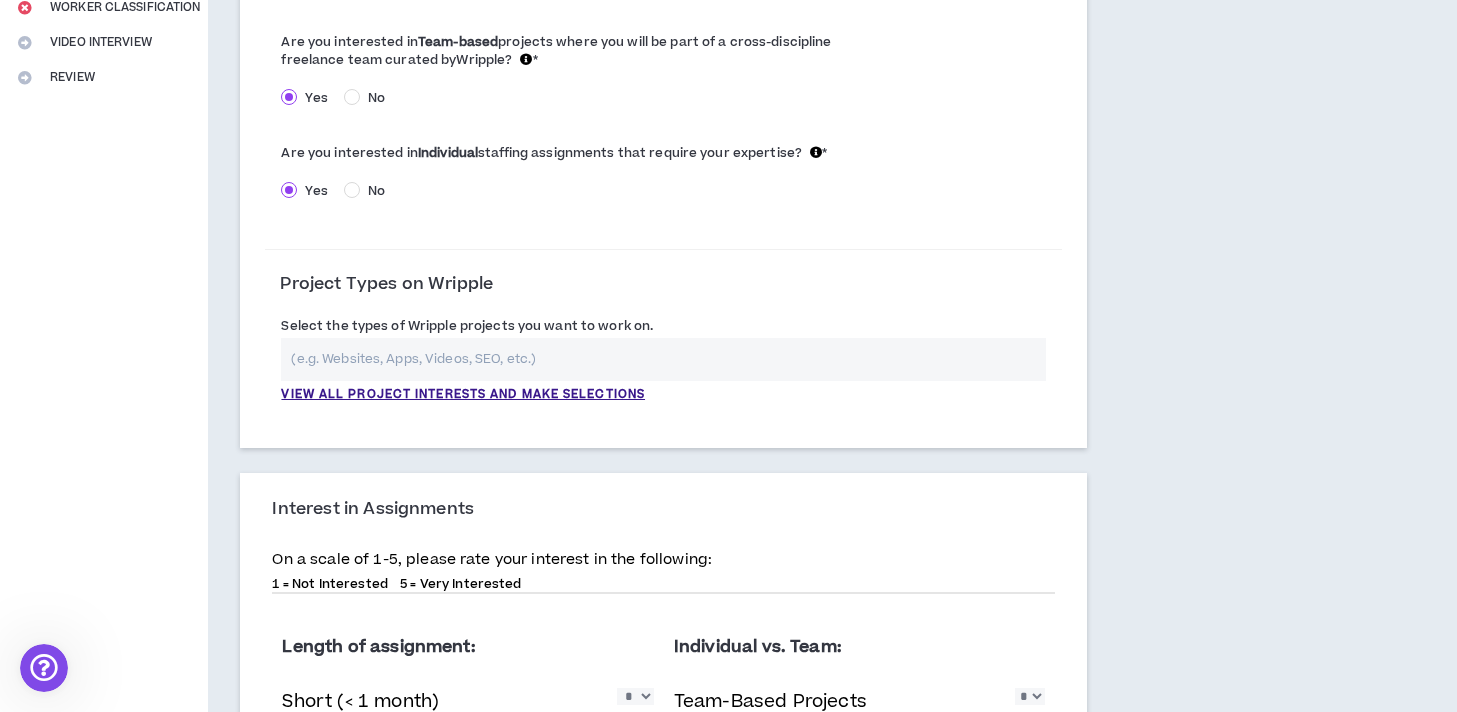 scroll, scrollTop: 420, scrollLeft: 0, axis: vertical 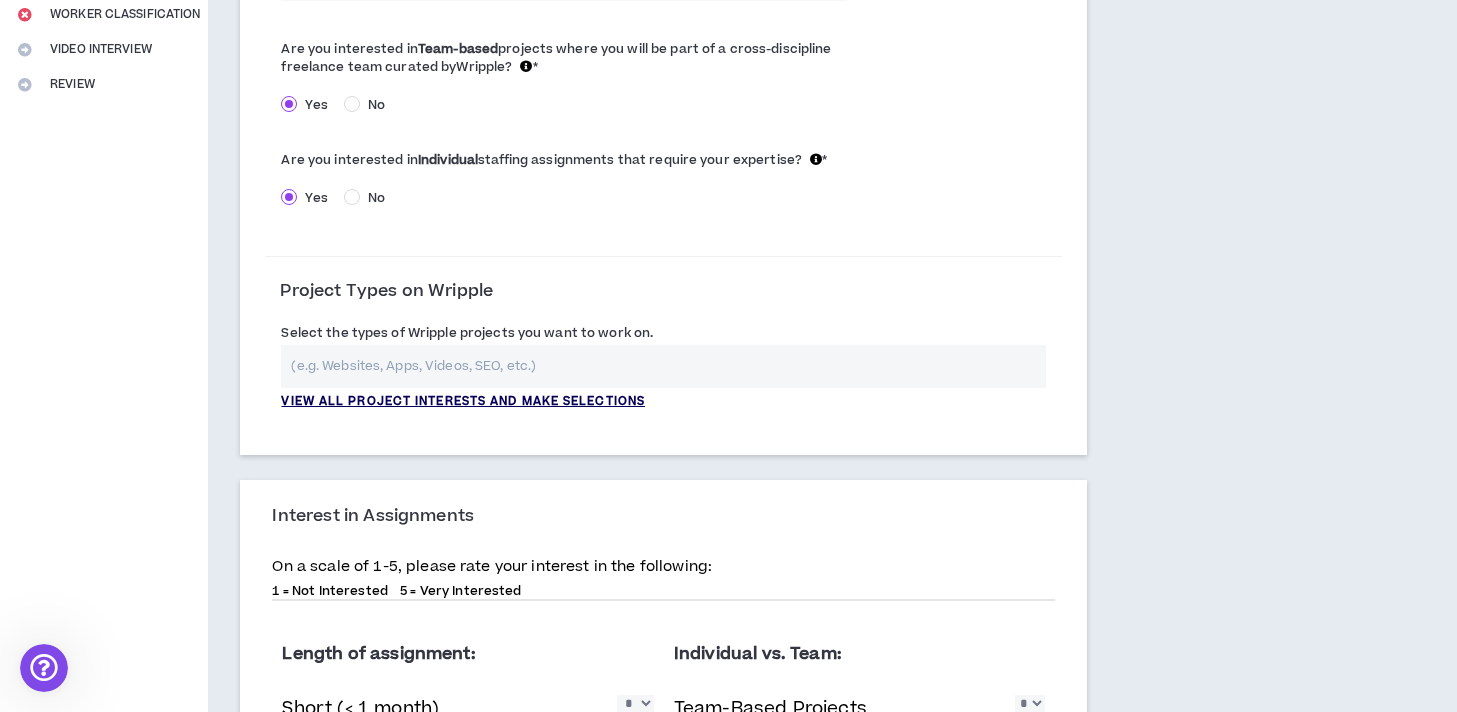 click on "View all project interests and make selections" at bounding box center (463, 402) 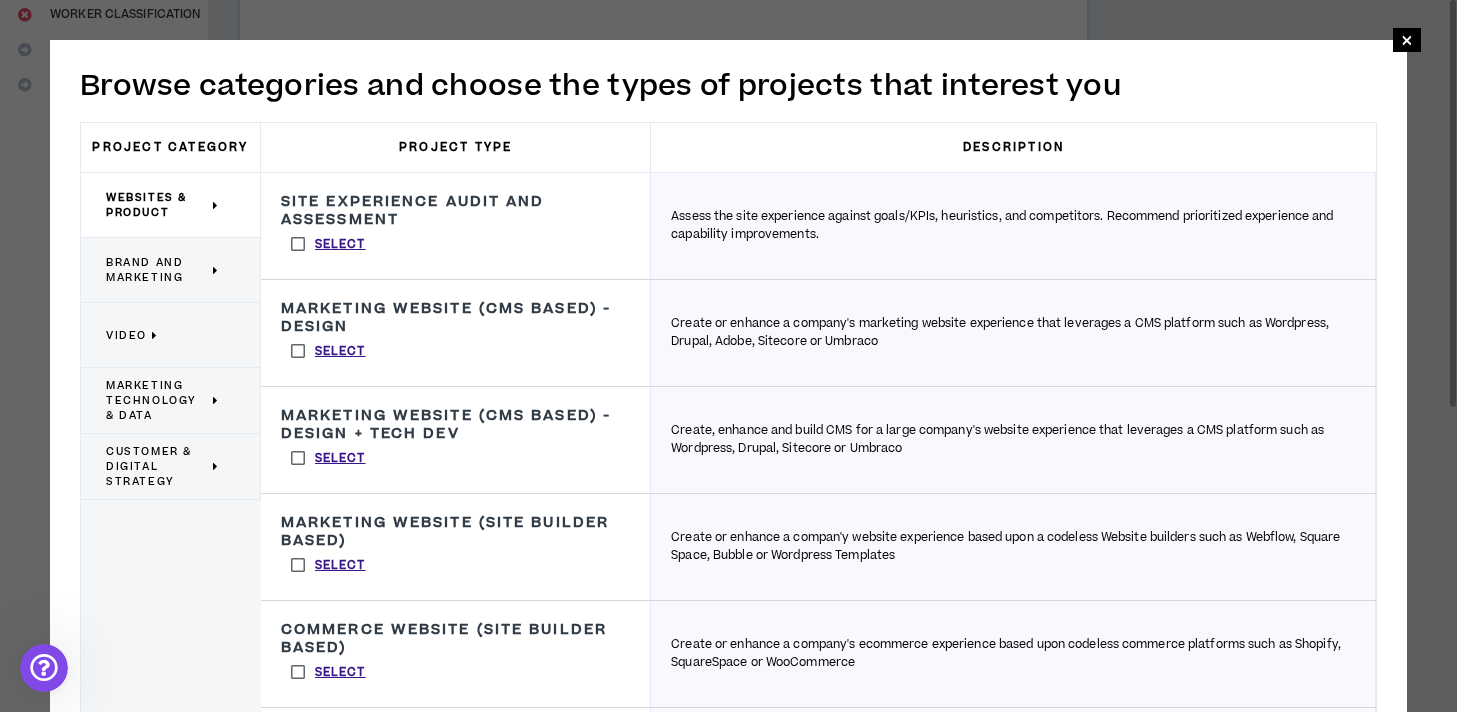 click on "Brand and Marketing" at bounding box center (163, 270) 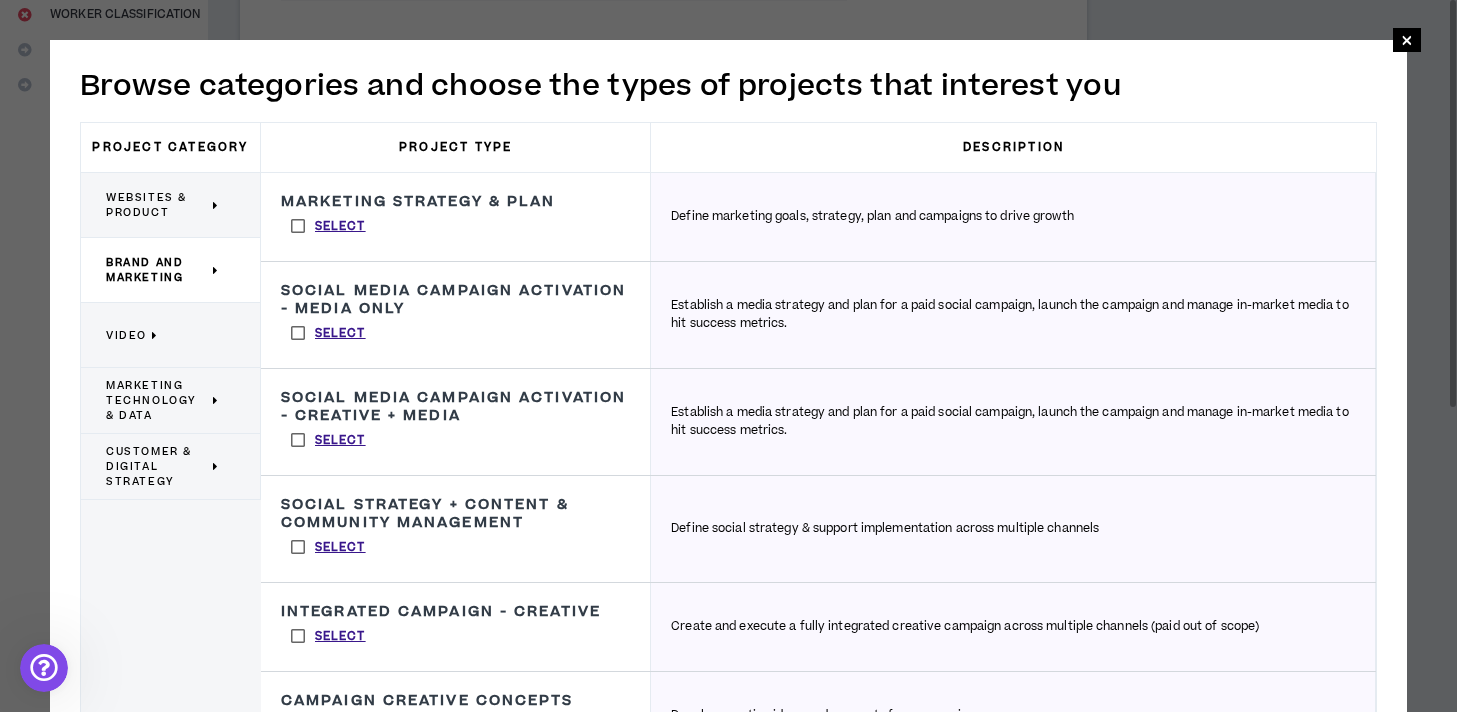 click on "Select" at bounding box center (328, 226) 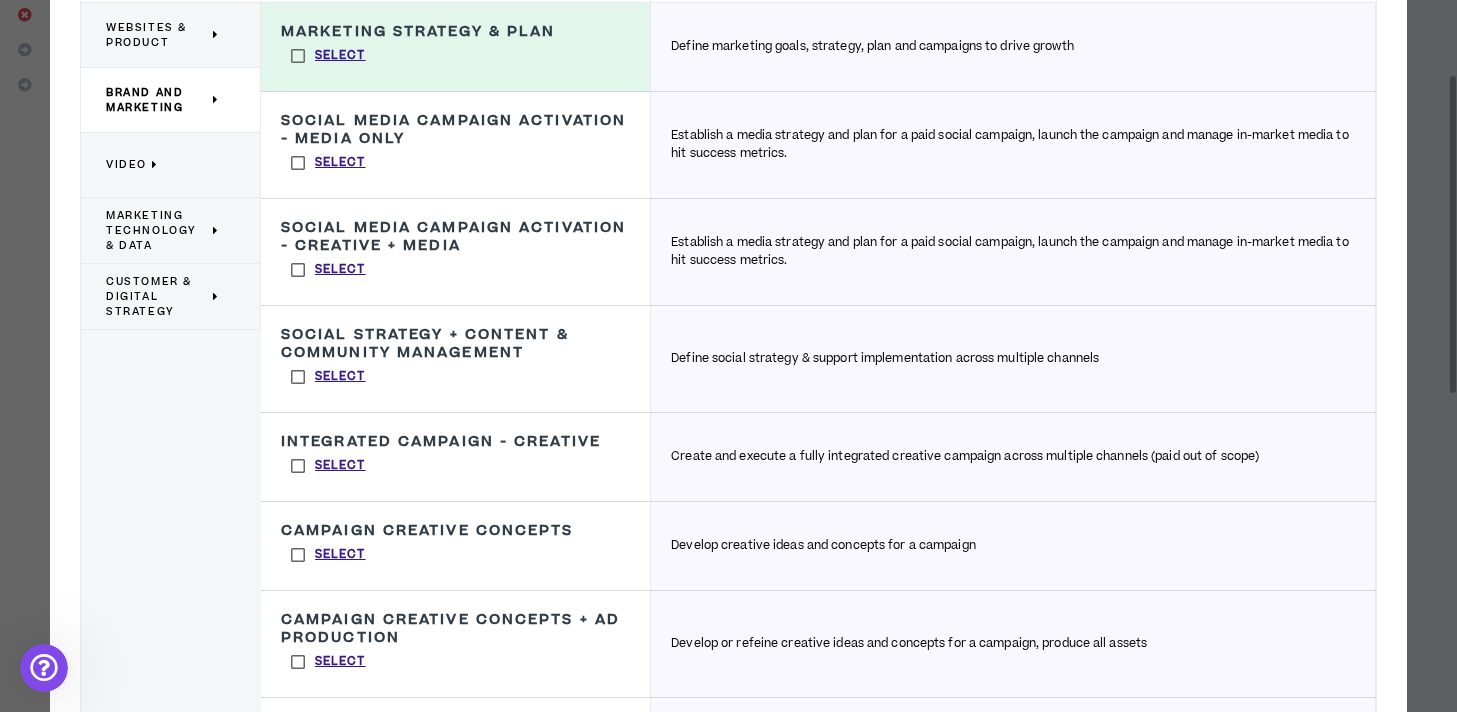 click on "Select" at bounding box center (328, 555) 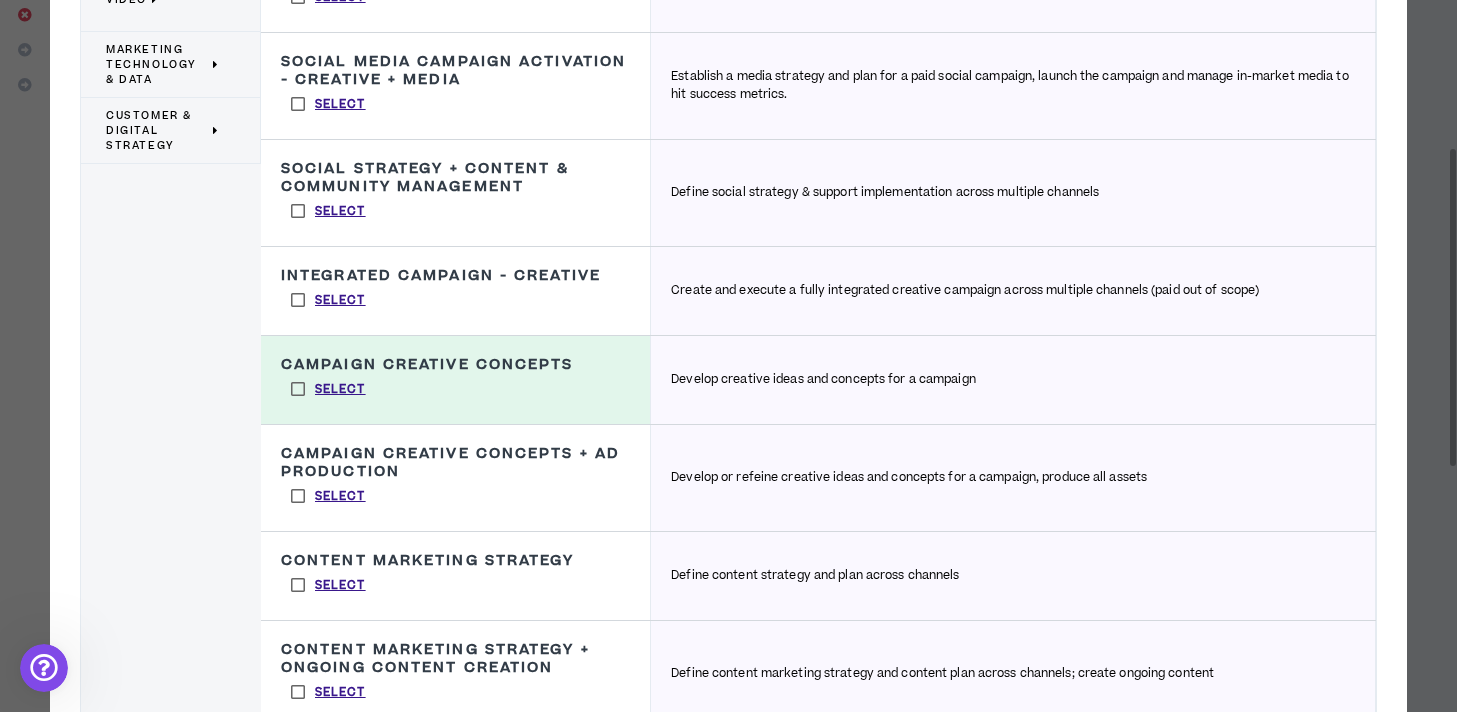 click on "Select" at bounding box center [328, 585] 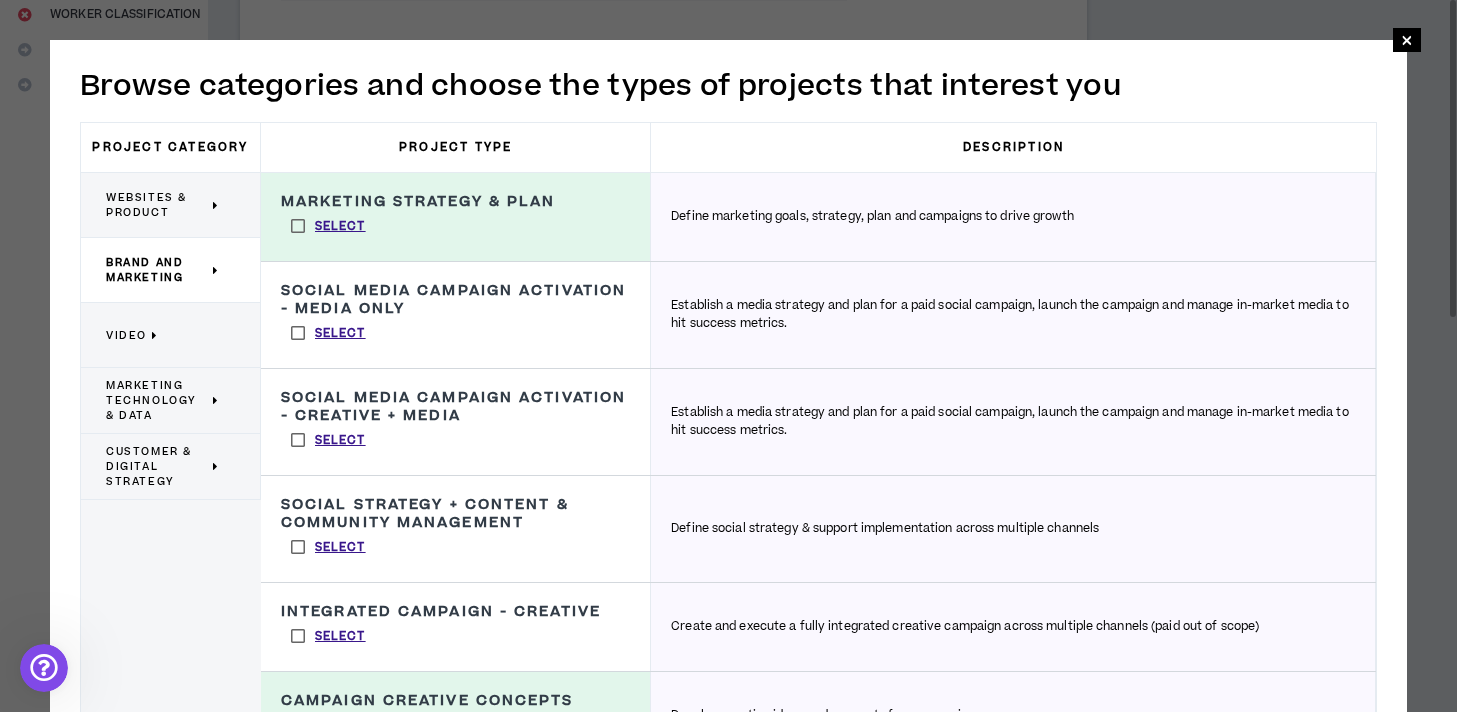 click on "Video" at bounding box center [163, 335] 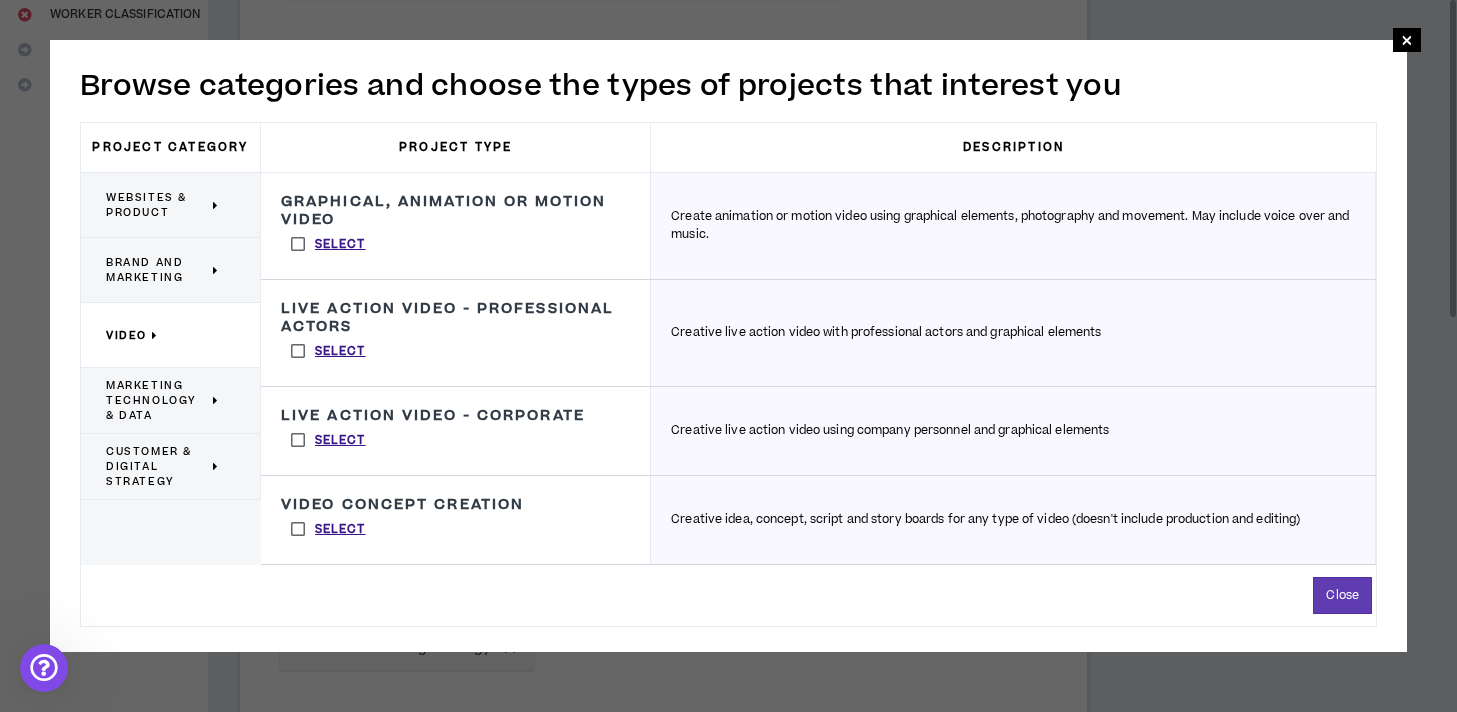 click on "Marketing Technology & Data" at bounding box center (157, 400) 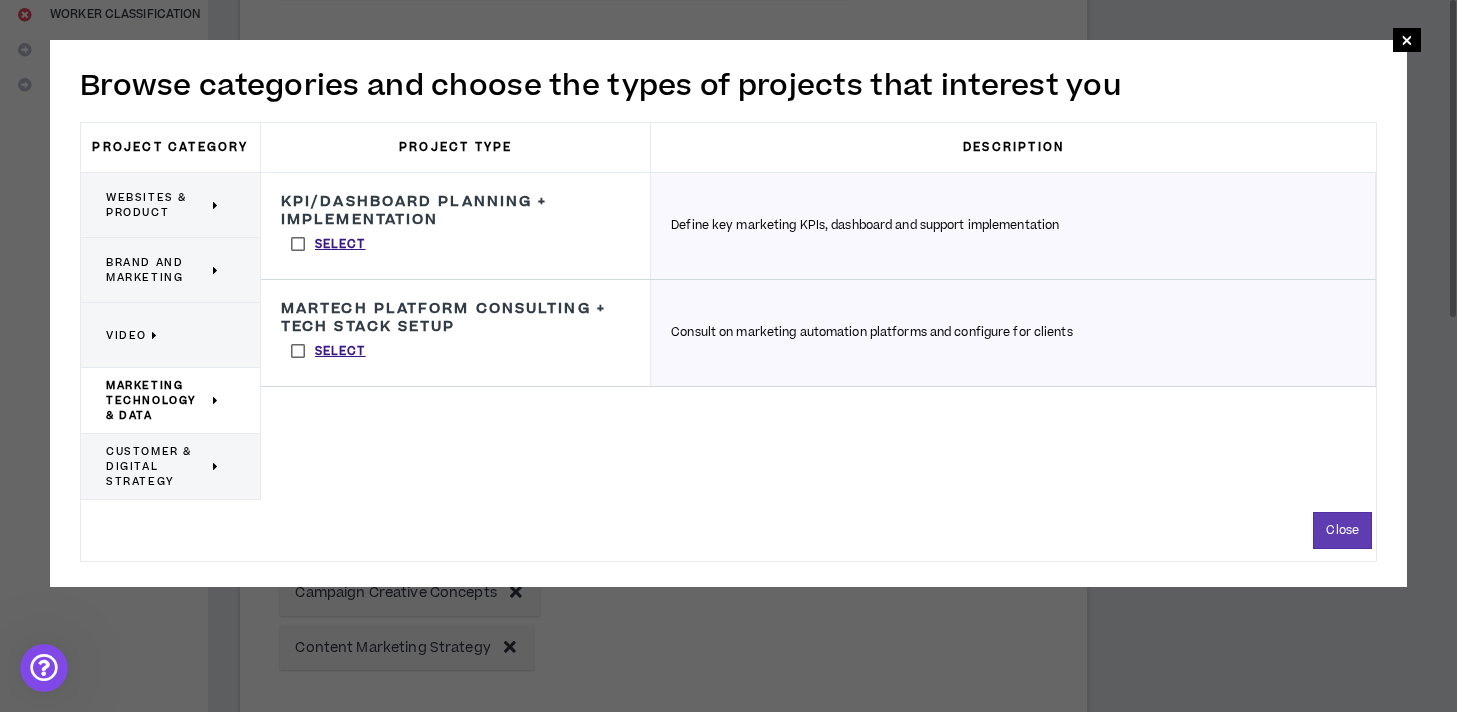 click on "Customer & Digital Strategy" at bounding box center (157, 466) 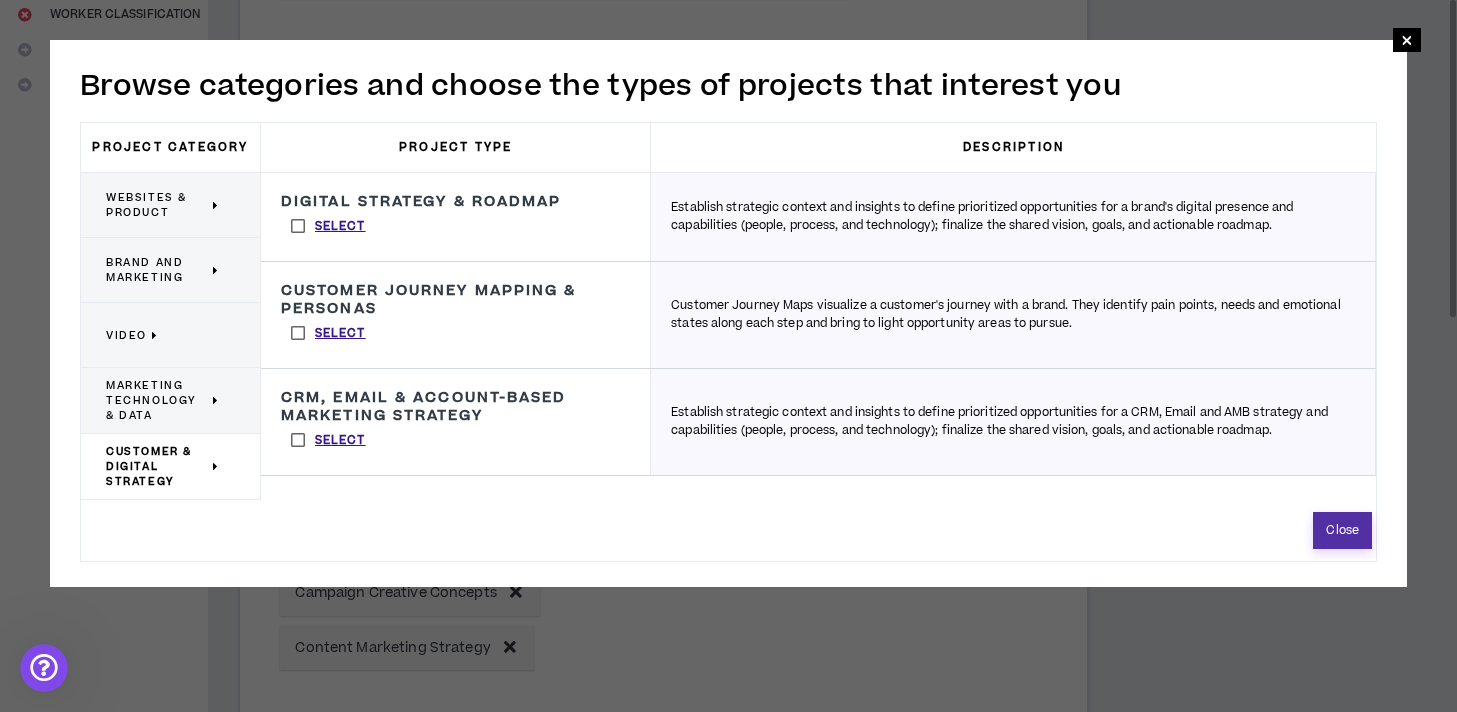 click on "Close" at bounding box center [1342, 530] 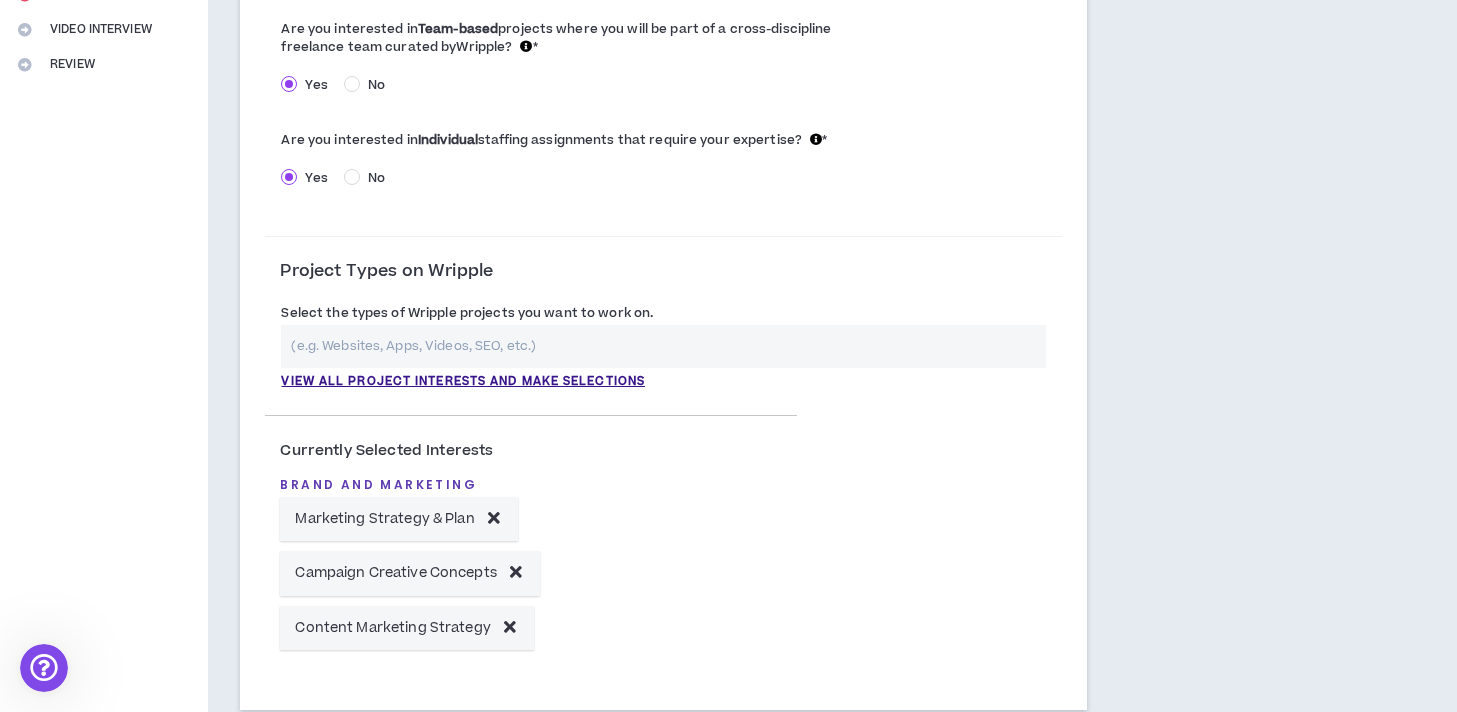scroll, scrollTop: 453, scrollLeft: 0, axis: vertical 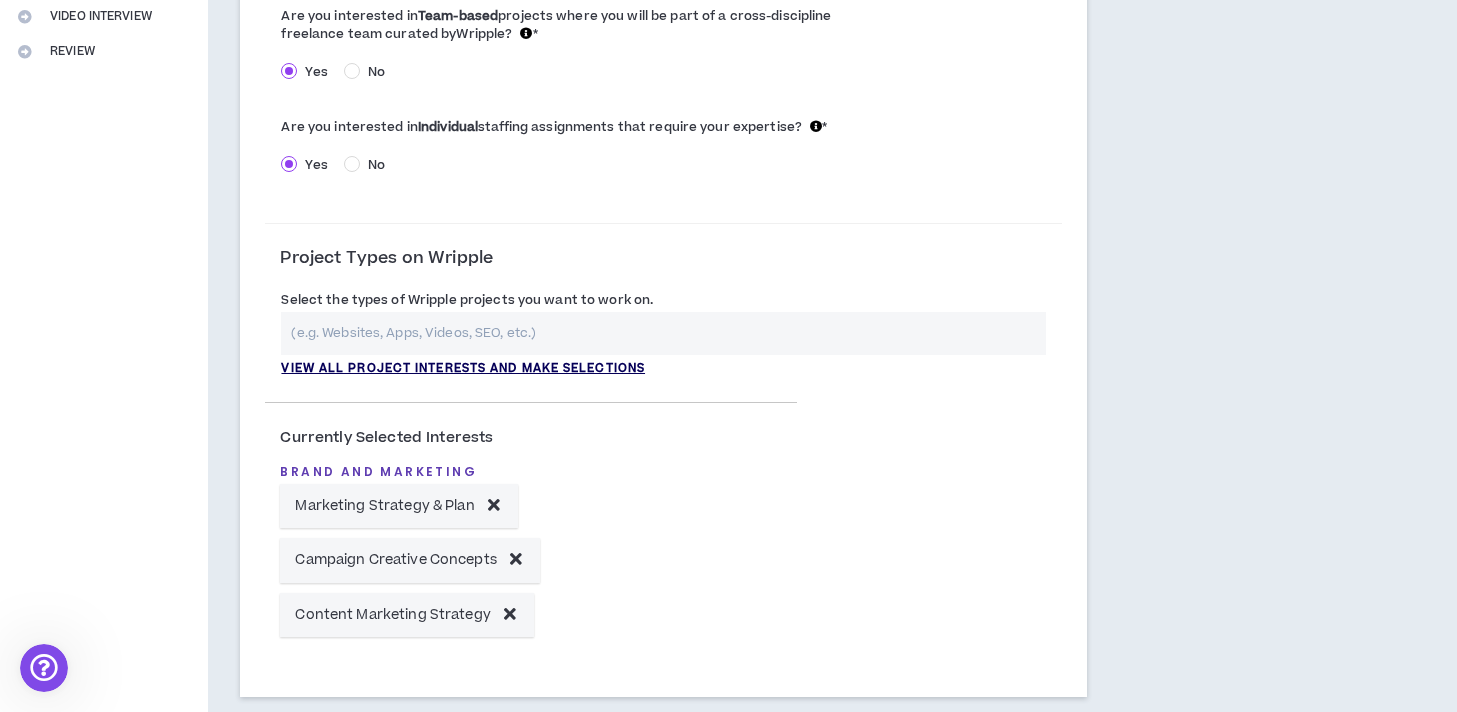 click on "View all project interests and make selections" at bounding box center [463, 369] 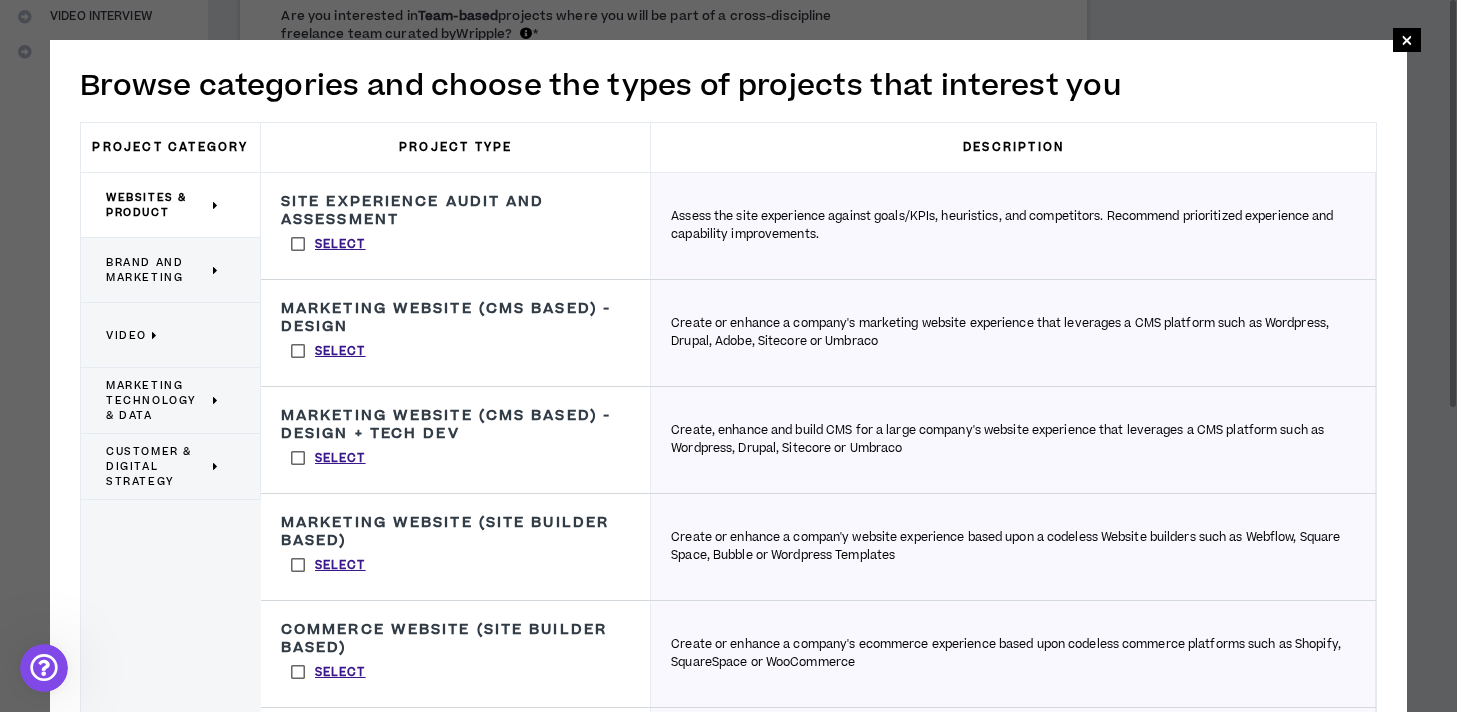 click on "Websites & Product" at bounding box center [157, 205] 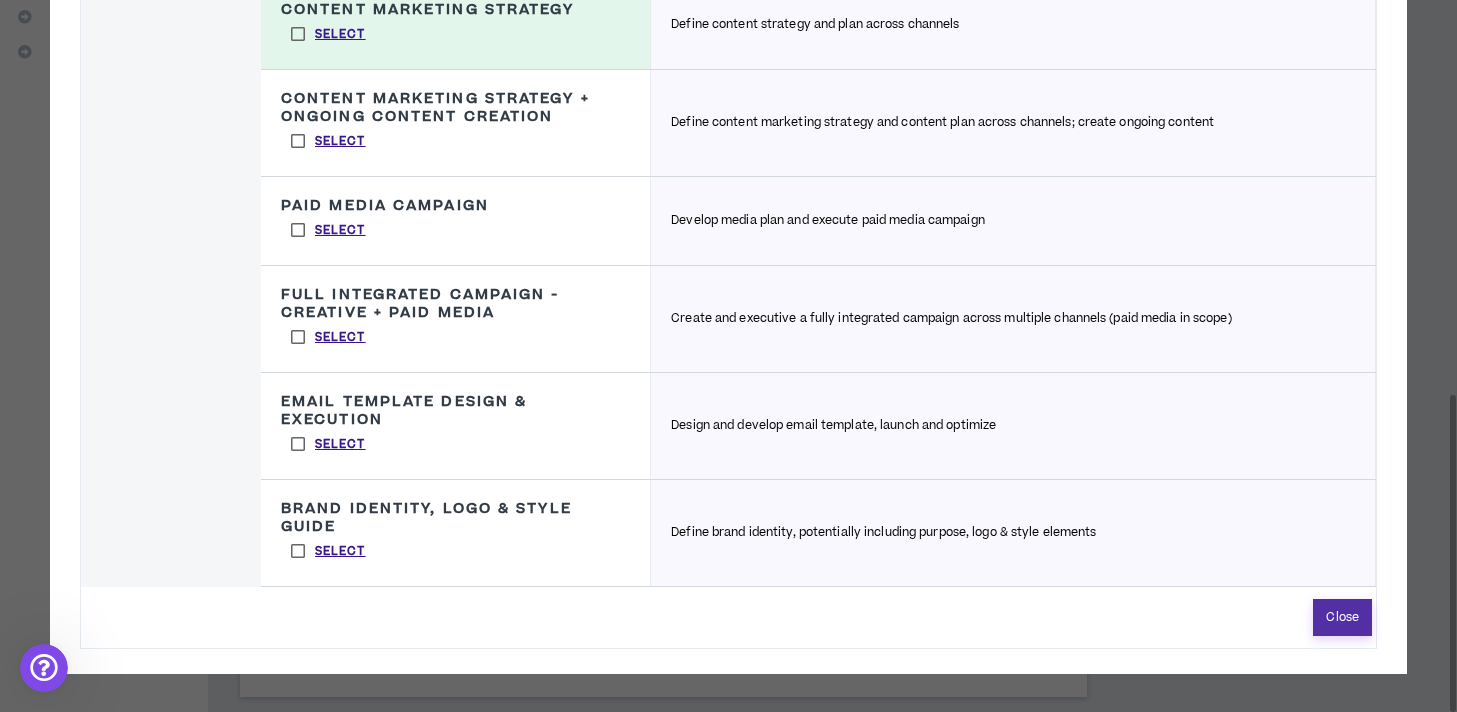 click on "Close" at bounding box center [1342, 617] 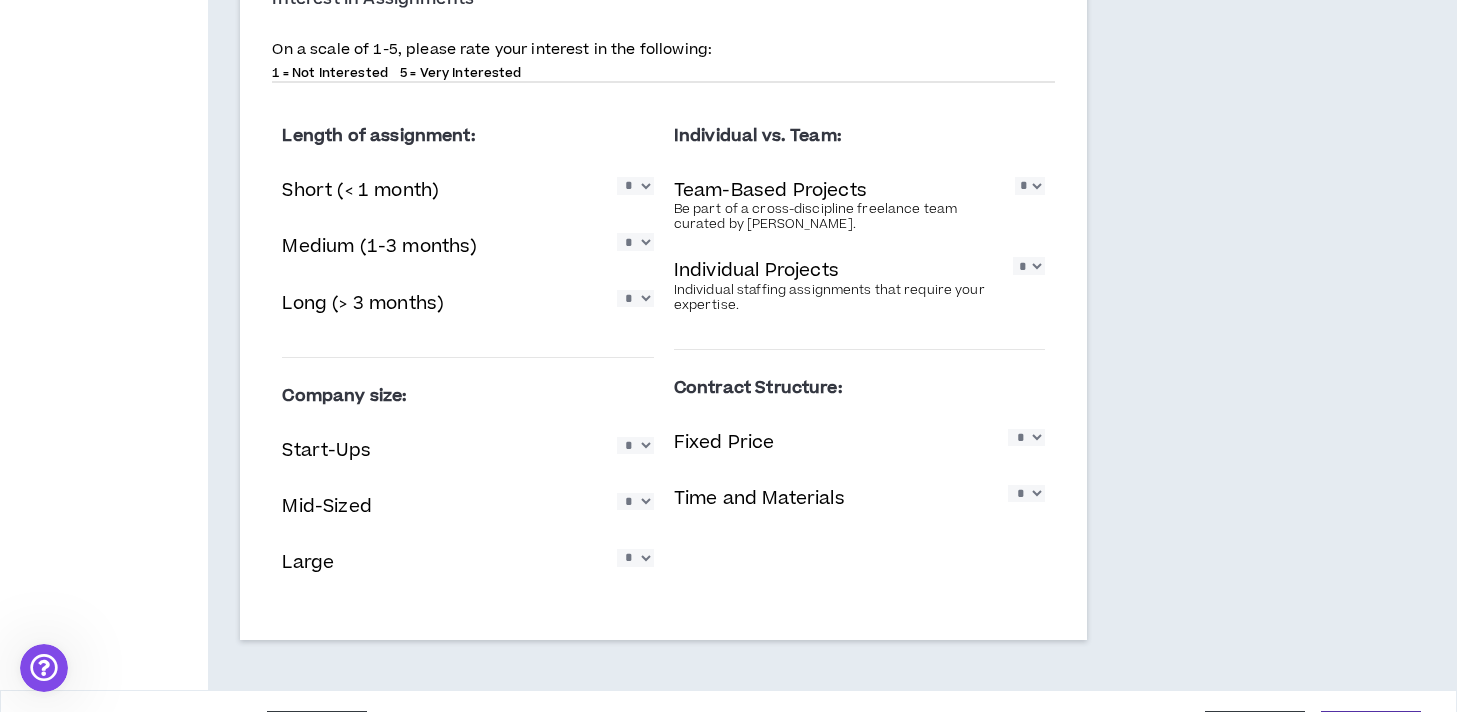 scroll, scrollTop: 1270, scrollLeft: 0, axis: vertical 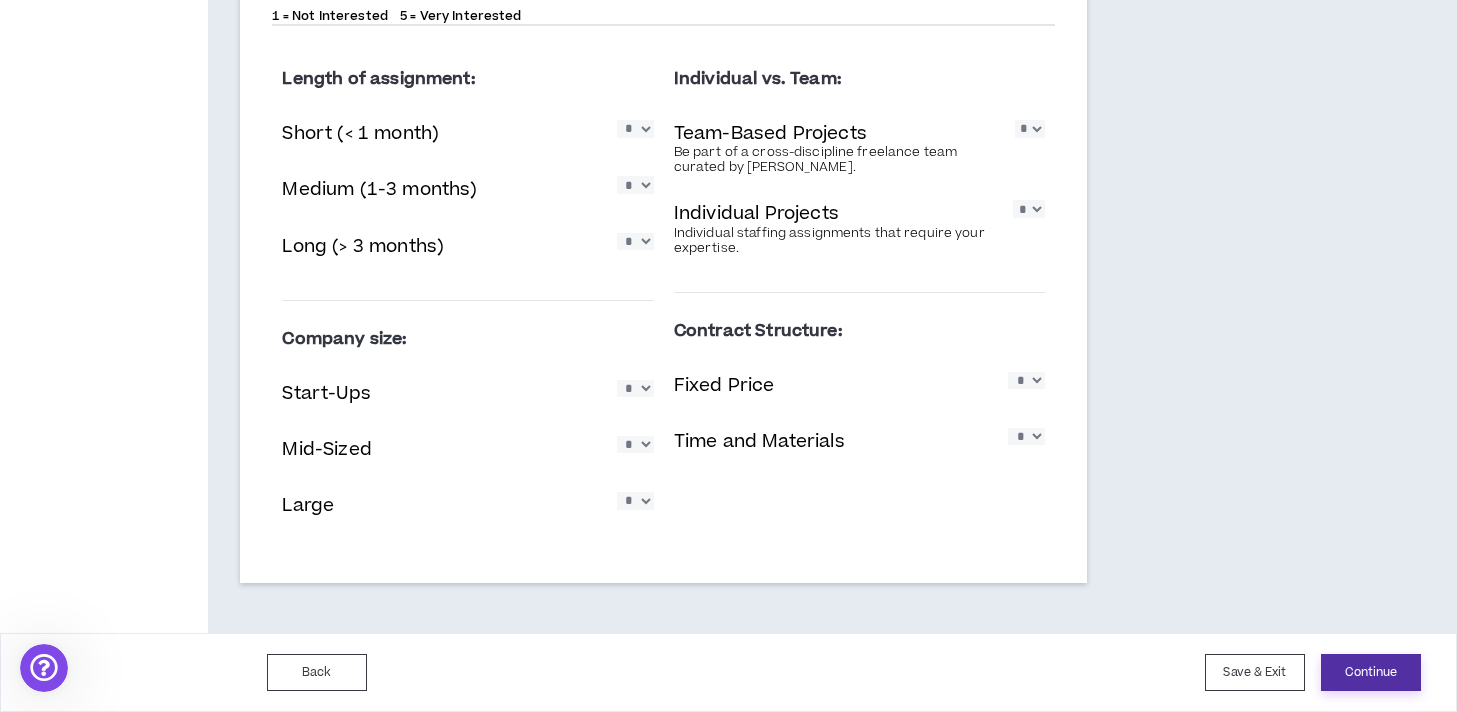 click on "Continue" at bounding box center [1371, 672] 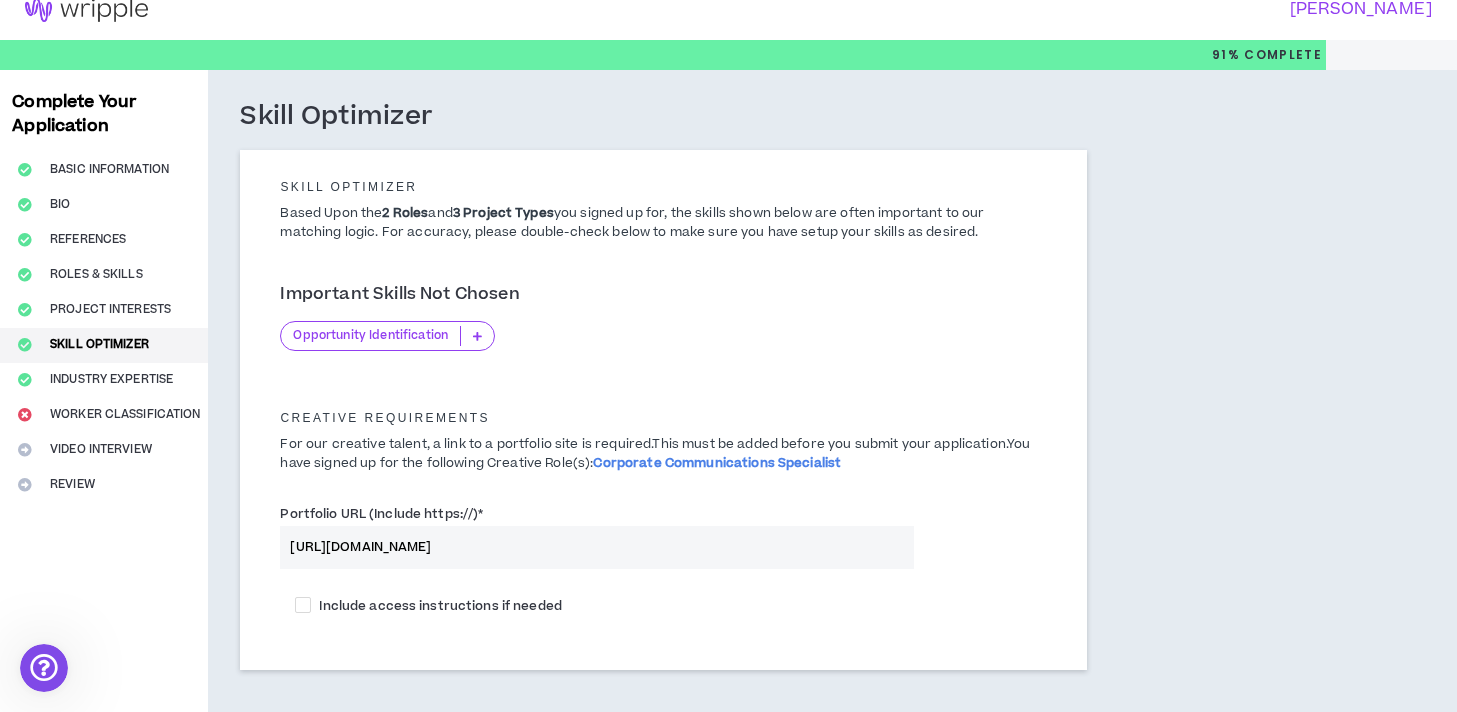 scroll, scrollTop: 0, scrollLeft: 0, axis: both 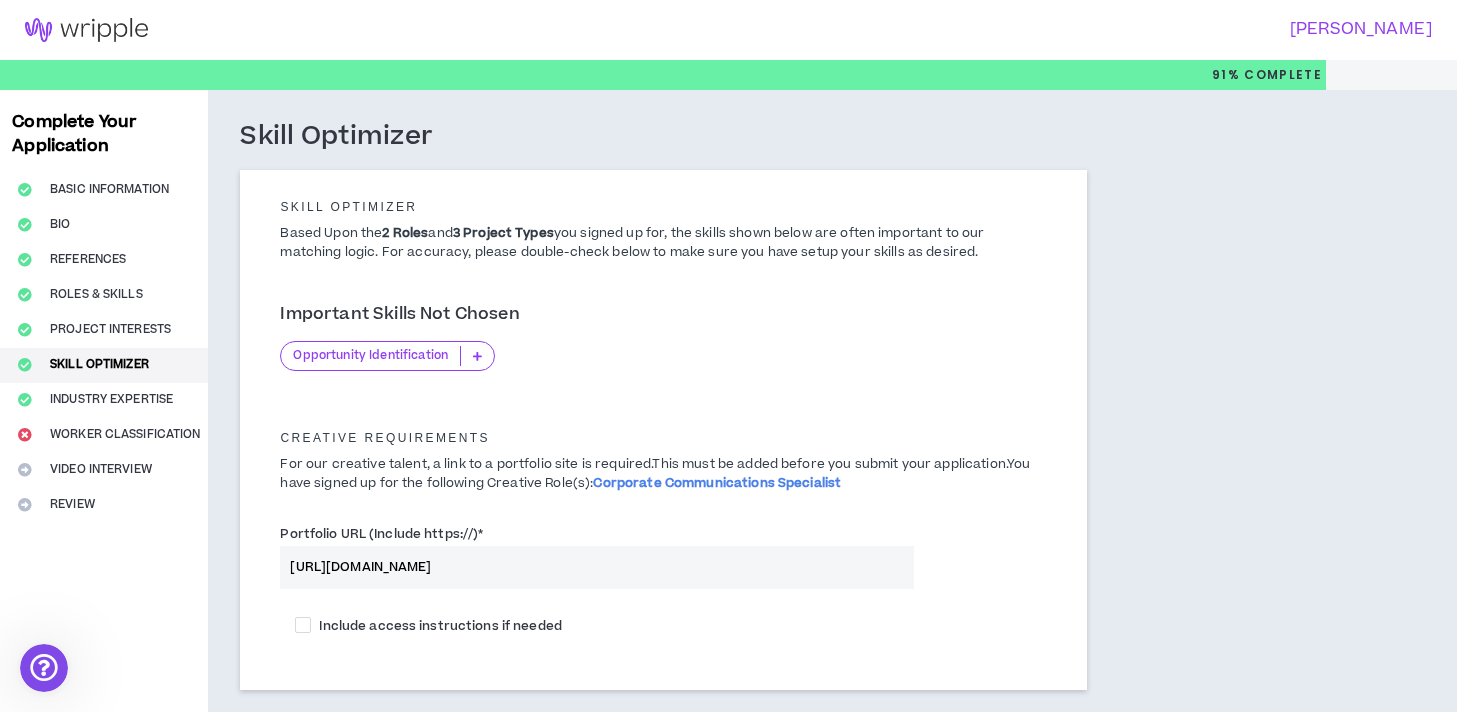click at bounding box center (477, 356) 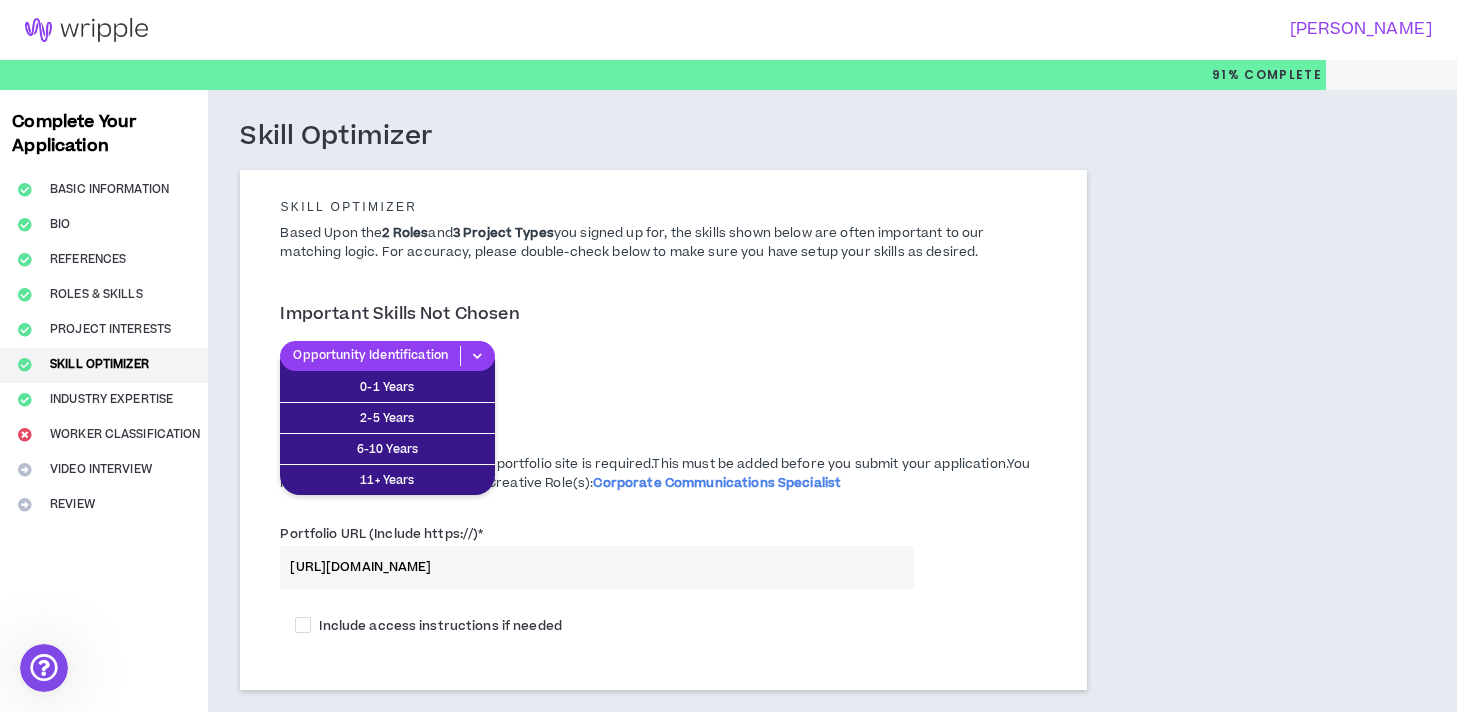 click on "Important Skills Not Chosen" at bounding box center [663, 322] 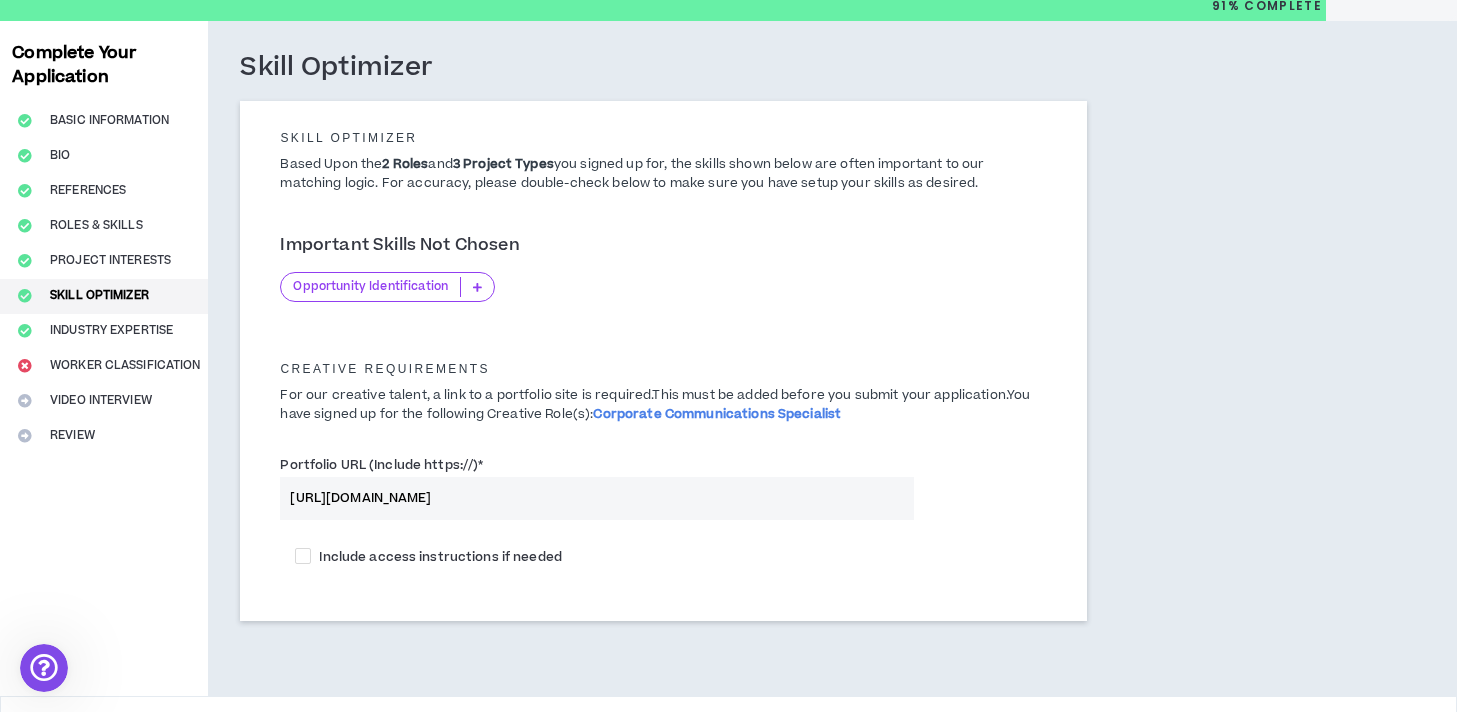 scroll, scrollTop: 132, scrollLeft: 0, axis: vertical 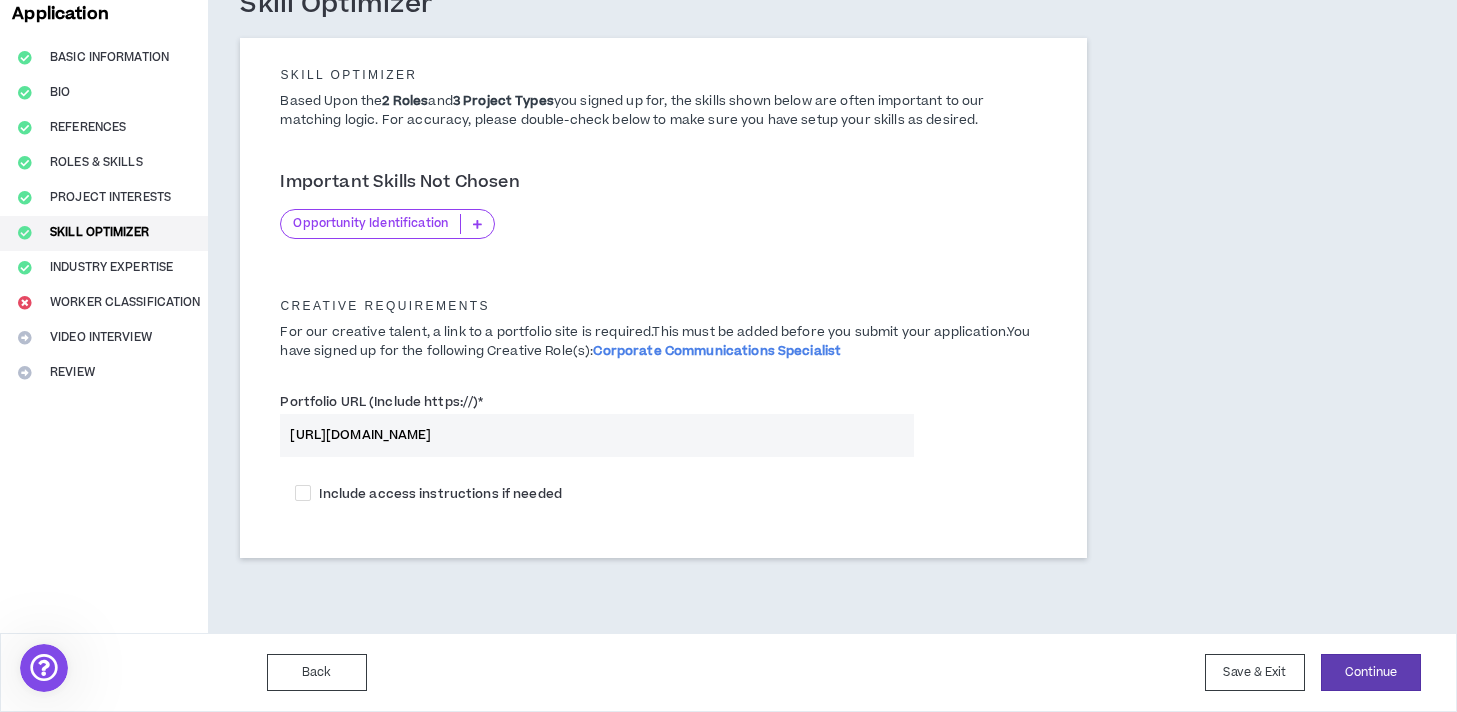 click on "Opportunity Identification" at bounding box center [370, 224] 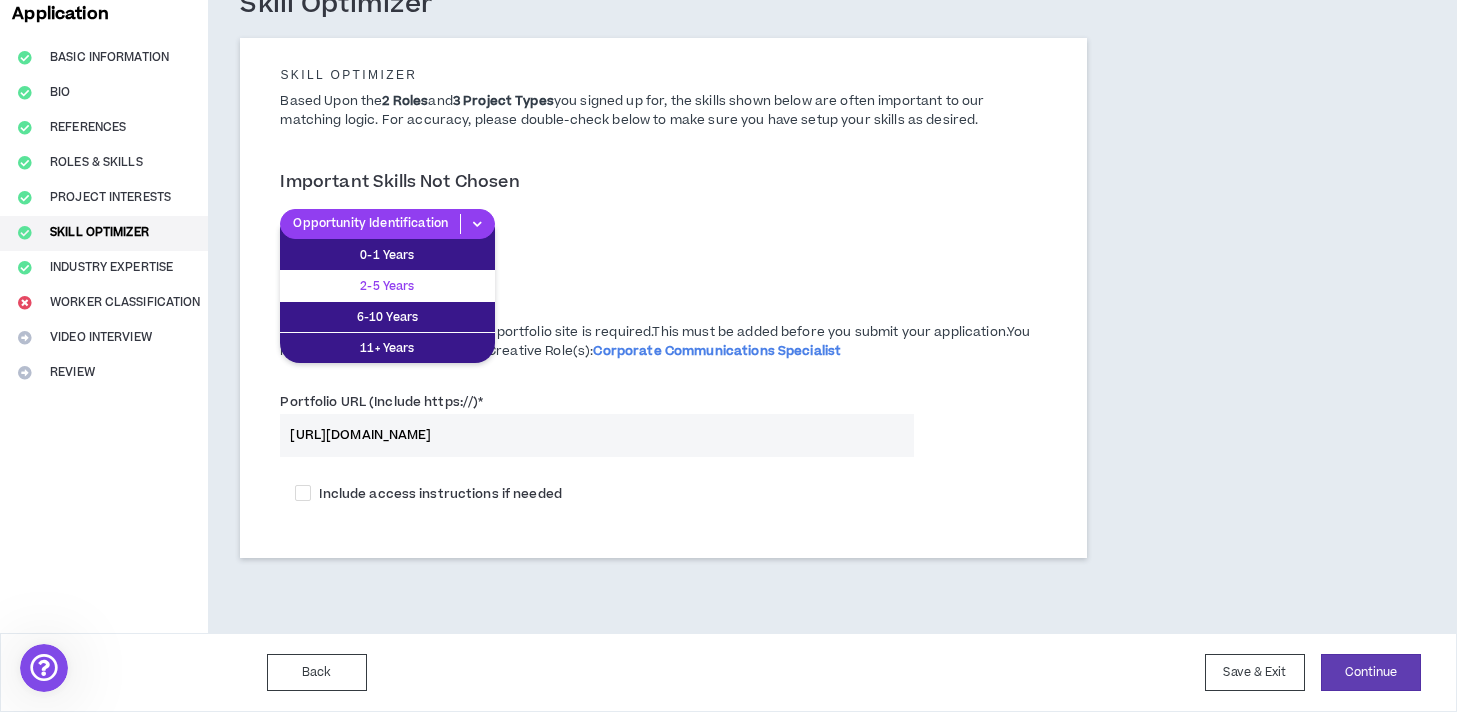 click on "2-5 Years" at bounding box center [387, 286] 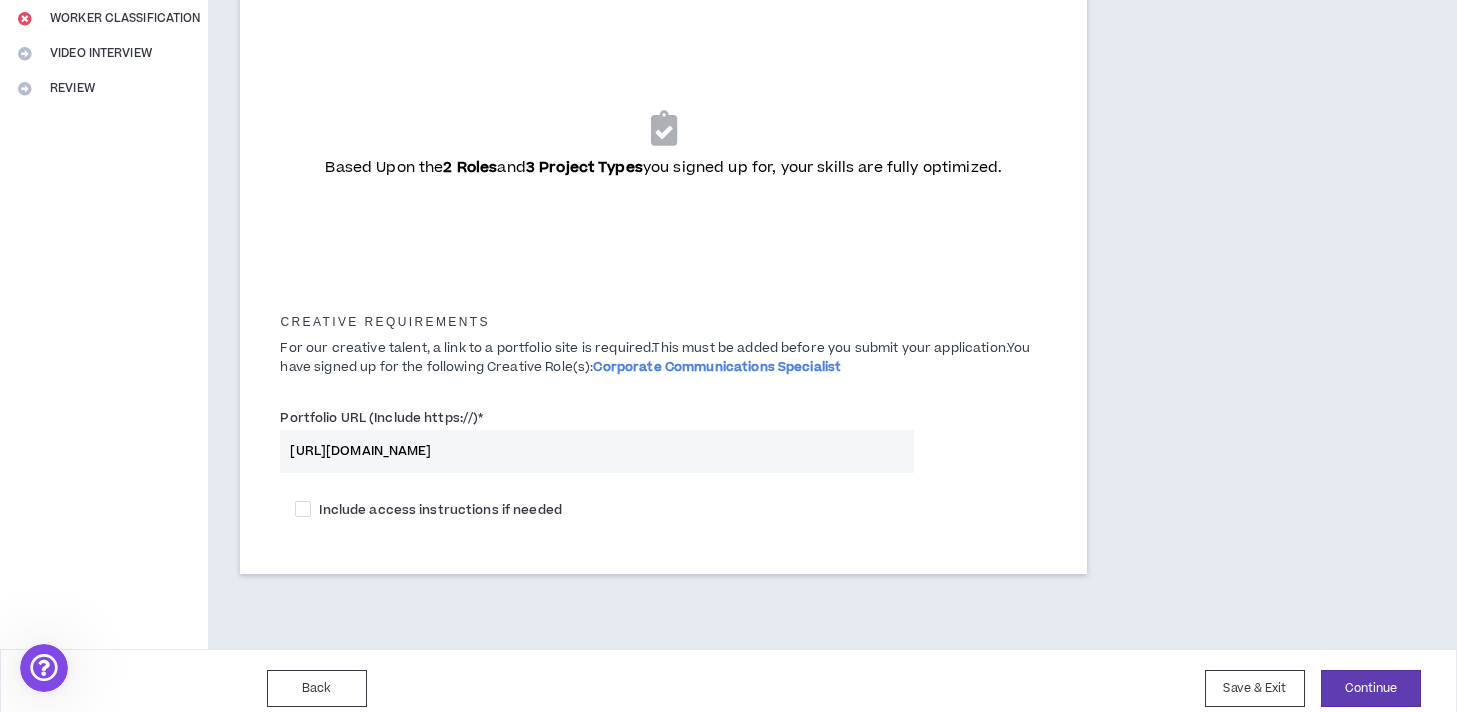scroll, scrollTop: 432, scrollLeft: 0, axis: vertical 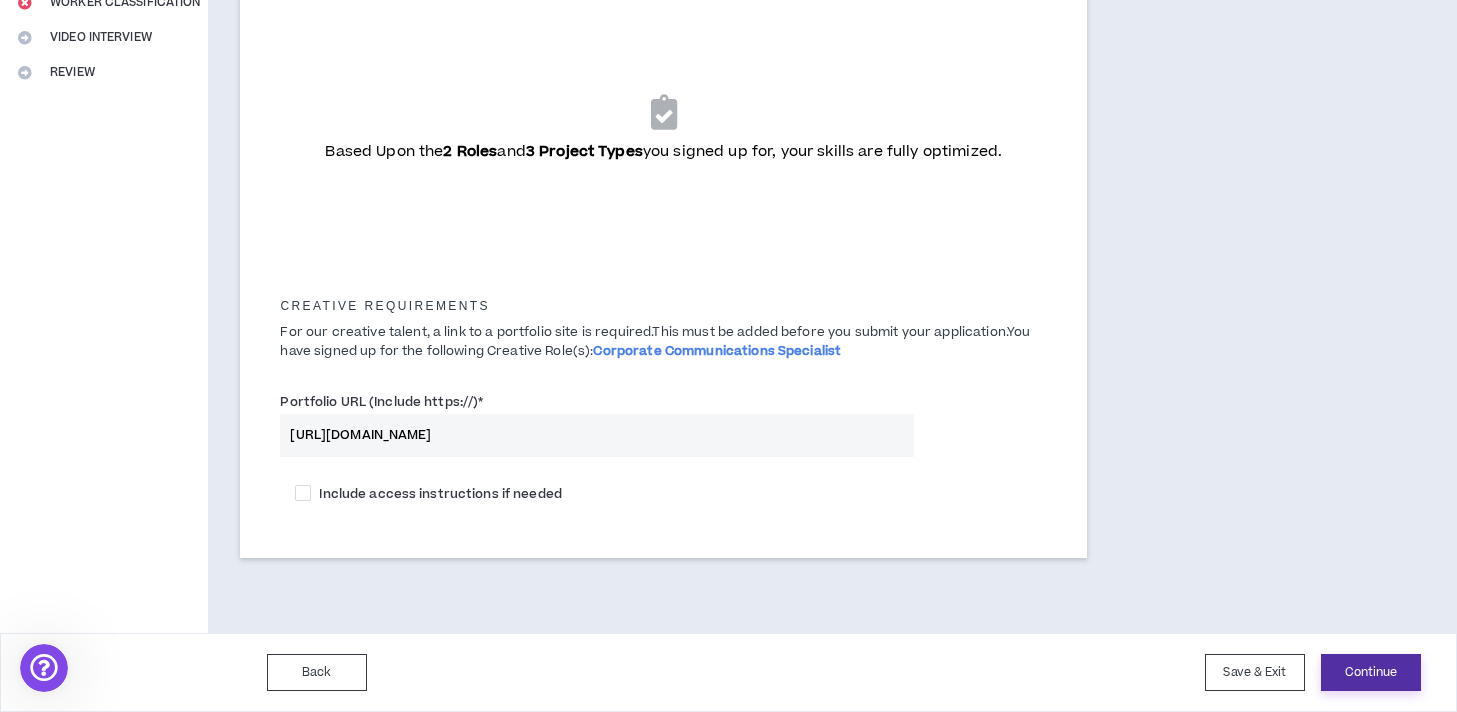 click on "Continue" at bounding box center [1371, 672] 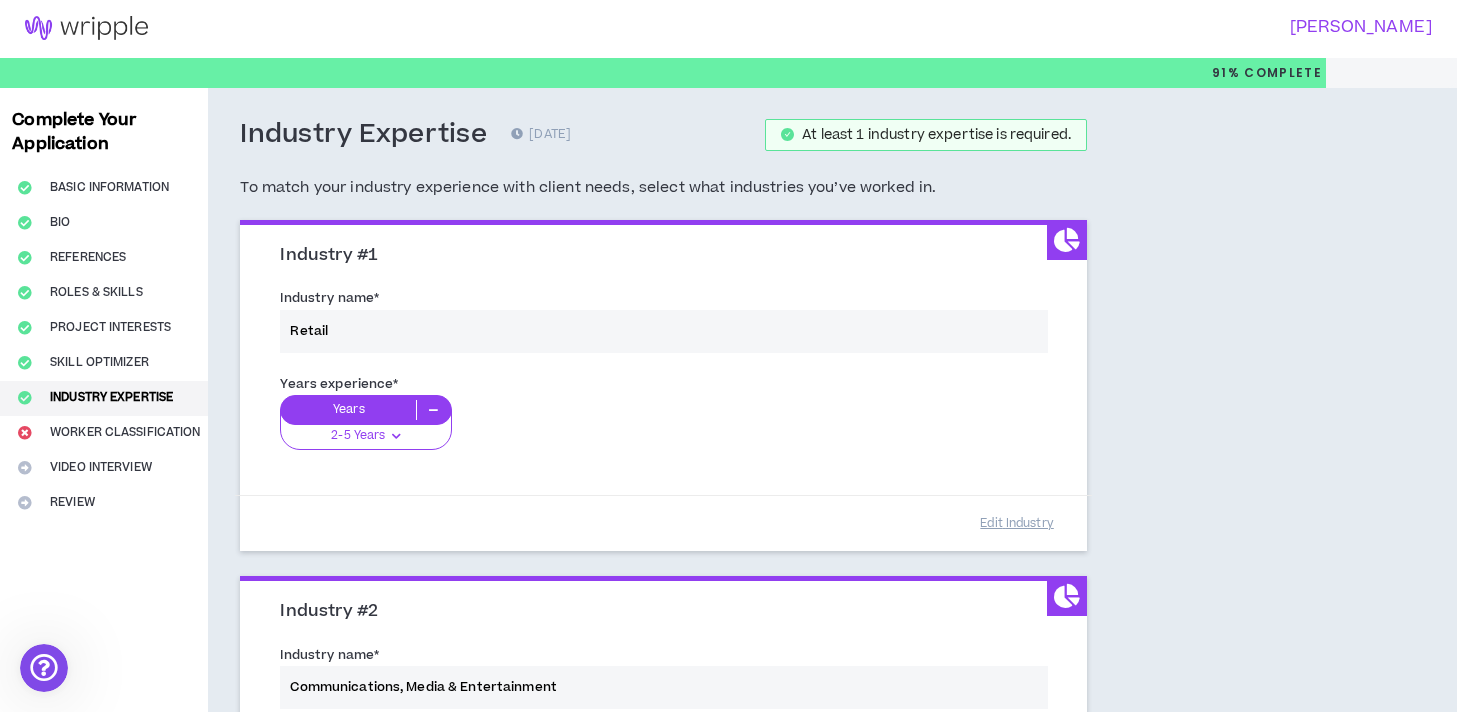 scroll, scrollTop: 0, scrollLeft: 0, axis: both 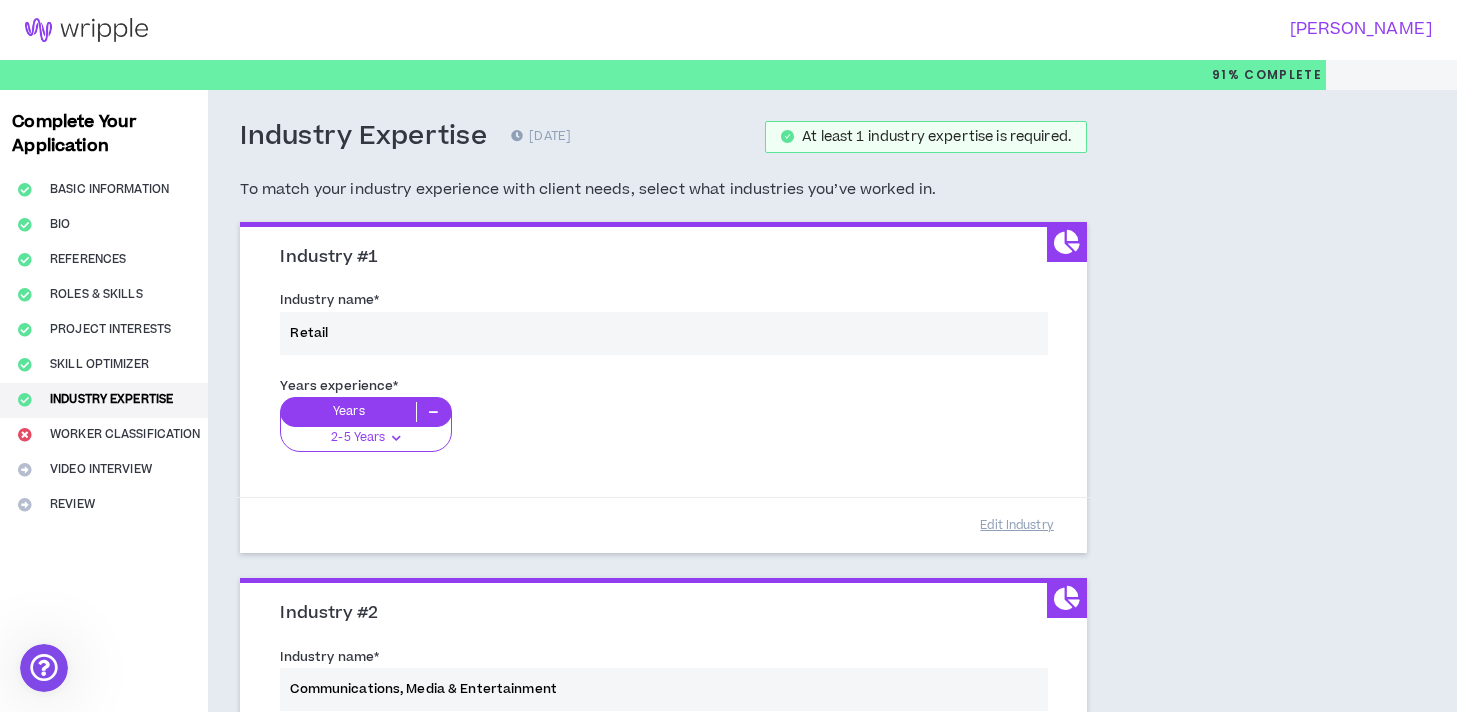 click on "Industry name  * Retail" at bounding box center [663, 326] 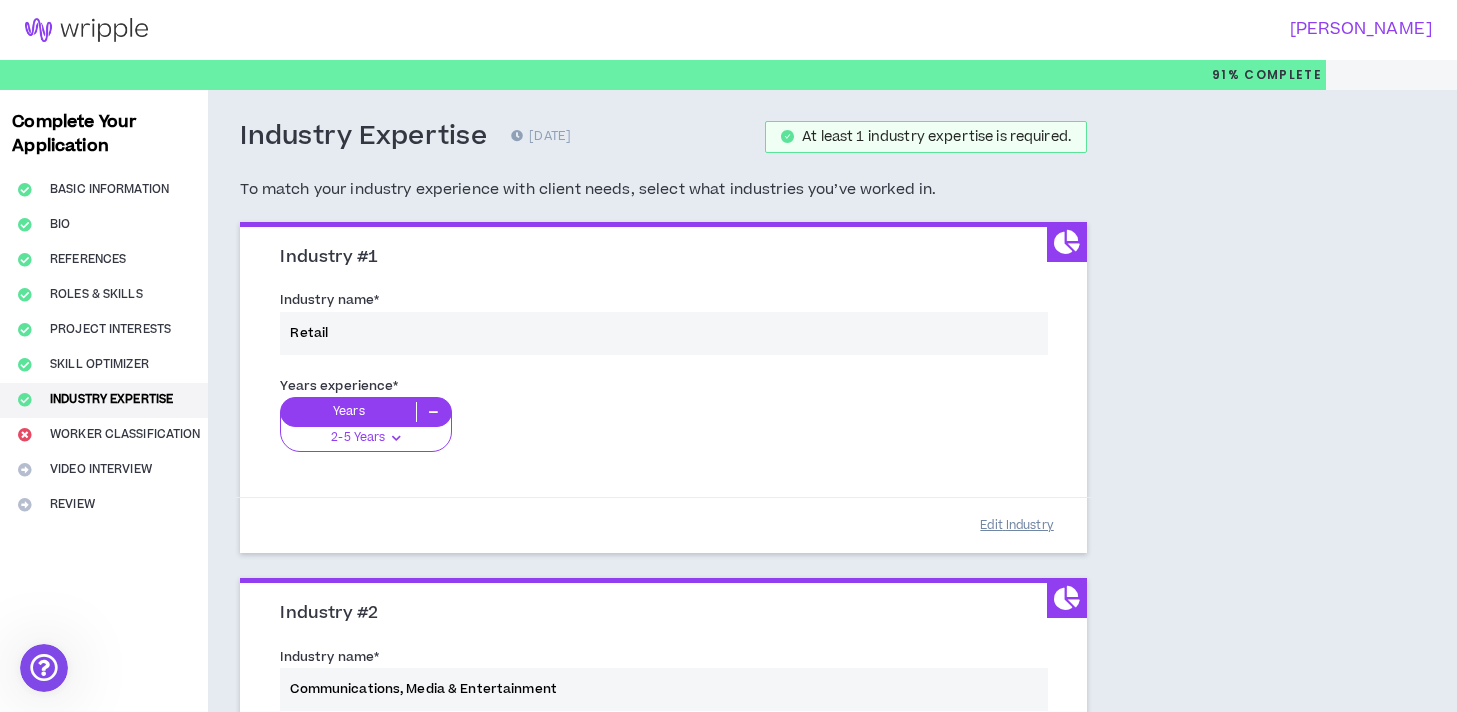 click on "Edit   Industry" at bounding box center [1017, 525] 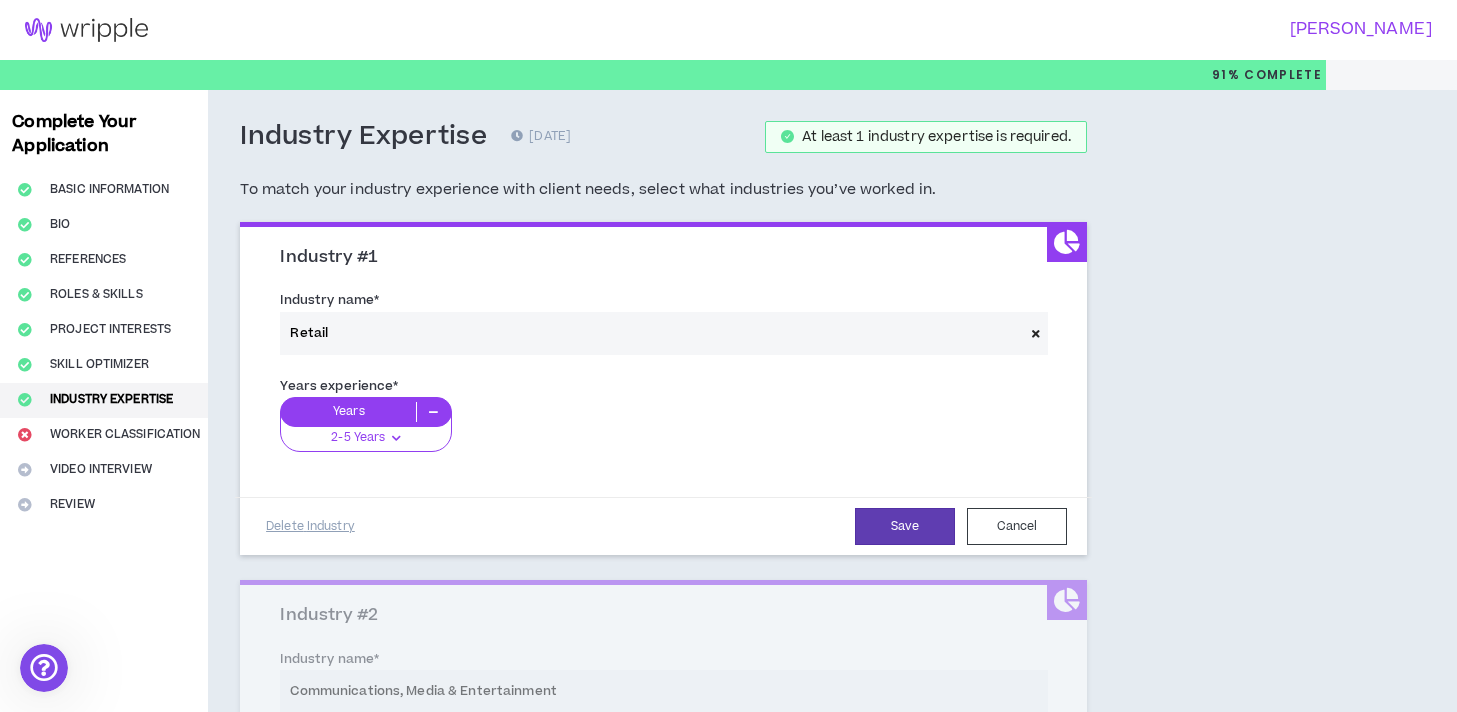 click at bounding box center [1036, 333] 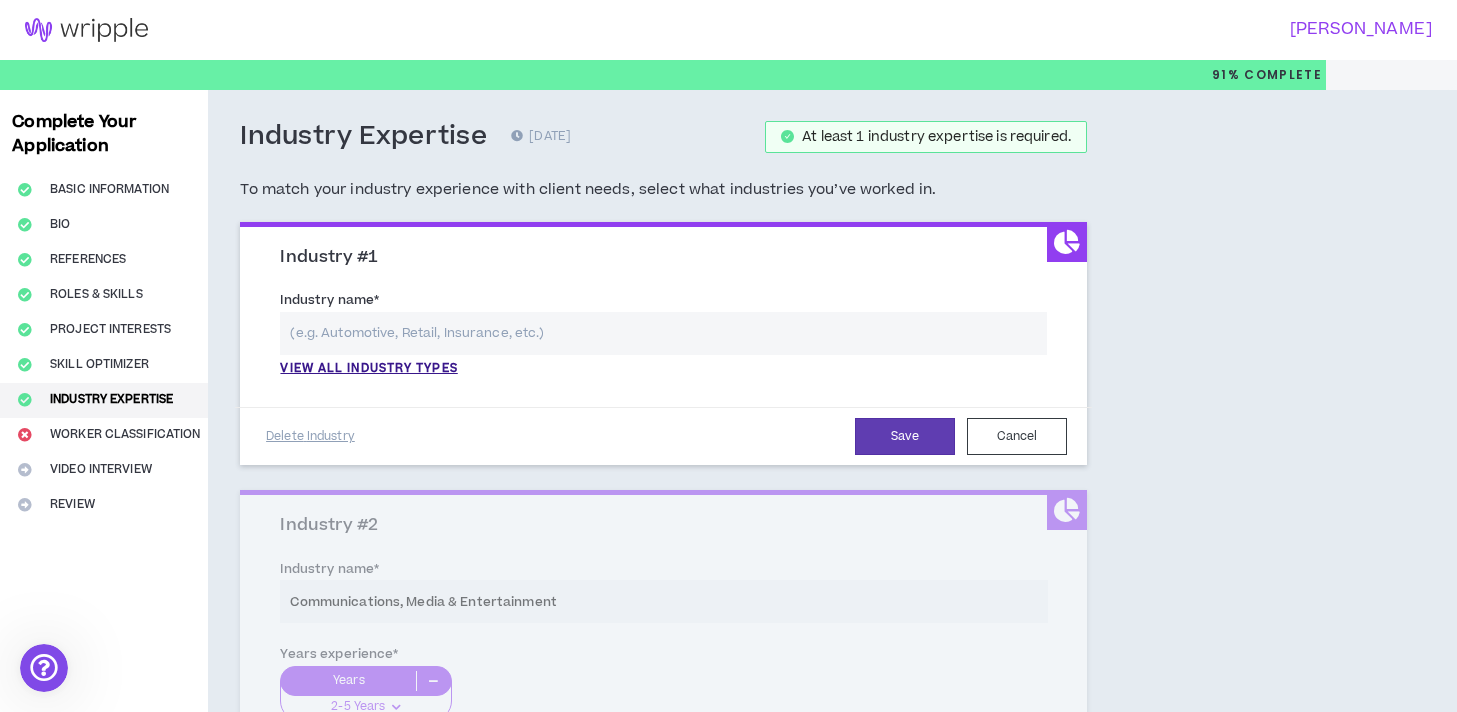 click at bounding box center (663, 333) 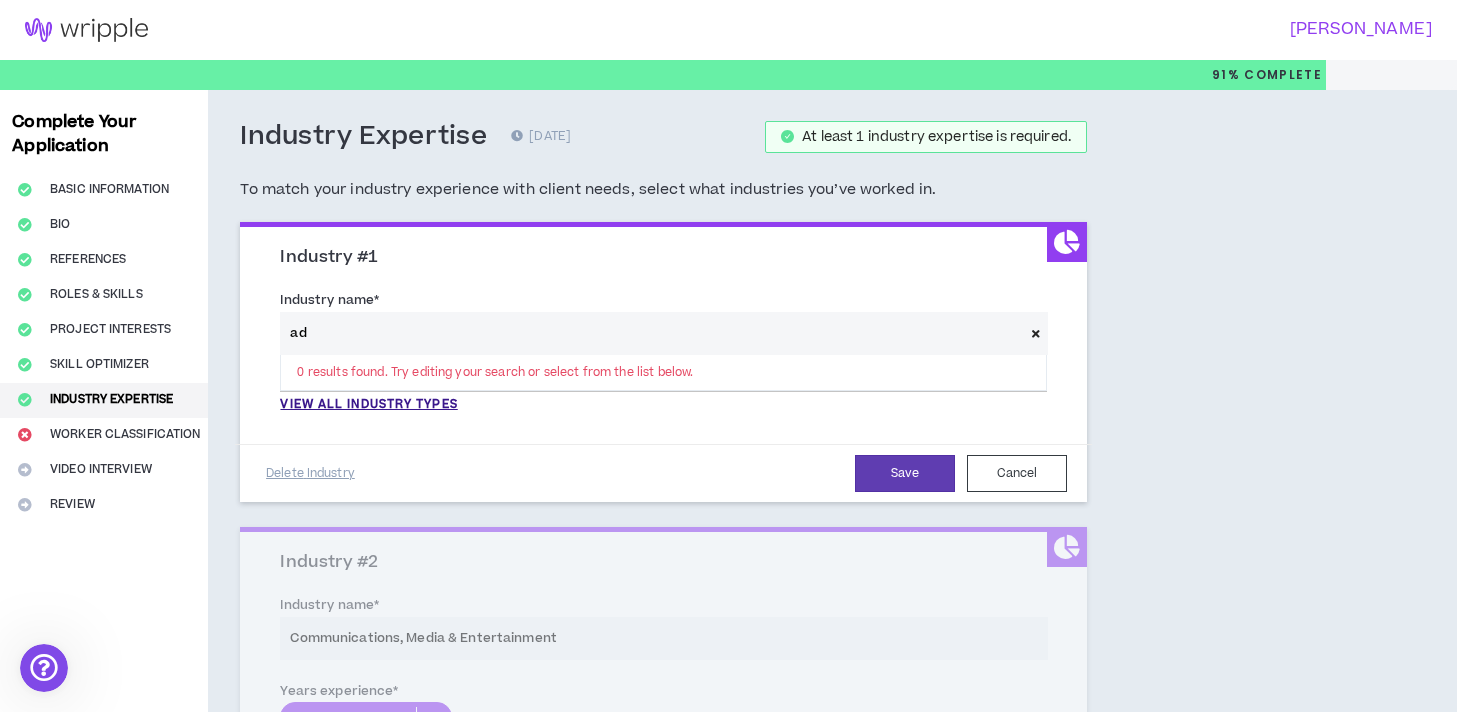 type on "a" 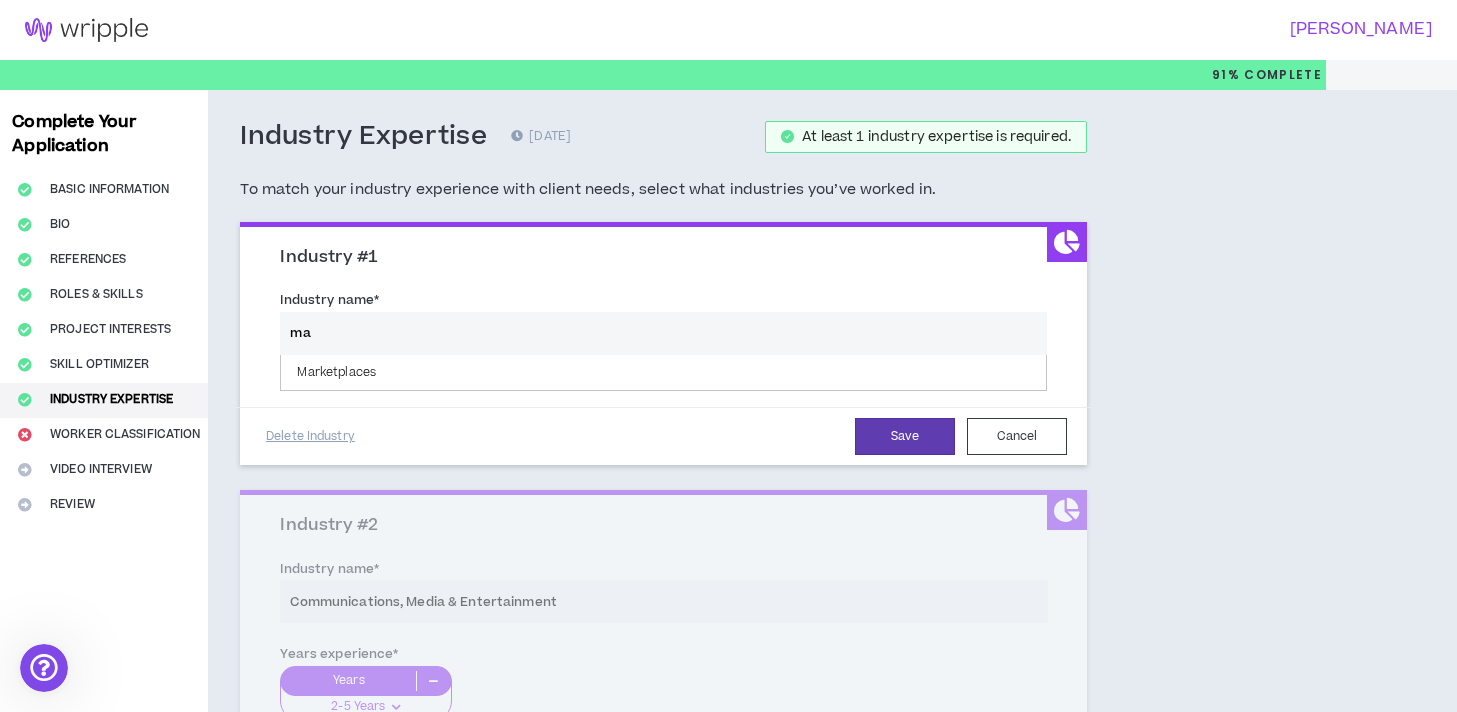 type on "m" 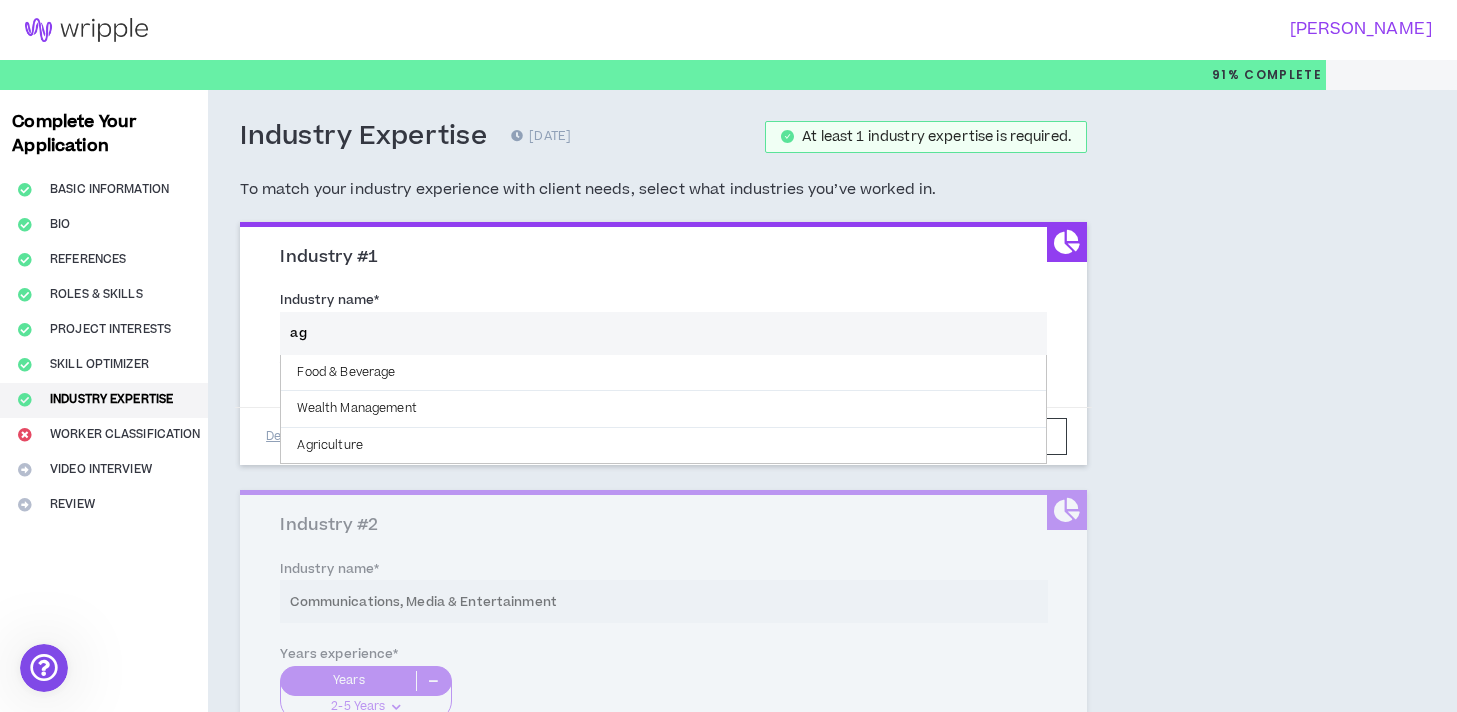 type on "a" 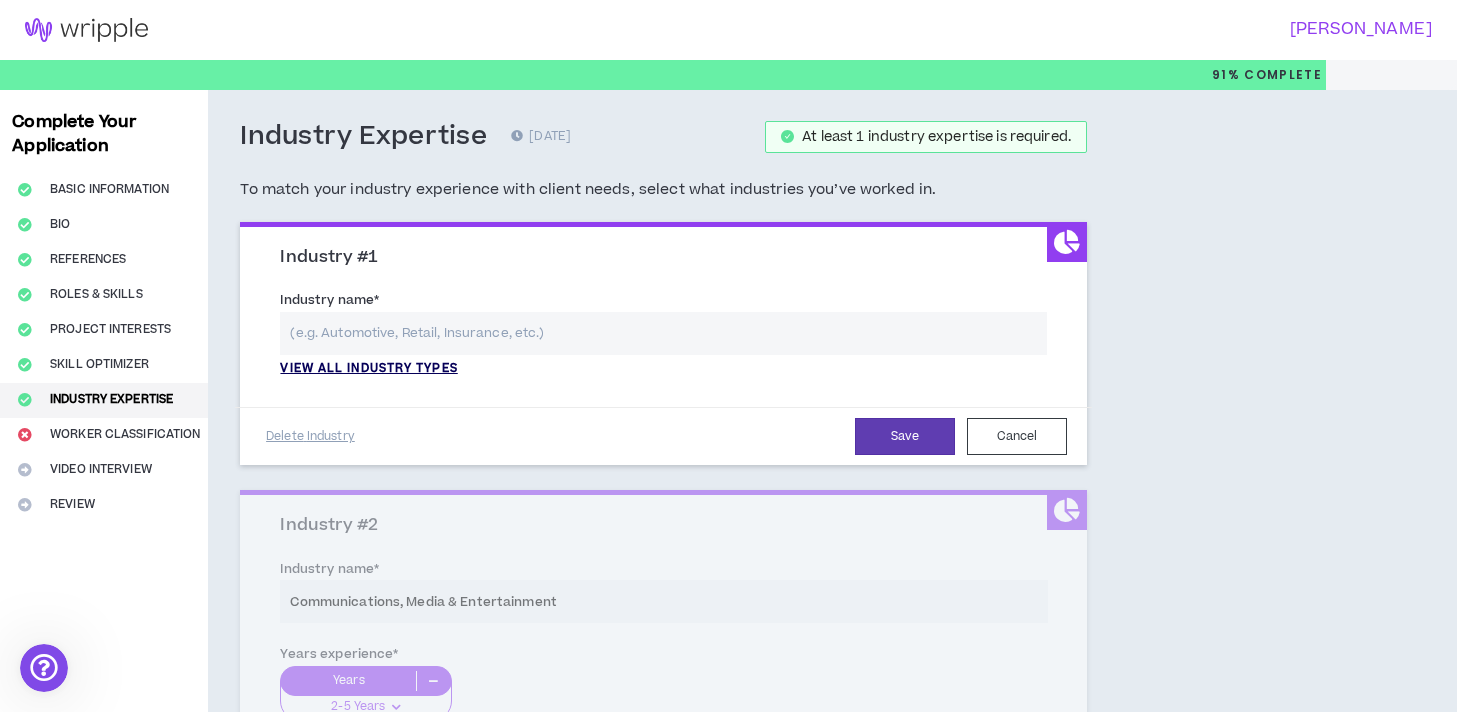 click on "View all industry types" at bounding box center (368, 369) 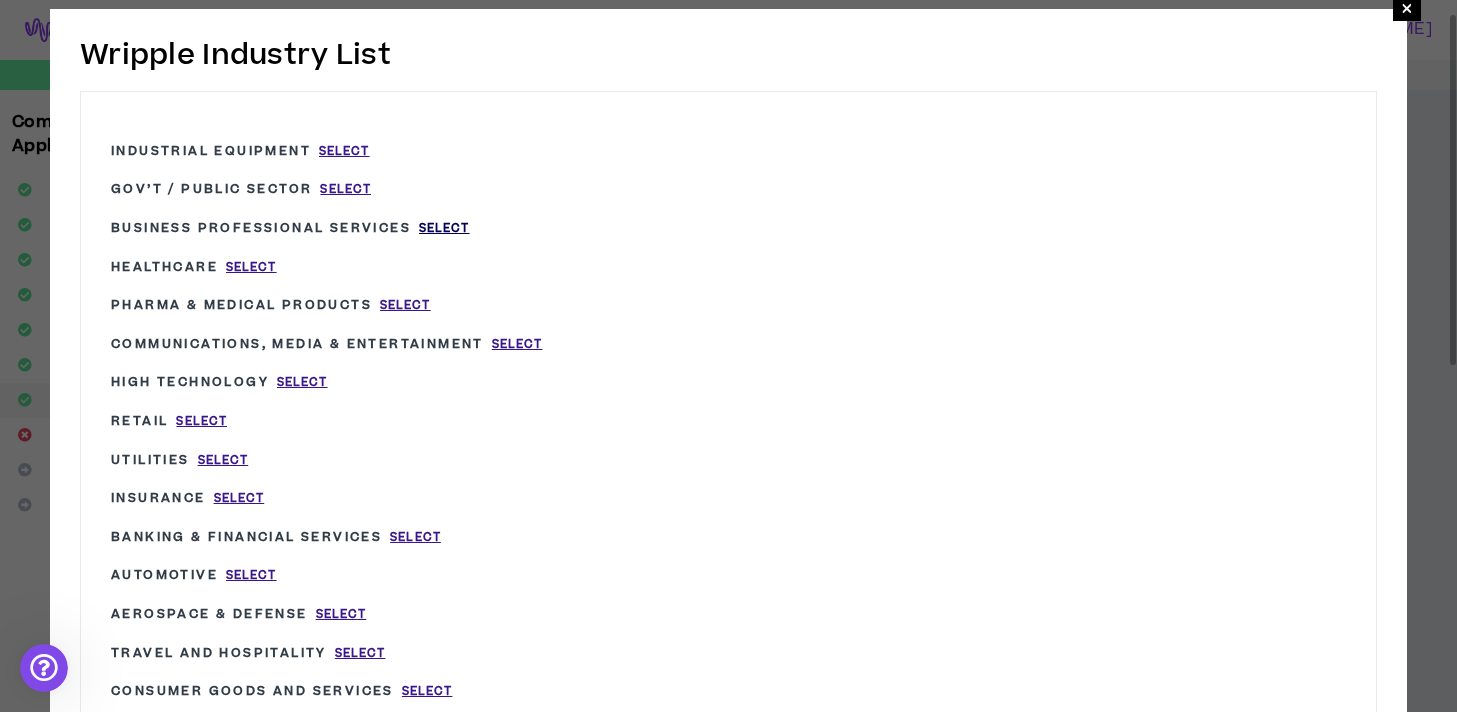 click on "Select" at bounding box center (444, 228) 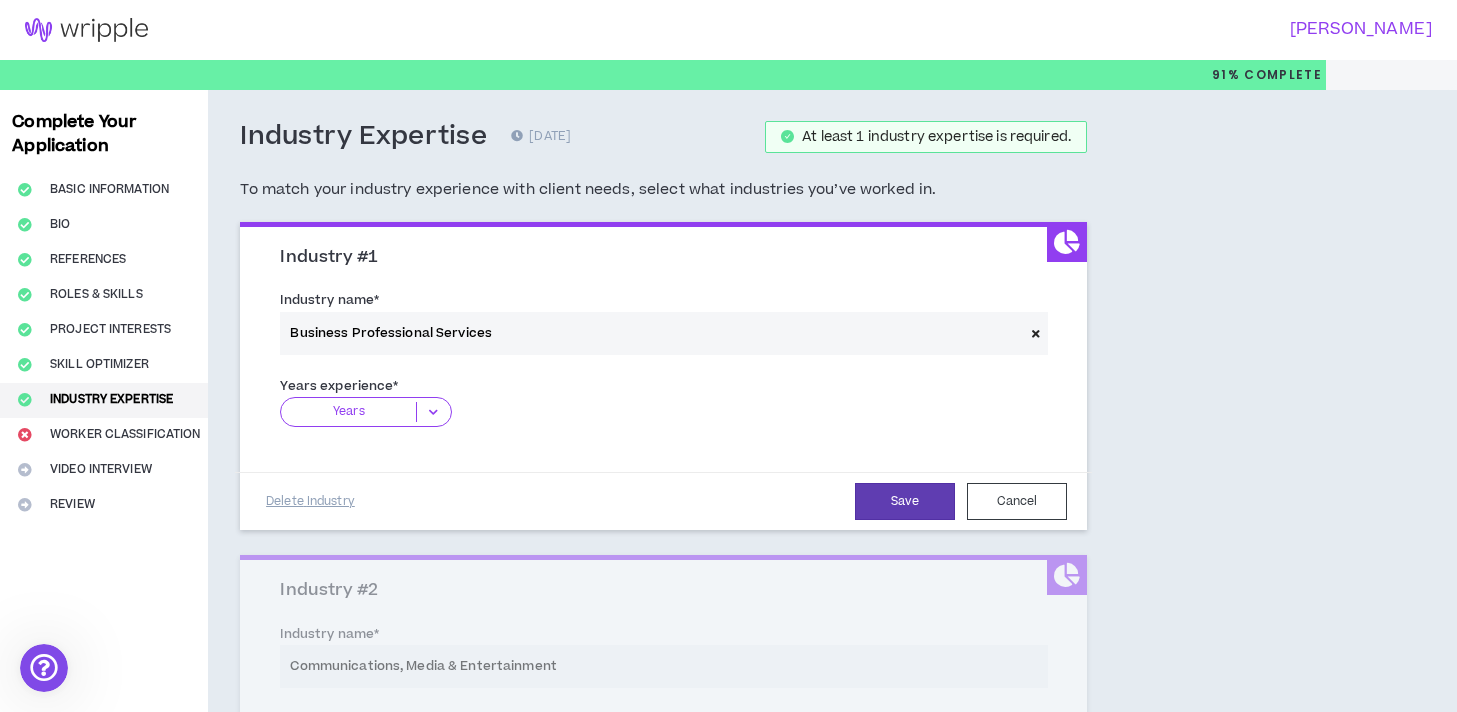 click at bounding box center [433, 412] 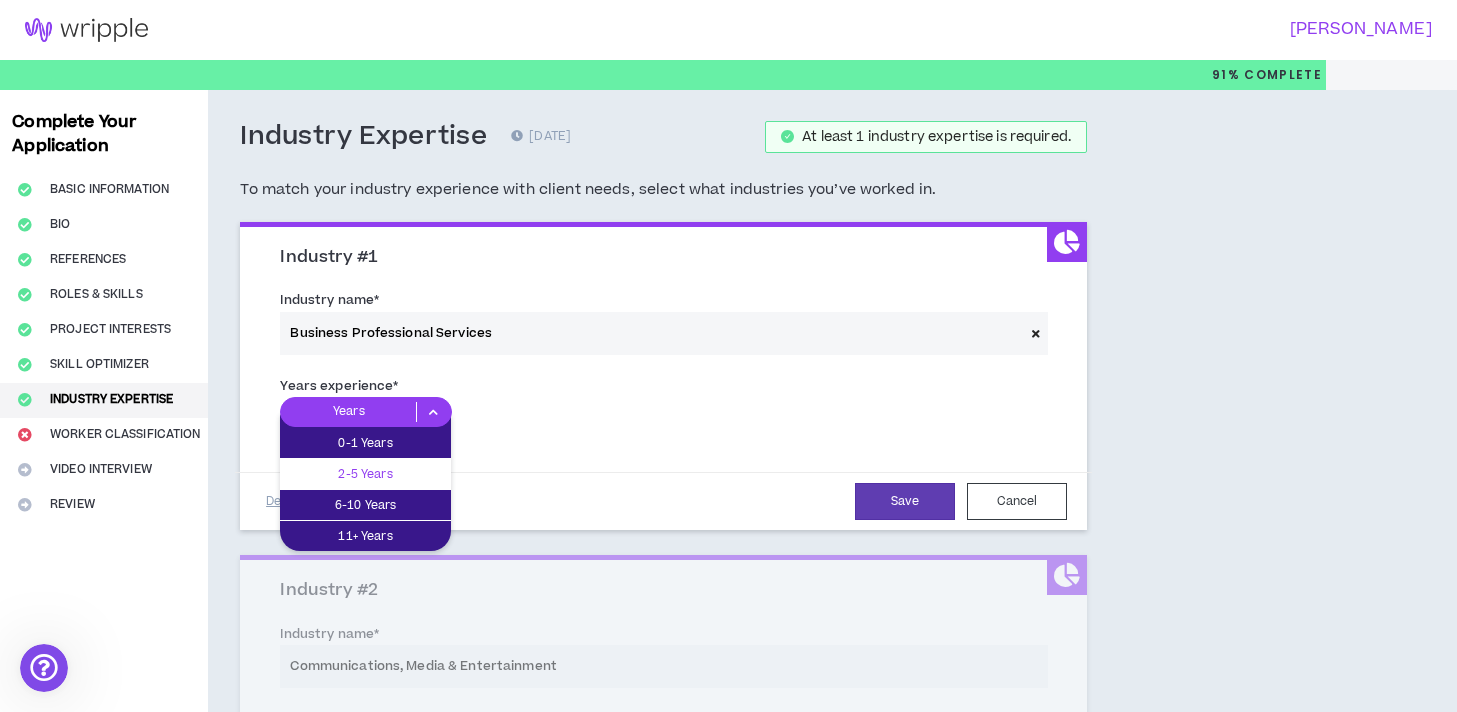 click on "2-5 Years" at bounding box center [365, 474] 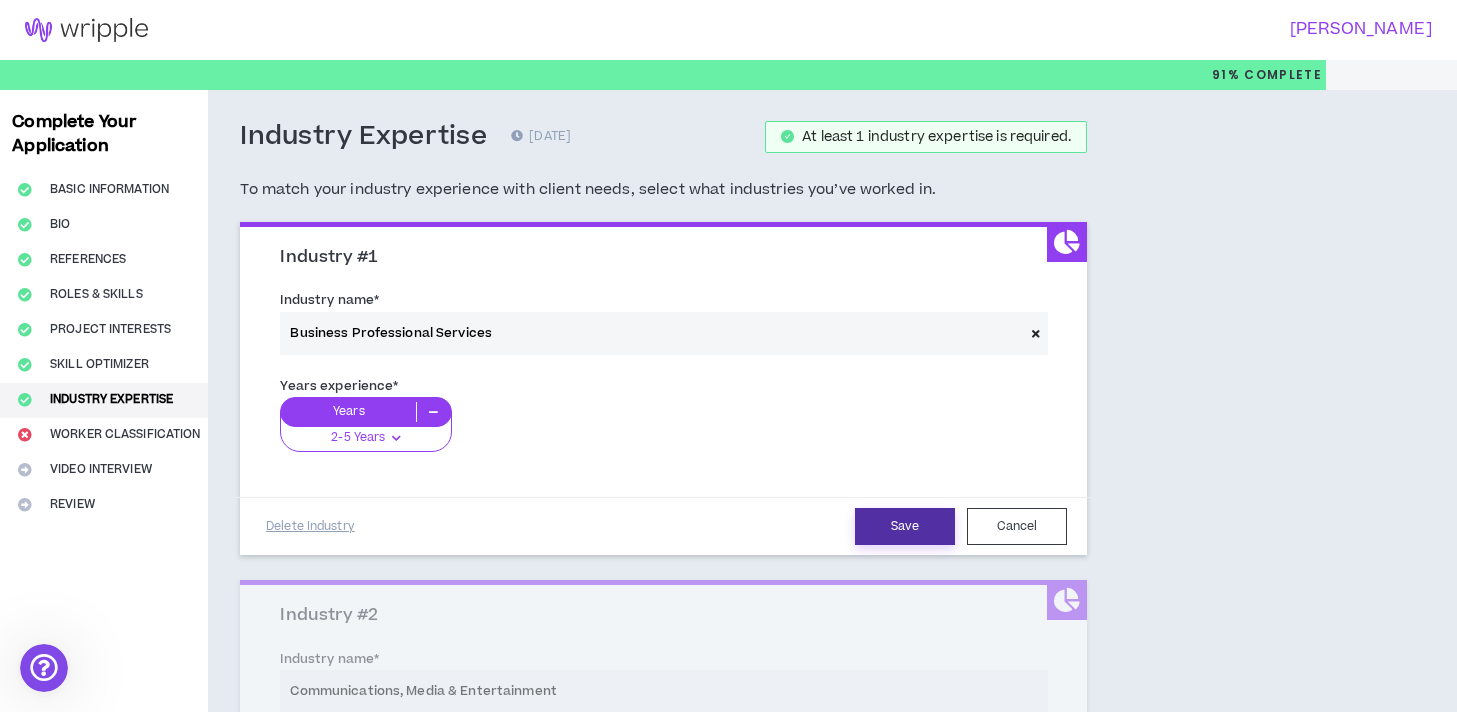 click on "Save" at bounding box center (905, 526) 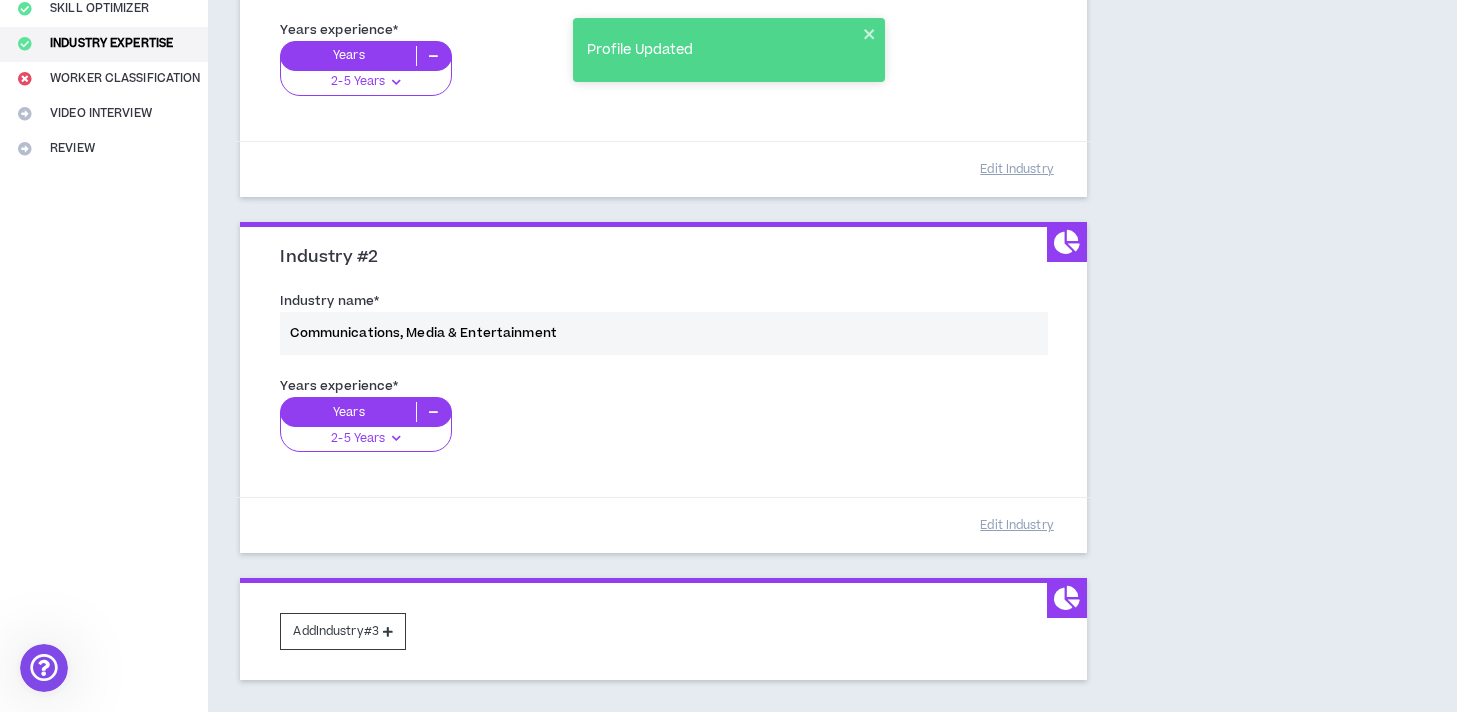 scroll, scrollTop: 424, scrollLeft: 0, axis: vertical 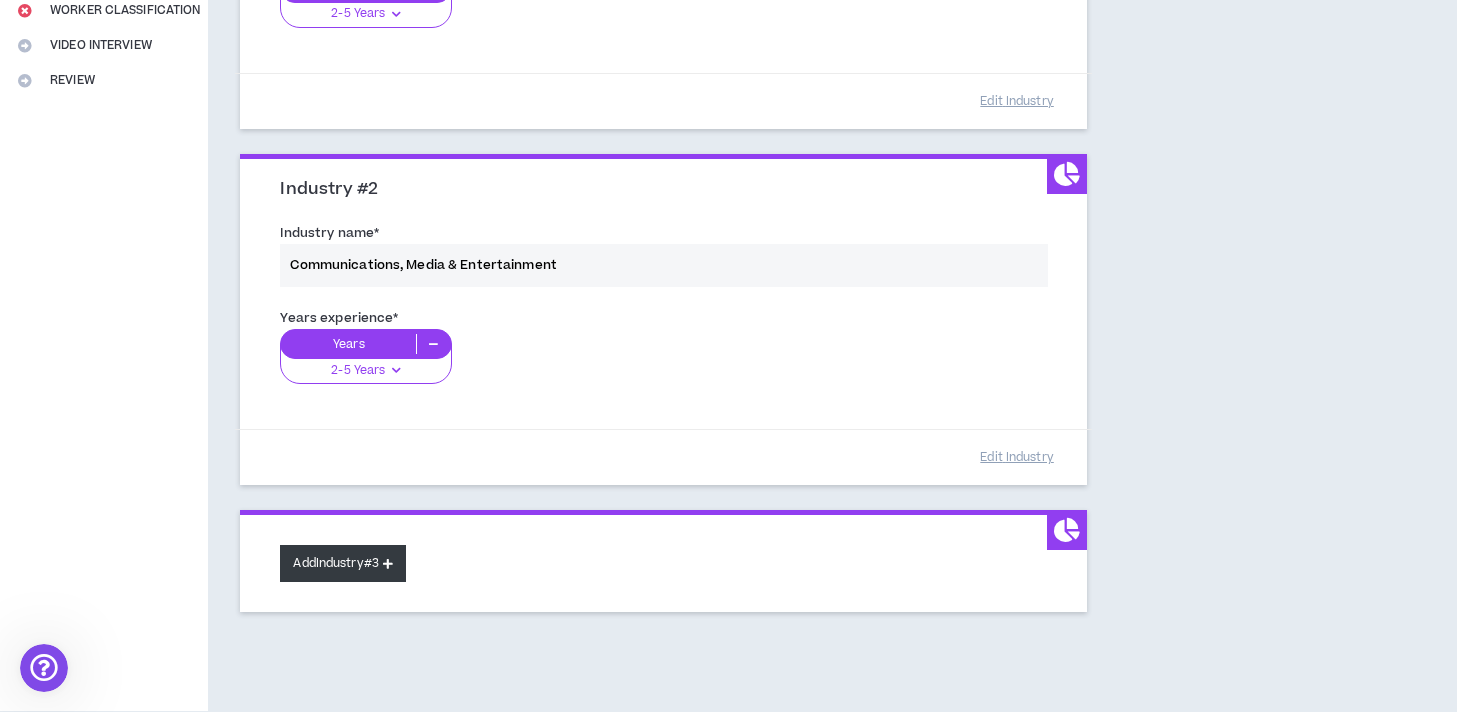 click on "Add  Industry  #3" at bounding box center (343, 563) 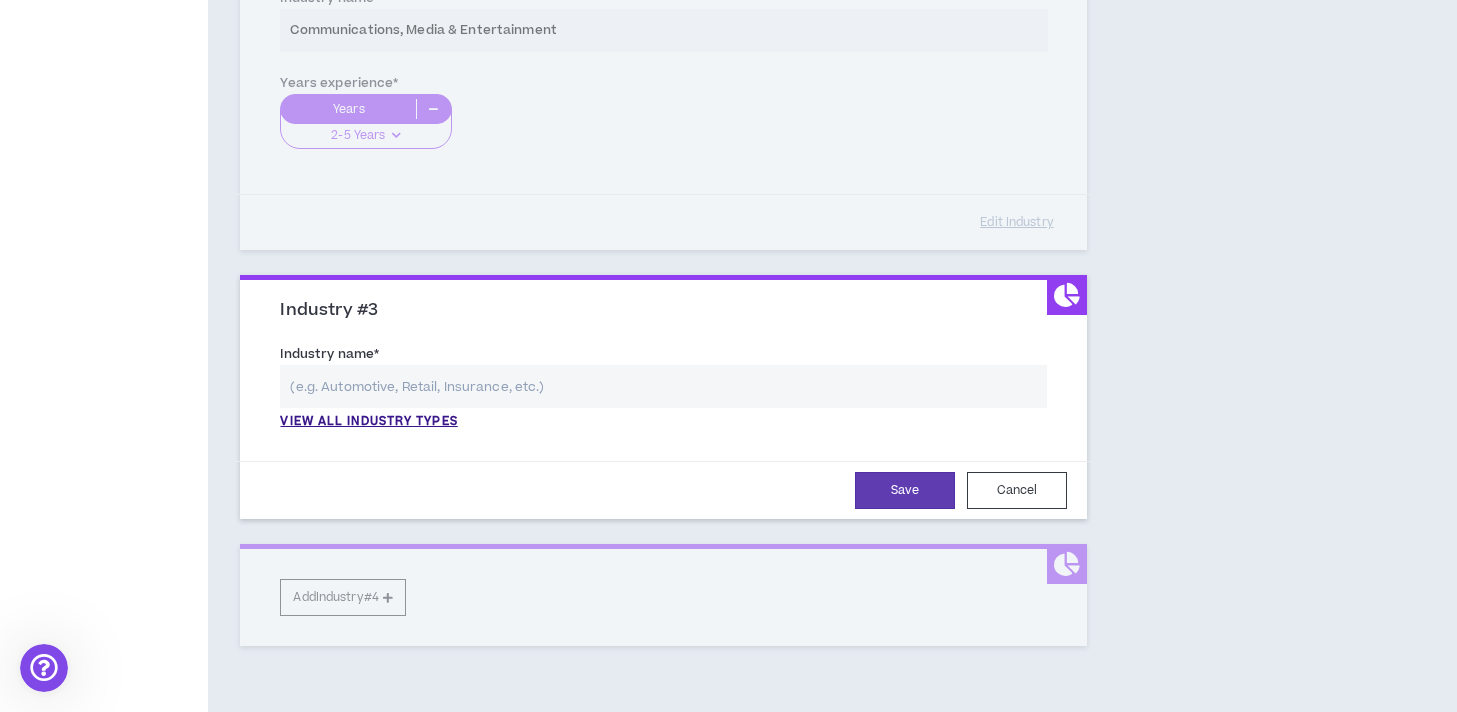 scroll, scrollTop: 771, scrollLeft: 0, axis: vertical 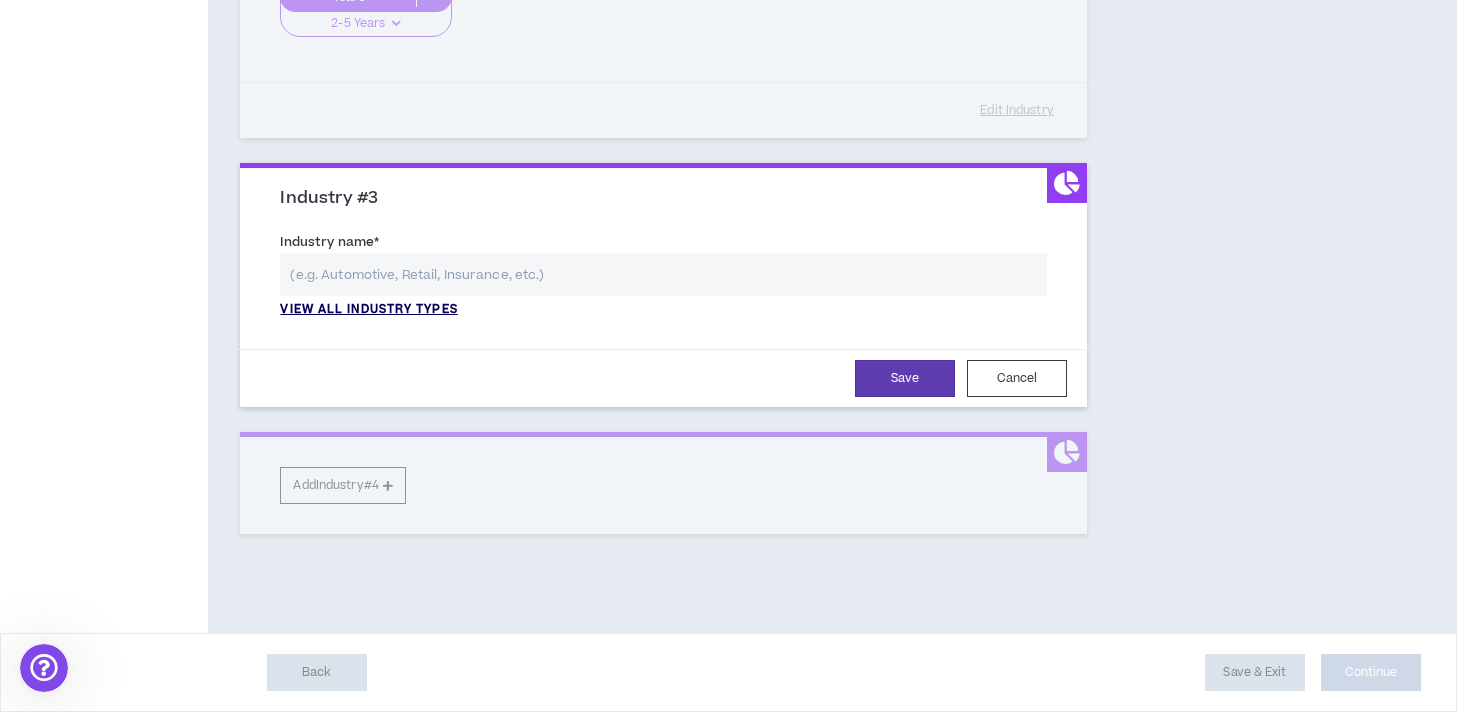 click on "View all industry types" at bounding box center [368, 310] 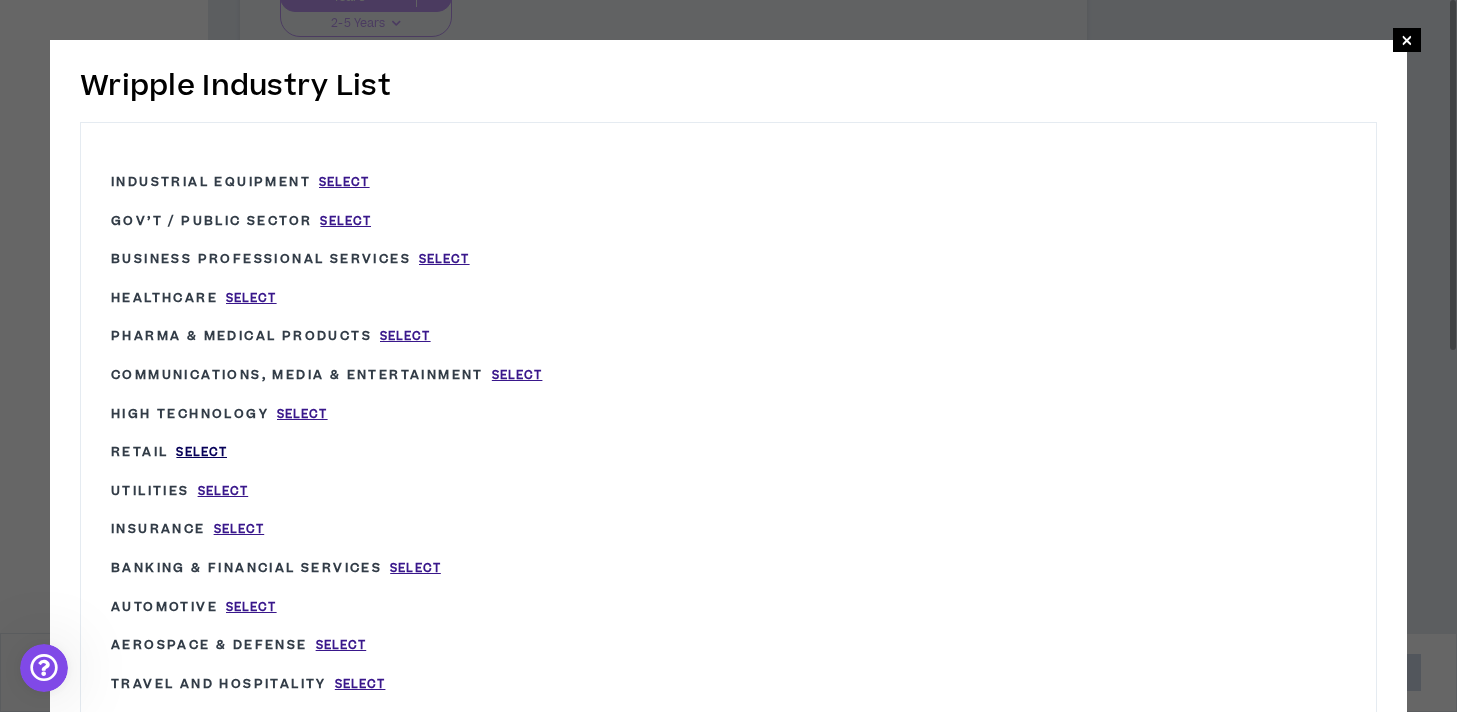 click on "Select" at bounding box center (201, 452) 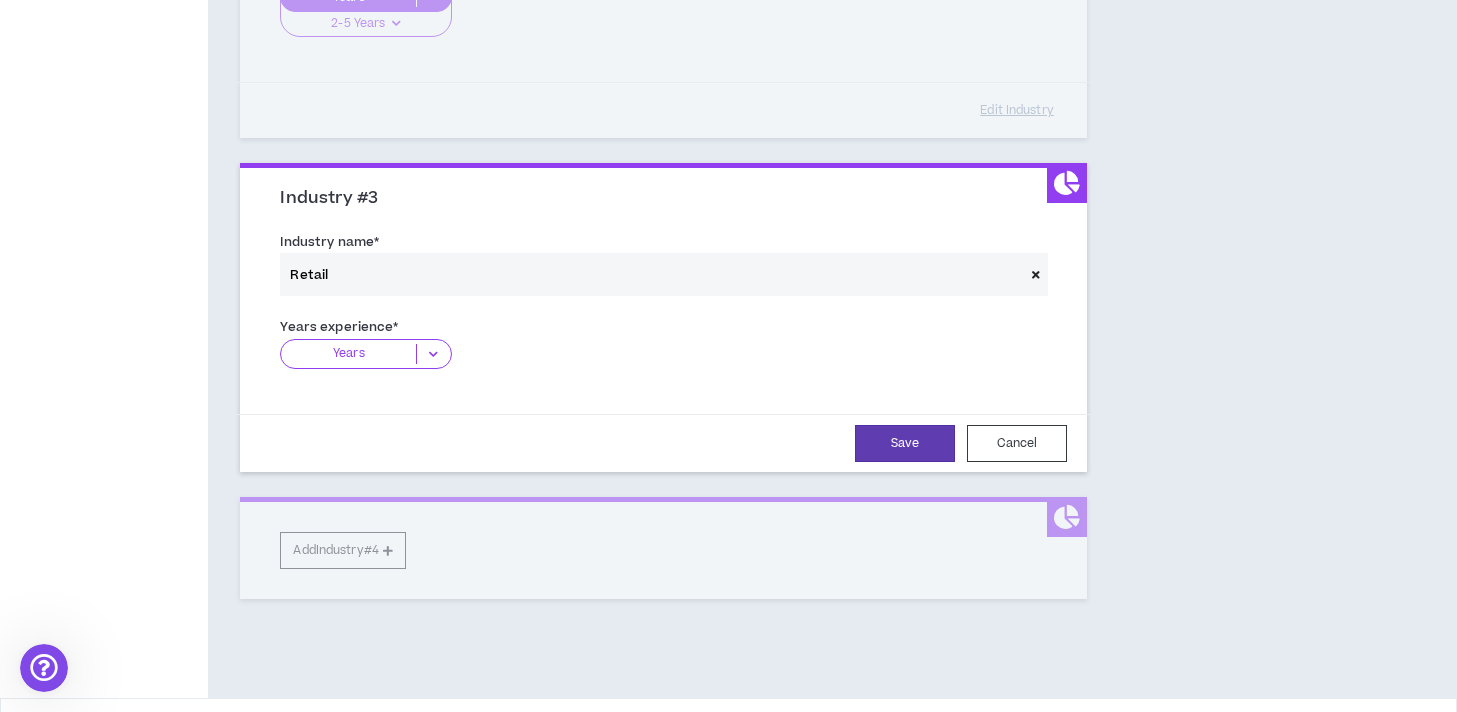 click at bounding box center [433, 354] 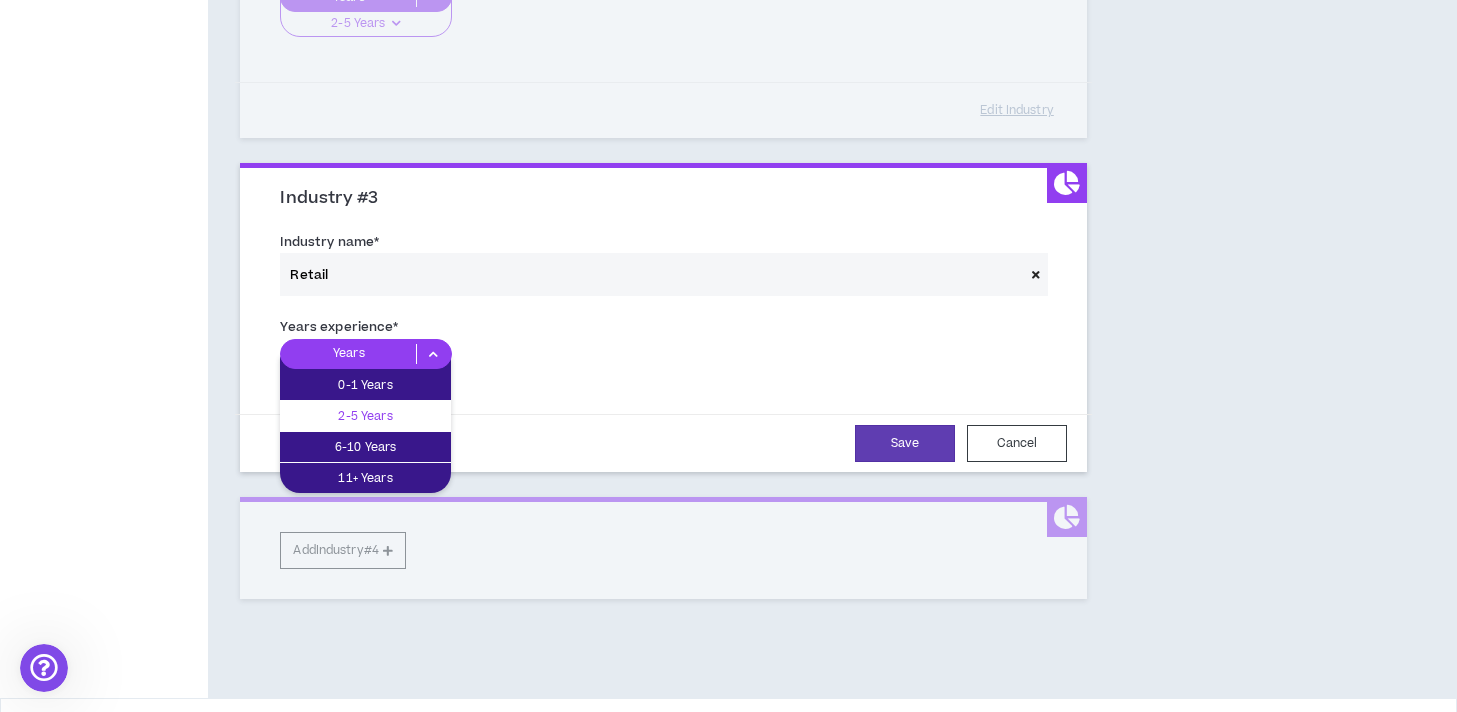 click on "2-5 Years" at bounding box center [365, 416] 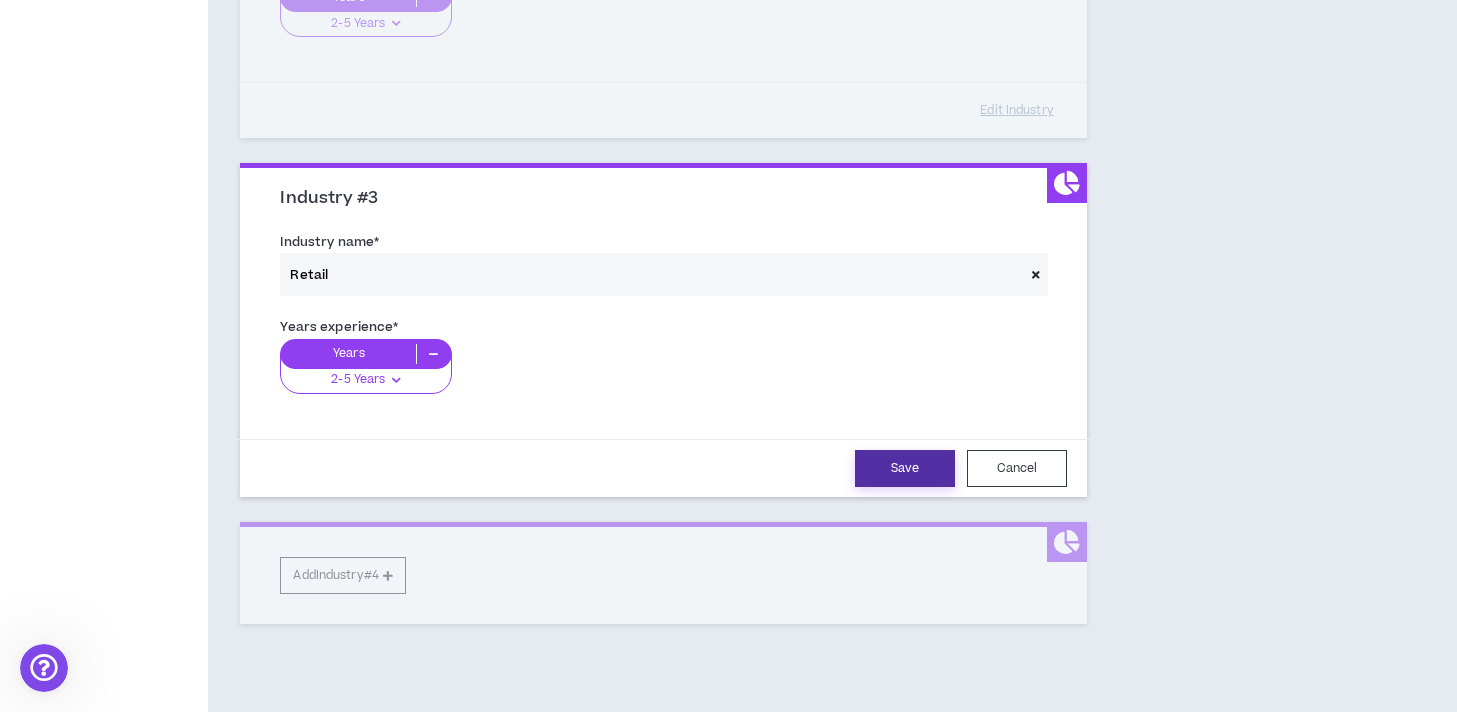 click on "Save" at bounding box center (905, 468) 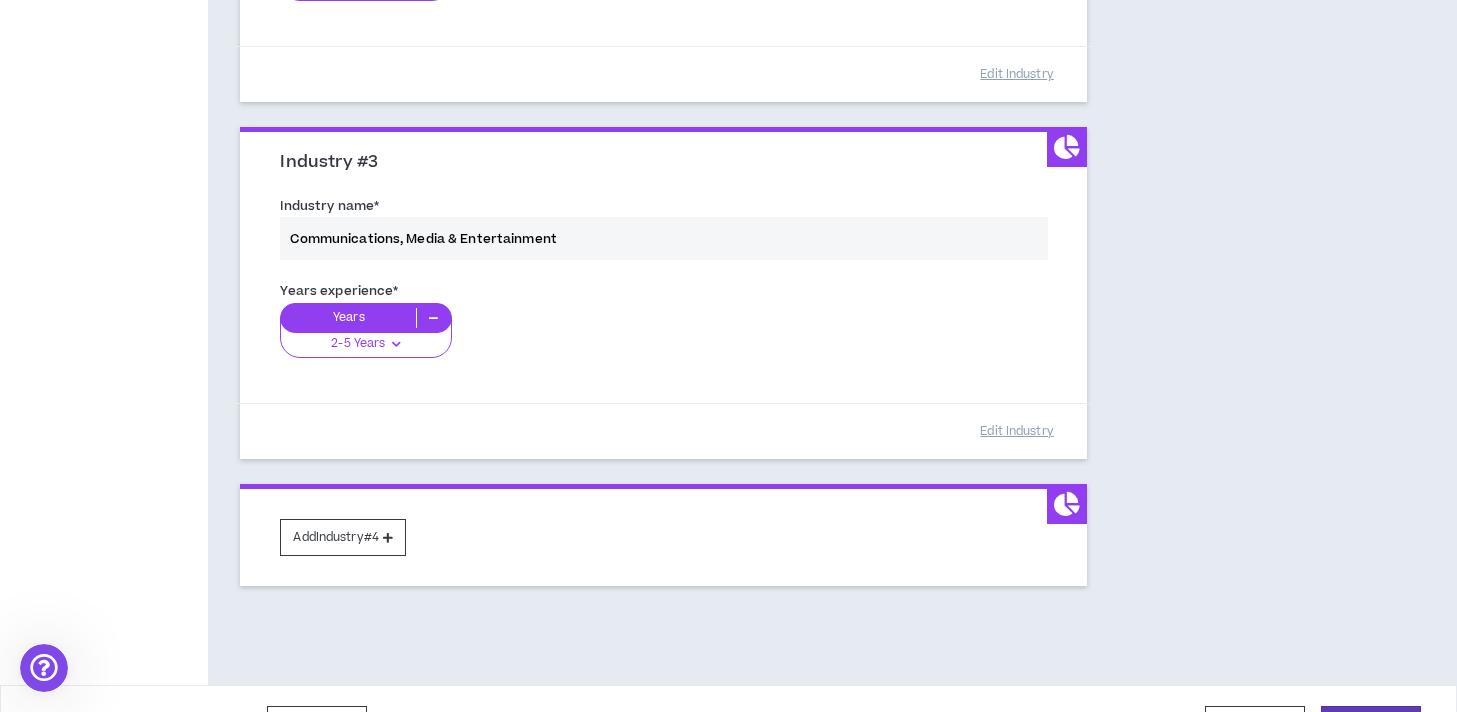 scroll, scrollTop: 858, scrollLeft: 0, axis: vertical 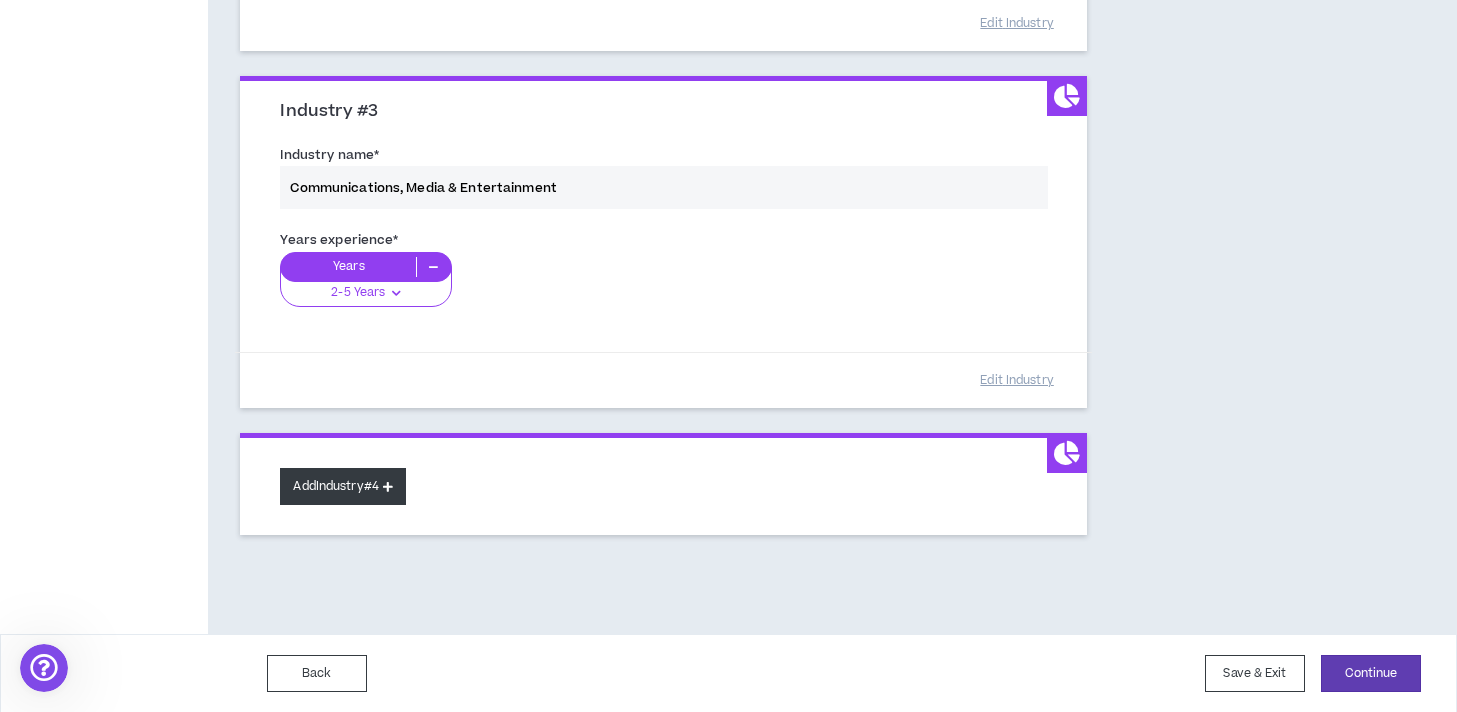click on "Add  Industry  #4" at bounding box center [343, 486] 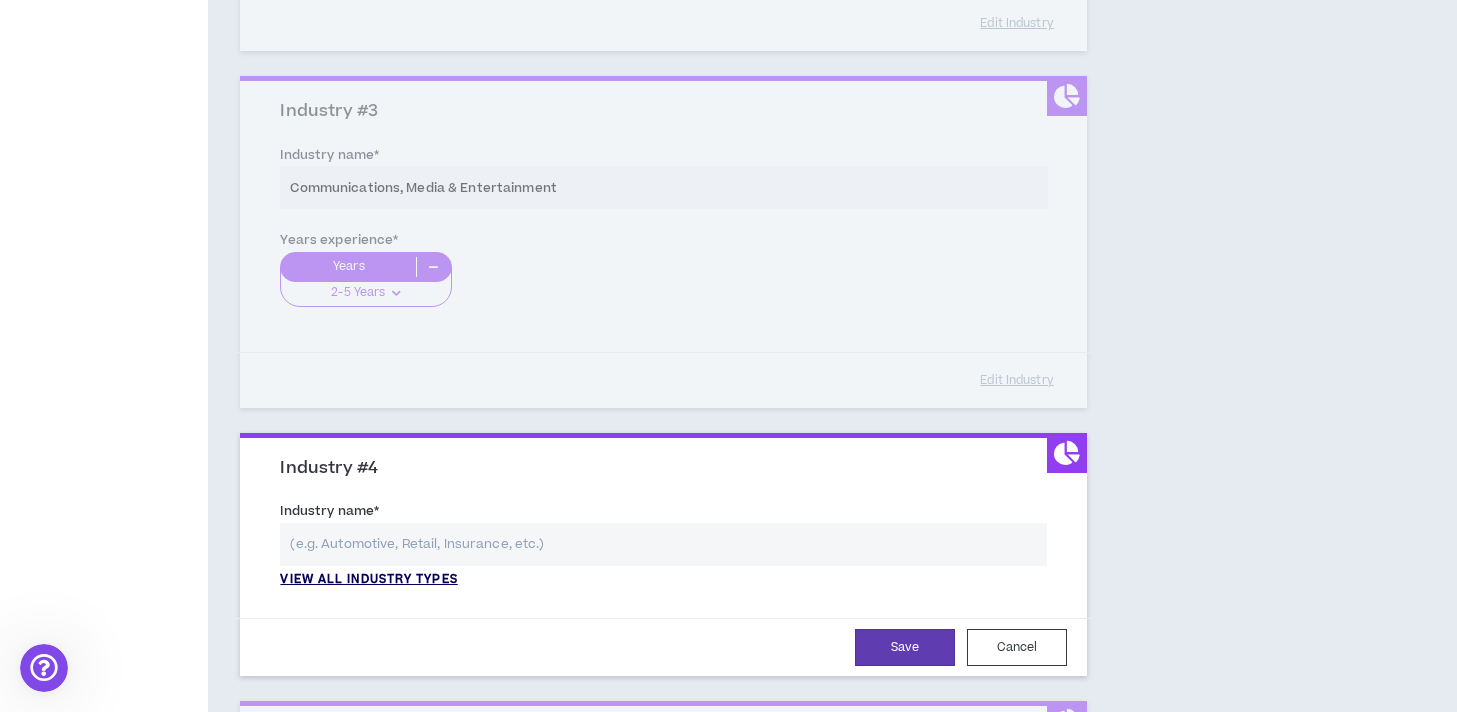 click on "View all industry types" at bounding box center [368, 580] 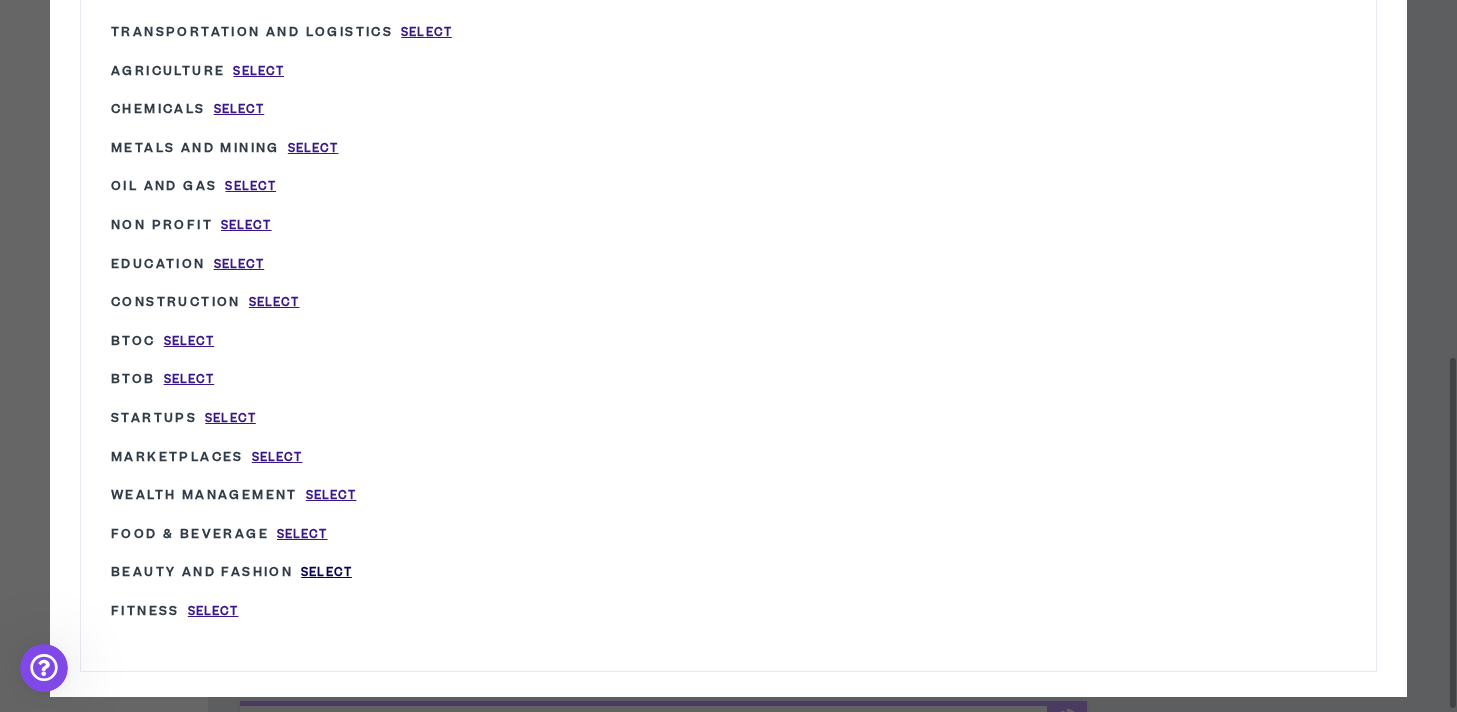 click on "Select" at bounding box center [326, 572] 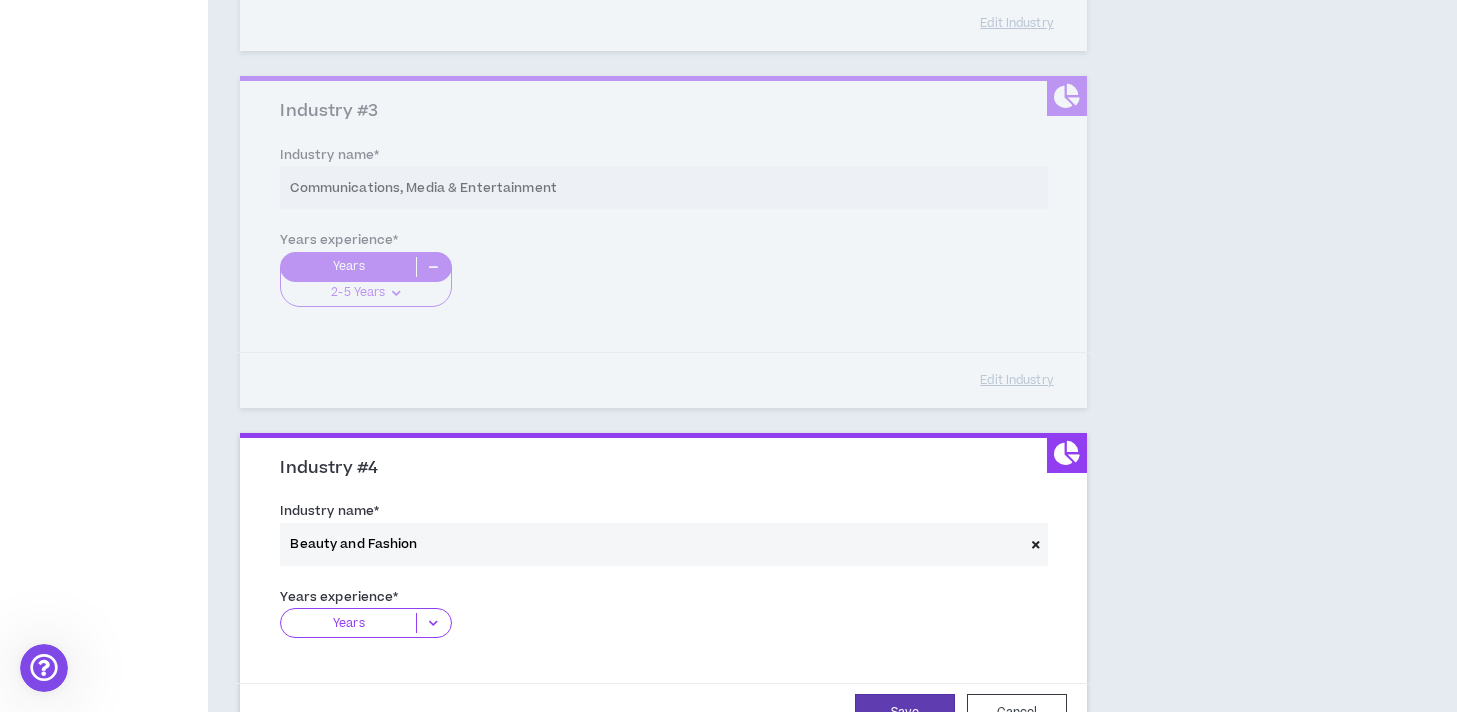 click at bounding box center (433, 623) 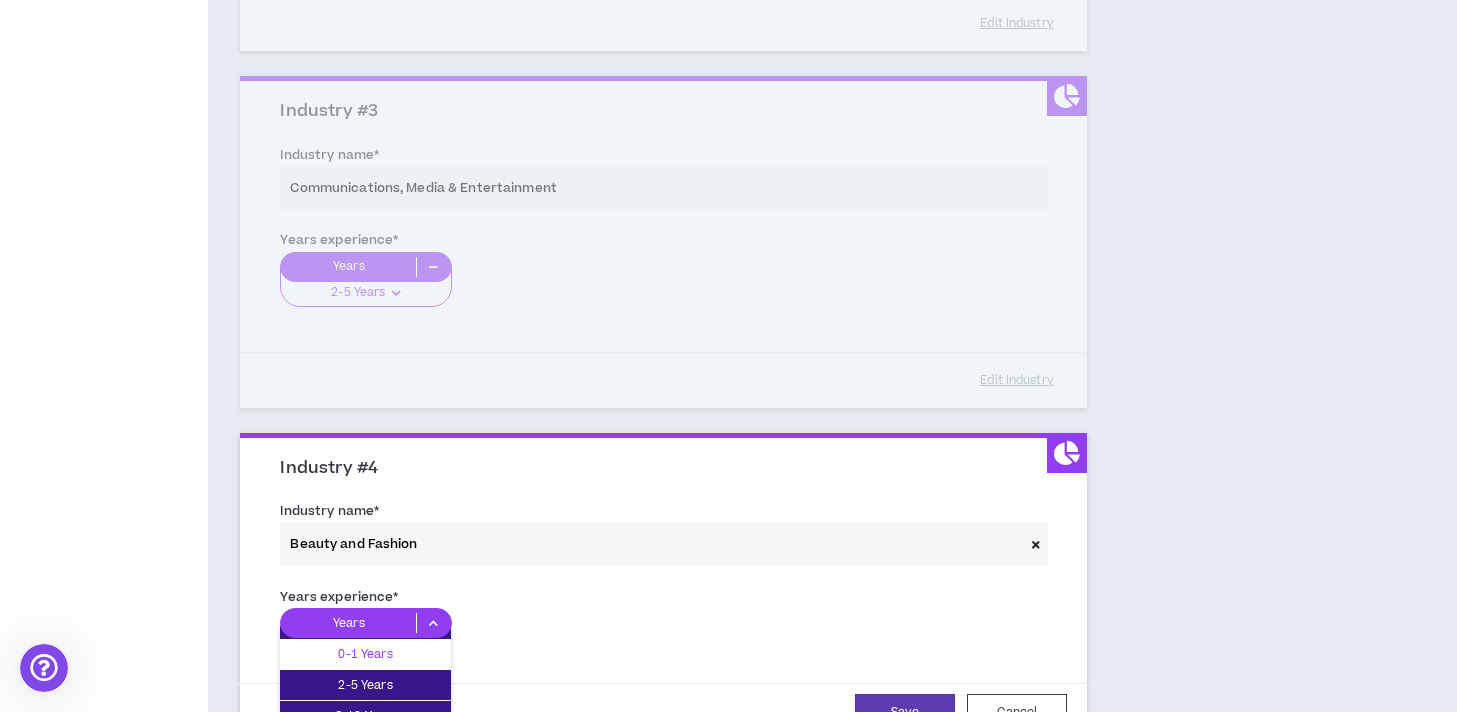 click on "0-1 Years" at bounding box center [365, 654] 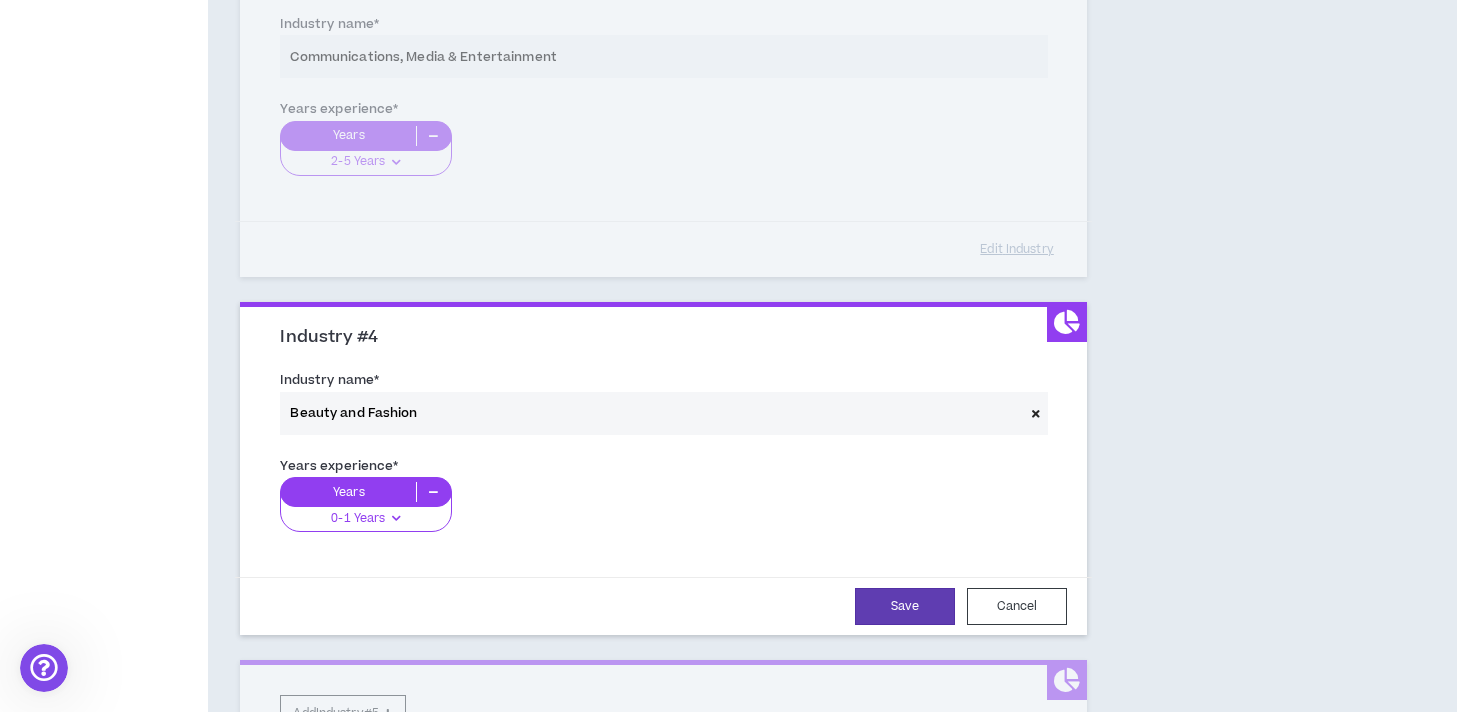 scroll, scrollTop: 1002, scrollLeft: 0, axis: vertical 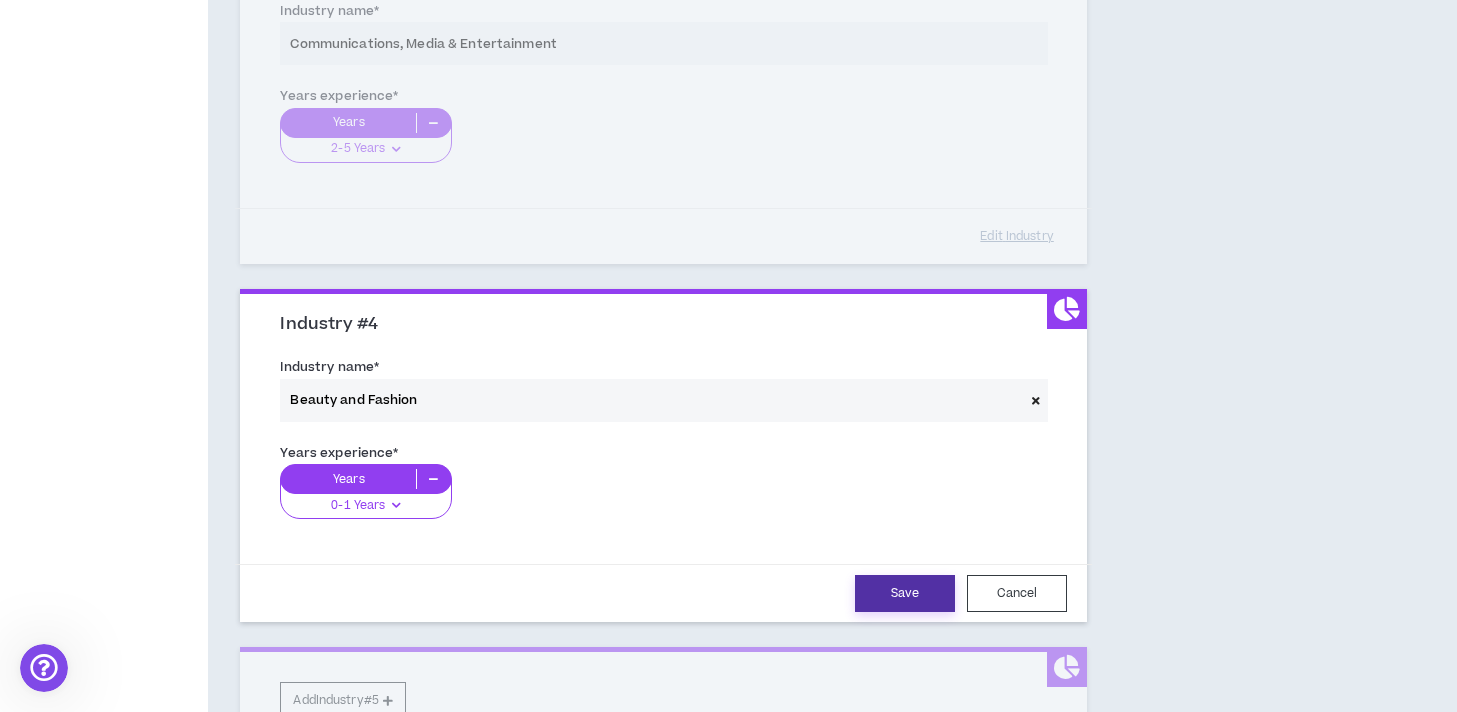 click on "Save" at bounding box center [905, 593] 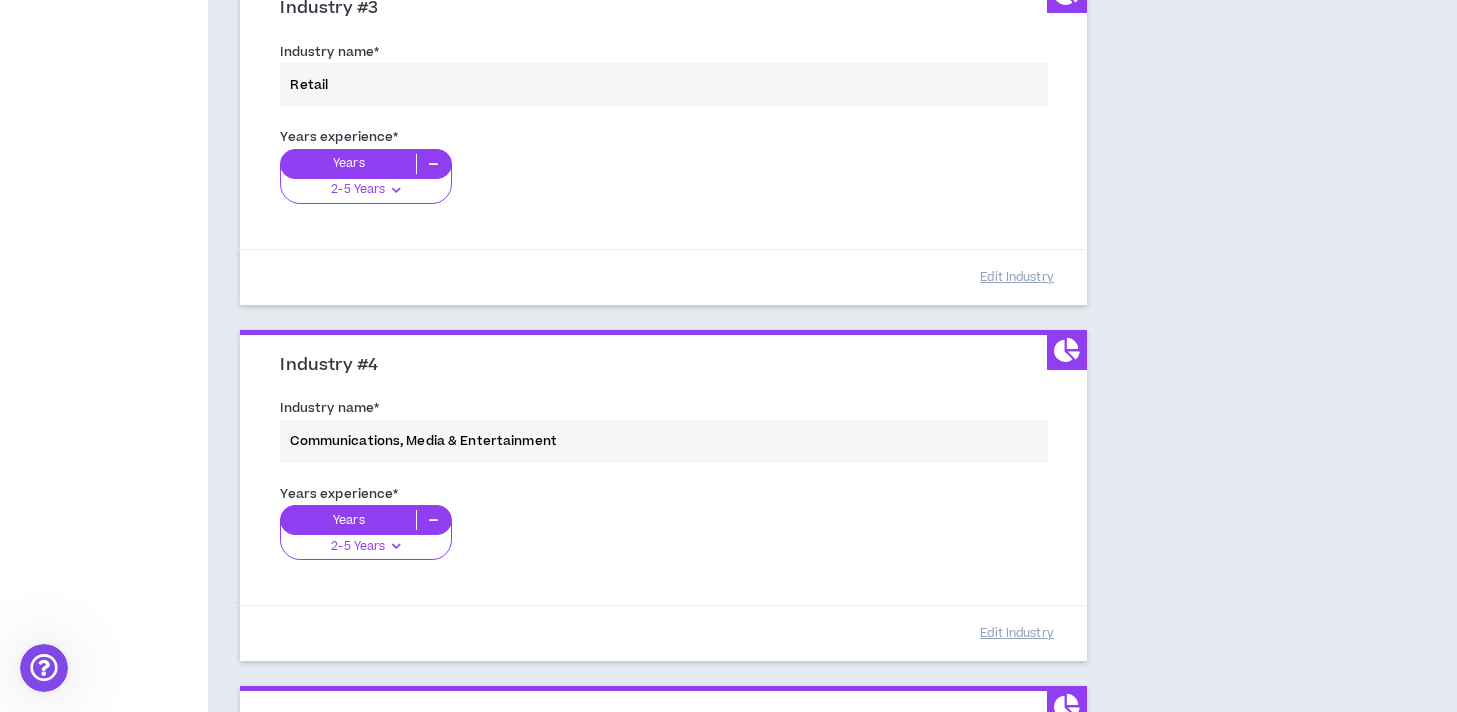 scroll, scrollTop: 1053, scrollLeft: 0, axis: vertical 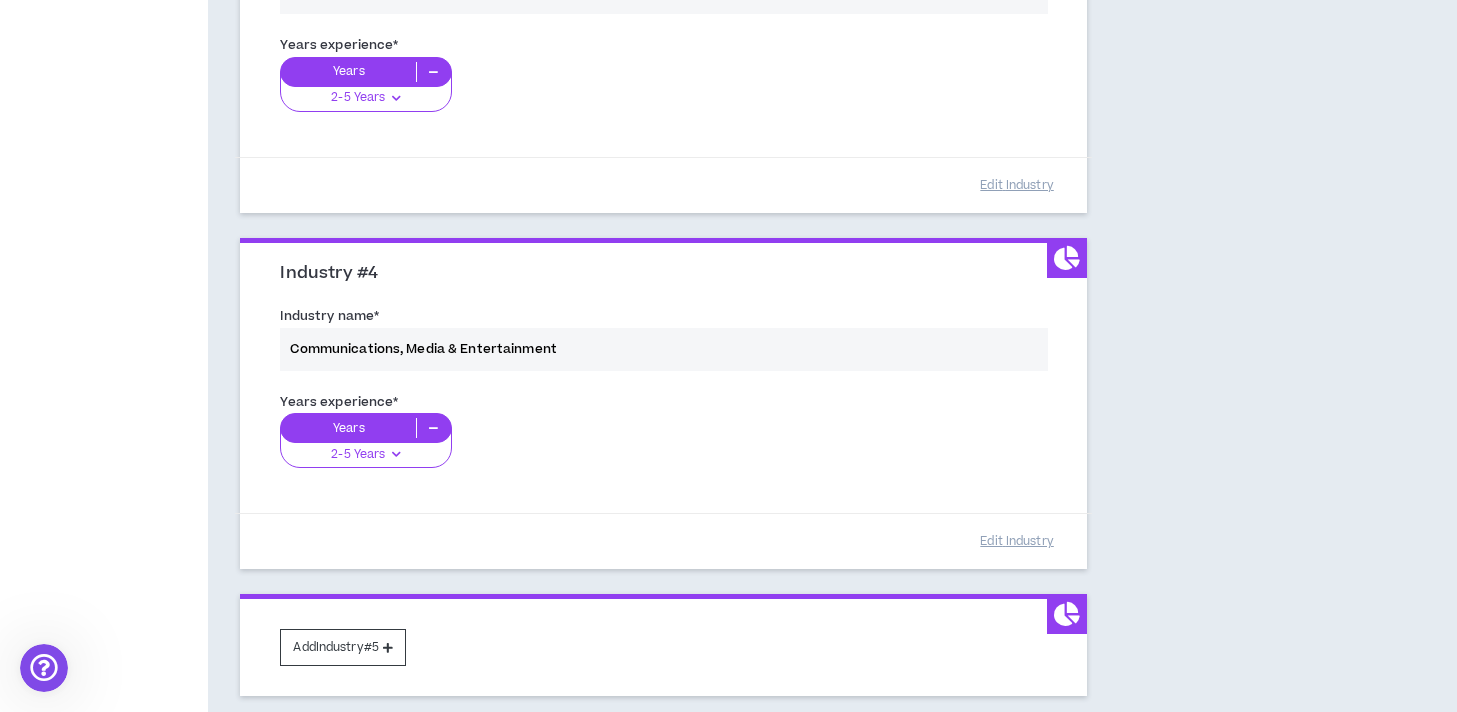 click on "Years experience  * Years 2-5 Years 0-1 Years 2-5 Years 6-10 Years 11+ Years" at bounding box center [663, 442] 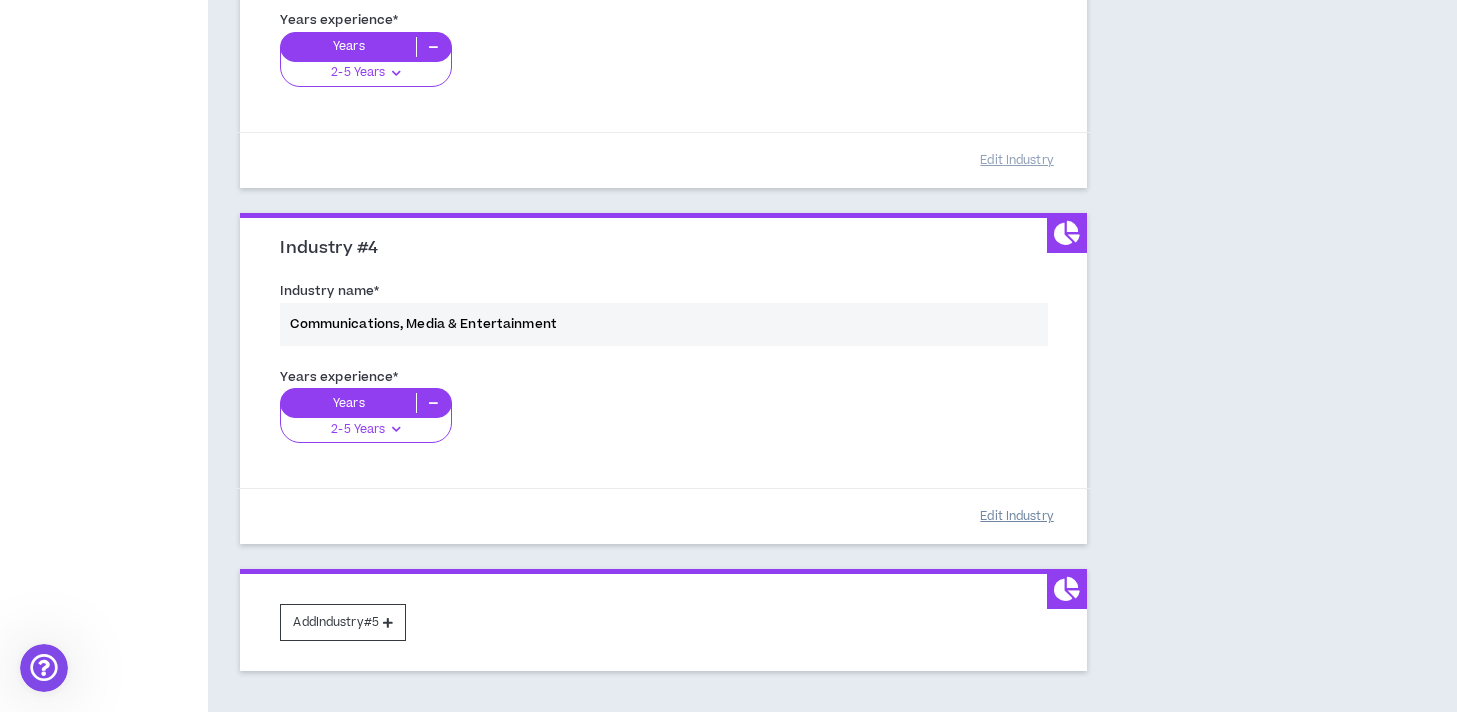 click on "Edit   Industry" at bounding box center (1017, 516) 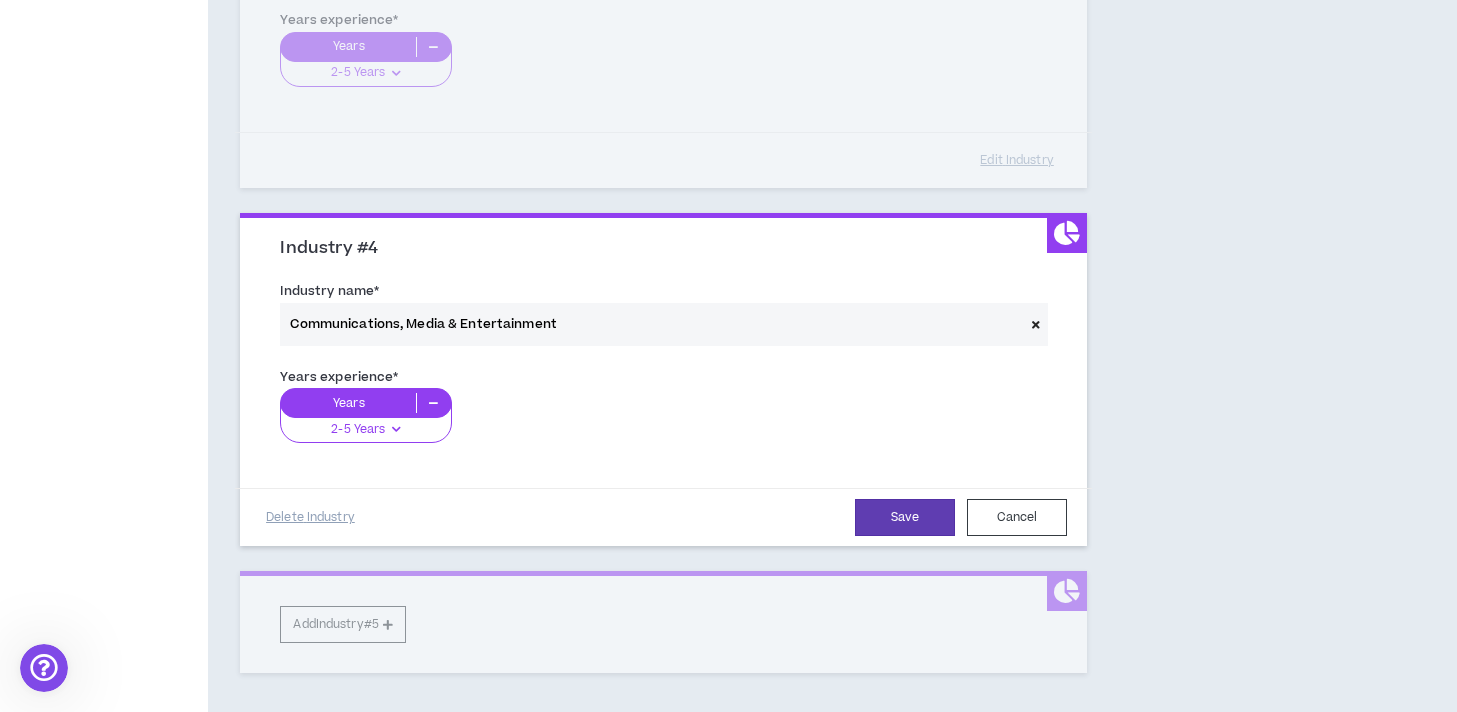 click at bounding box center [396, 429] 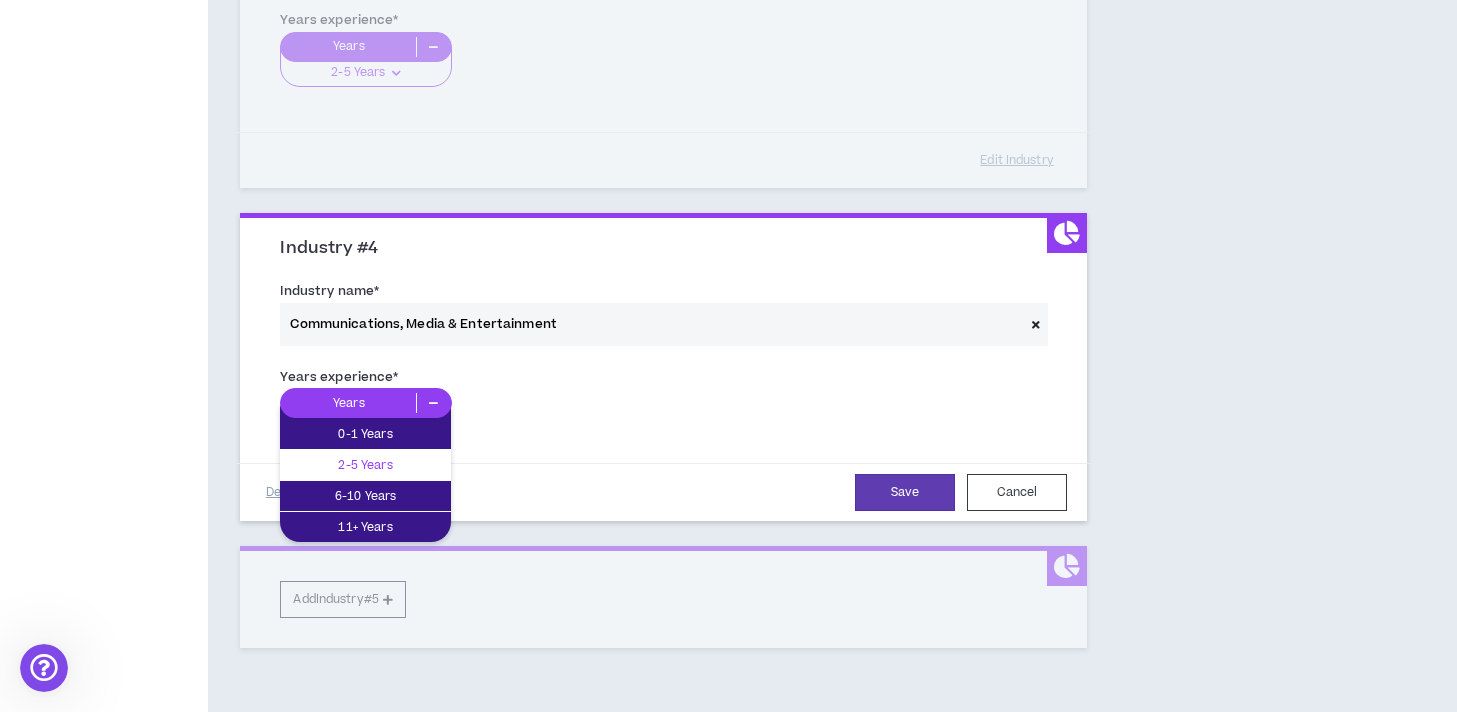click on "2-5 Years" at bounding box center [365, 465] 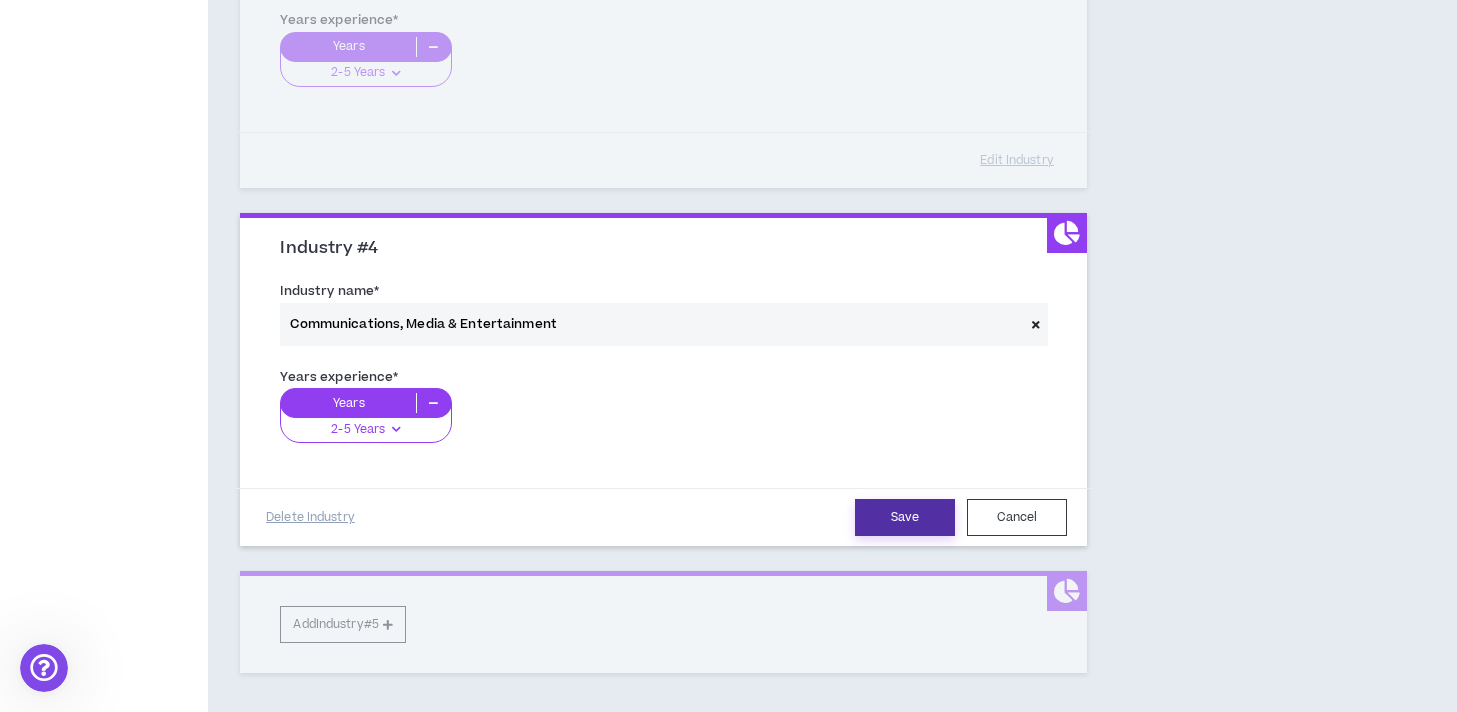 click on "Save" at bounding box center (905, 517) 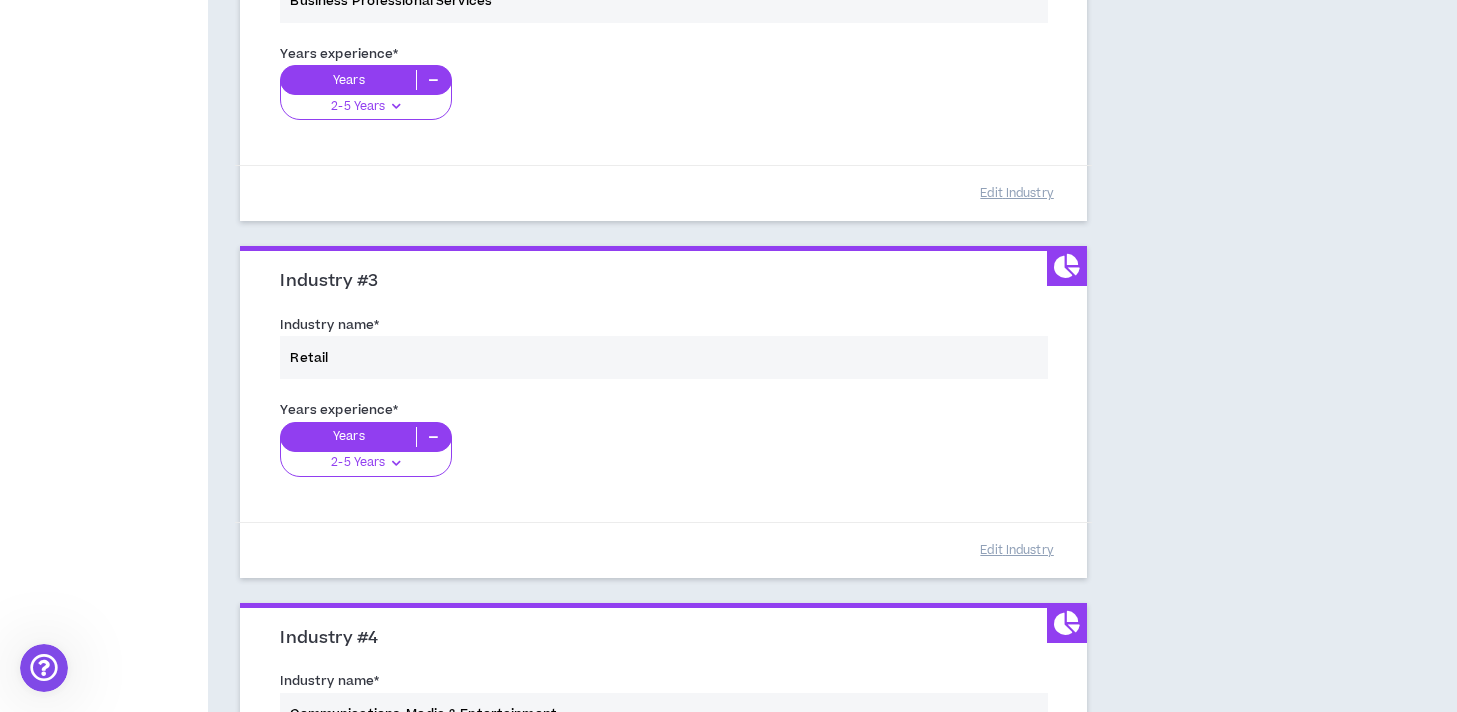 scroll, scrollTop: 693, scrollLeft: 0, axis: vertical 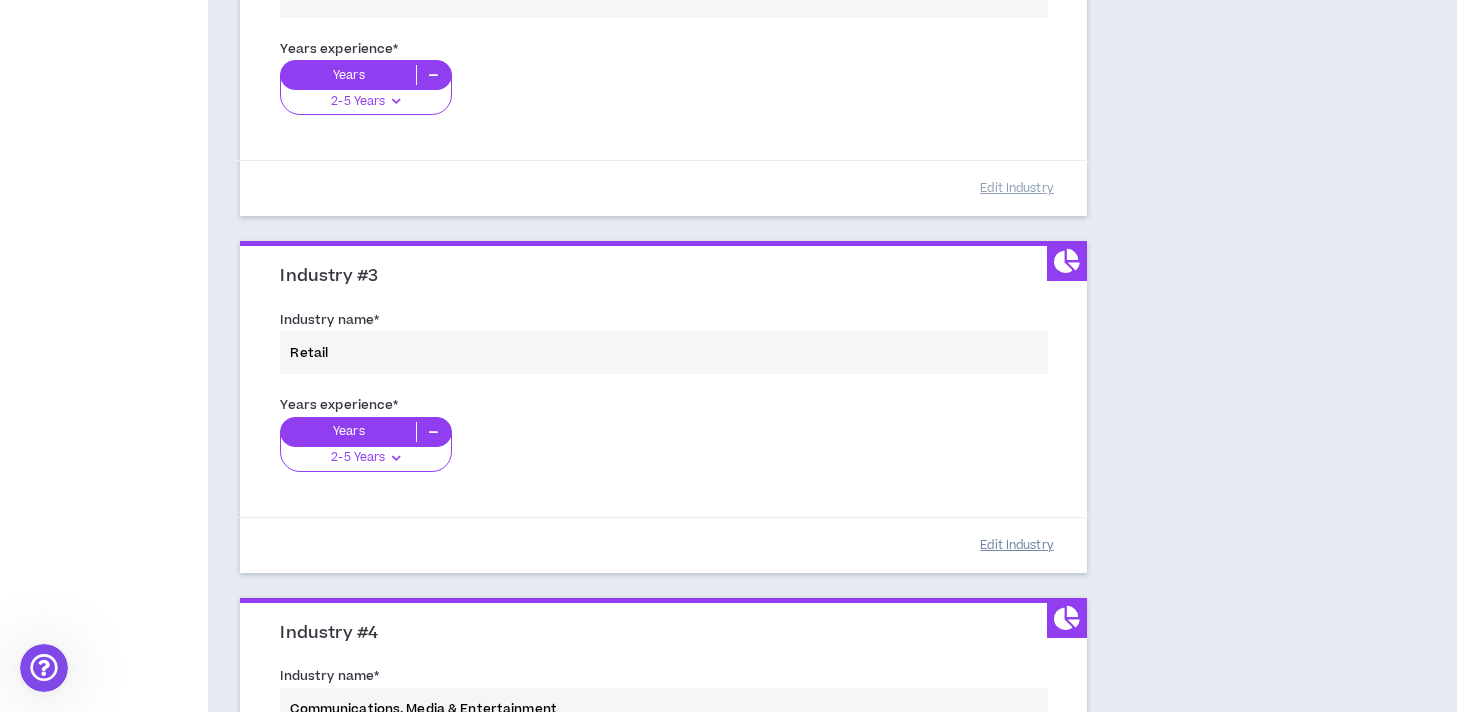 click on "Edit   Industry" at bounding box center [1017, 545] 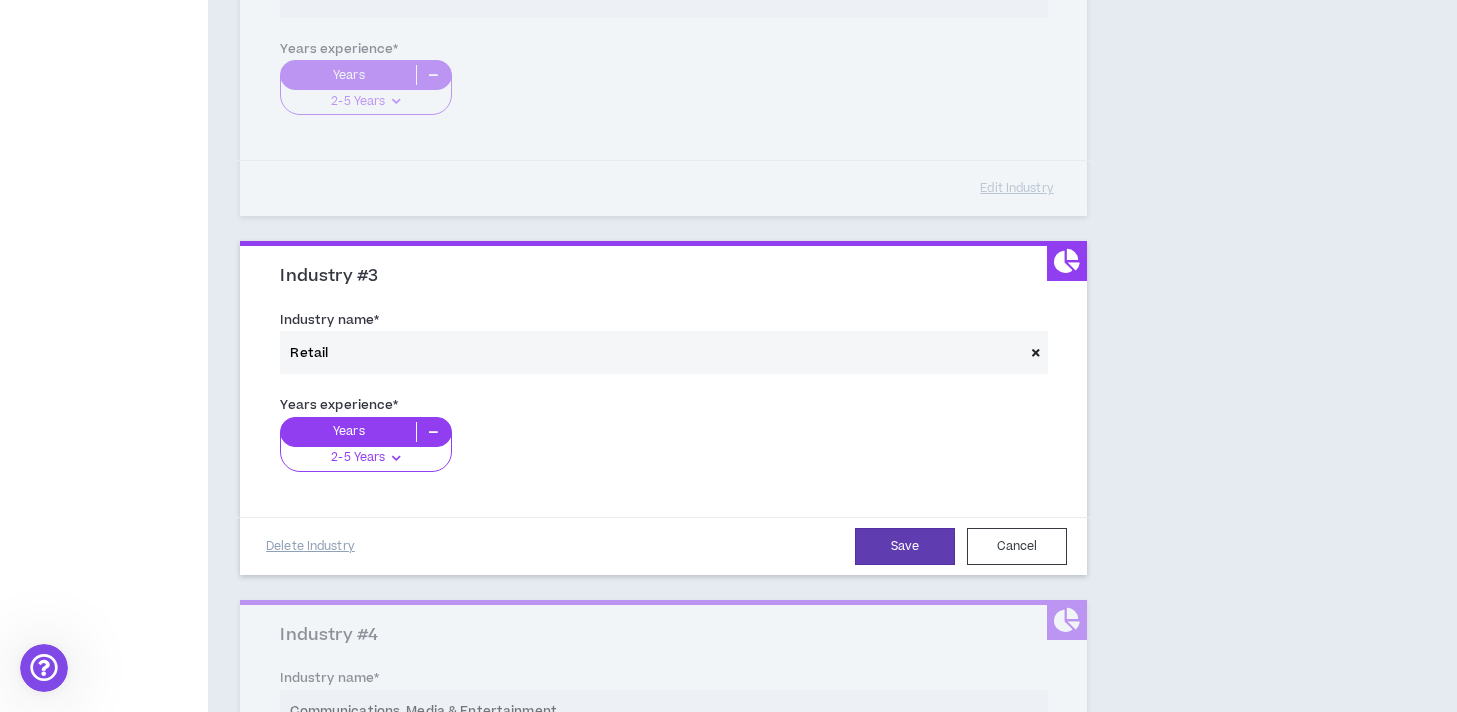 click at bounding box center [396, 458] 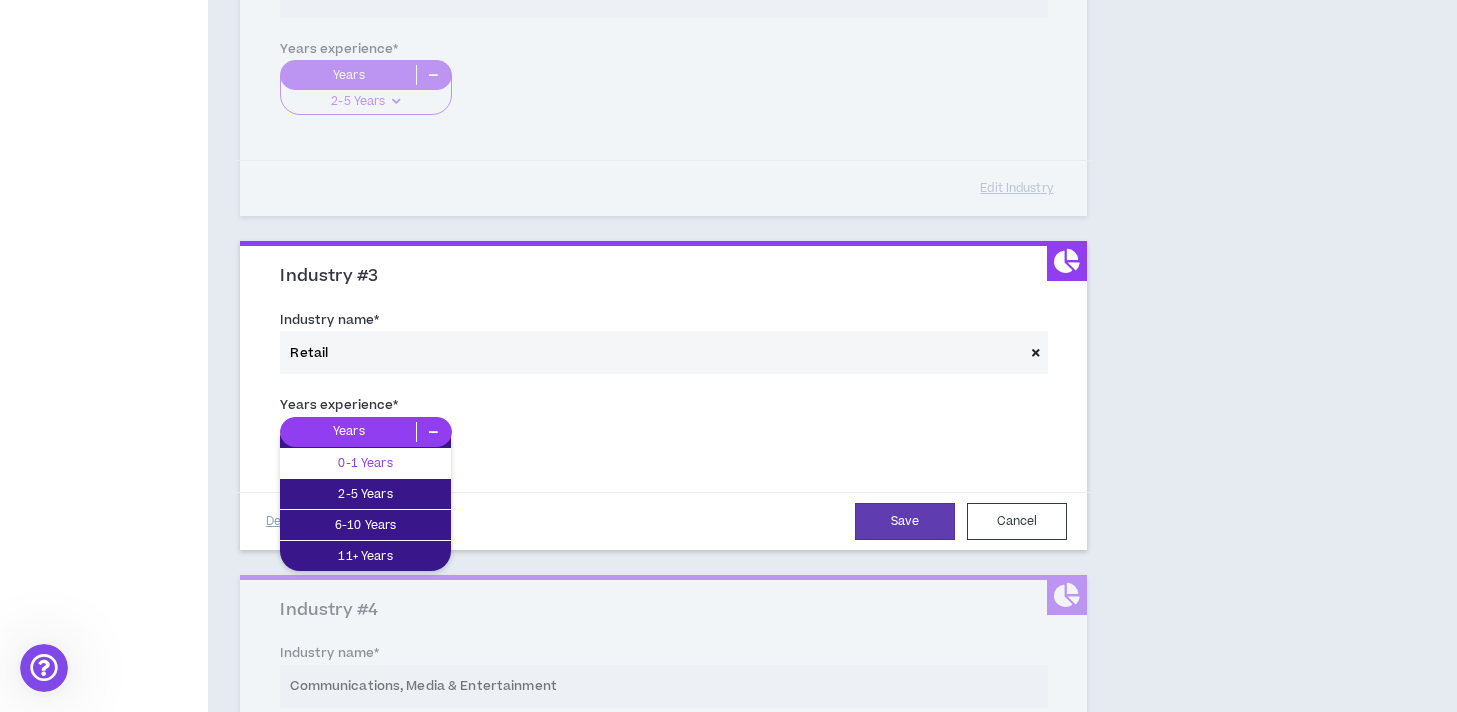 click on "0-1 Years" at bounding box center [365, 463] 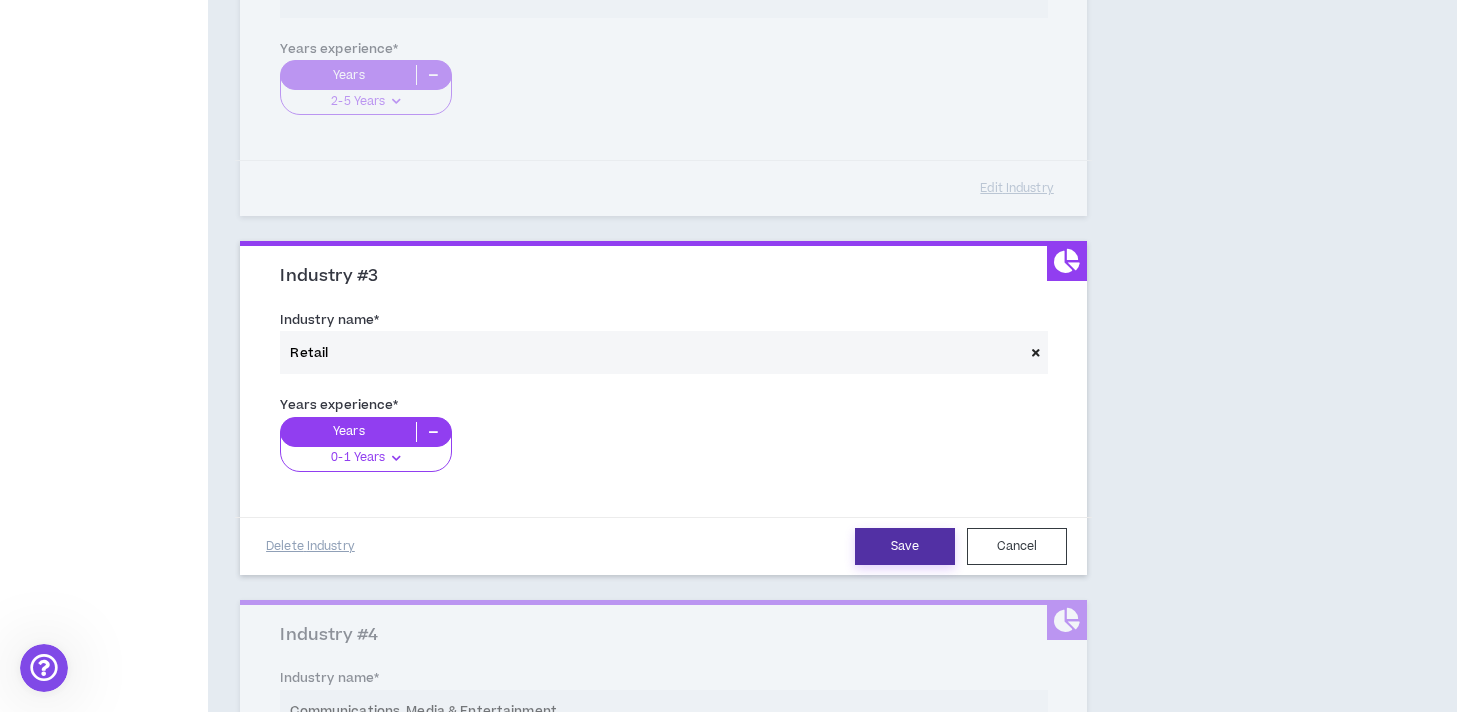 click on "Save" at bounding box center (905, 546) 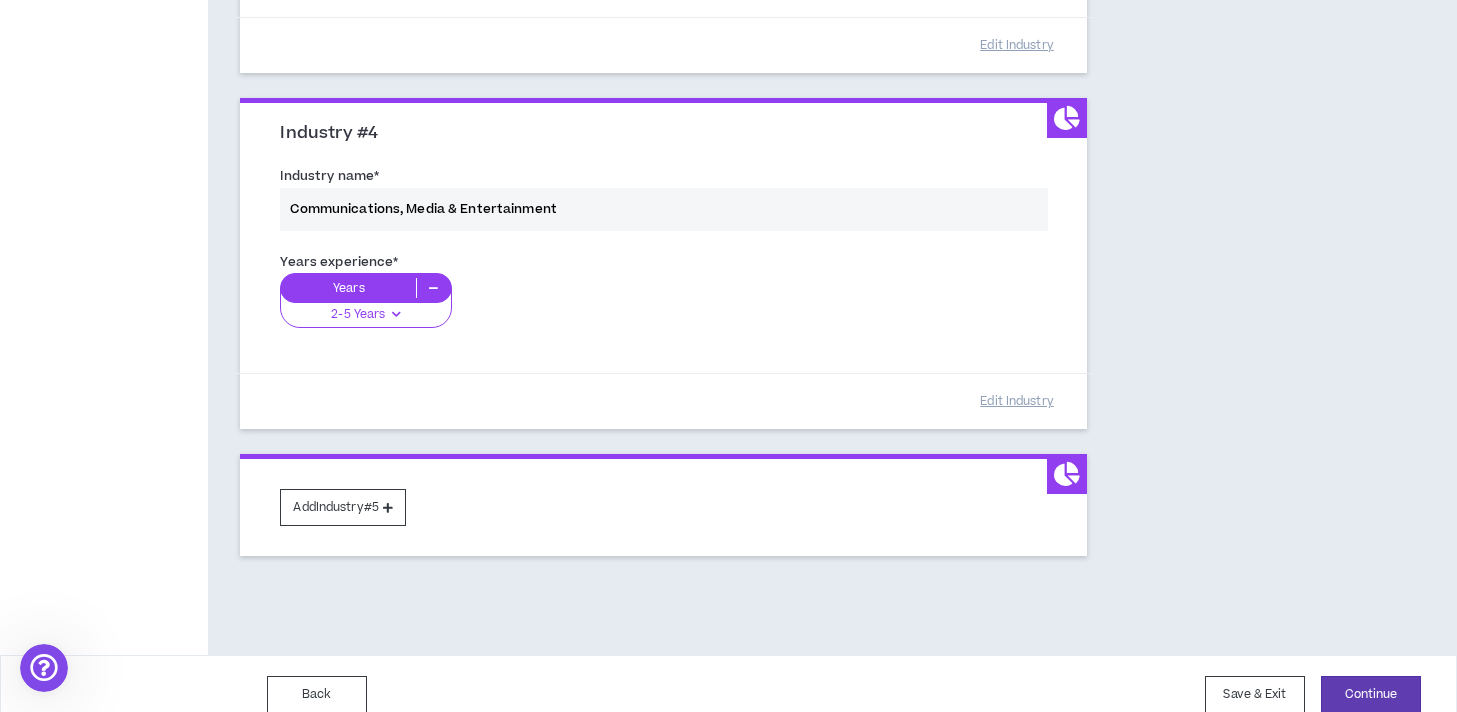 scroll, scrollTop: 1215, scrollLeft: 0, axis: vertical 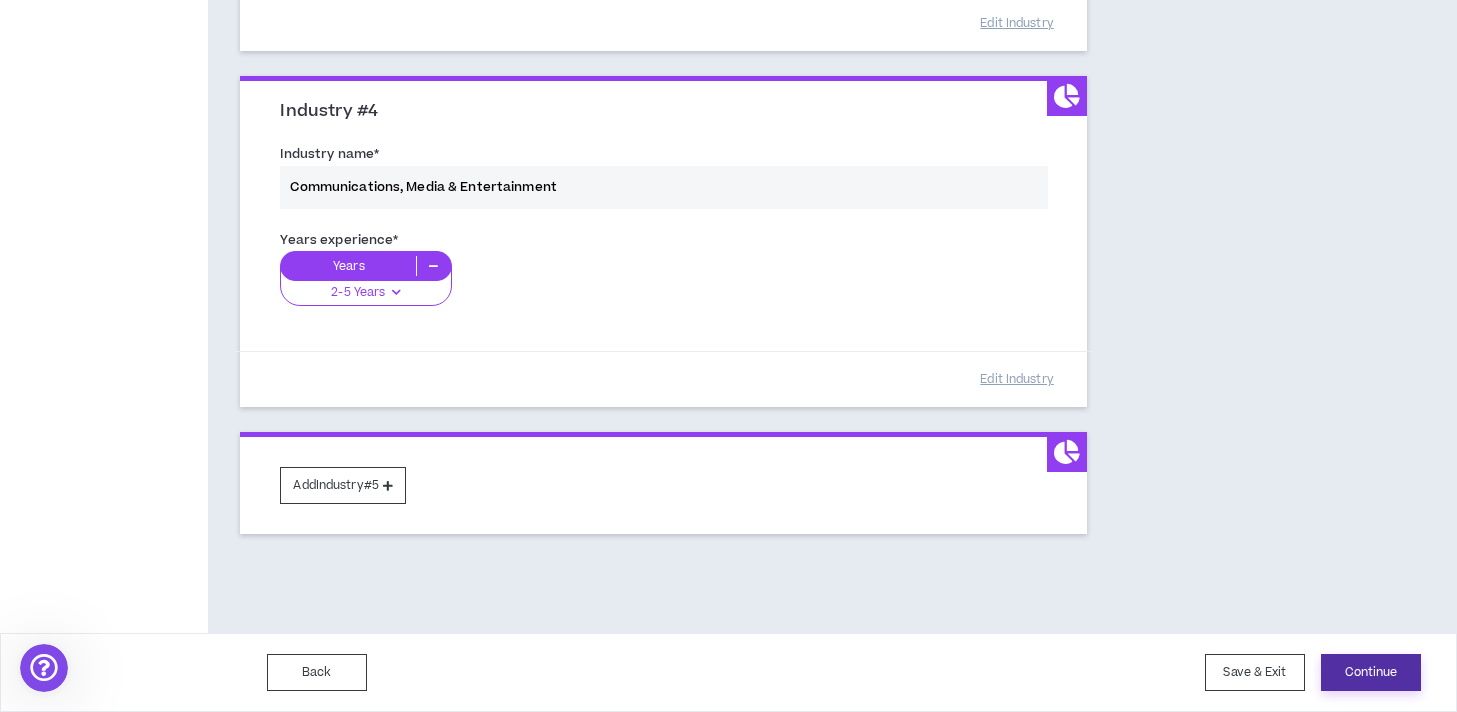 click on "Continue" at bounding box center (1371, 672) 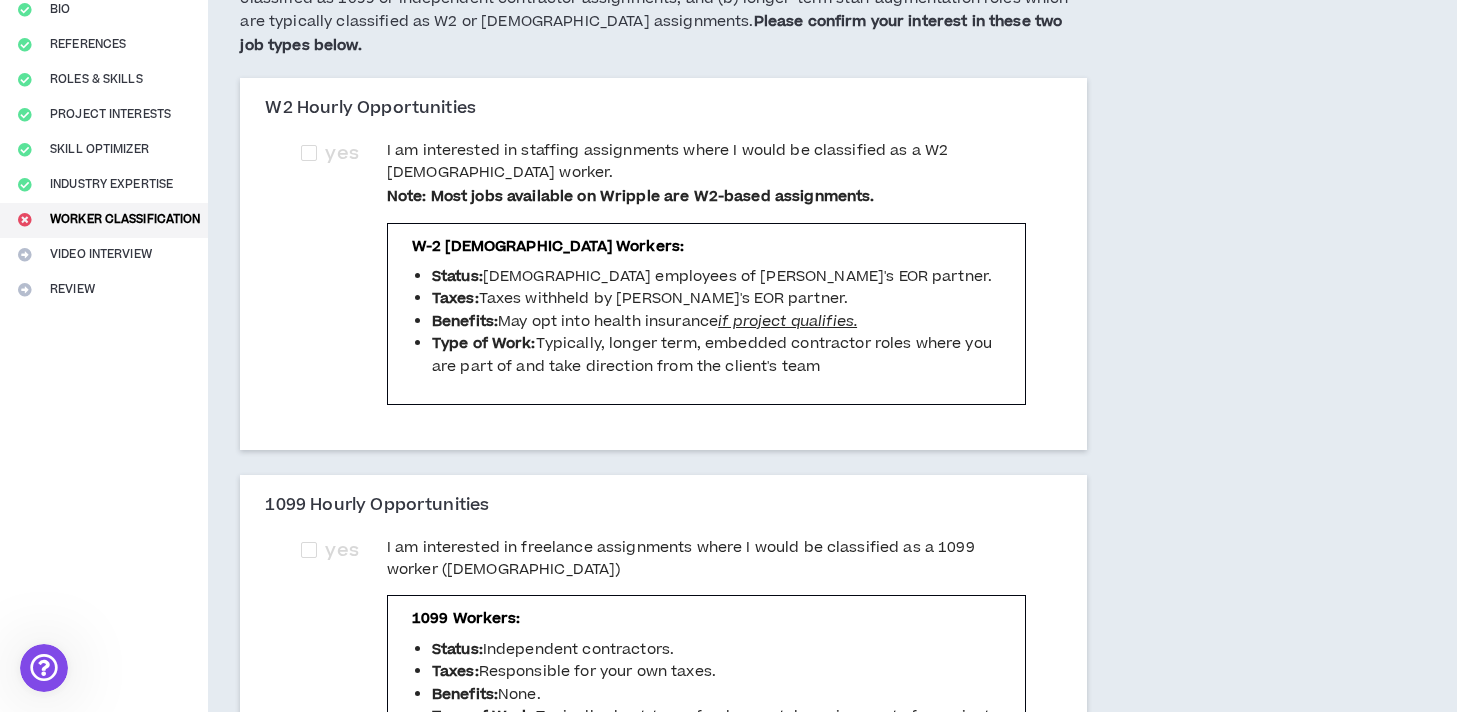 scroll, scrollTop: 221, scrollLeft: 0, axis: vertical 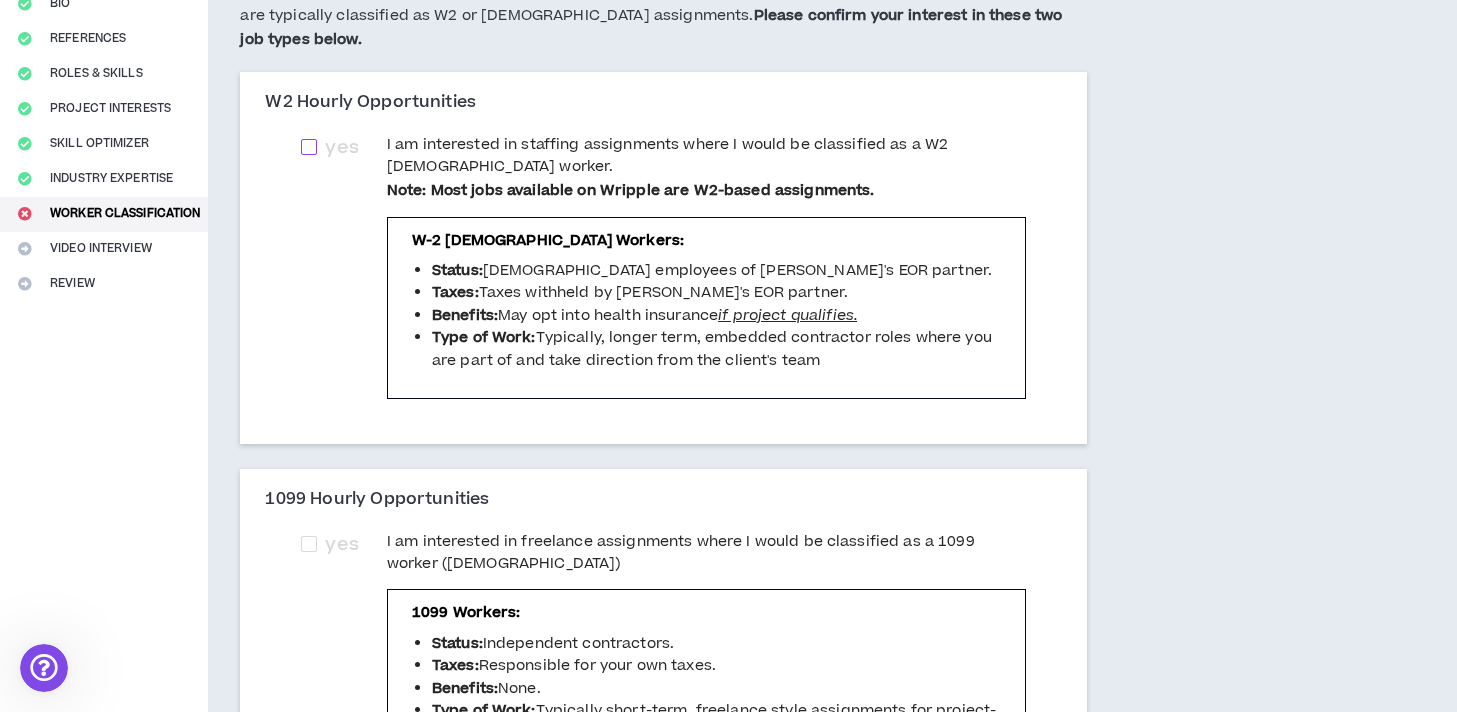 click at bounding box center (309, 147) 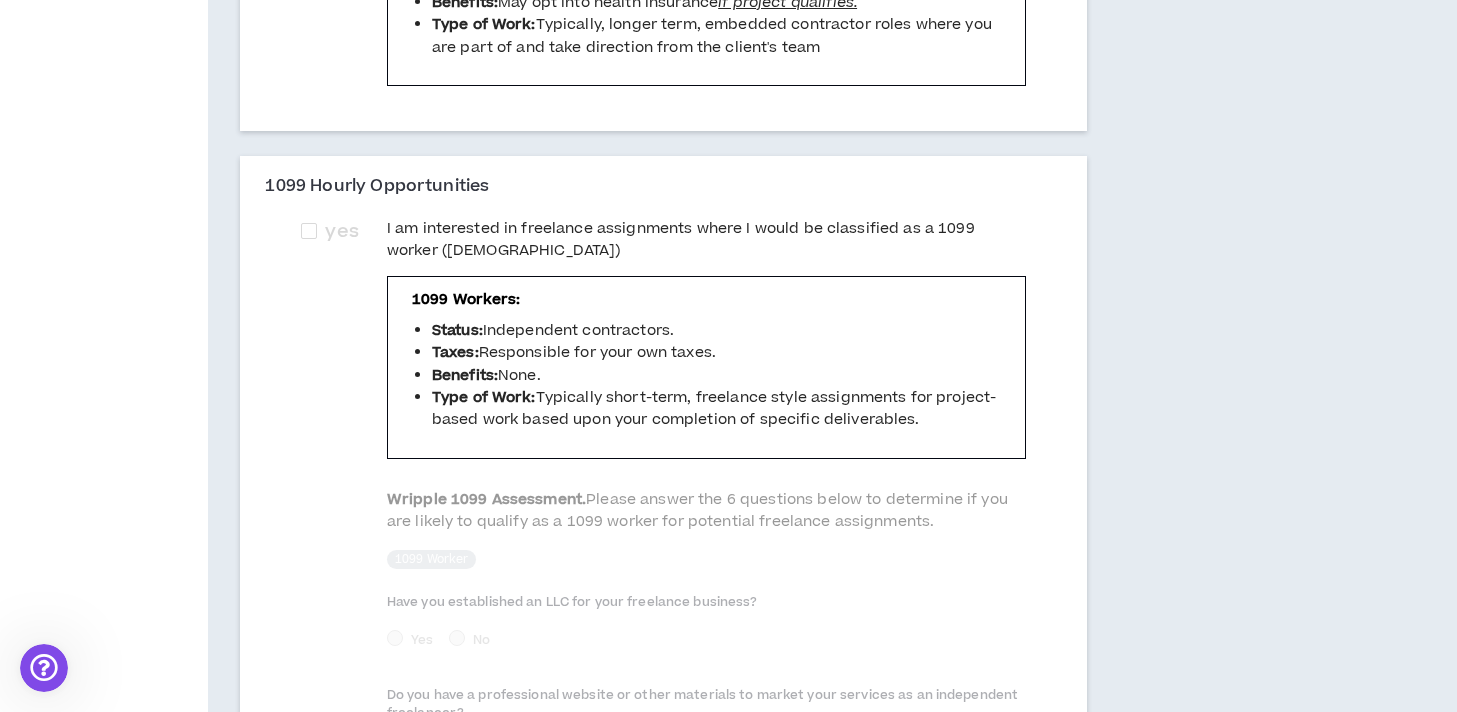 scroll, scrollTop: 536, scrollLeft: 0, axis: vertical 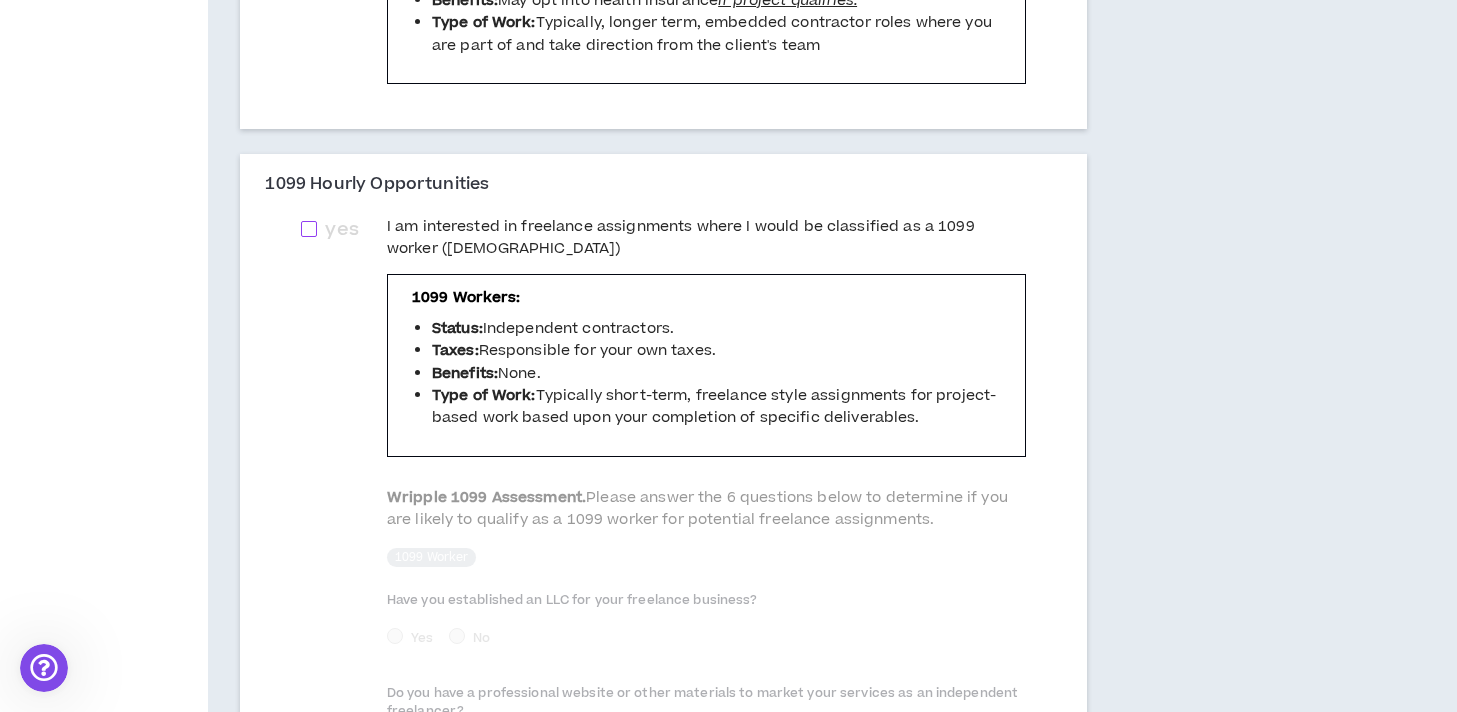 click at bounding box center [309, 229] 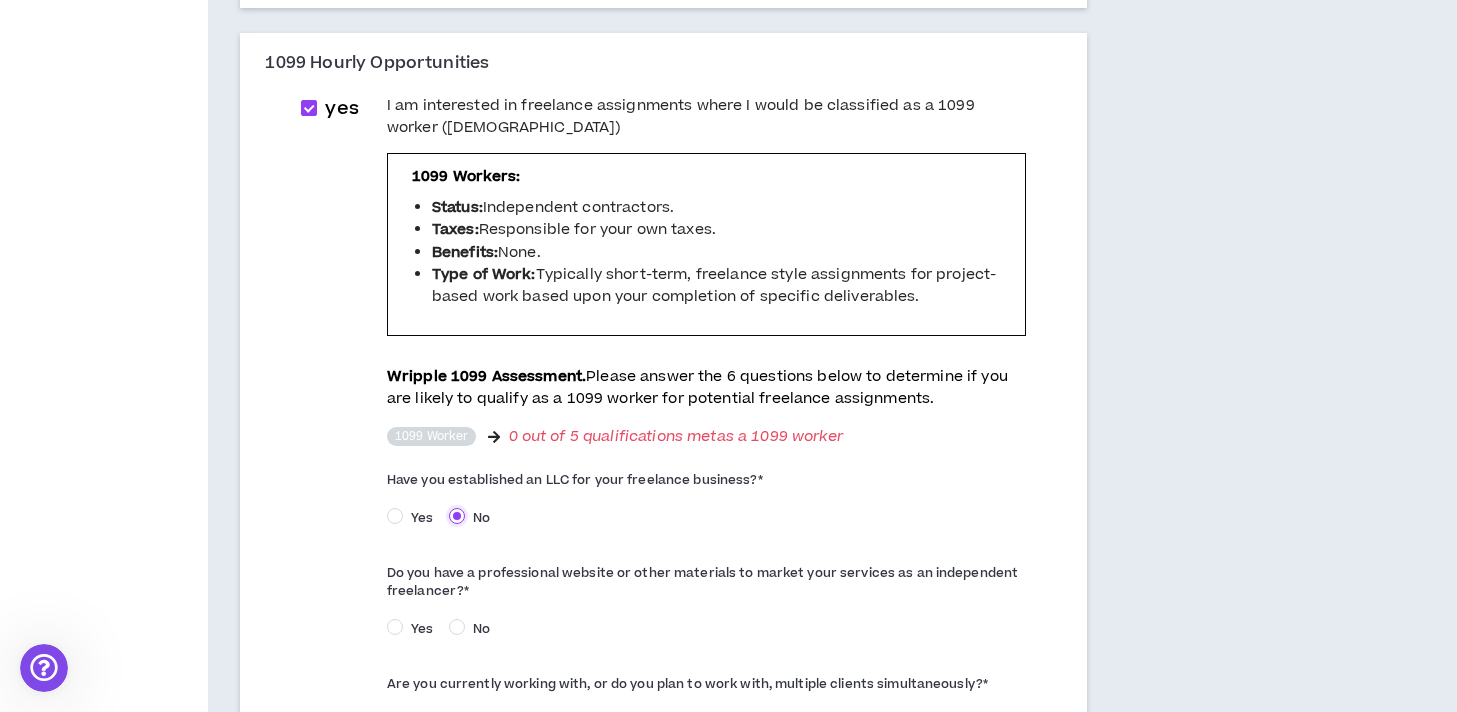 scroll, scrollTop: 658, scrollLeft: 0, axis: vertical 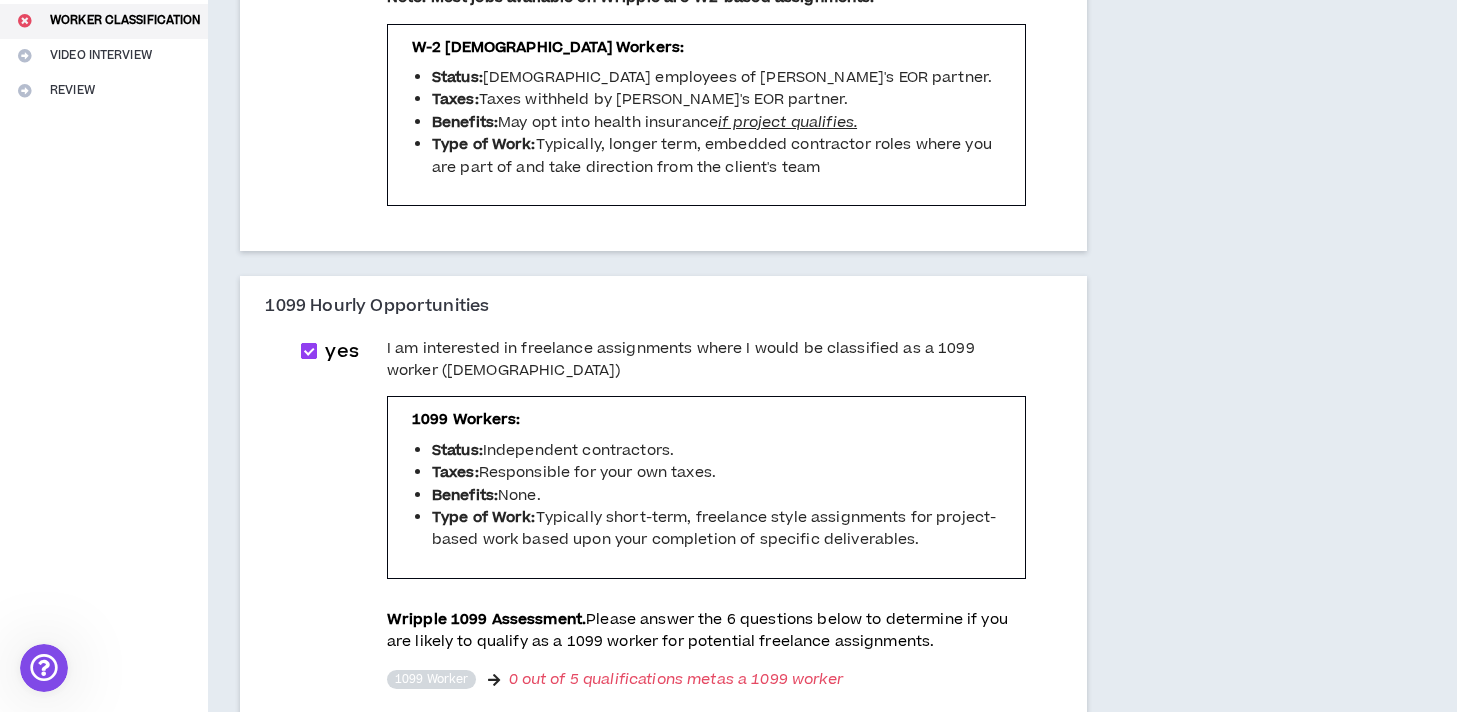 click at bounding box center [309, 351] 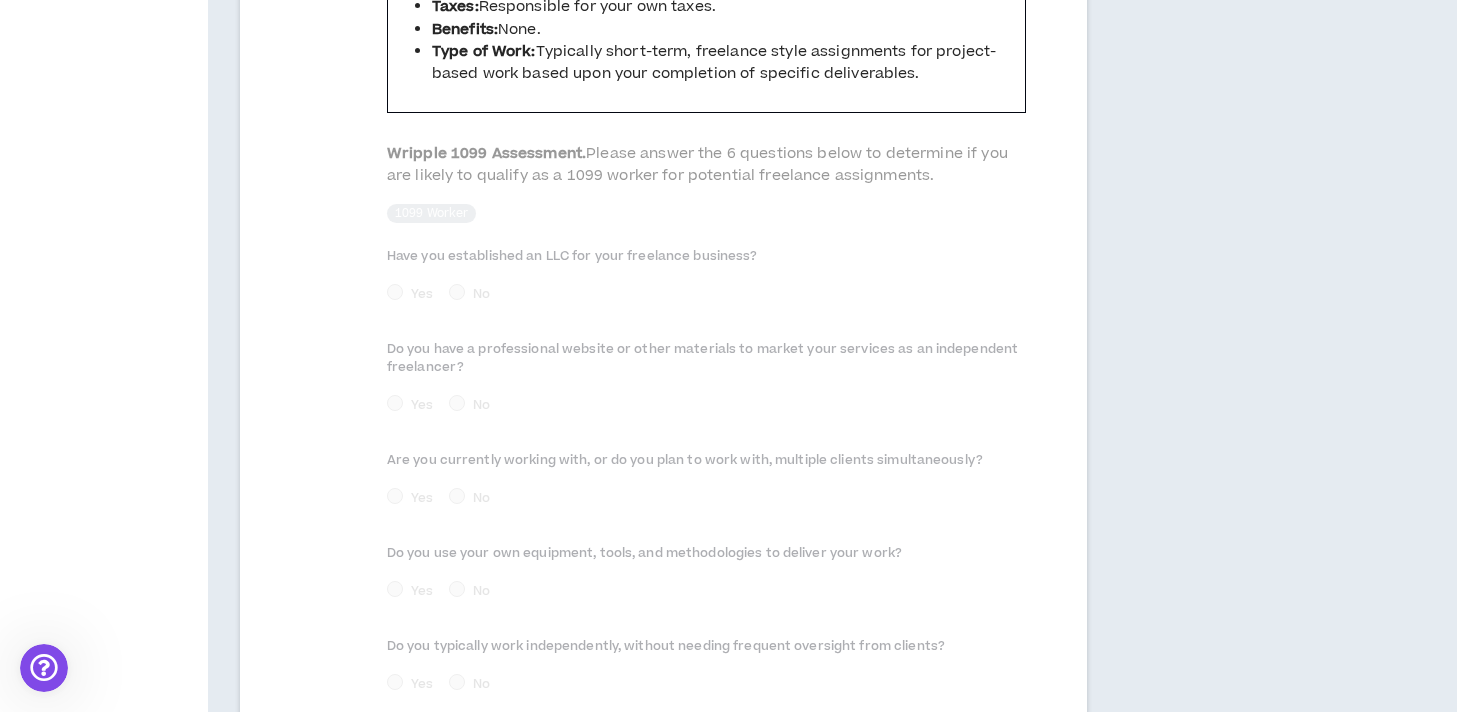 scroll, scrollTop: 1087, scrollLeft: 0, axis: vertical 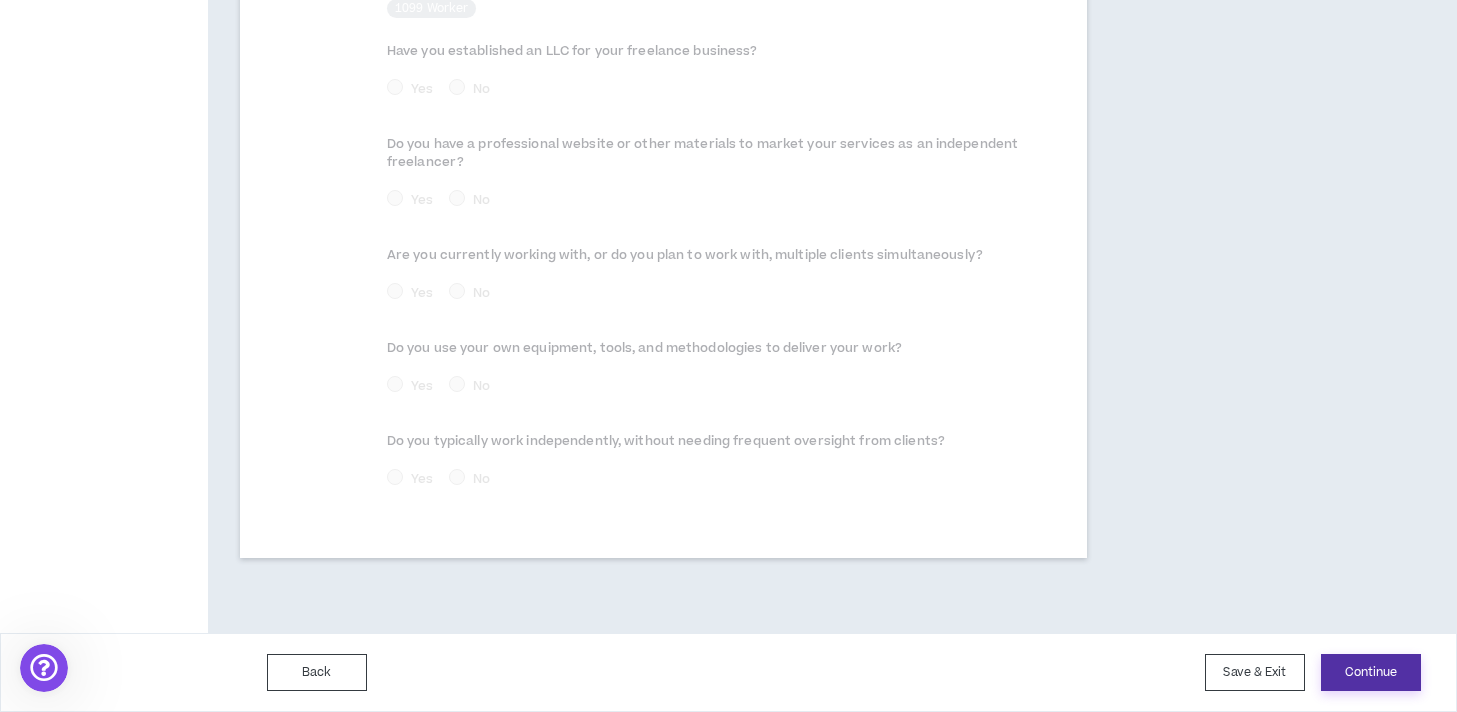 click on "Continue" at bounding box center (1371, 672) 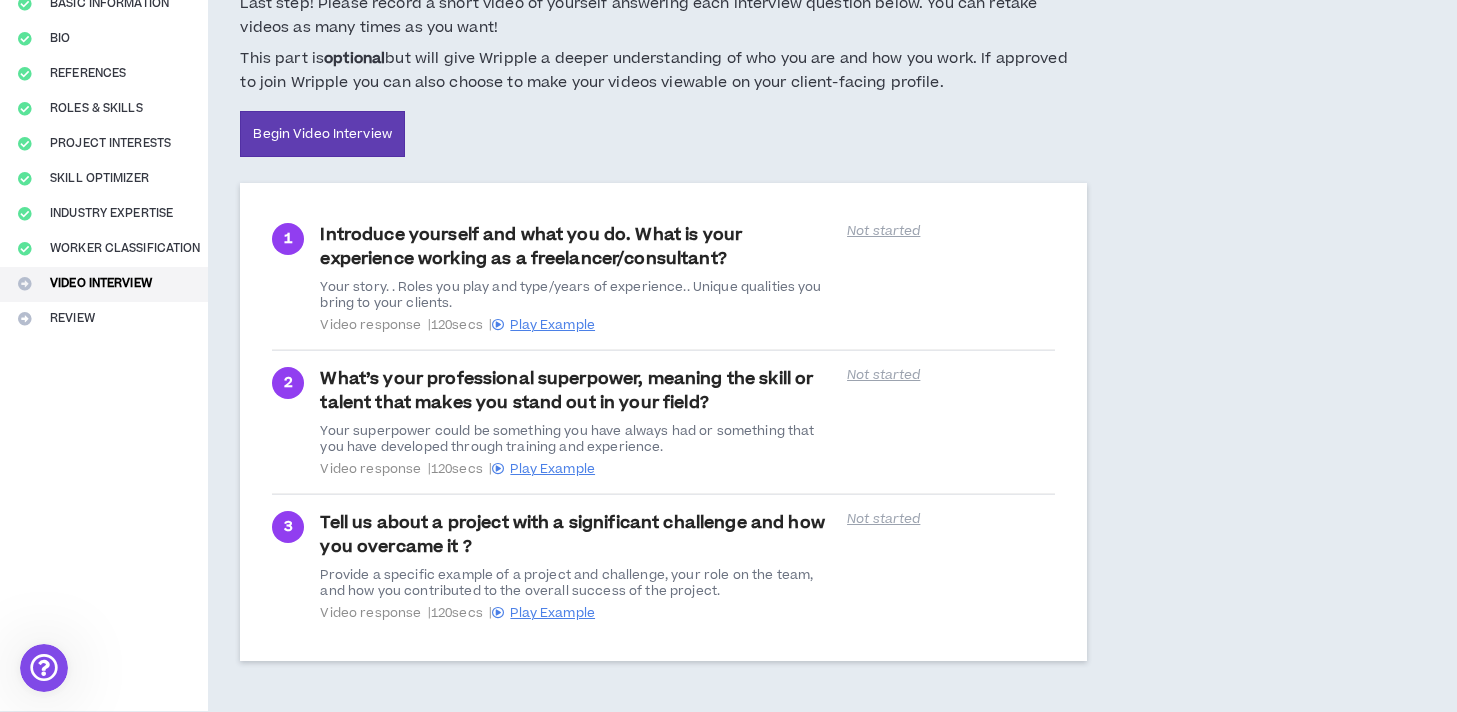scroll, scrollTop: 264, scrollLeft: 0, axis: vertical 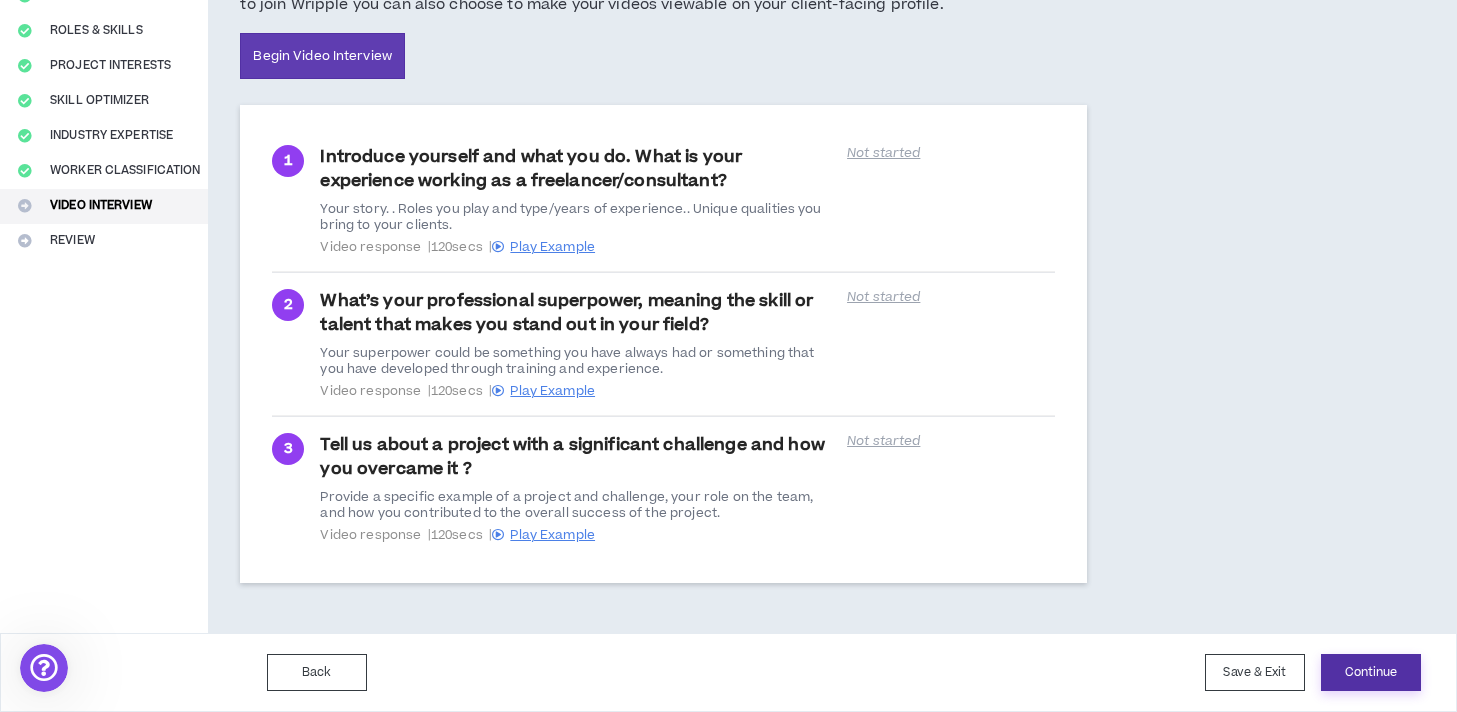 click on "Continue" at bounding box center (1371, 672) 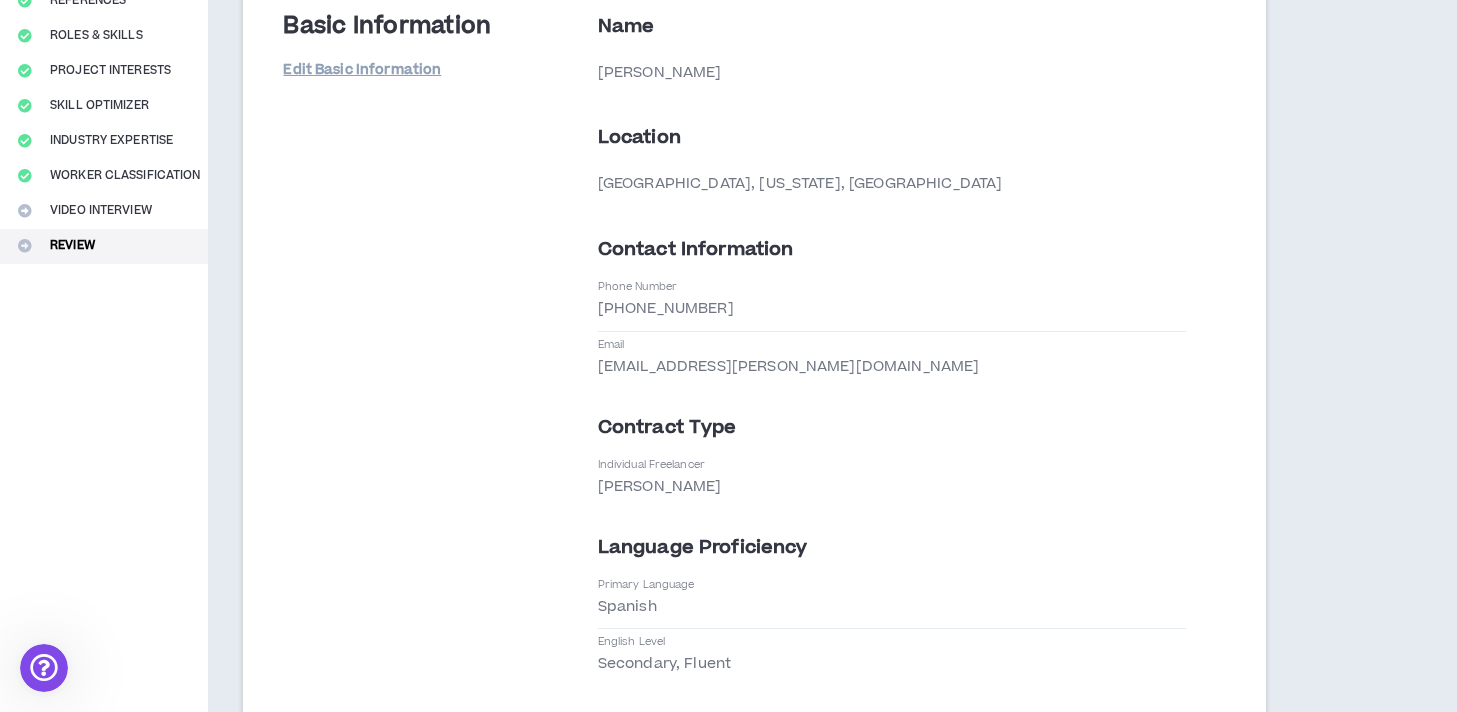 scroll, scrollTop: 258, scrollLeft: 0, axis: vertical 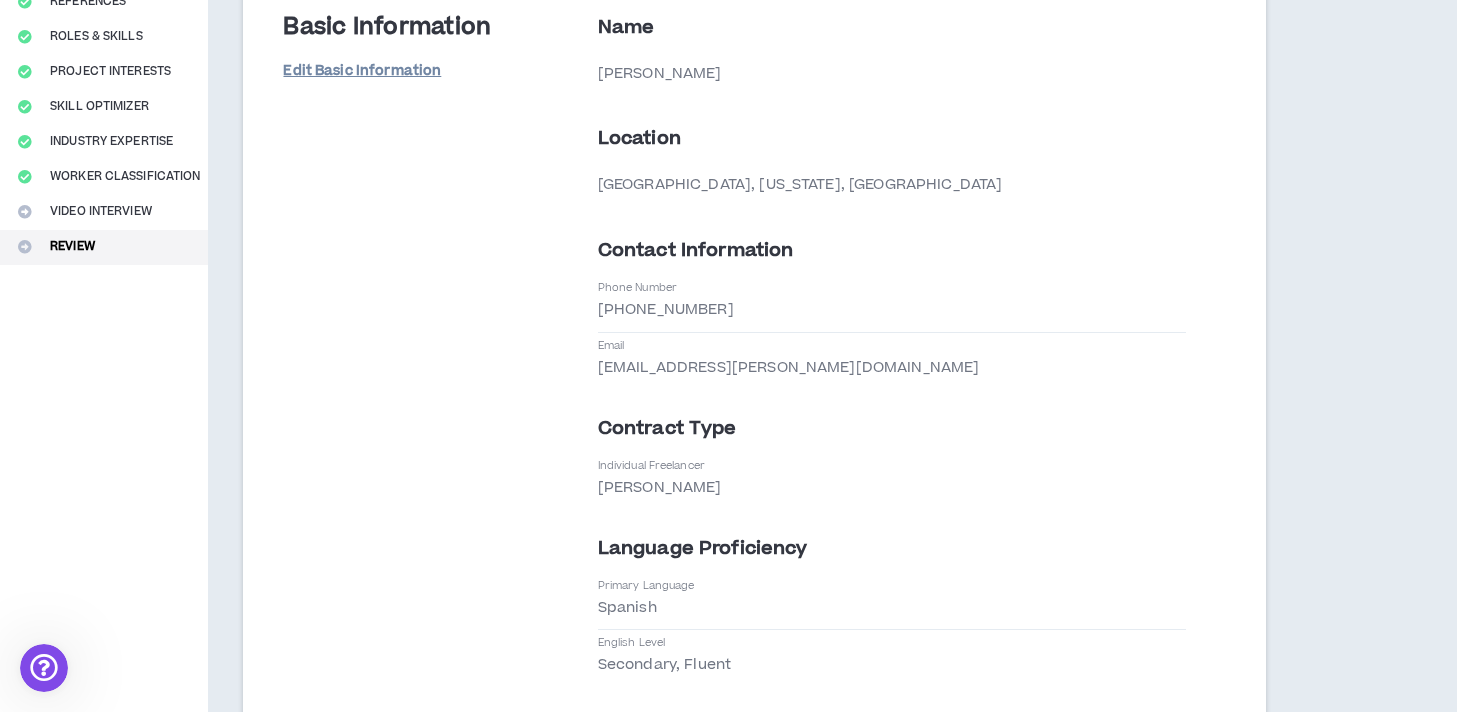 click on "Edit Basic Information" at bounding box center (362, 71) 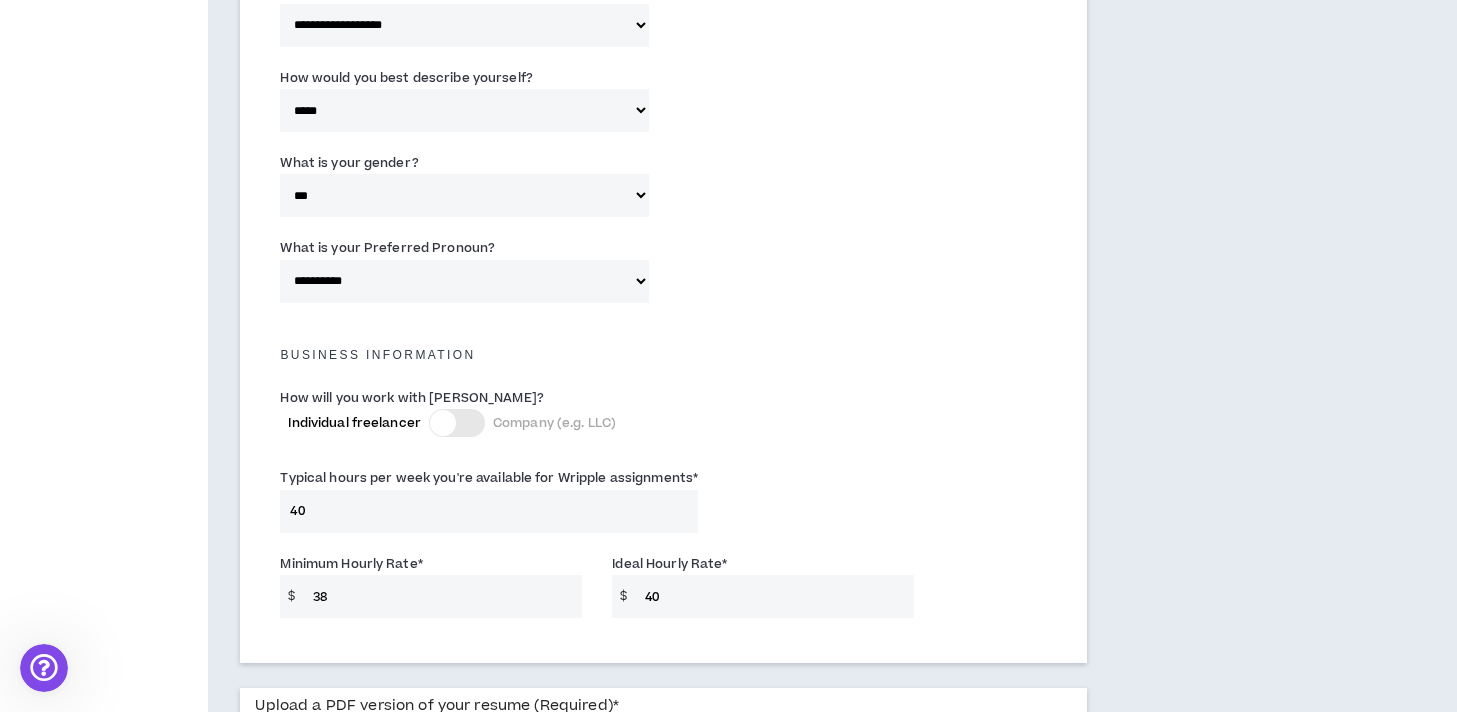 scroll, scrollTop: 1115, scrollLeft: 0, axis: vertical 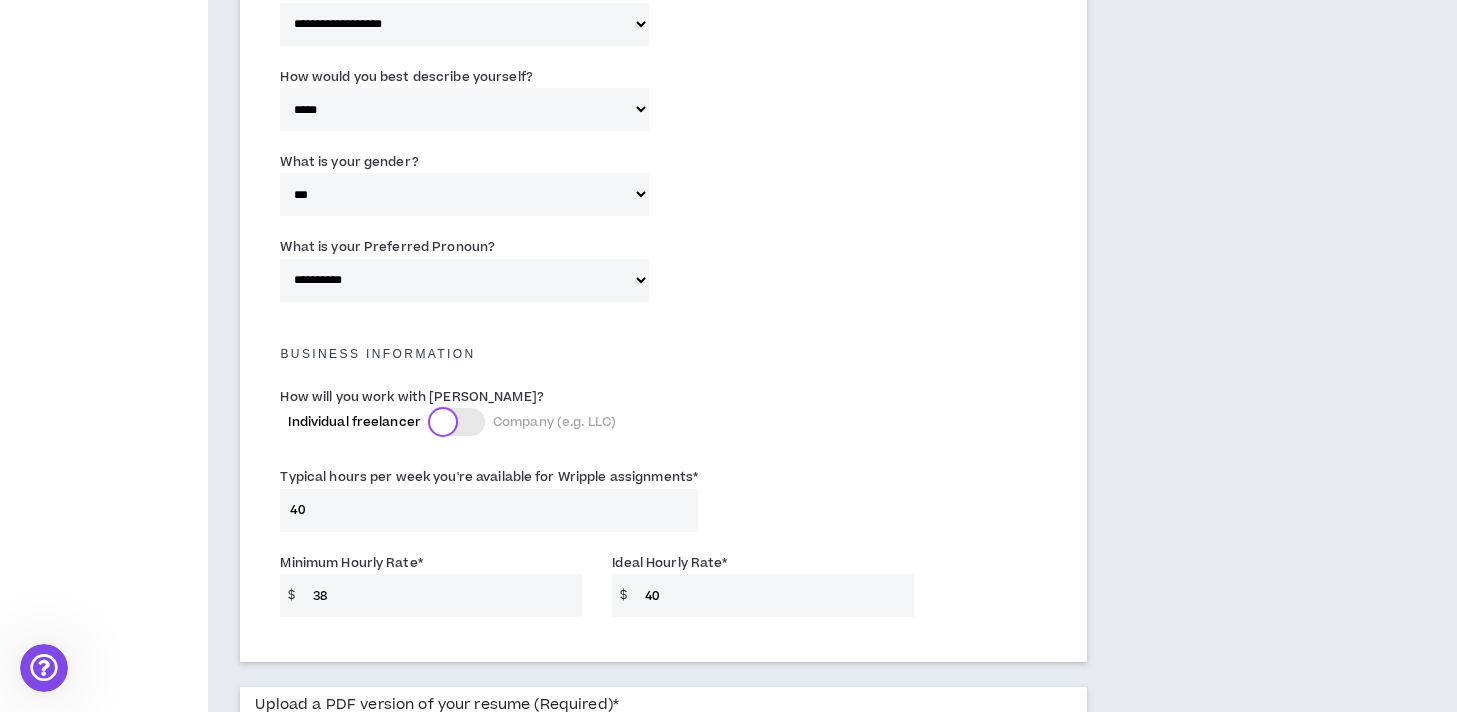 click at bounding box center [443, 422] 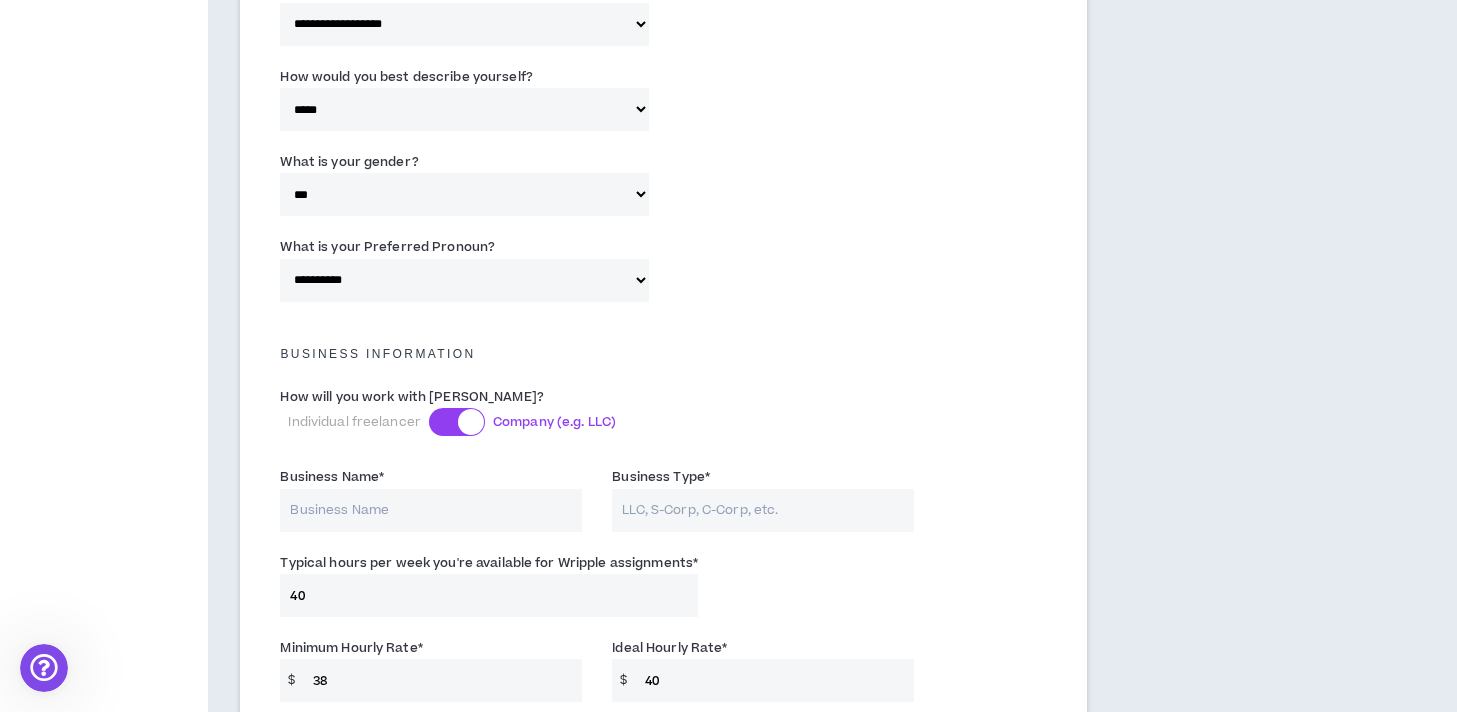 click at bounding box center (457, 422) 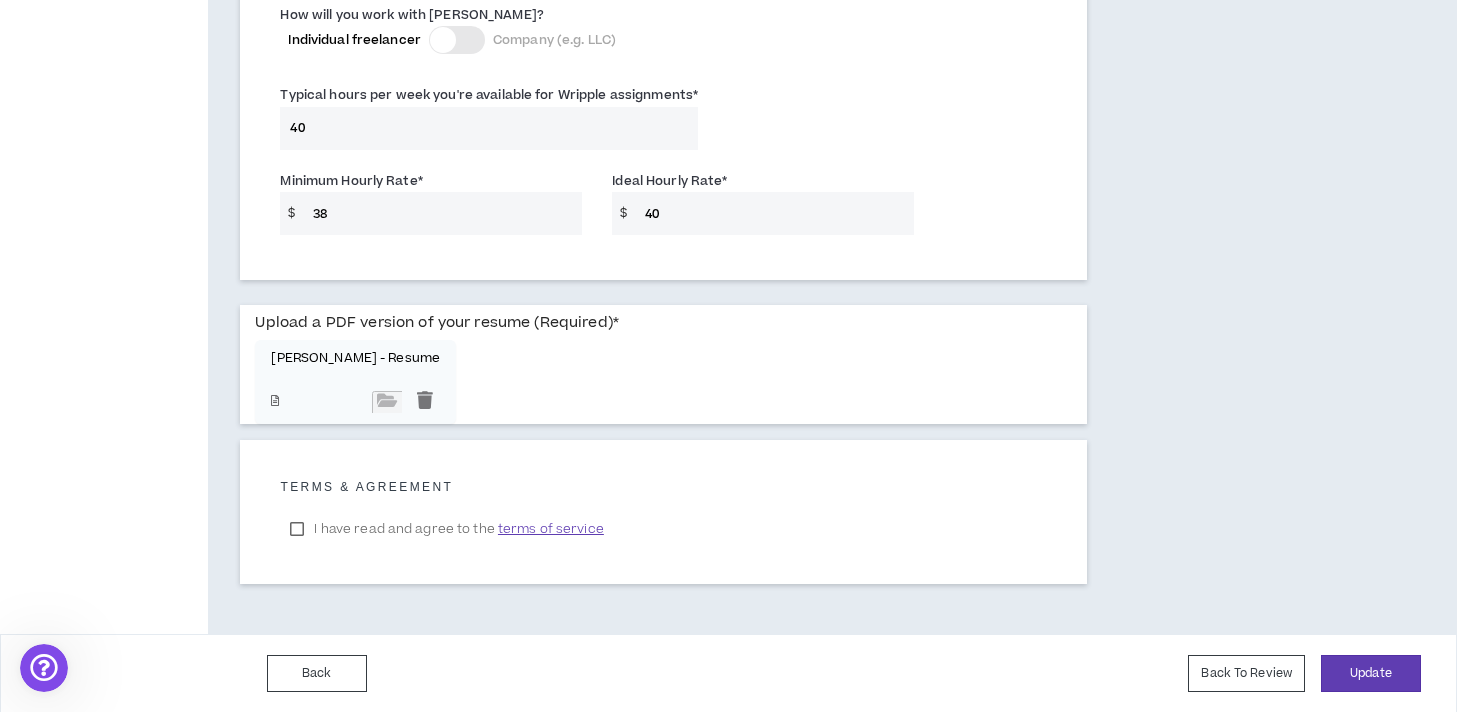scroll, scrollTop: 1498, scrollLeft: 0, axis: vertical 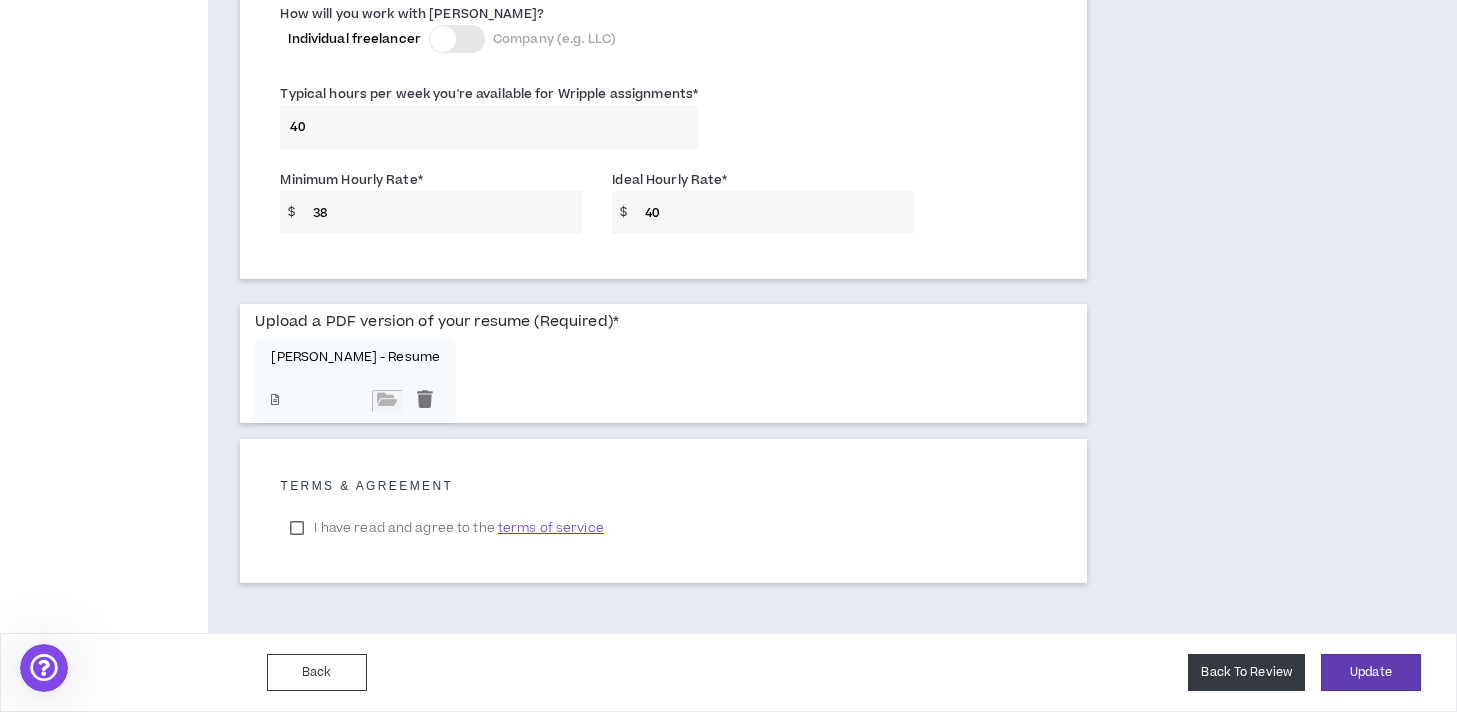 click on "Back To Review" at bounding box center (1246, 672) 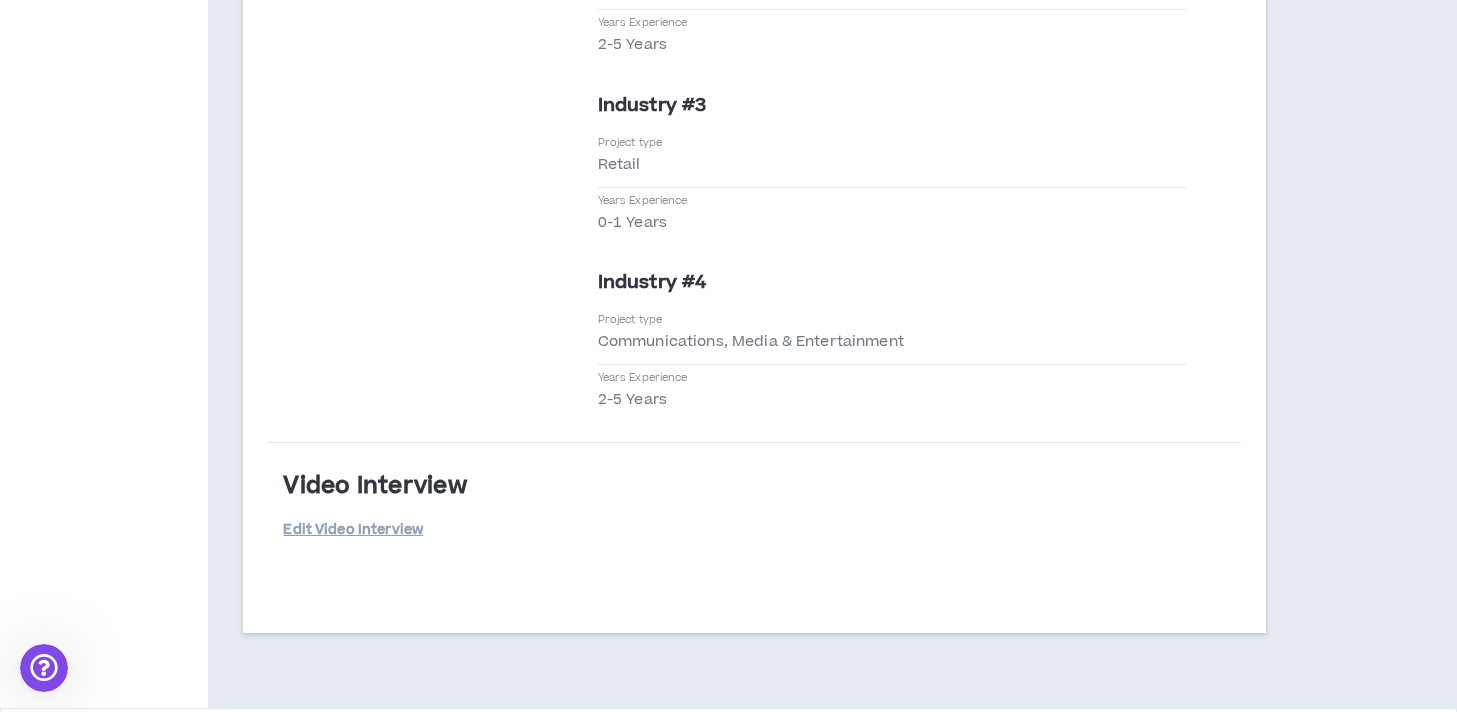 scroll, scrollTop: 4609, scrollLeft: 0, axis: vertical 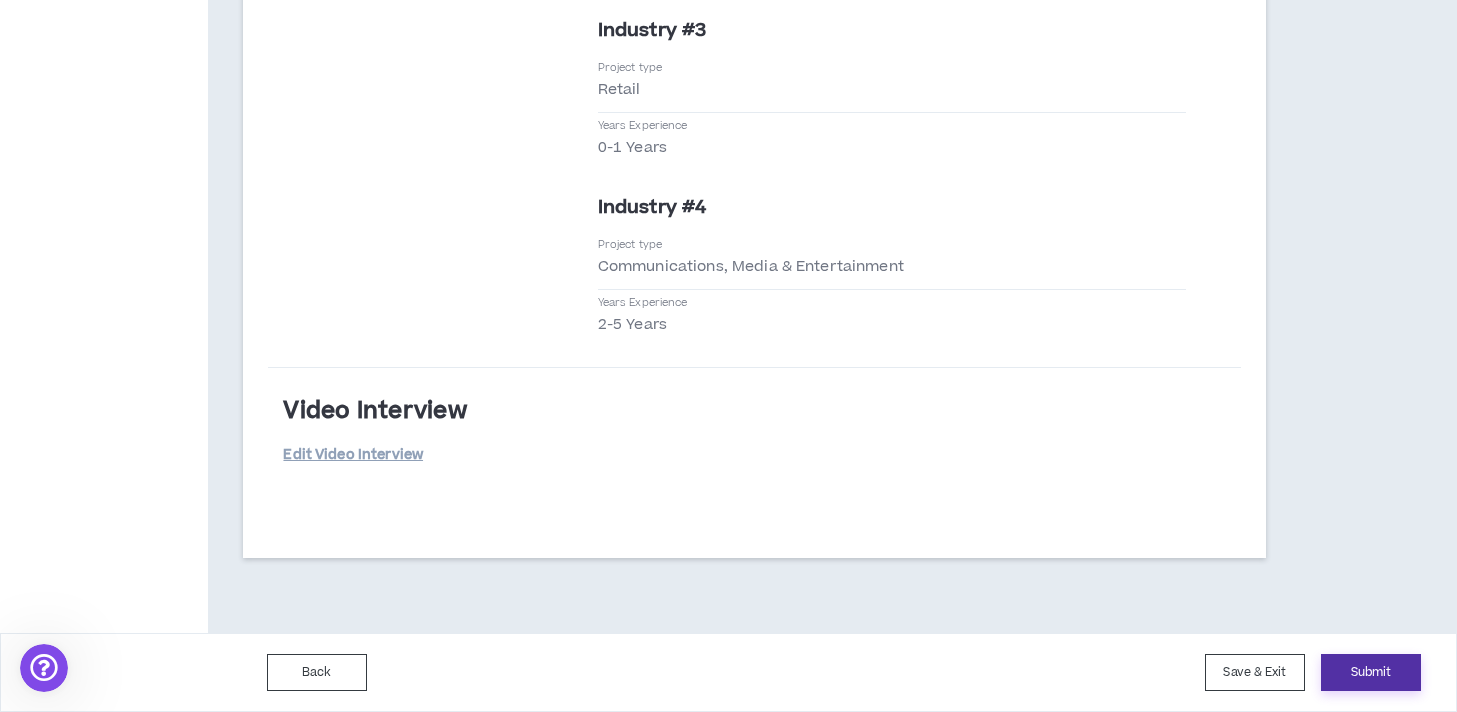 click on "Submit" at bounding box center (1371, 672) 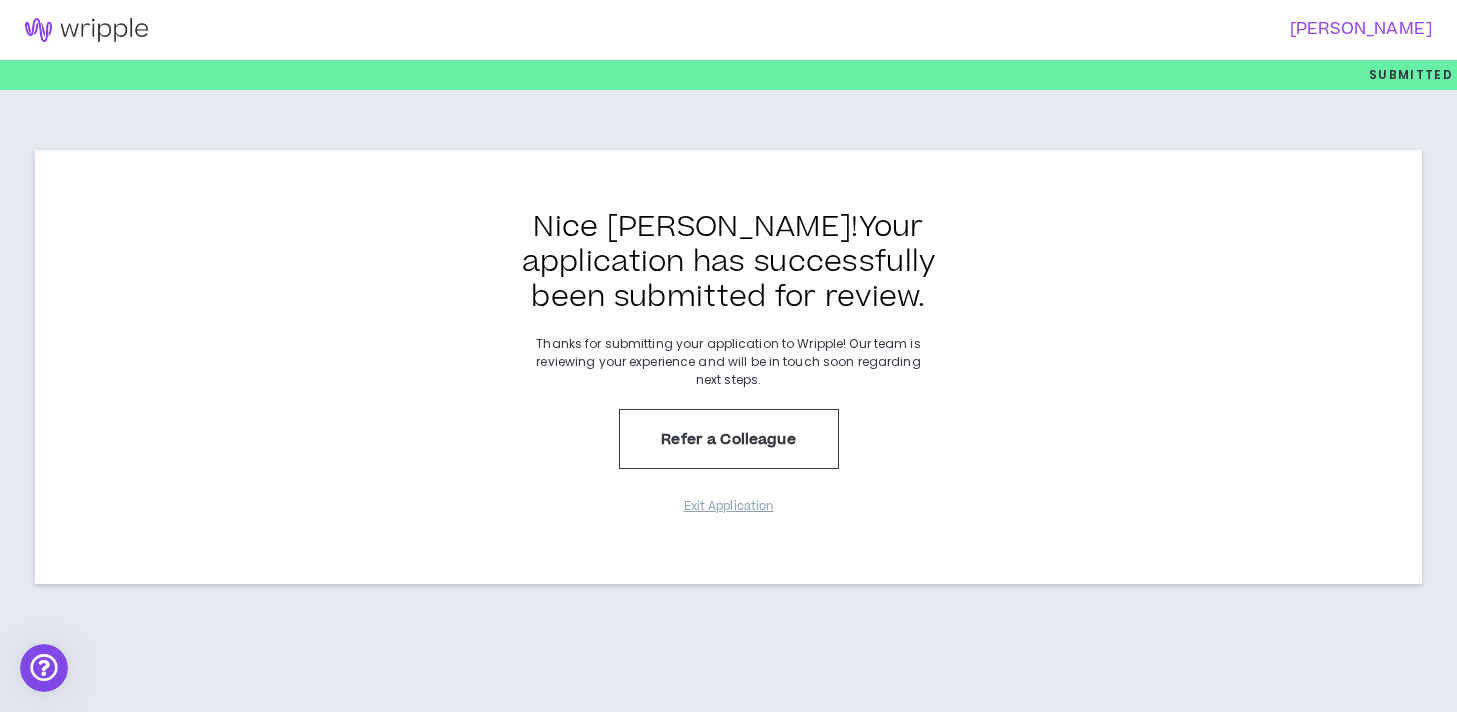 scroll, scrollTop: 0, scrollLeft: 0, axis: both 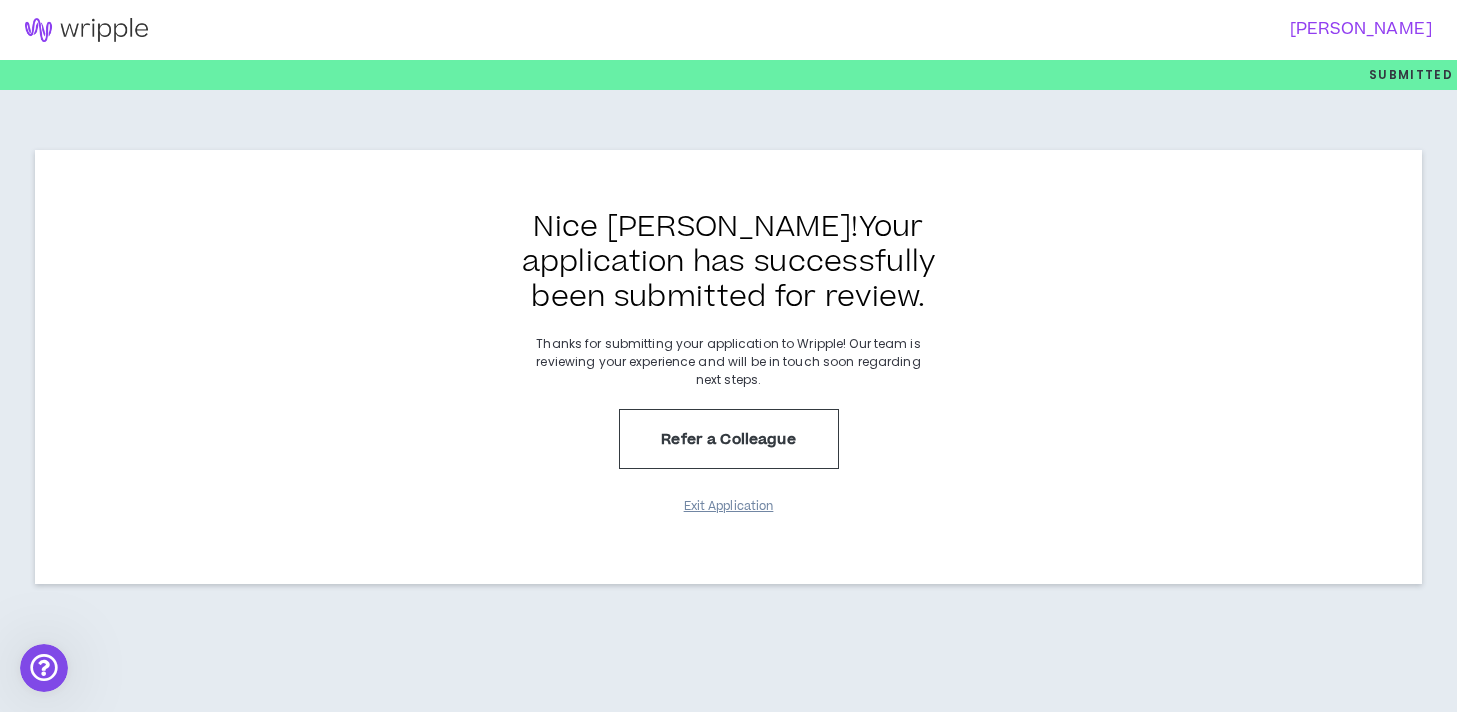 click on "Exit Application" at bounding box center [729, 506] 